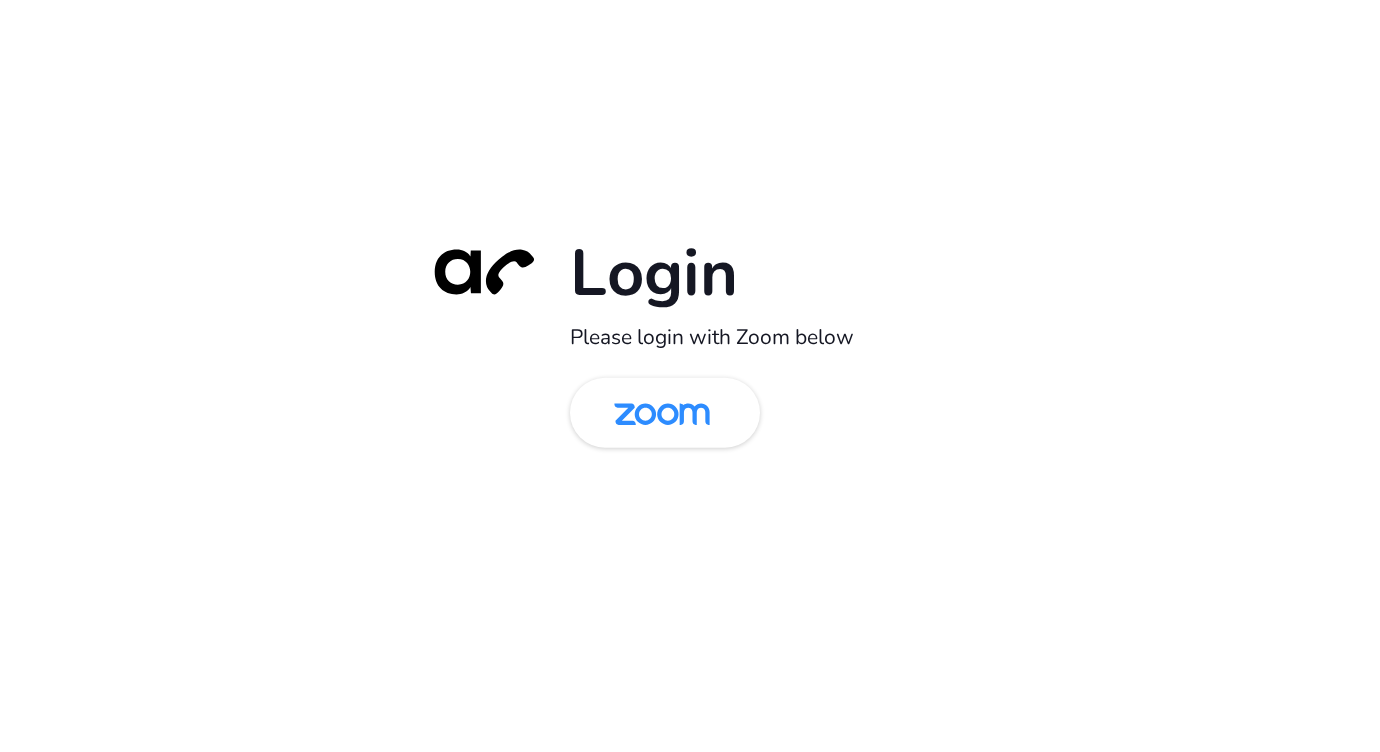 scroll, scrollTop: 0, scrollLeft: 0, axis: both 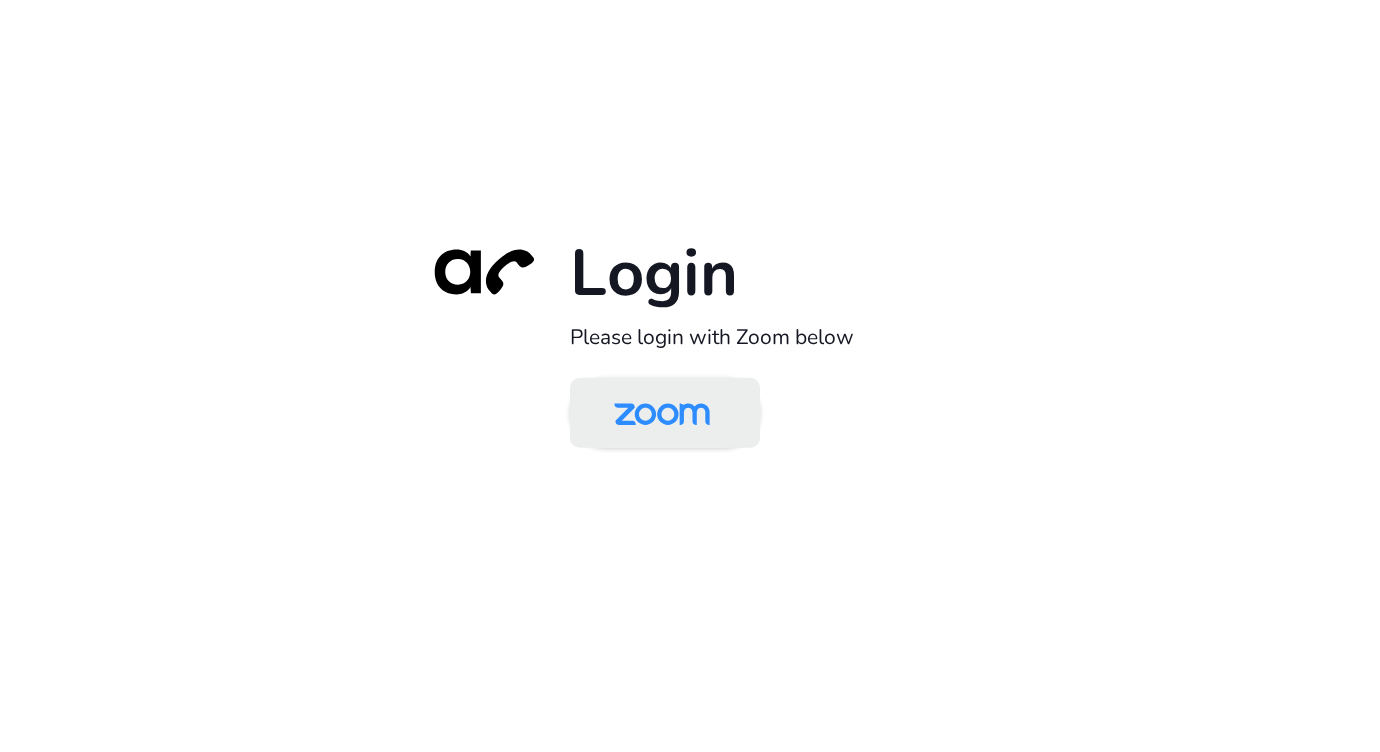 click at bounding box center [662, 414] 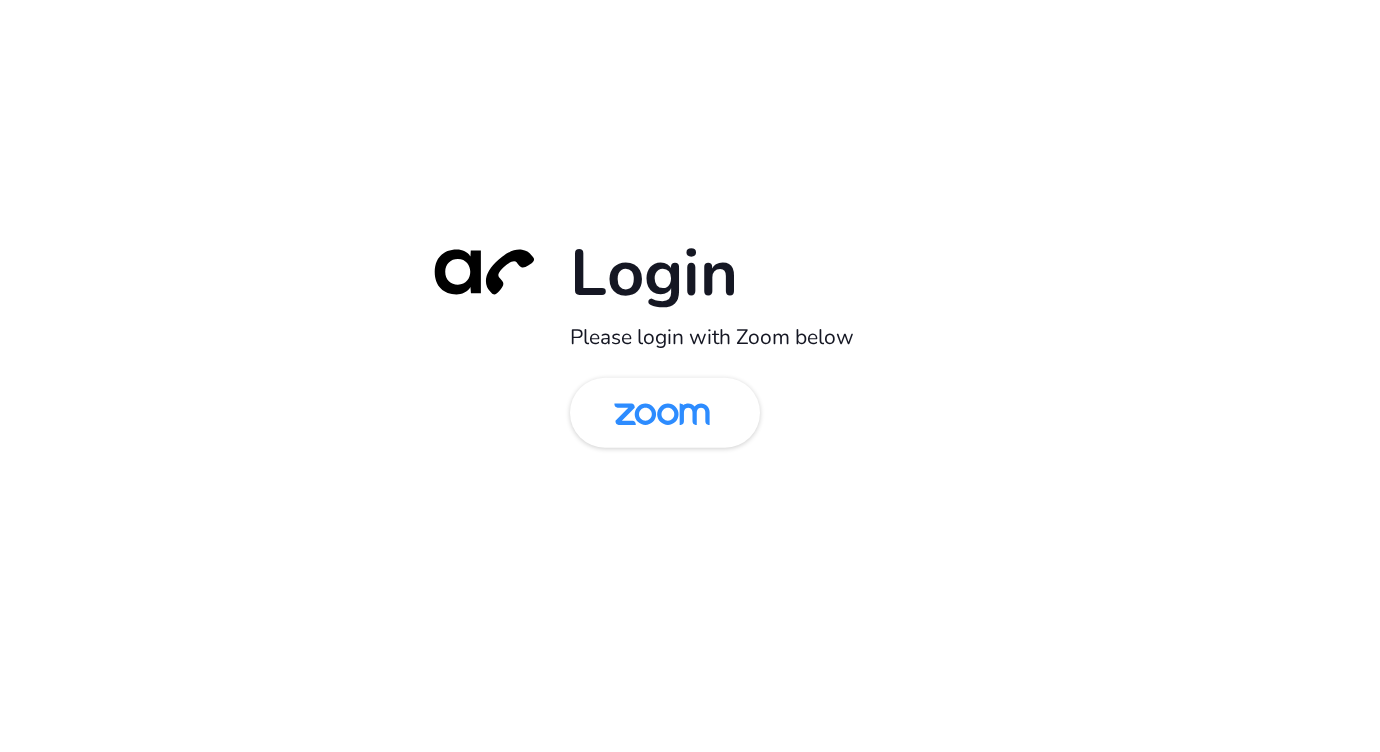 scroll, scrollTop: 0, scrollLeft: 0, axis: both 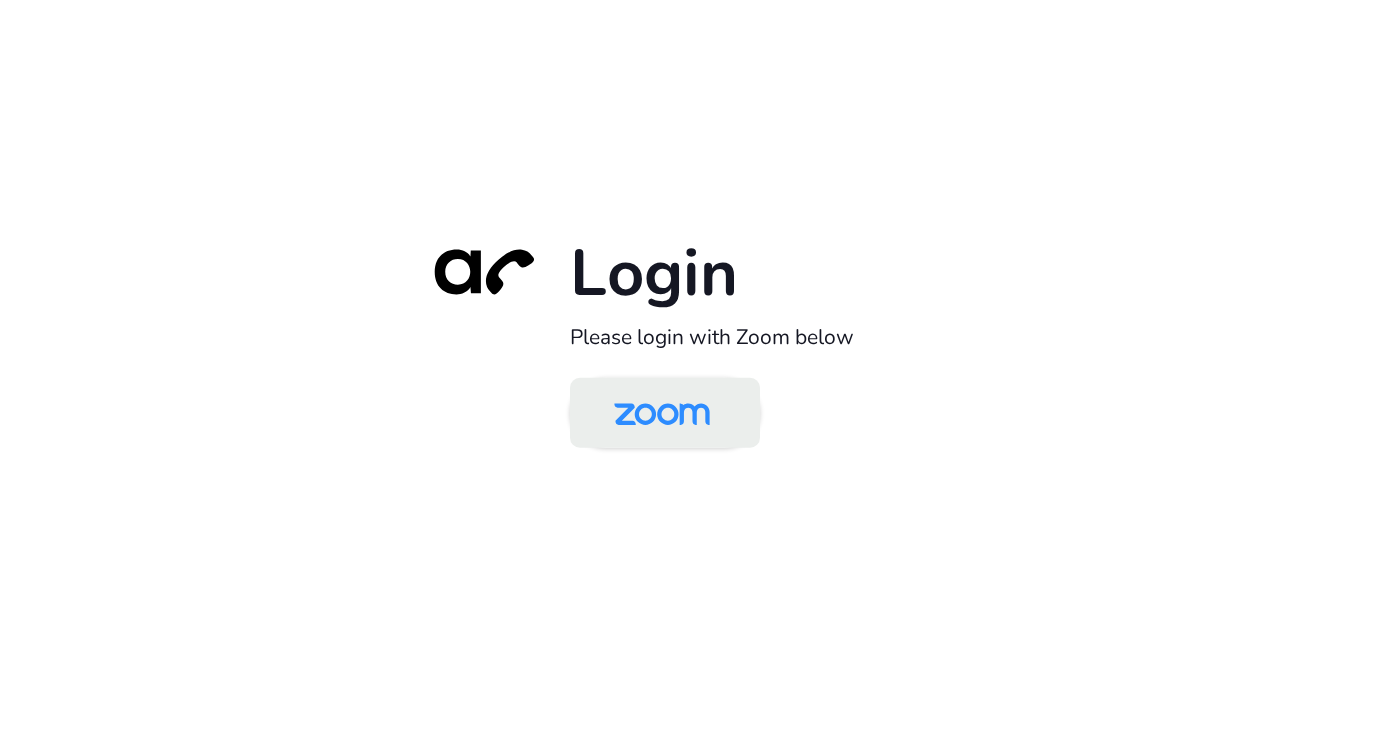 click at bounding box center (662, 414) 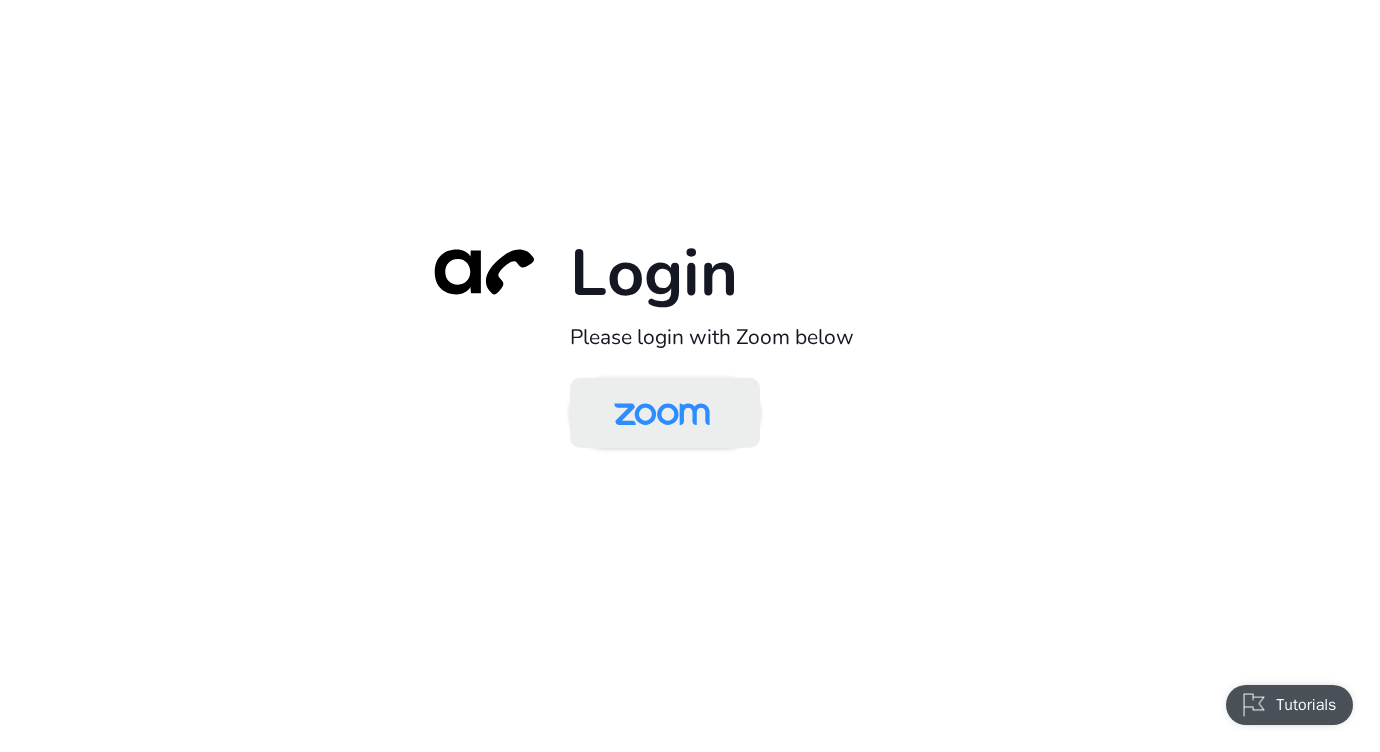 scroll, scrollTop: 0, scrollLeft: 0, axis: both 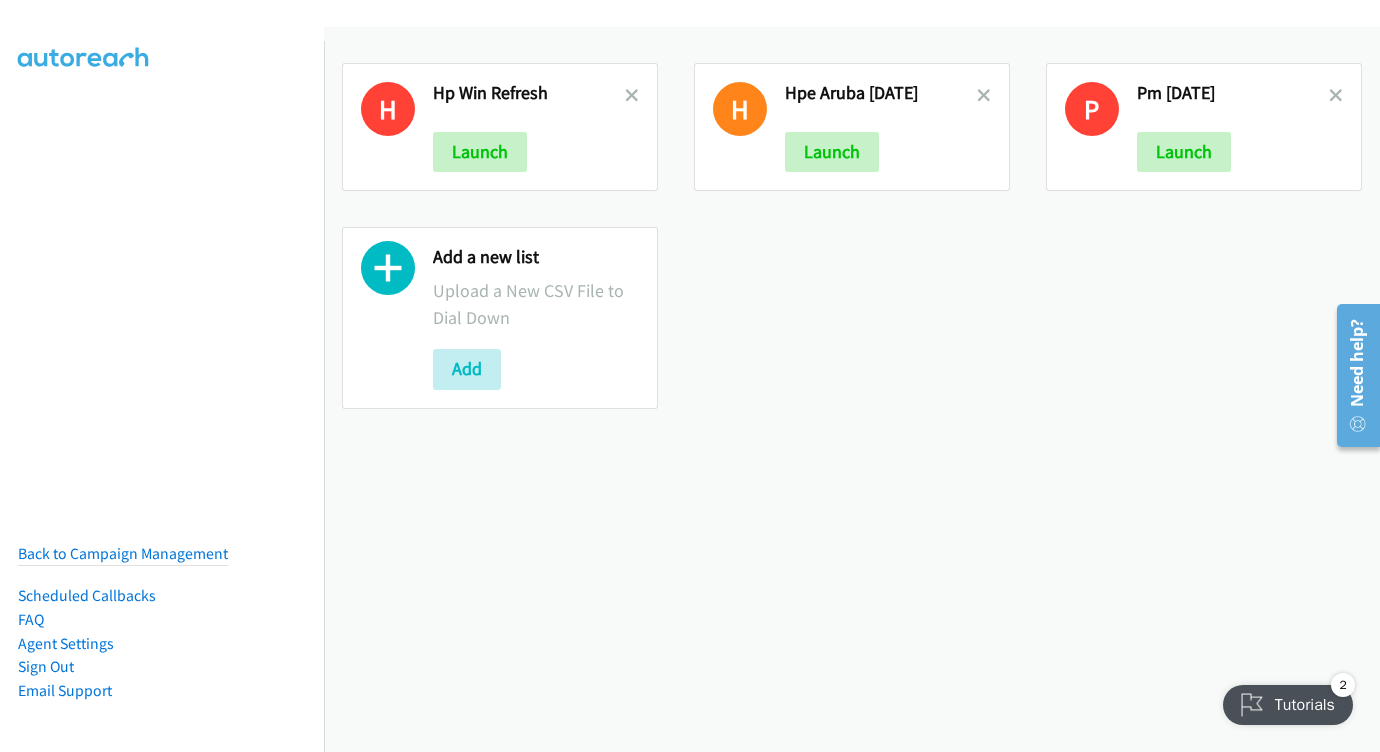 click on "Add a new list
Upload a New CSV File to Dial Down
Add" at bounding box center [536, 318] 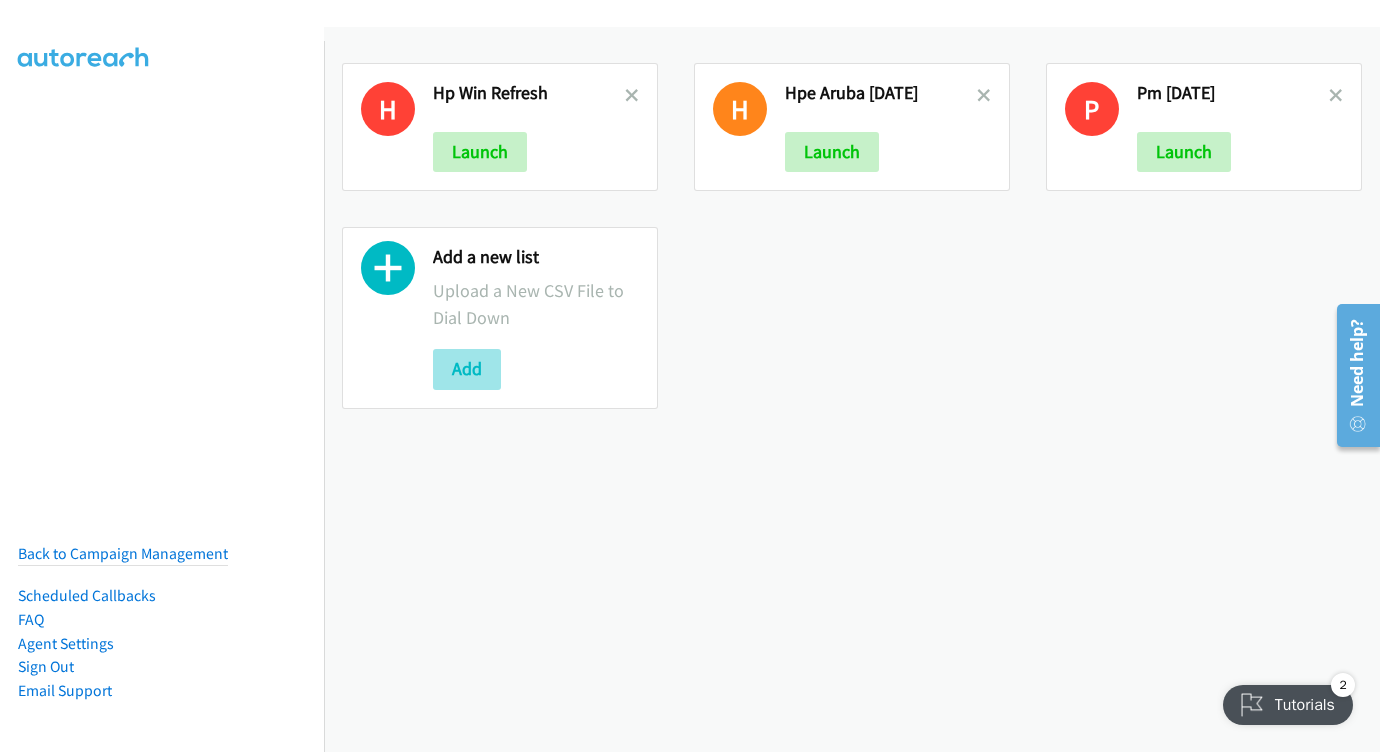 click on "Add" at bounding box center (467, 369) 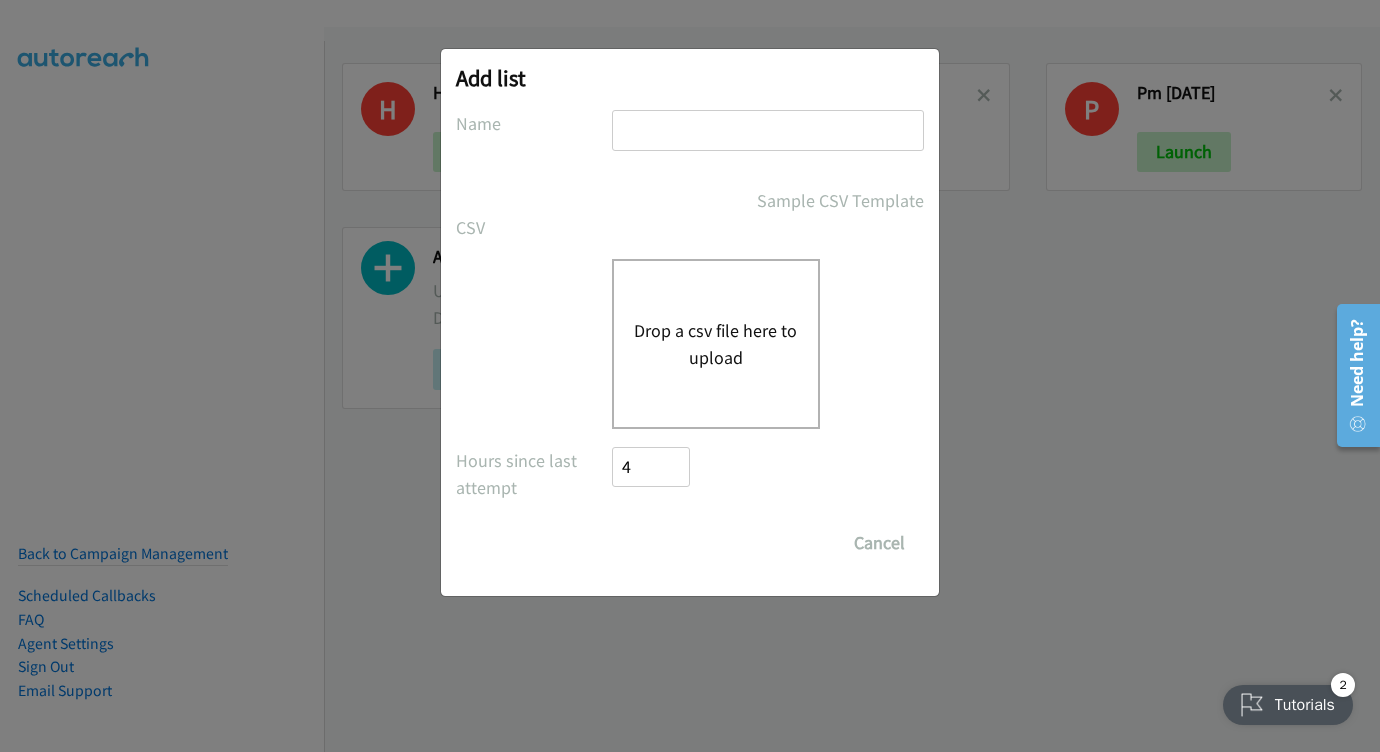 click at bounding box center (768, 130) 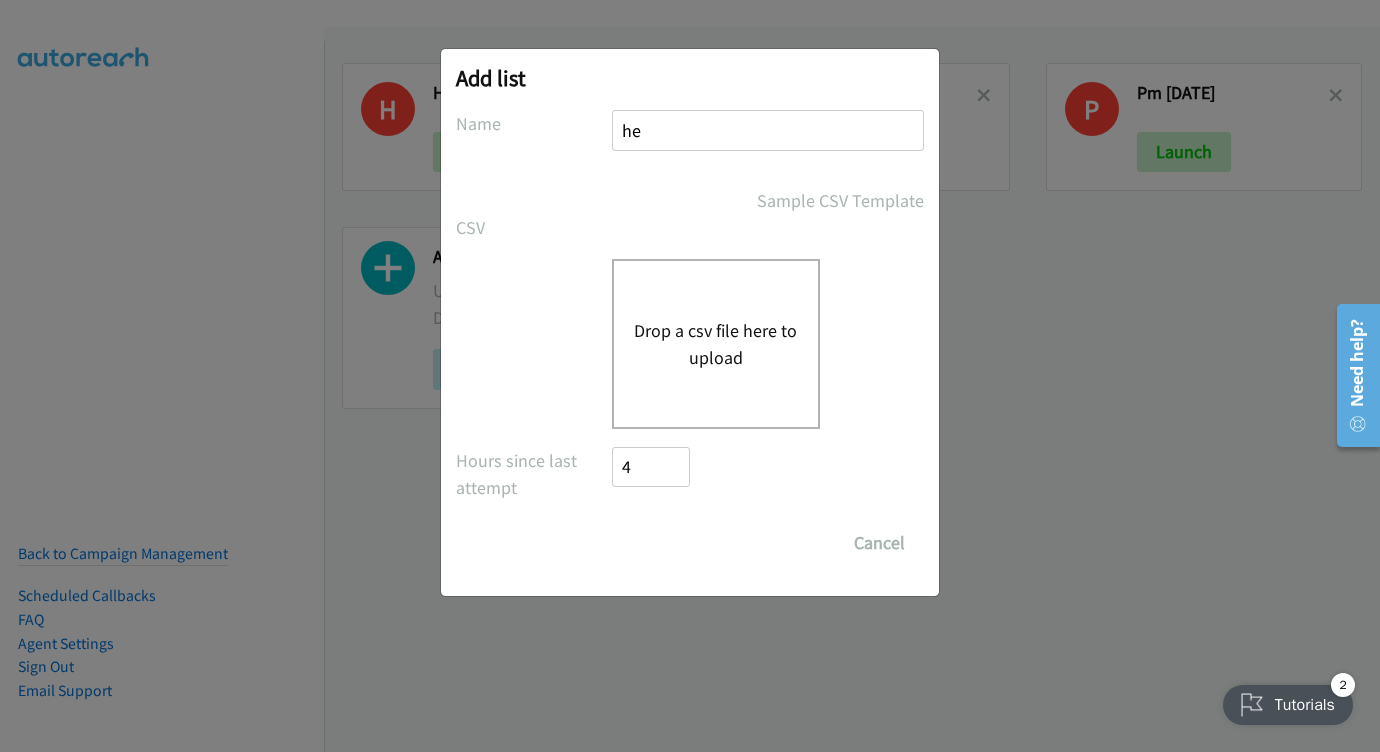 type on "h" 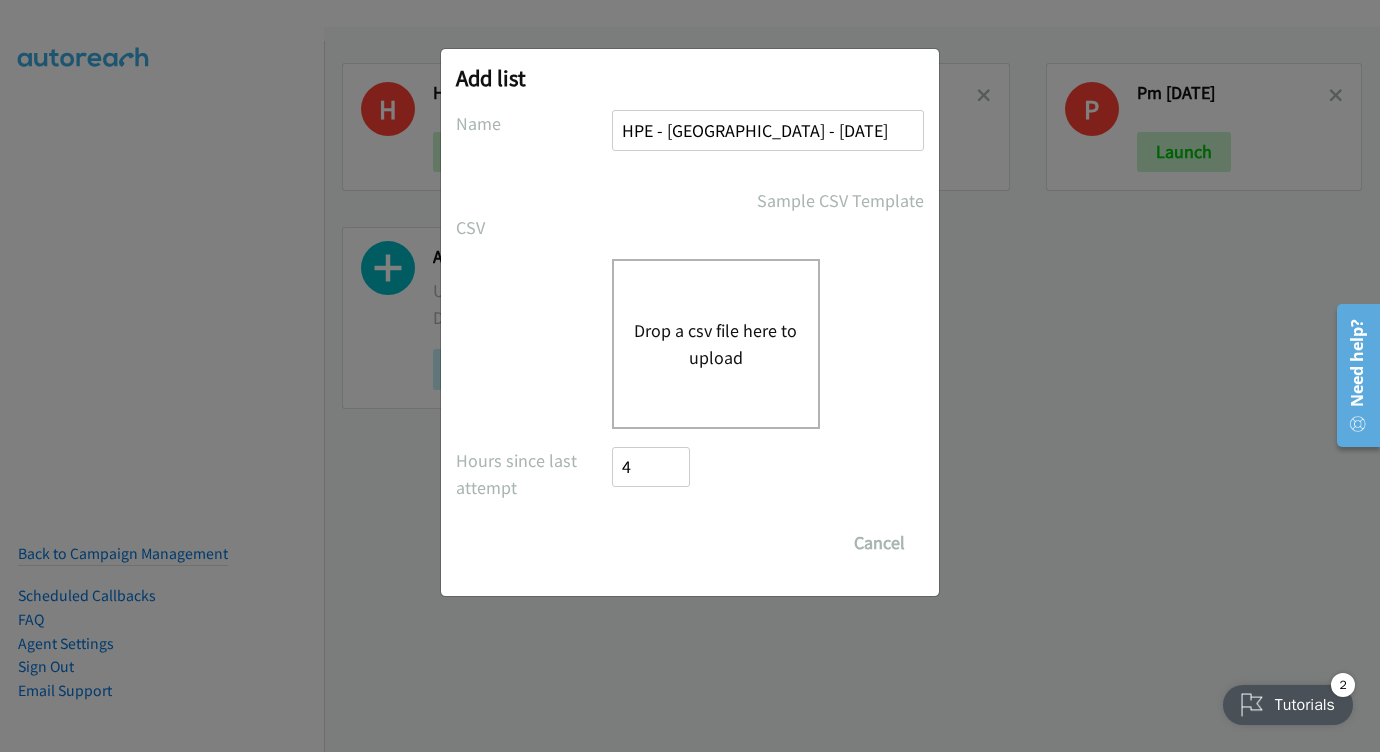 type on "HPE - ARUBA - JULY 30" 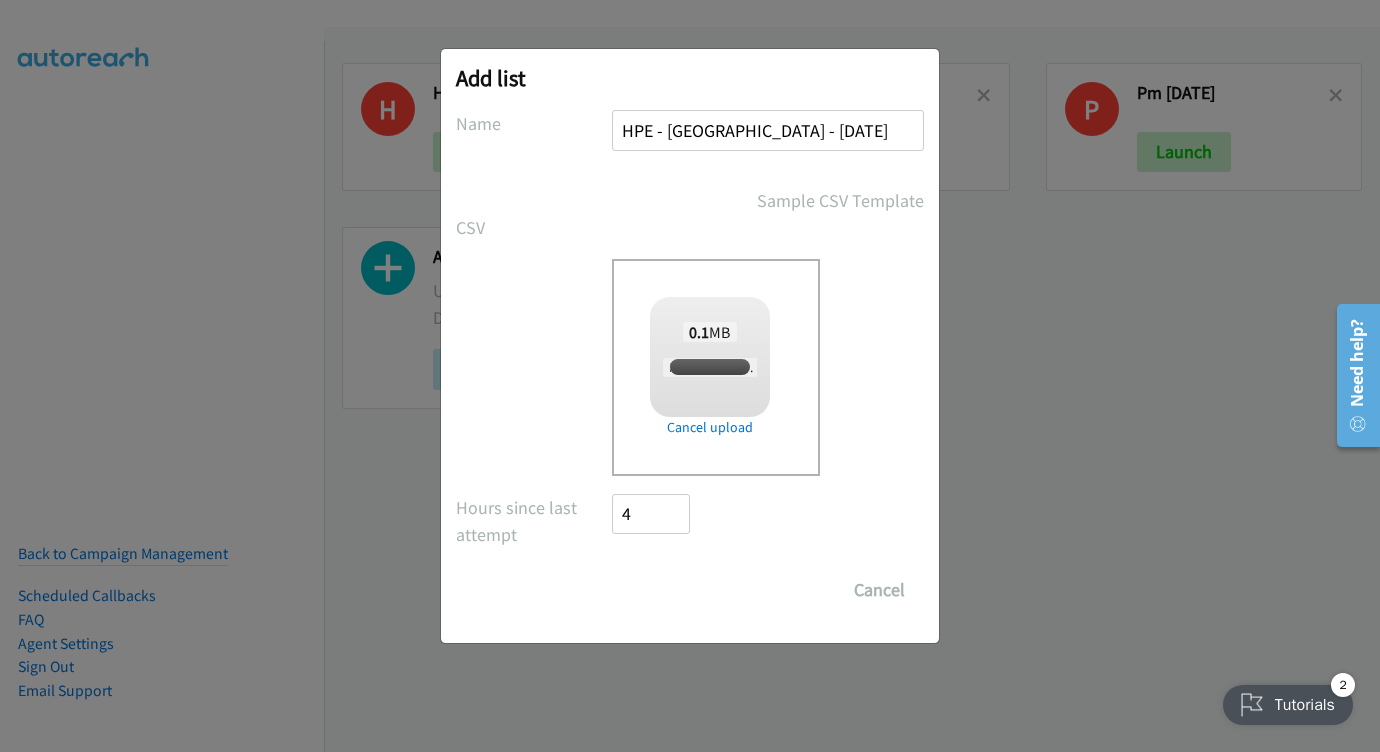 checkbox on "true" 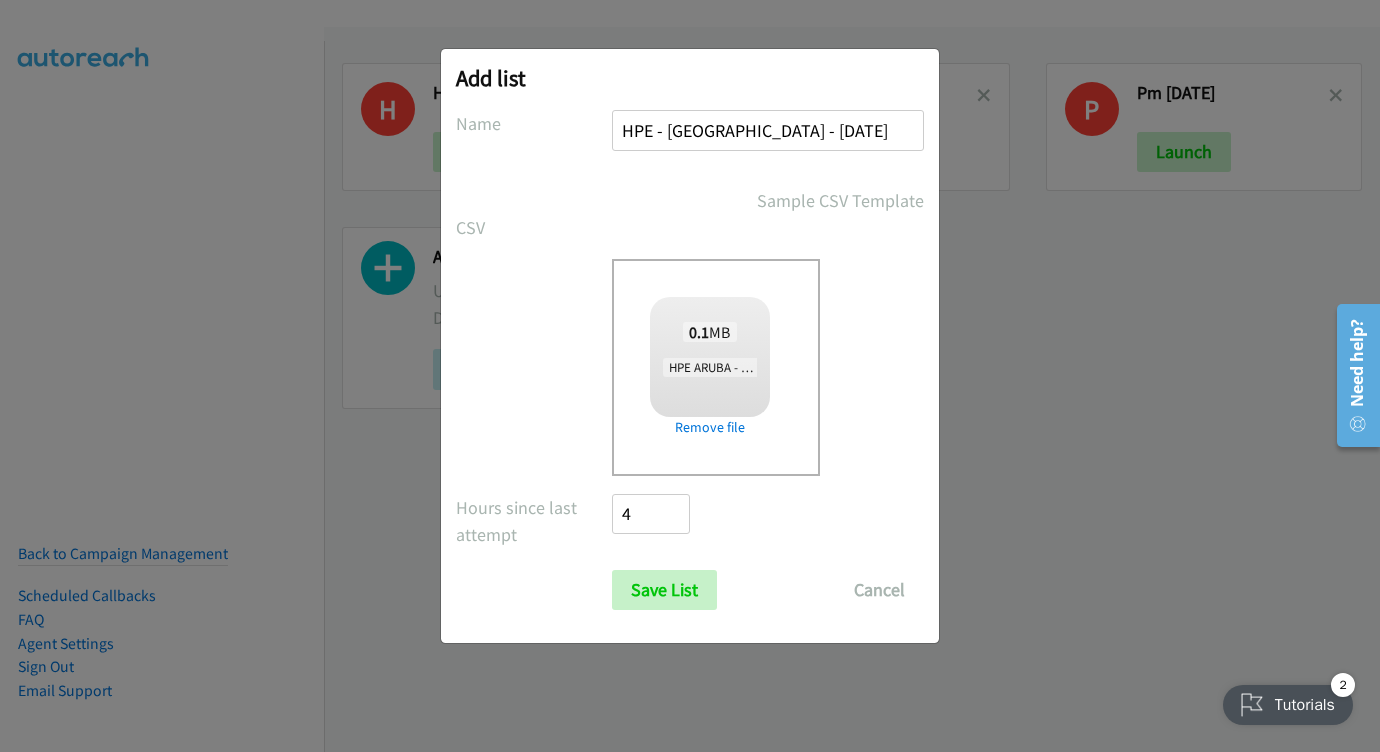 click on "Save List" at bounding box center (664, 590) 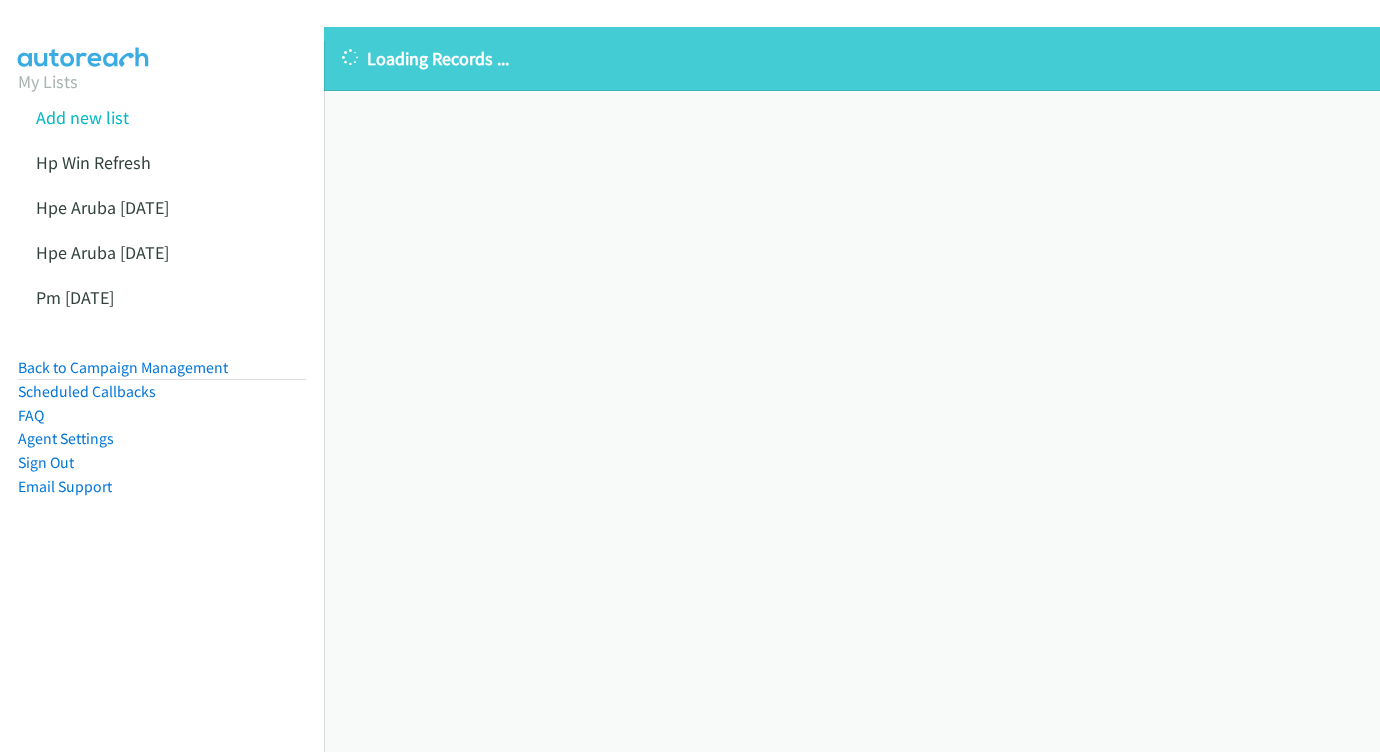 scroll, scrollTop: 0, scrollLeft: 0, axis: both 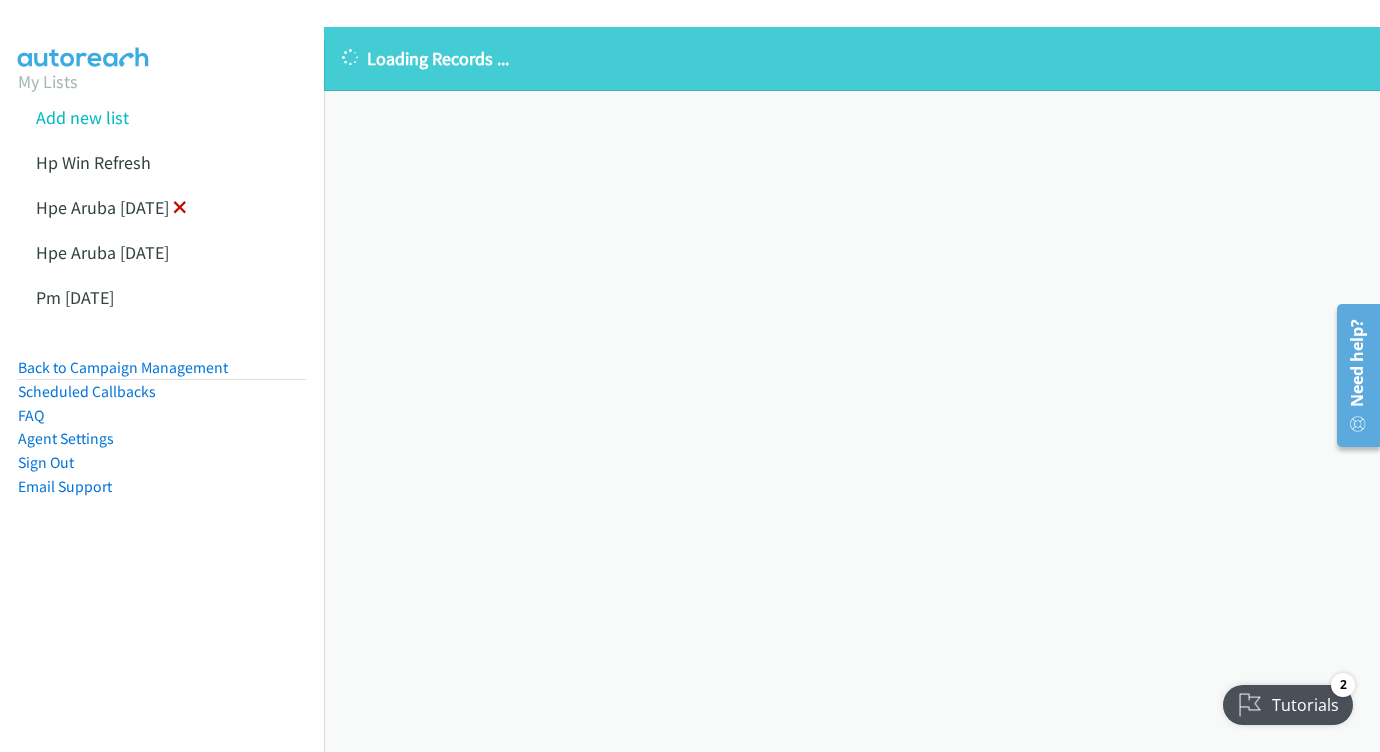 click at bounding box center [180, 209] 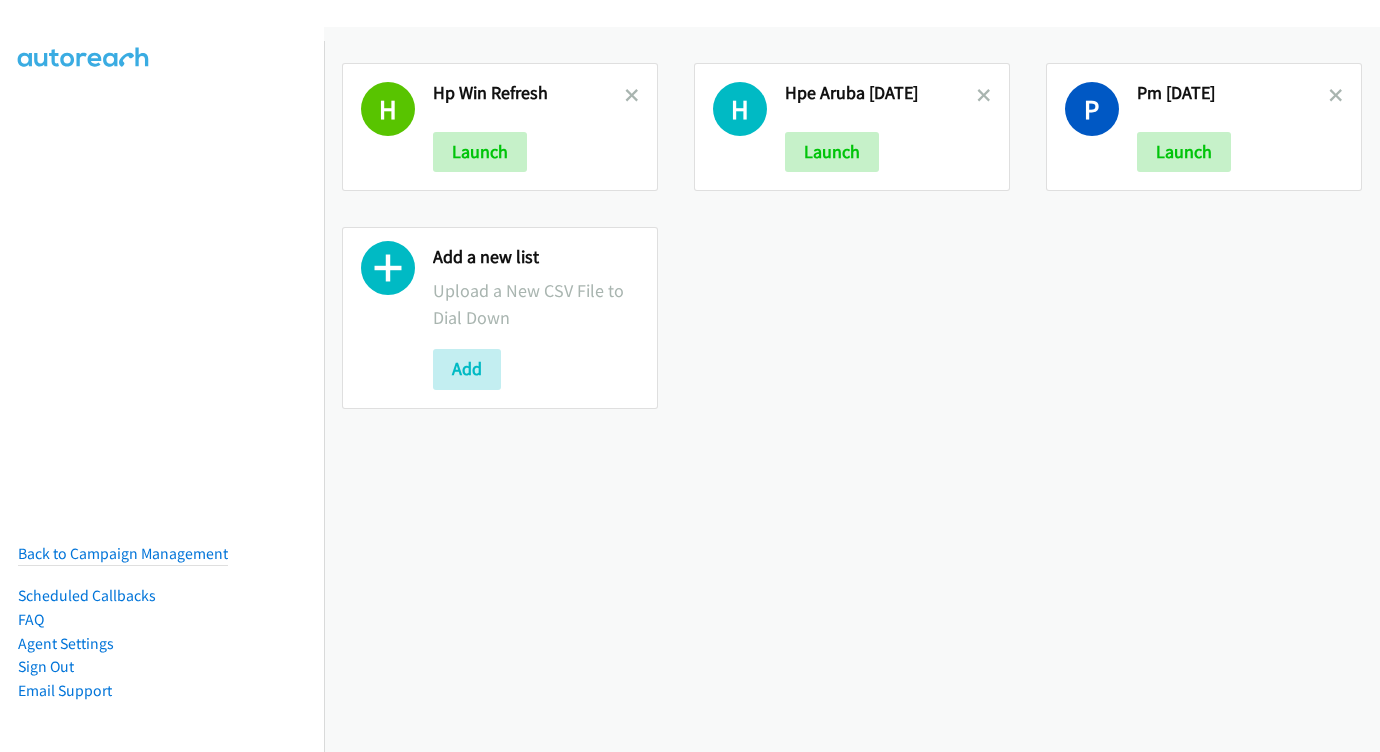scroll, scrollTop: 0, scrollLeft: 0, axis: both 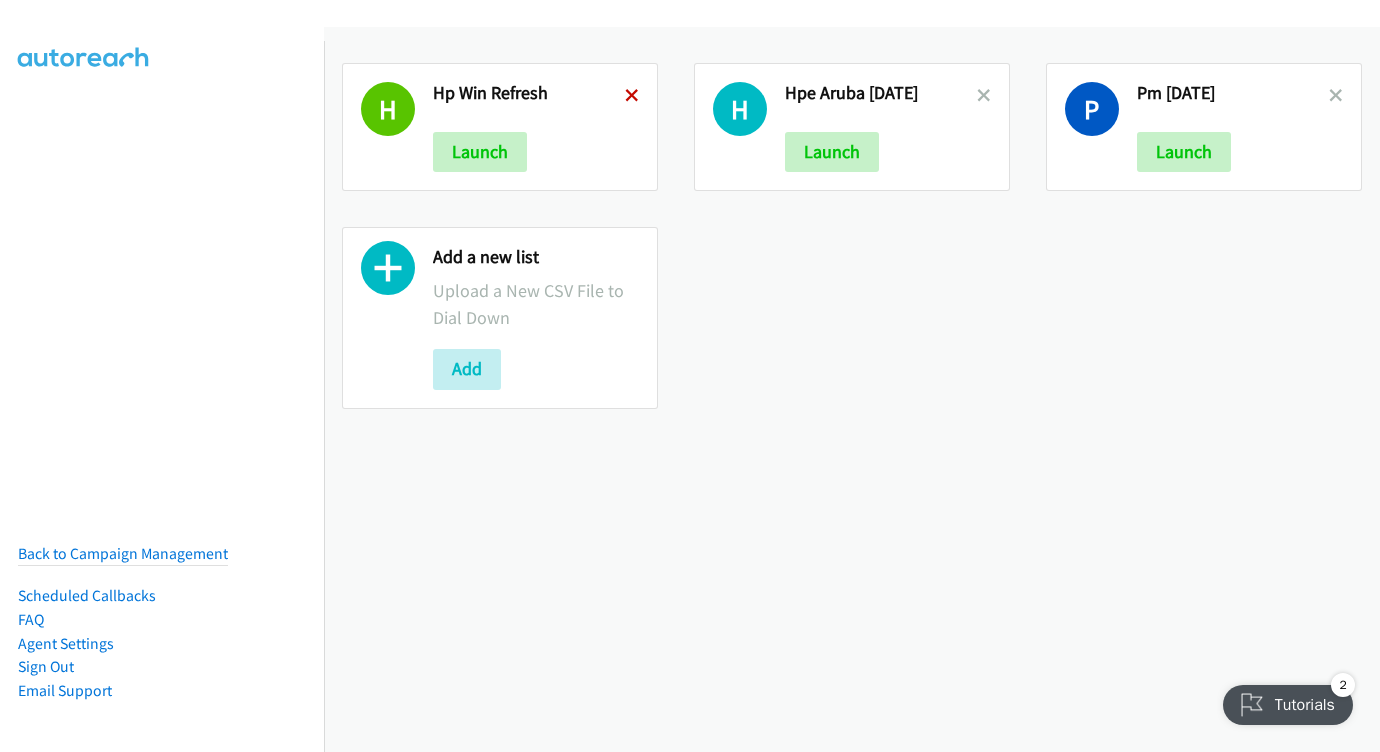 click at bounding box center (632, 97) 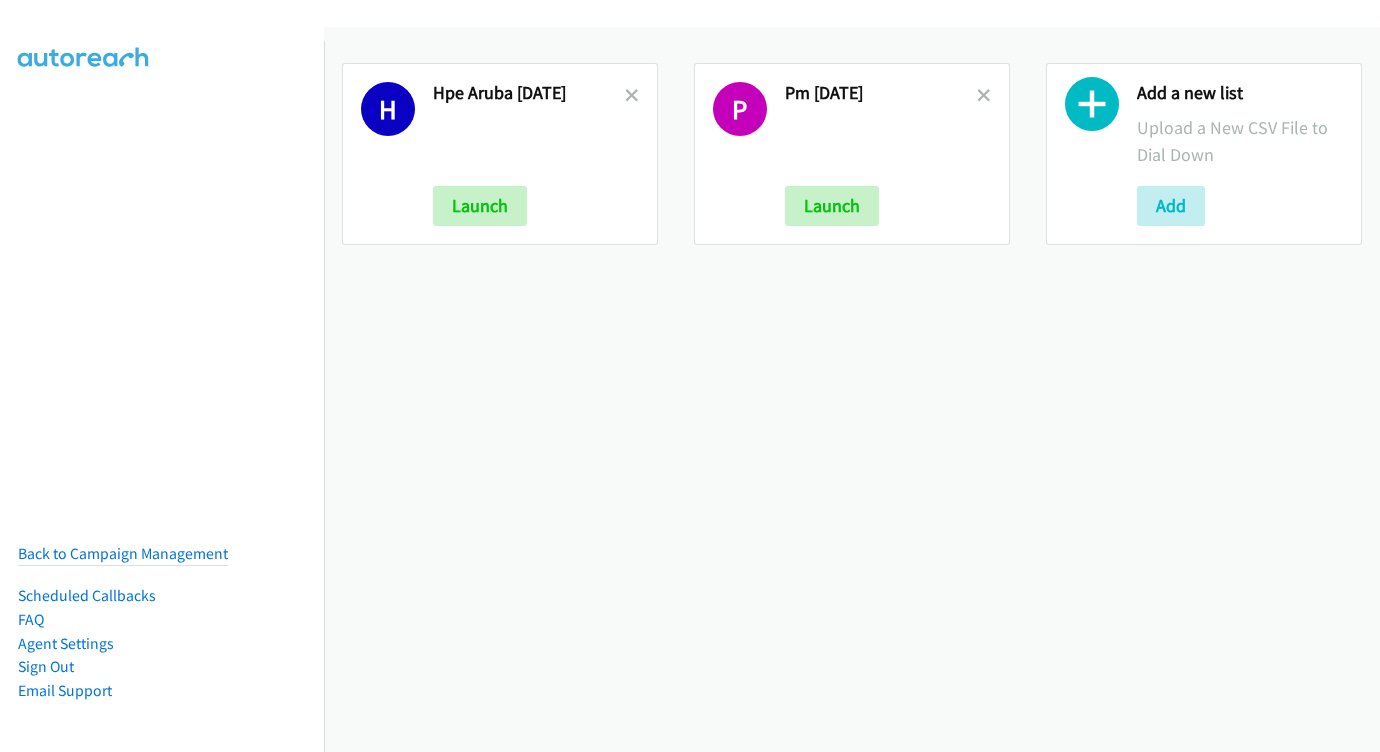 click at bounding box center [632, 97] 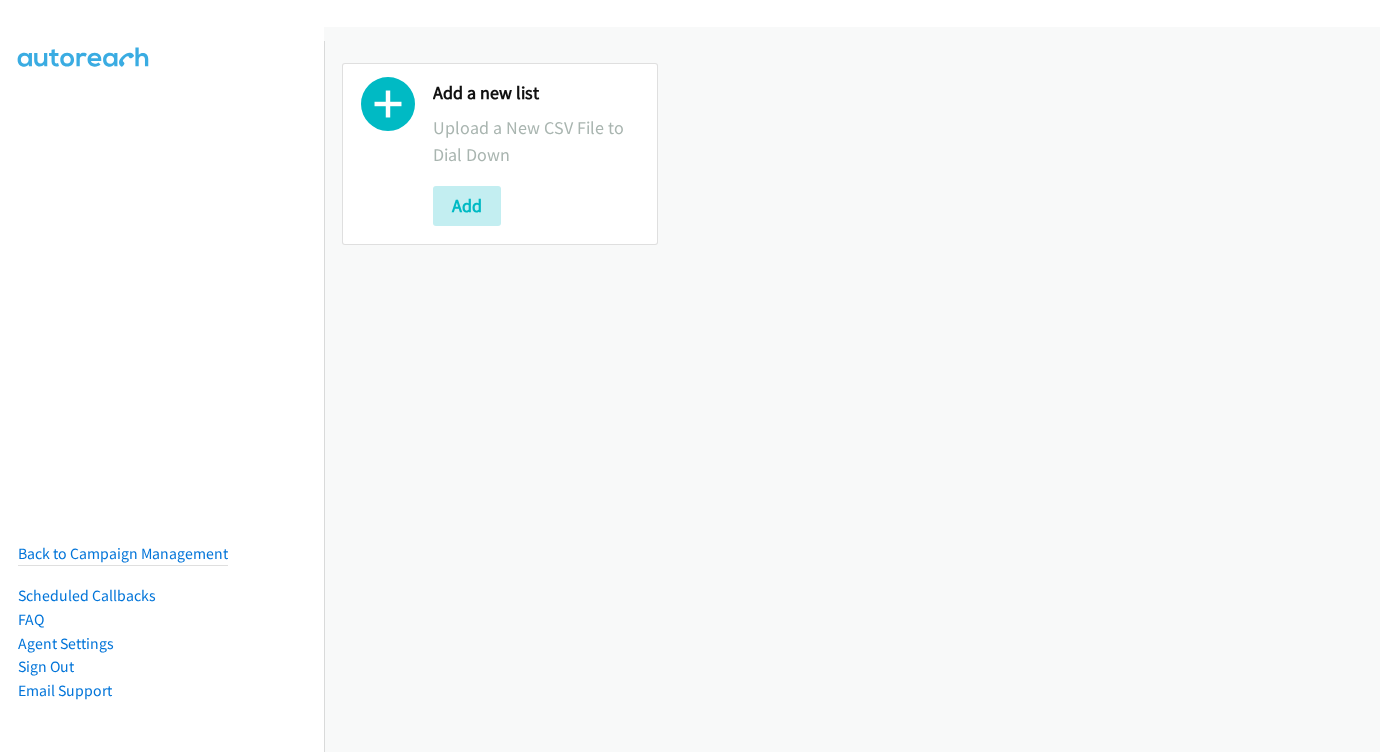 scroll, scrollTop: 0, scrollLeft: 0, axis: both 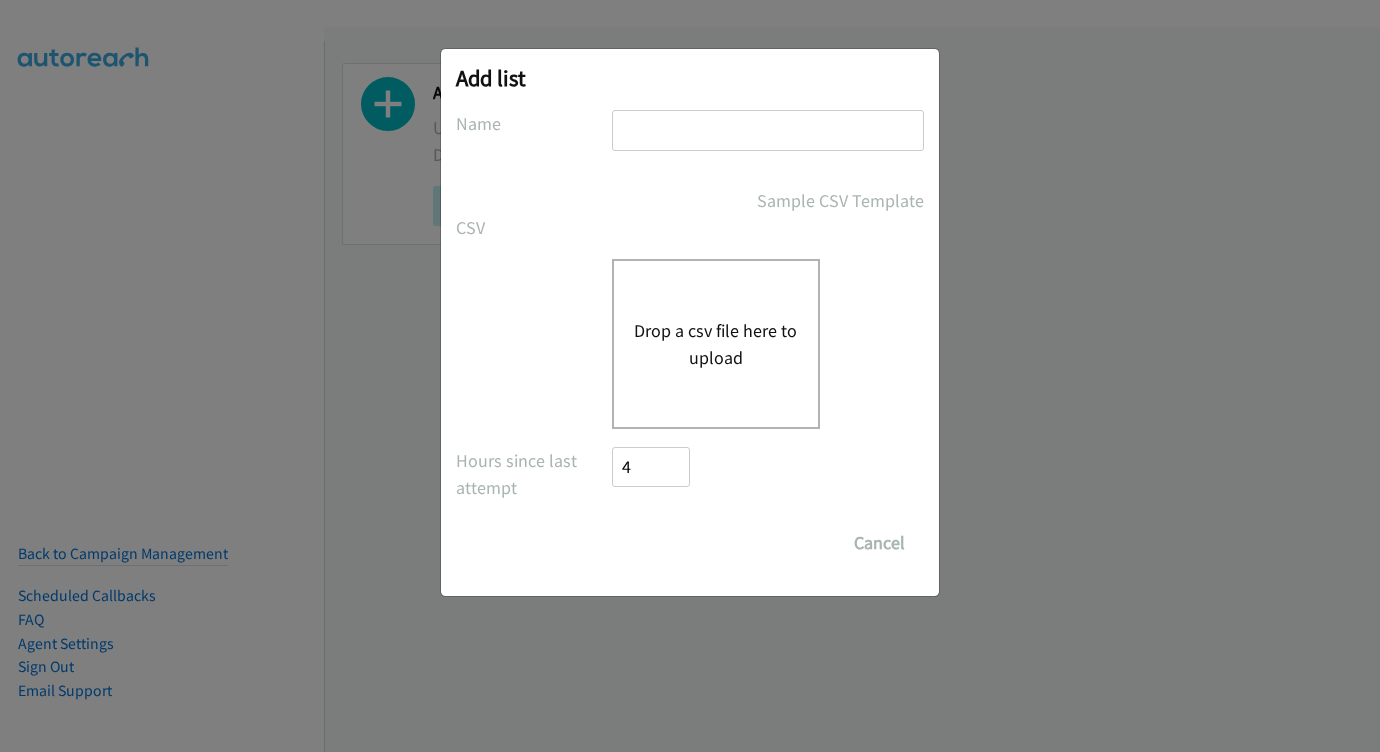 click at bounding box center (768, 130) 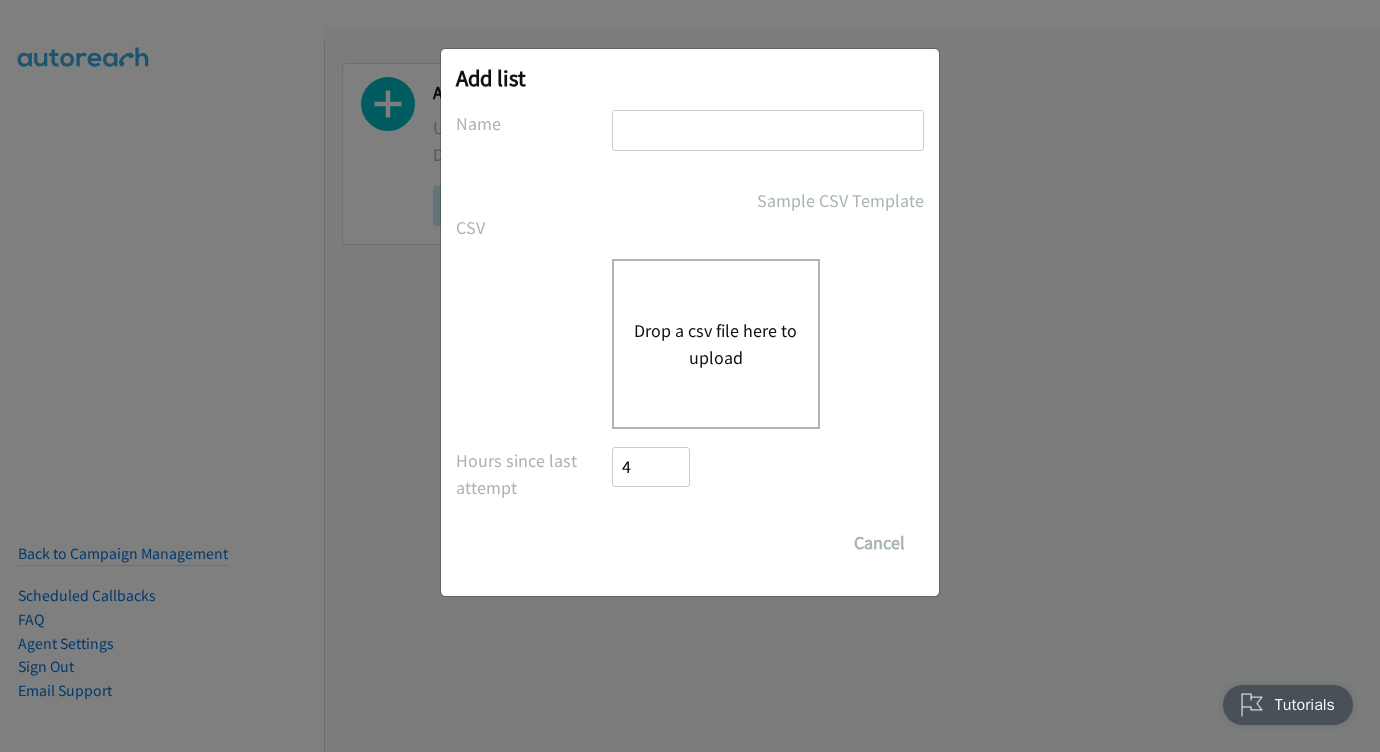 scroll, scrollTop: 0, scrollLeft: 0, axis: both 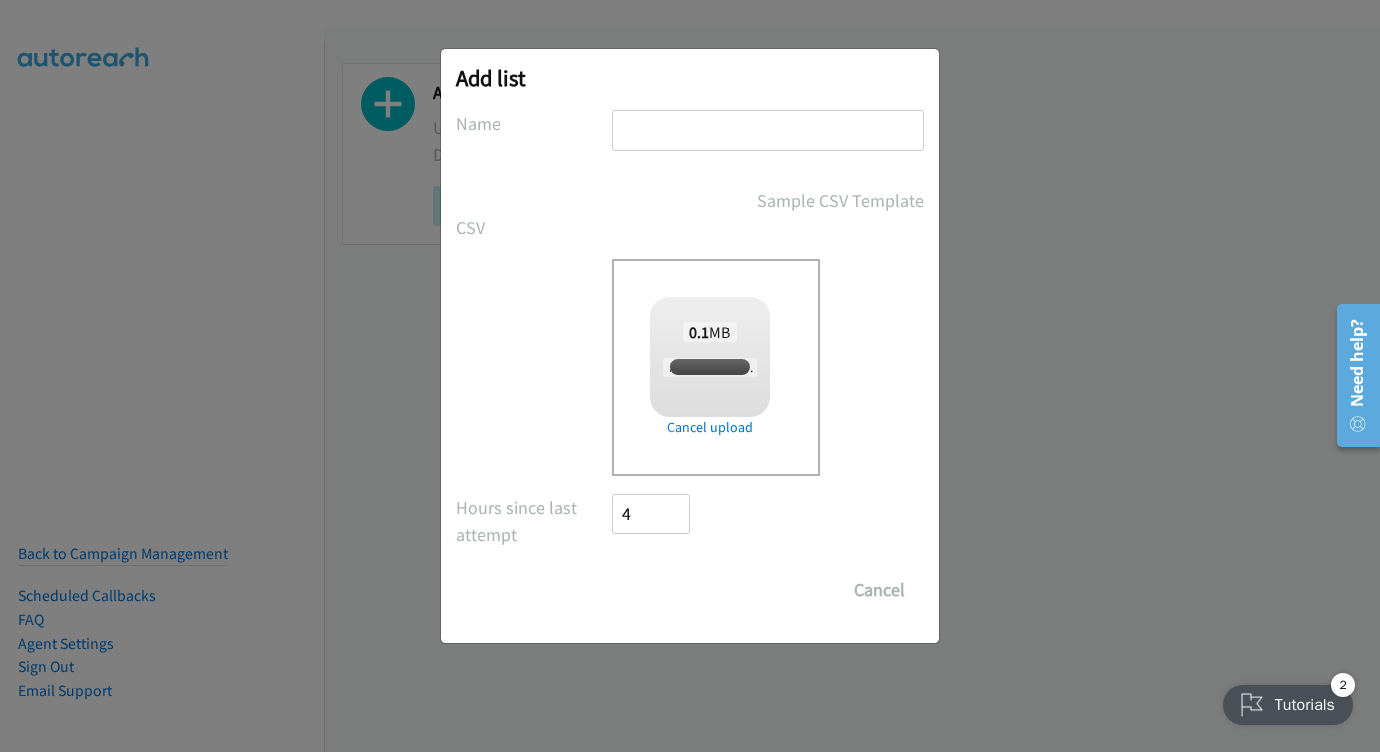 checkbox on "true" 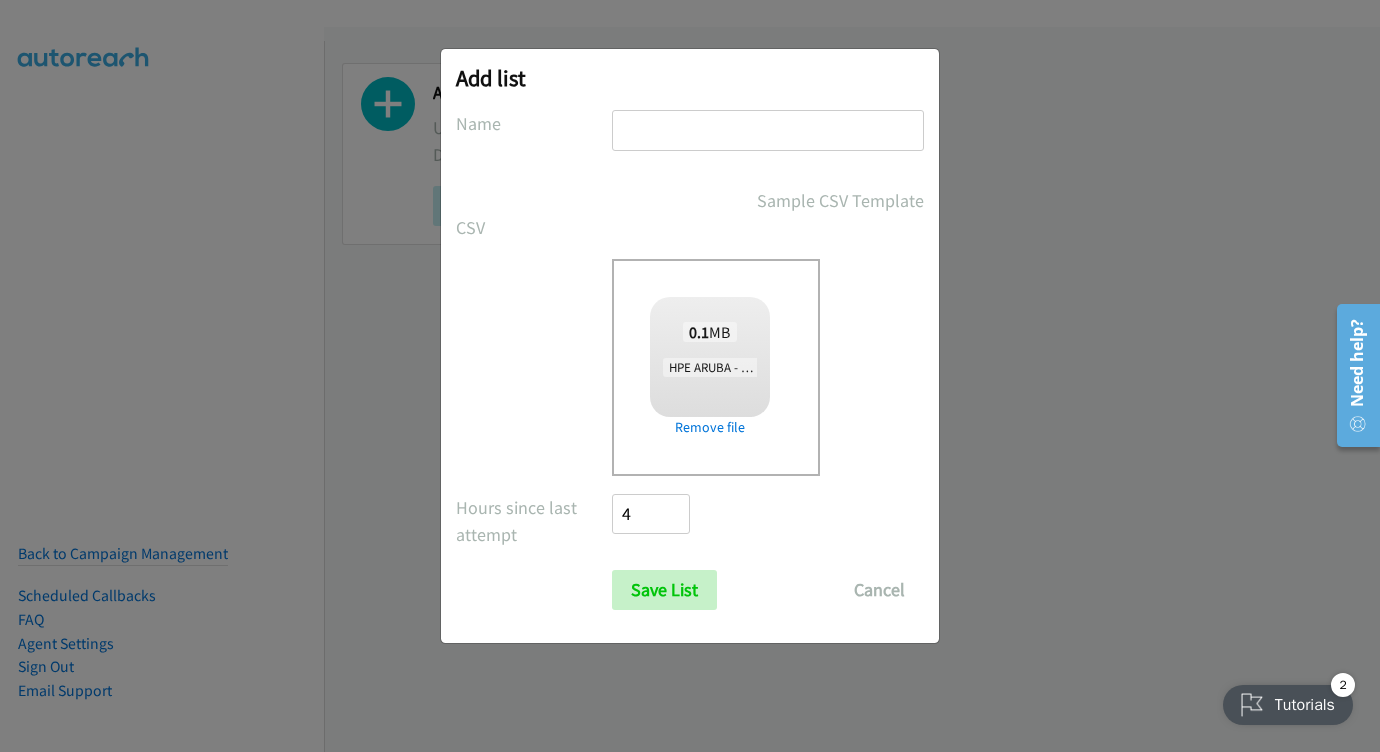 click at bounding box center (768, 130) 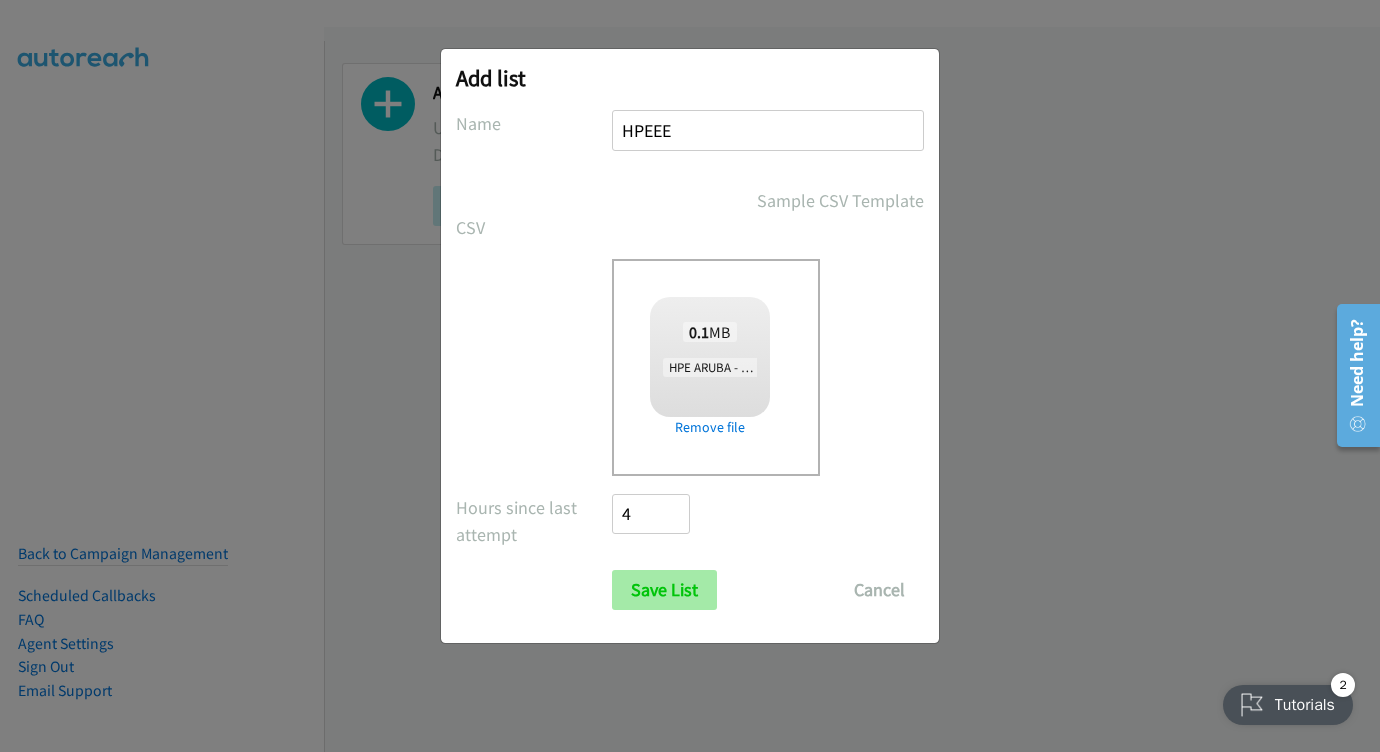type on "HPEEE" 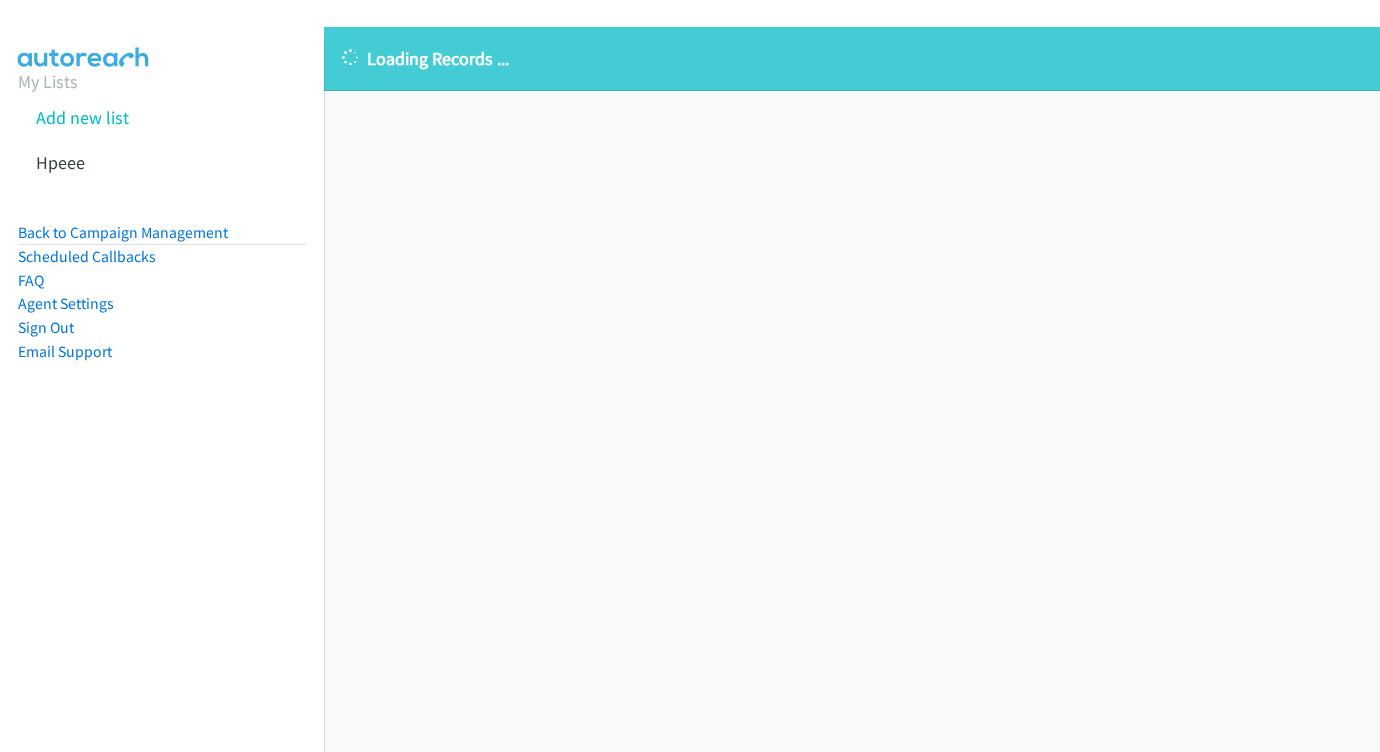 scroll, scrollTop: 0, scrollLeft: 0, axis: both 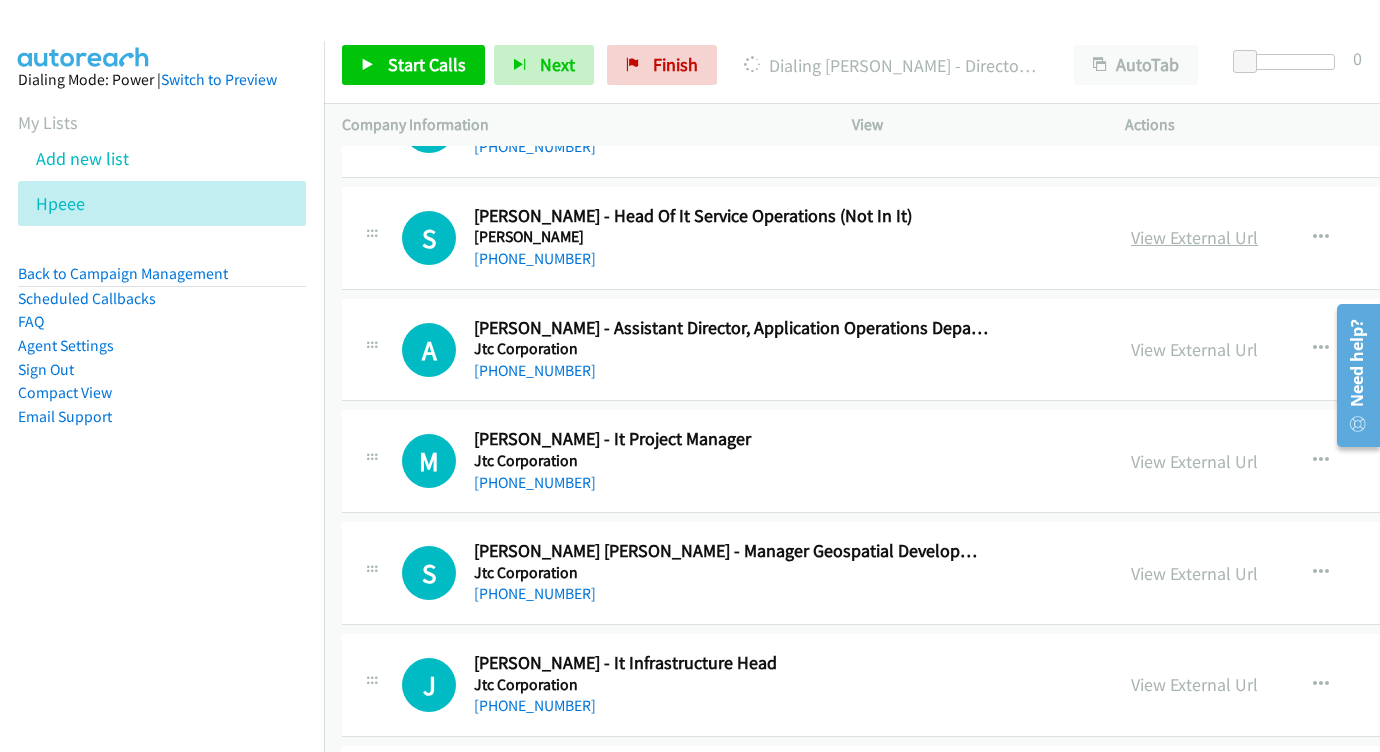 click on "View External Url" at bounding box center (1194, 237) 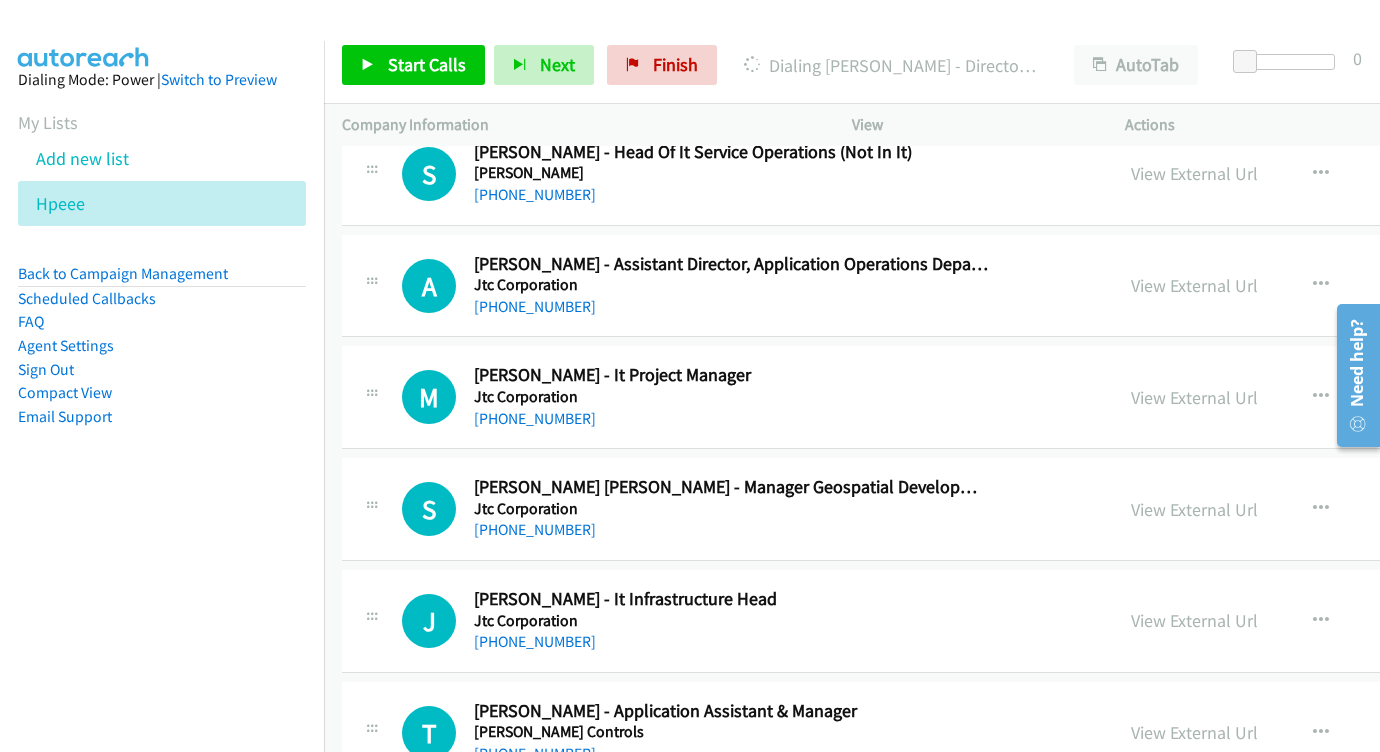 scroll, scrollTop: 1116, scrollLeft: 0, axis: vertical 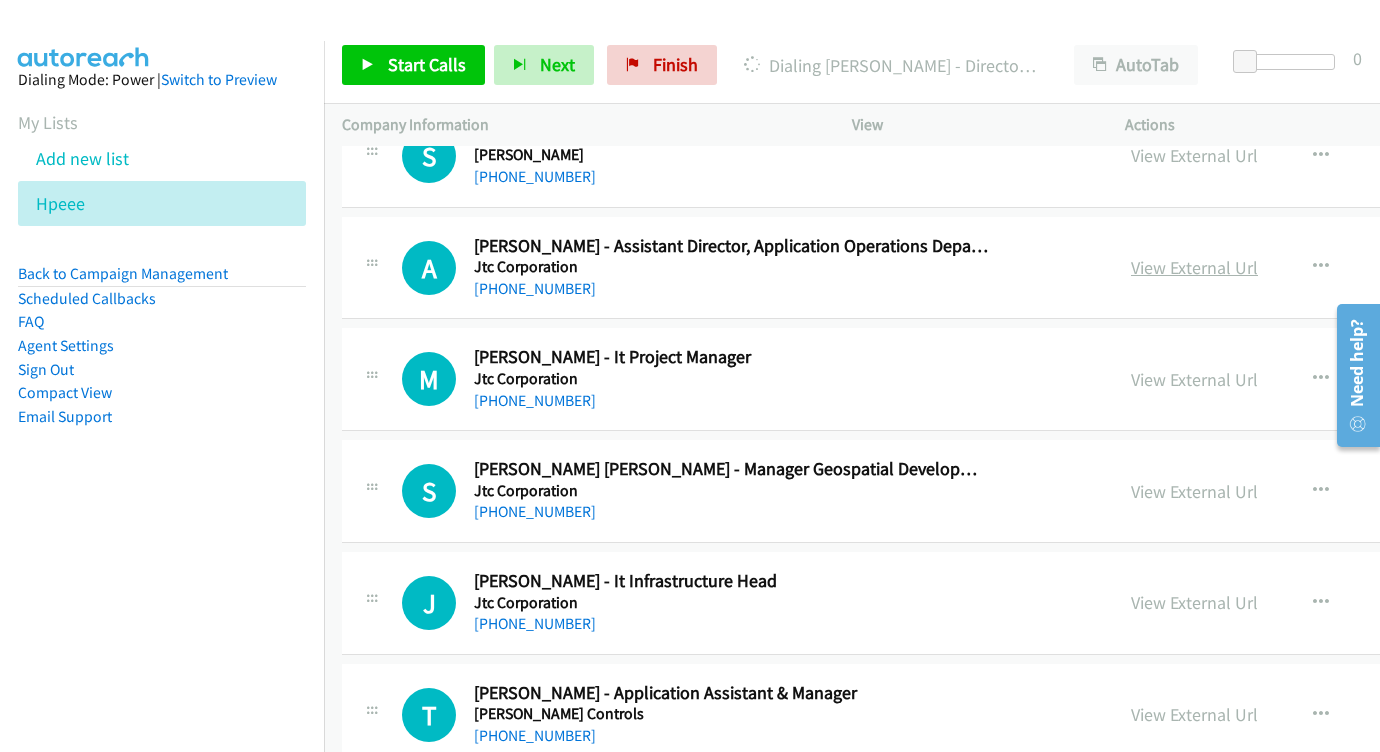 click on "View External Url" at bounding box center [1194, 267] 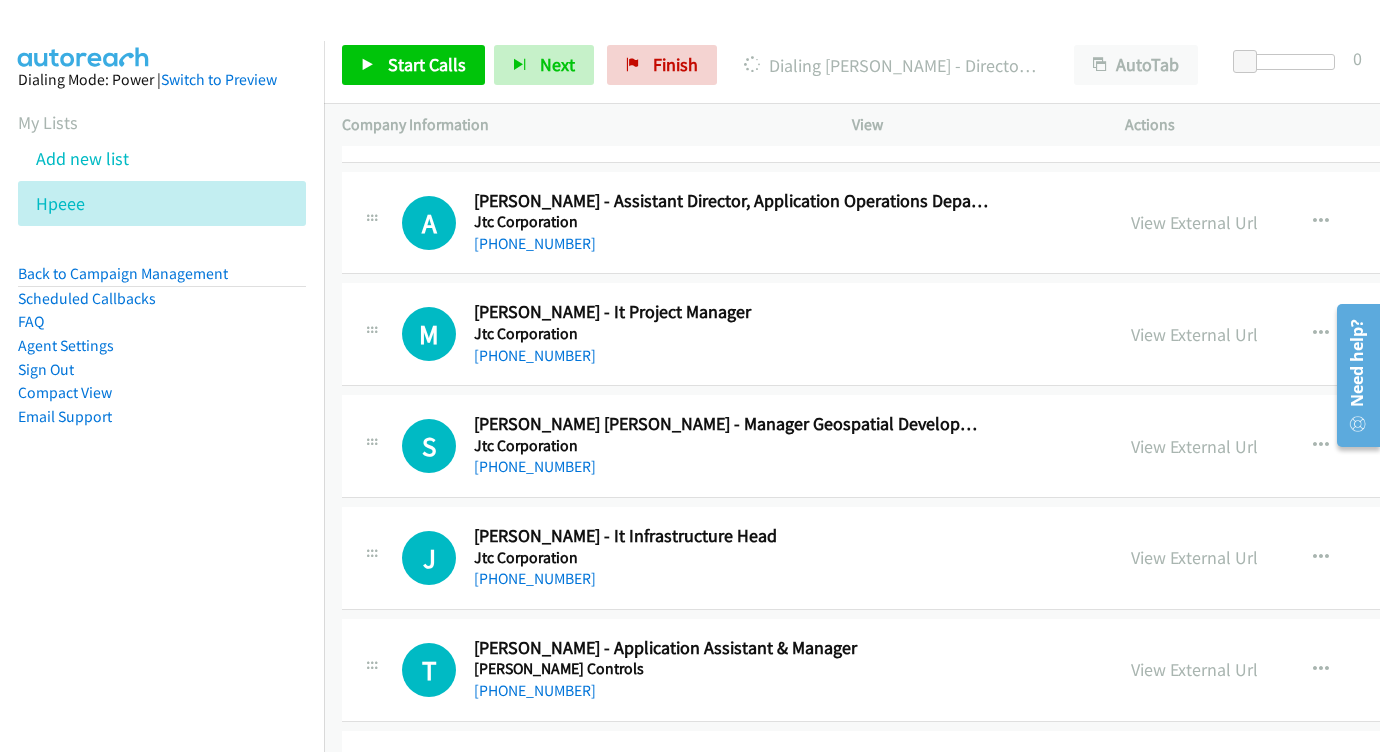 scroll, scrollTop: 1251, scrollLeft: 0, axis: vertical 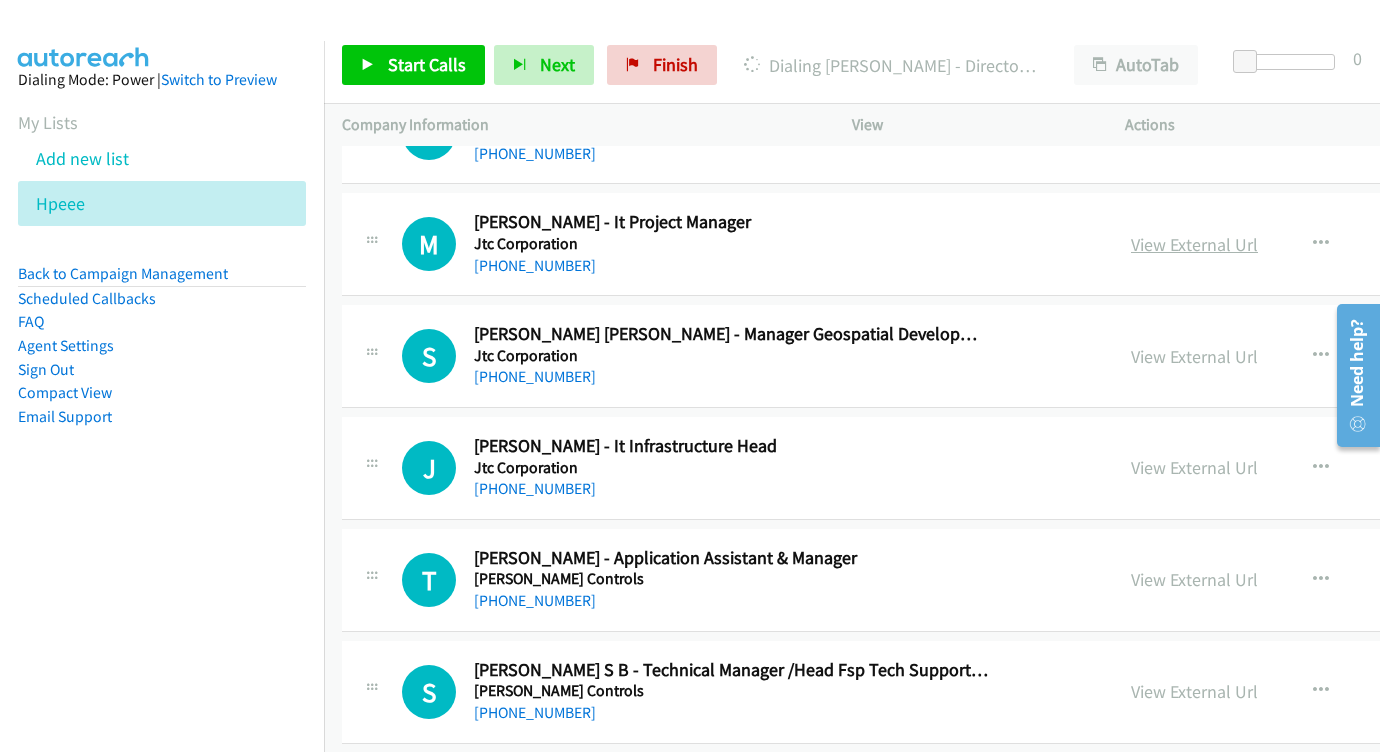 click on "View External Url" at bounding box center [1194, 244] 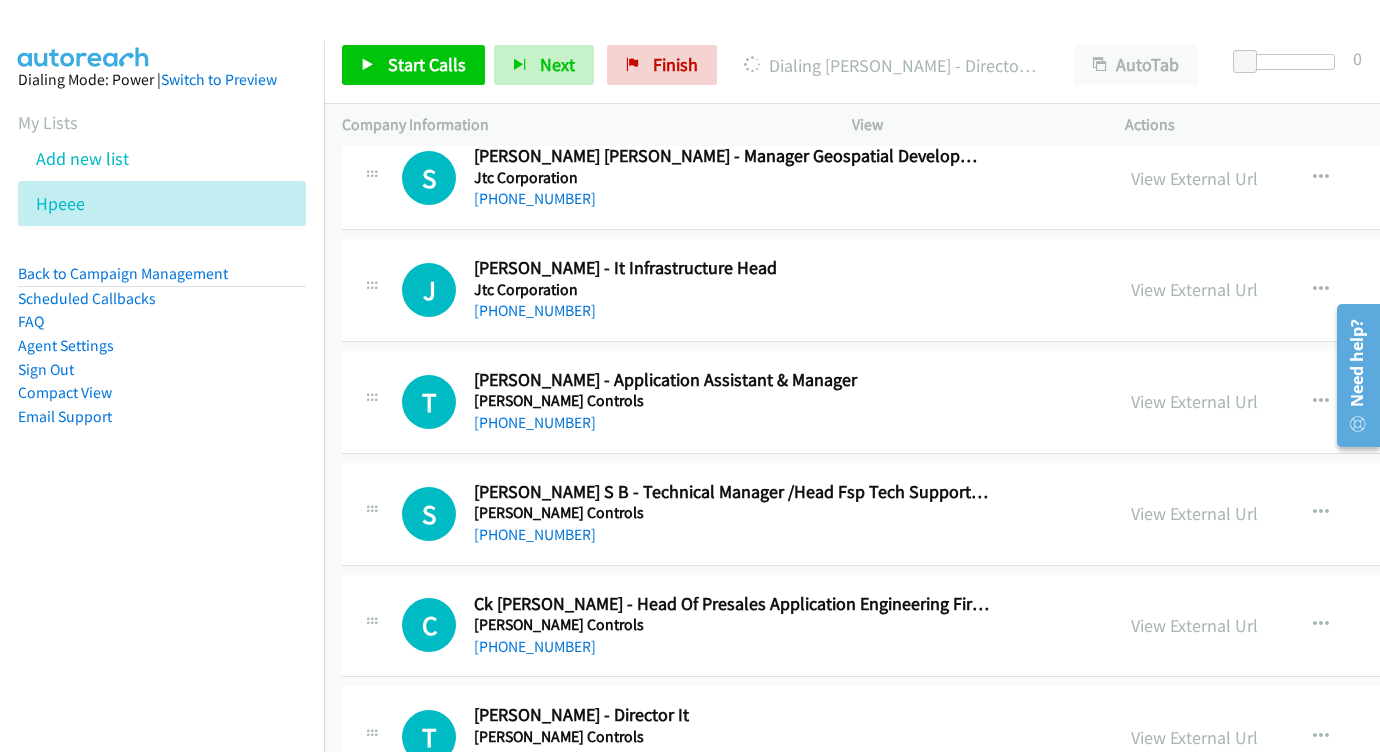 scroll, scrollTop: 1454, scrollLeft: 0, axis: vertical 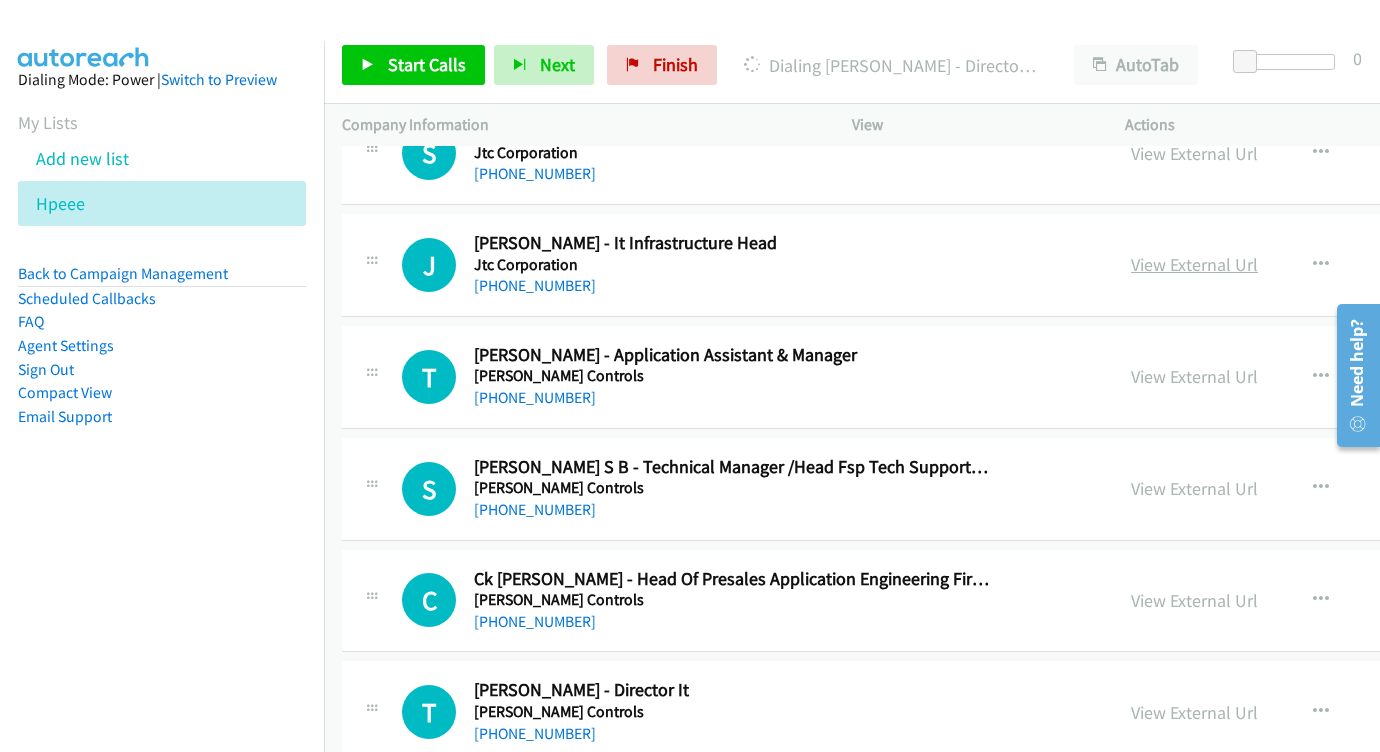 click on "View External Url" at bounding box center [1194, 264] 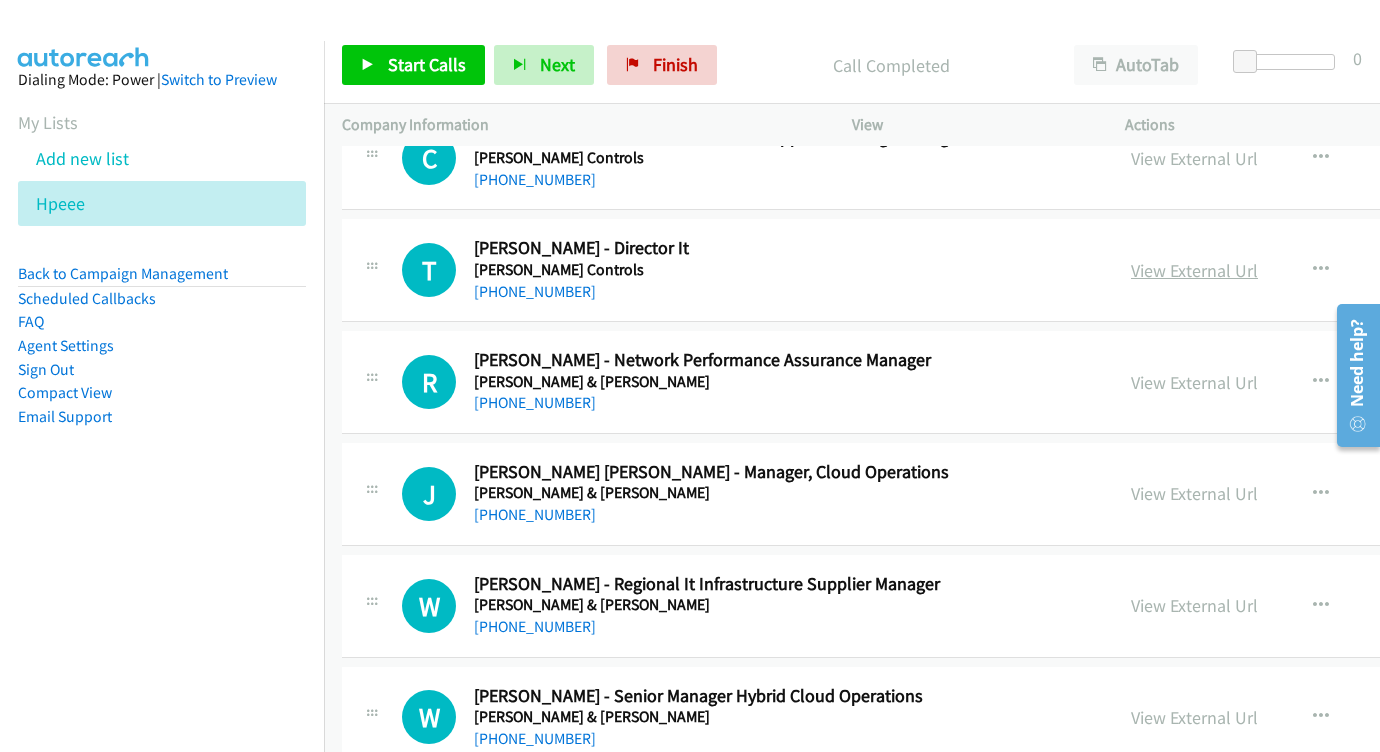 scroll, scrollTop: 1897, scrollLeft: 0, axis: vertical 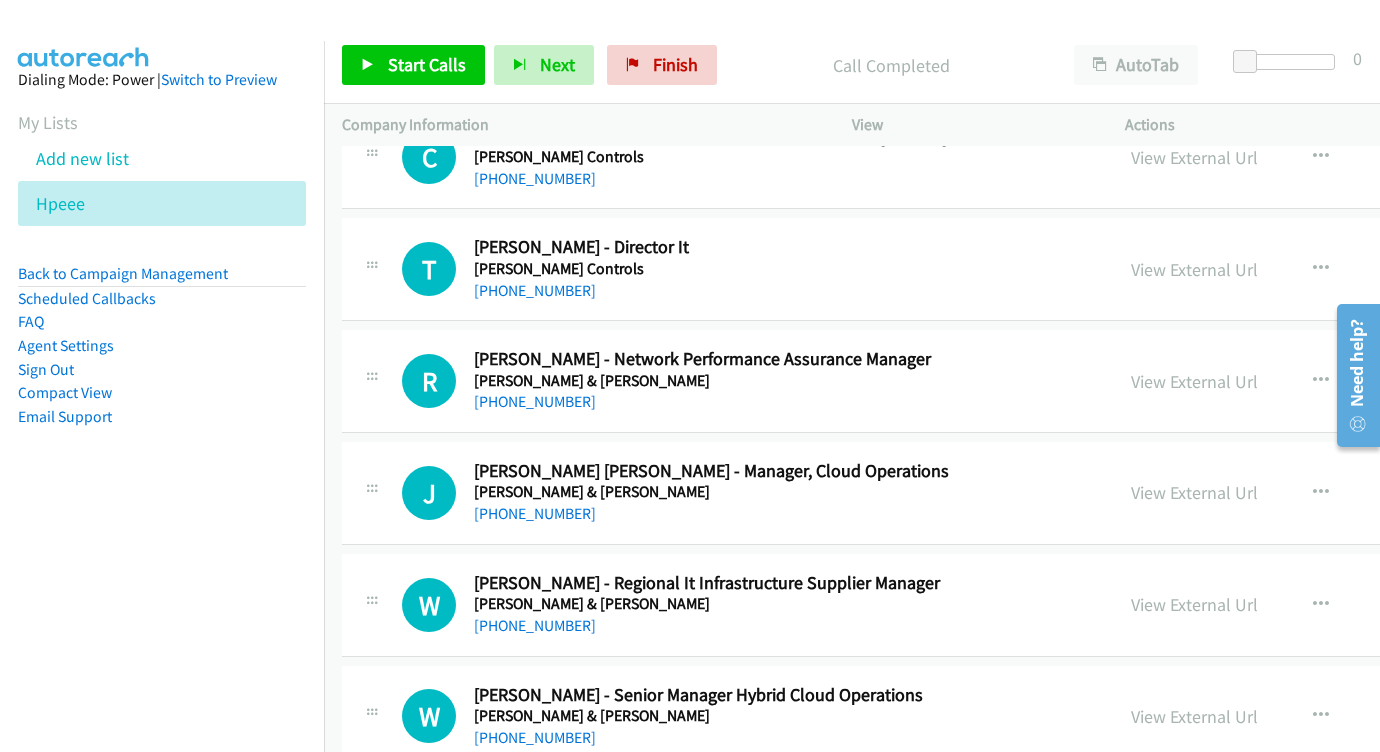click on "View External Url" at bounding box center [1194, 269] 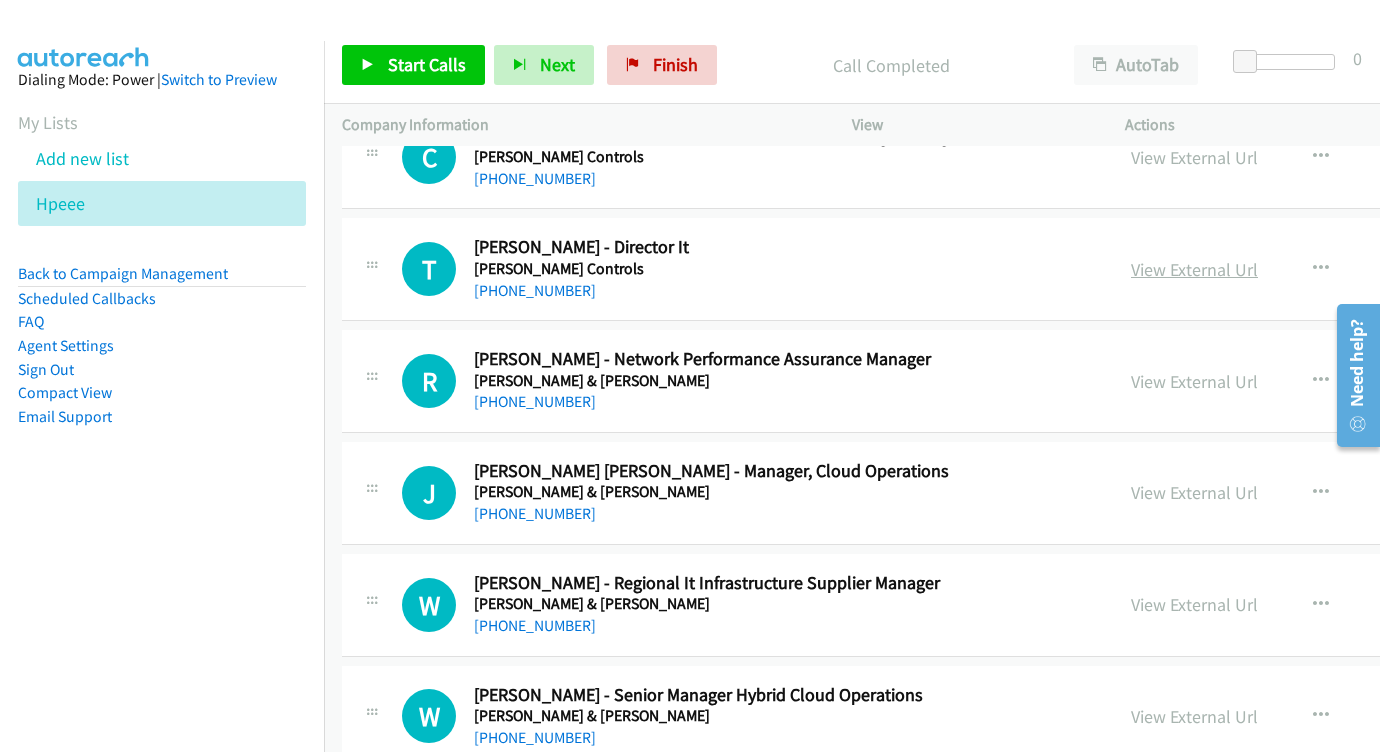 click on "View External Url" at bounding box center (1194, 269) 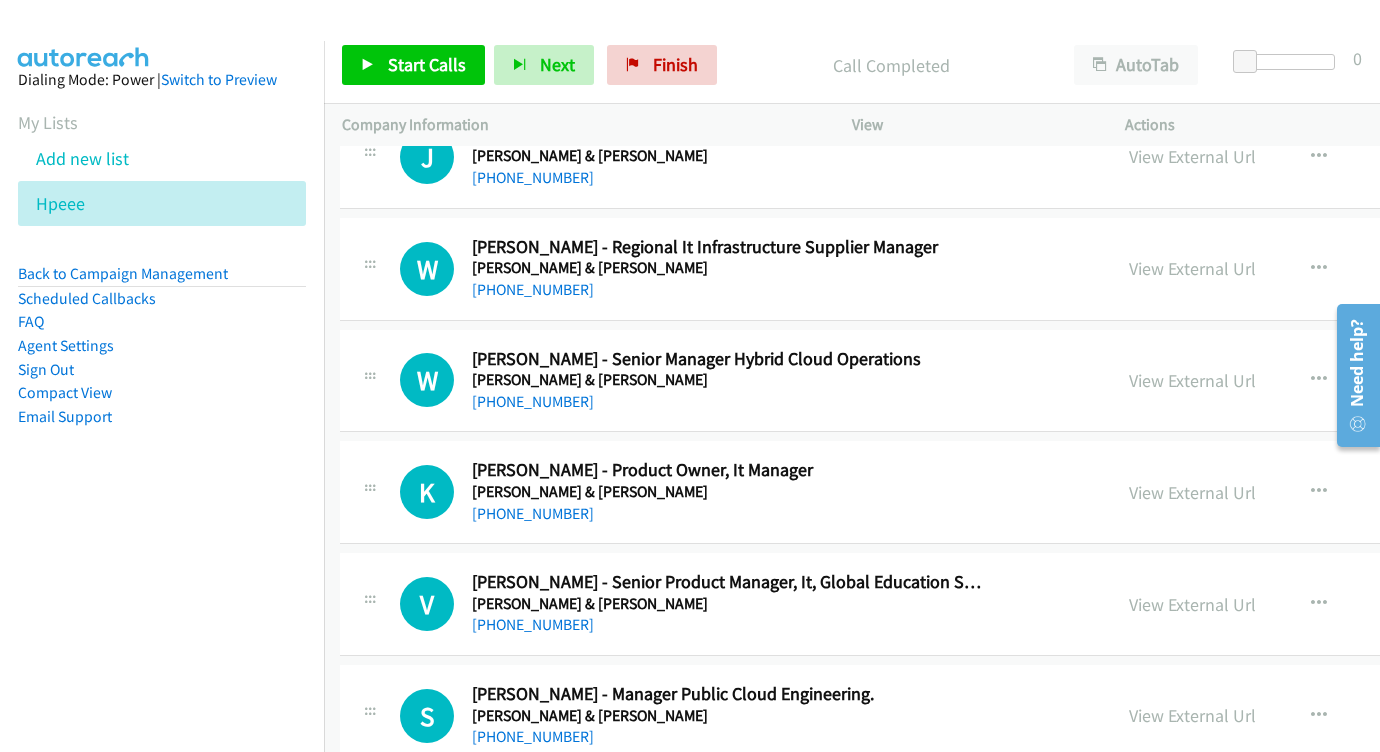 scroll, scrollTop: 2234, scrollLeft: 3, axis: both 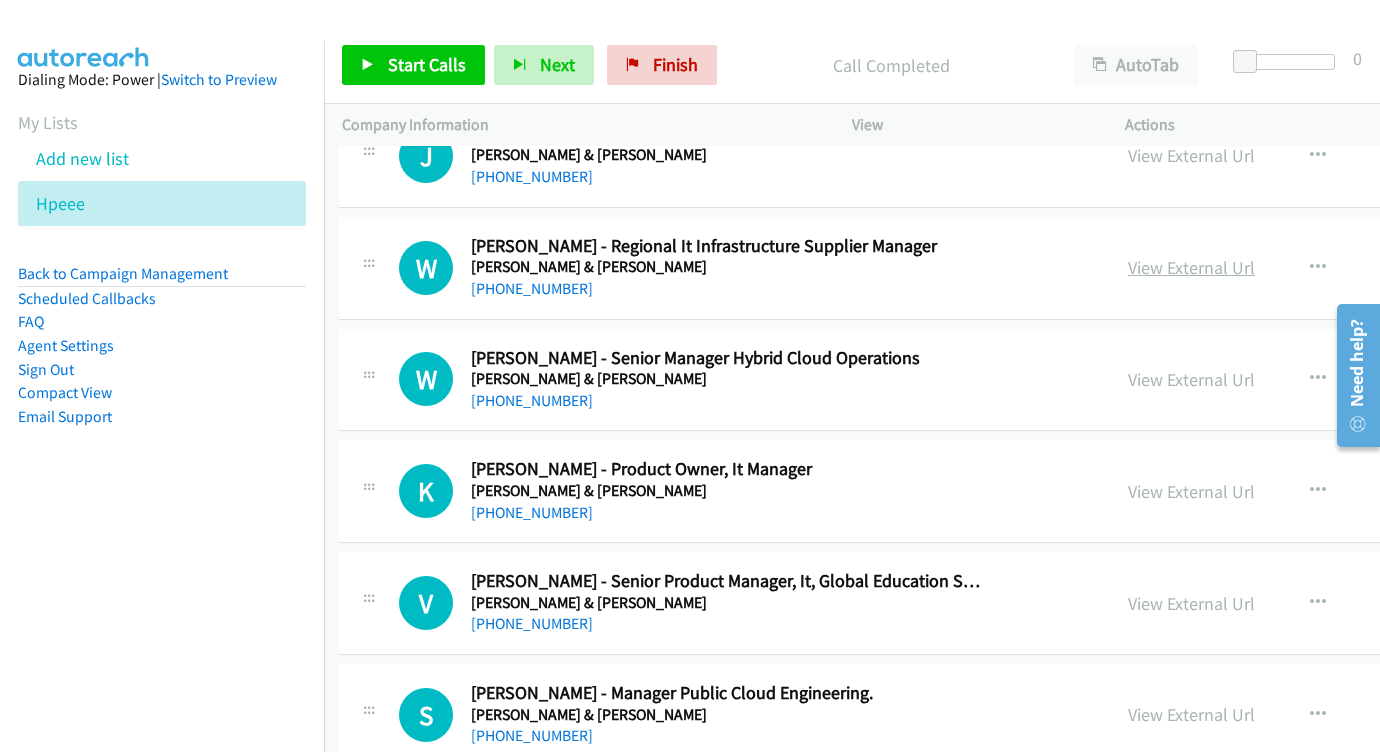 click on "View External Url" at bounding box center [1191, 267] 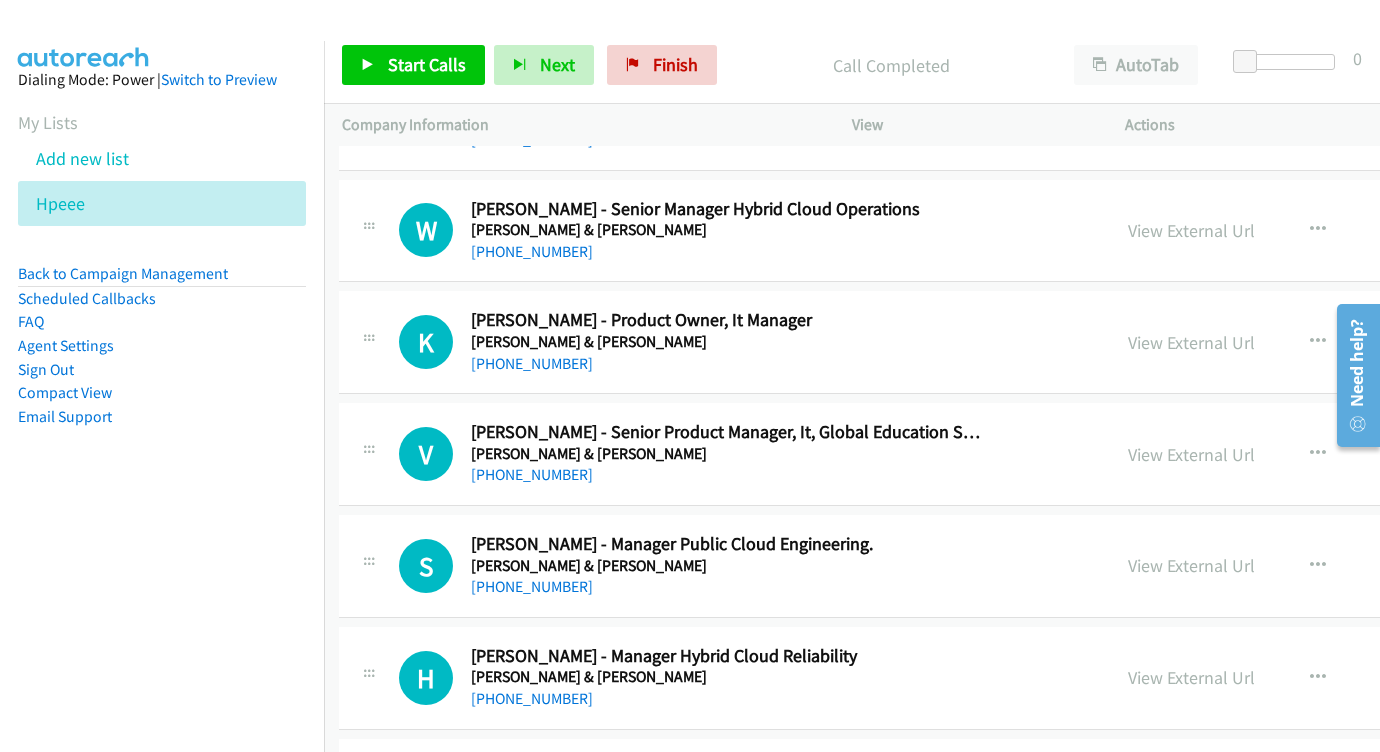 scroll, scrollTop: 2376, scrollLeft: 3, axis: both 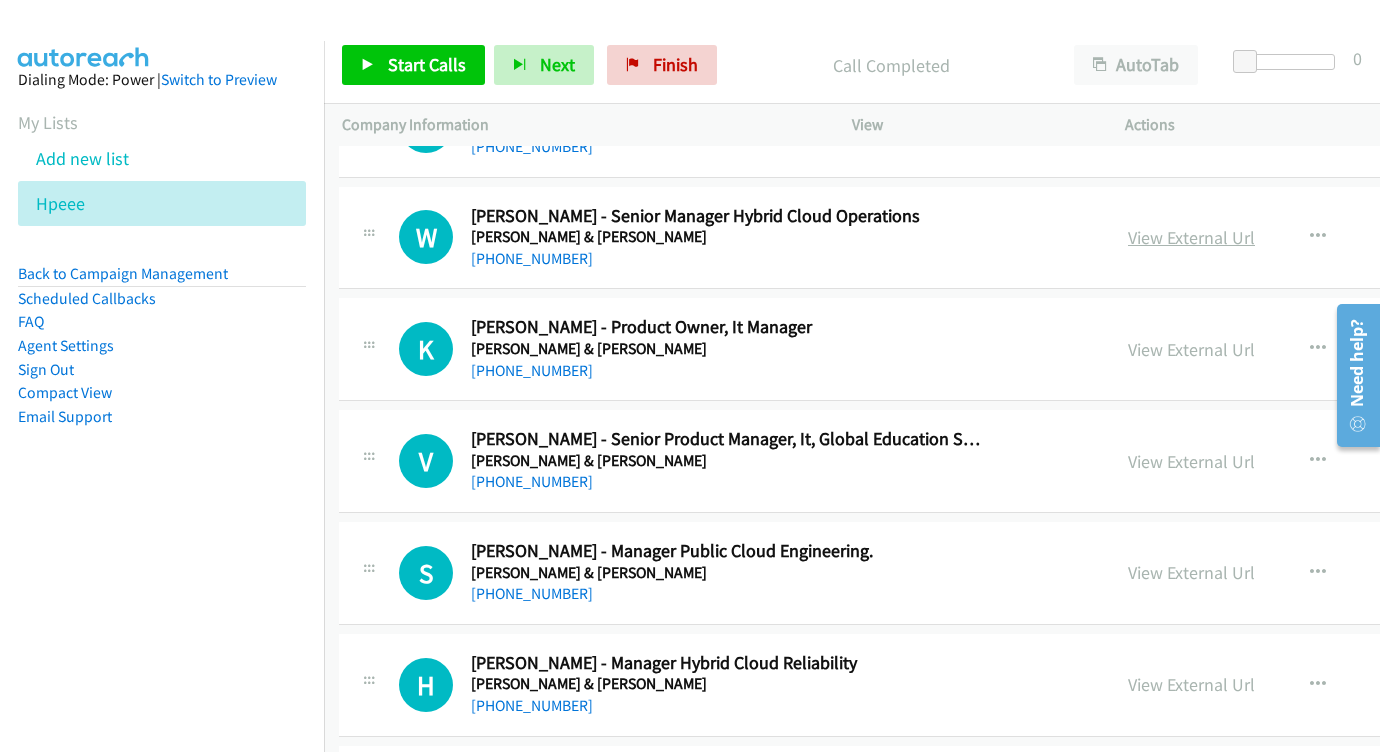 click on "View External Url" at bounding box center (1191, 237) 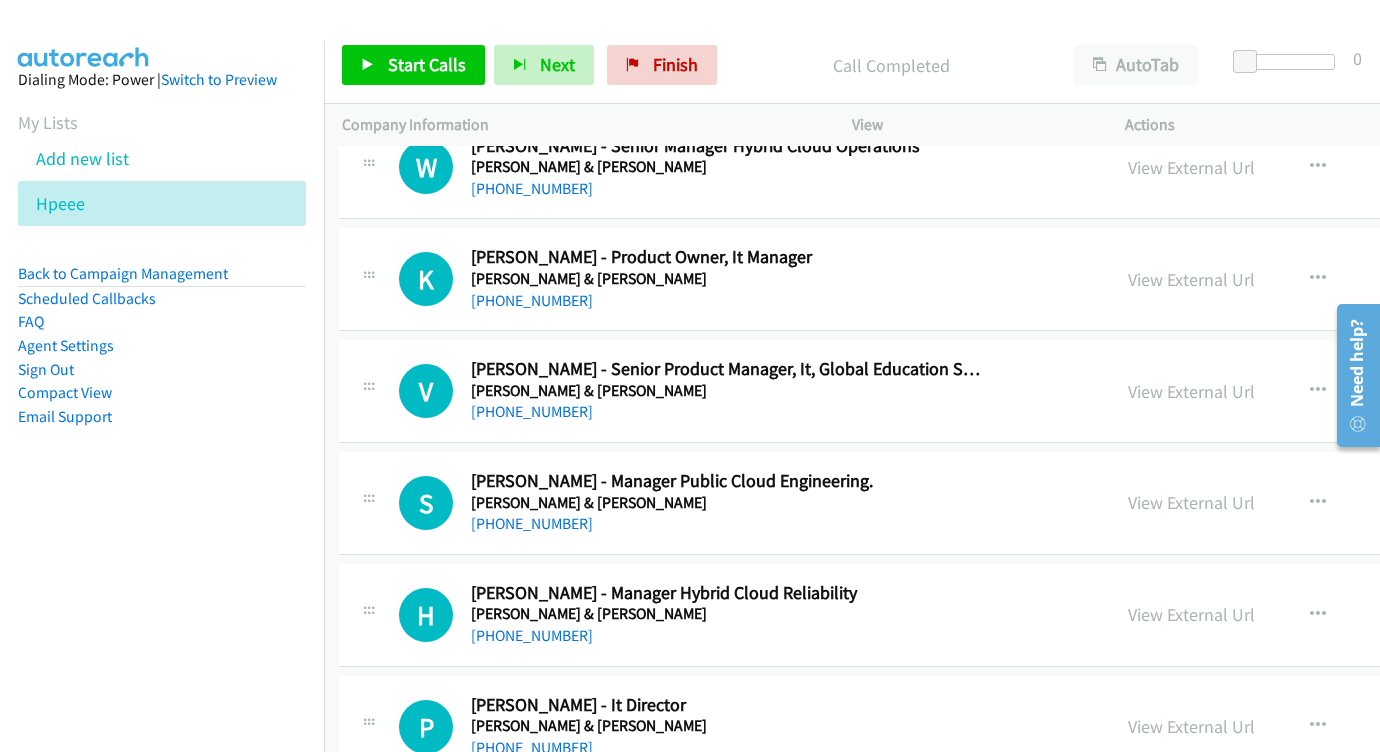 scroll, scrollTop: 2450, scrollLeft: 3, axis: both 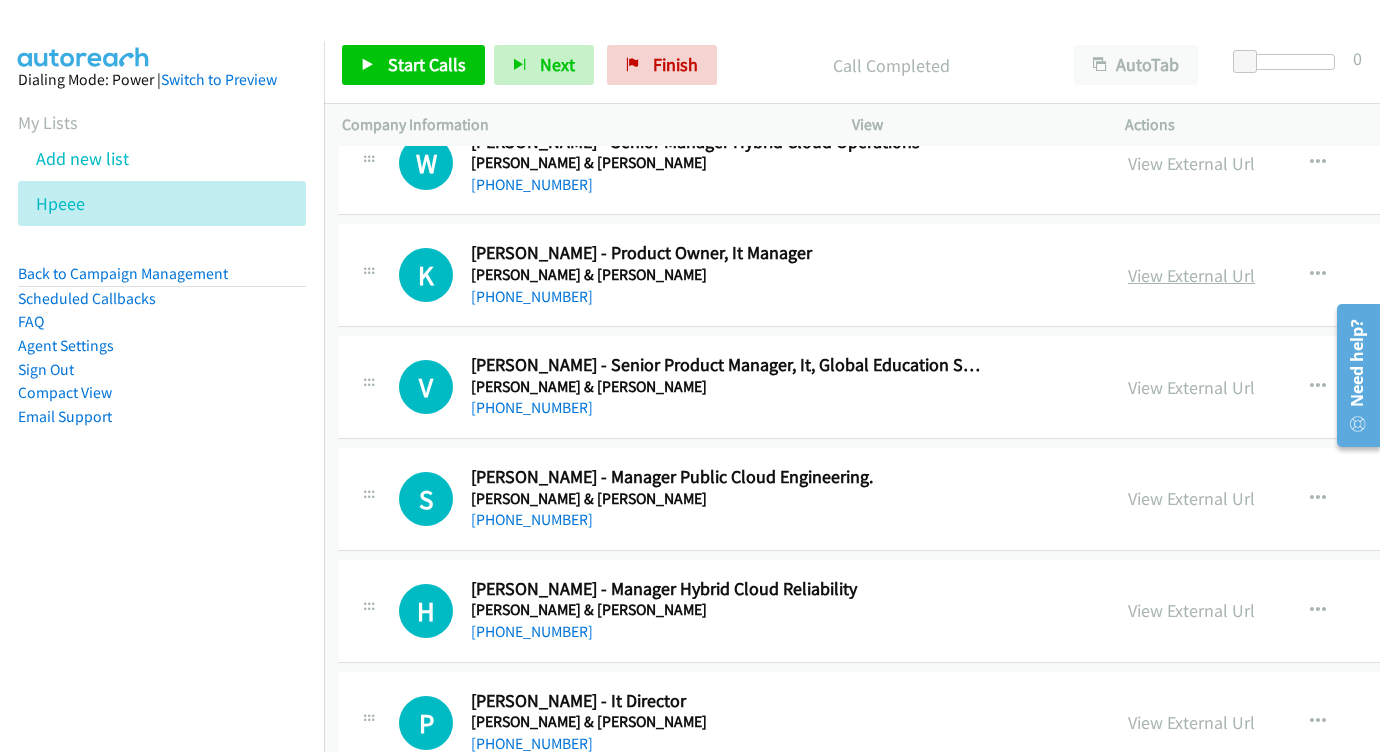 click on "View External Url" at bounding box center (1191, 275) 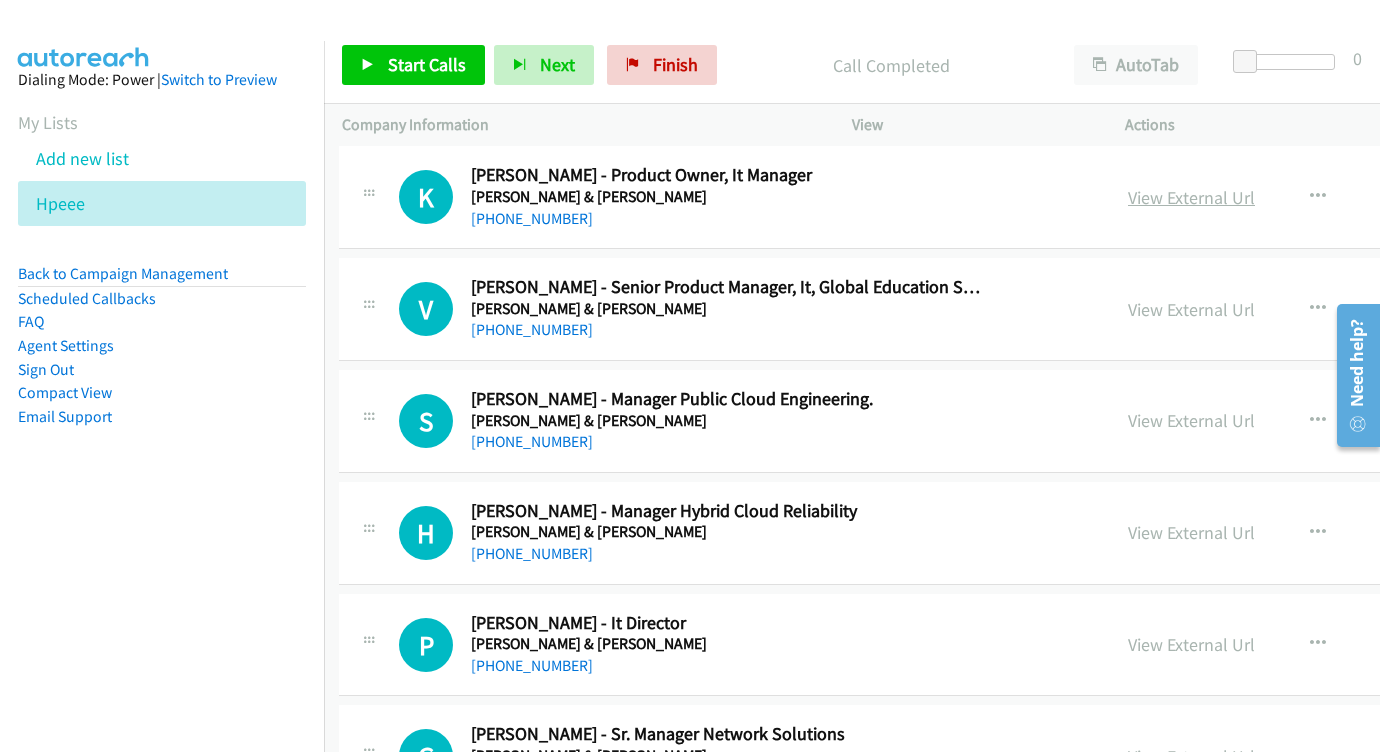 scroll, scrollTop: 2572, scrollLeft: 3, axis: both 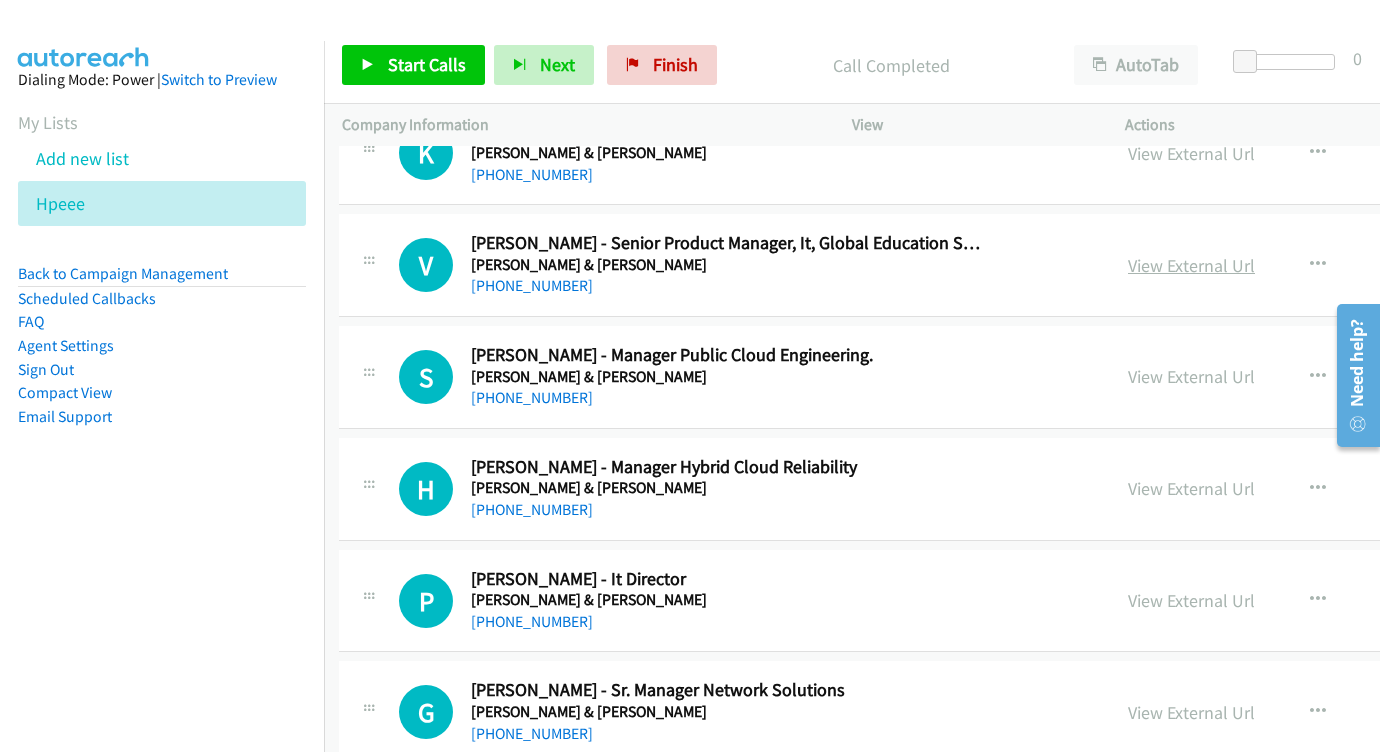 click on "View External Url" at bounding box center [1191, 265] 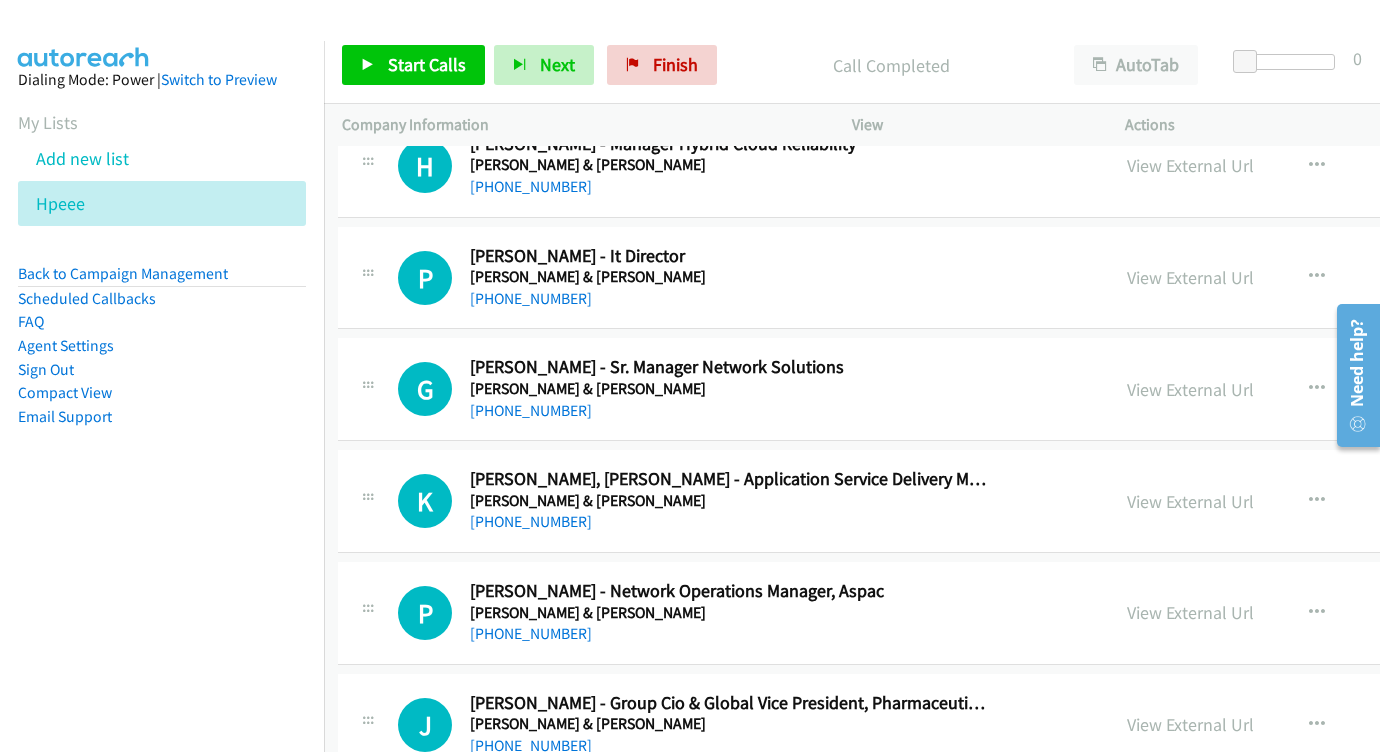 scroll, scrollTop: 2895, scrollLeft: 5, axis: both 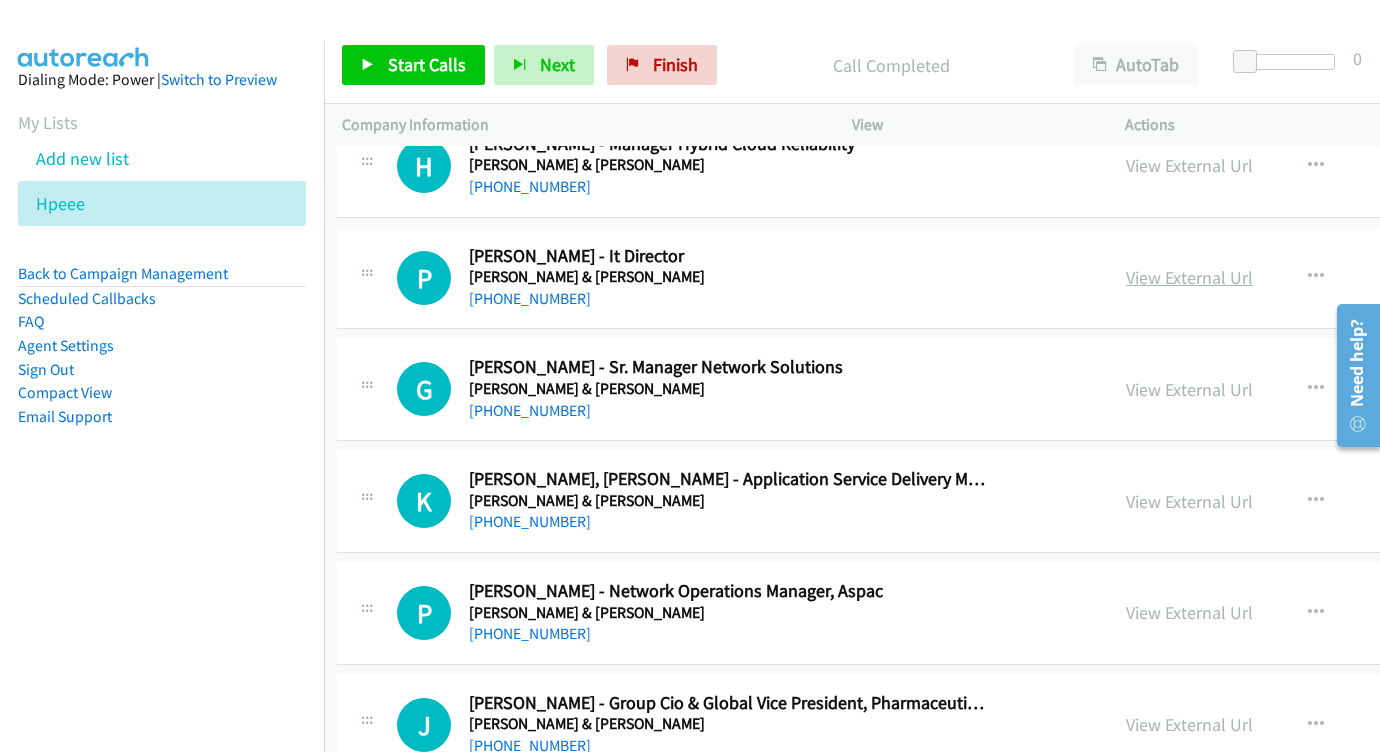 click on "View External Url" at bounding box center (1189, 277) 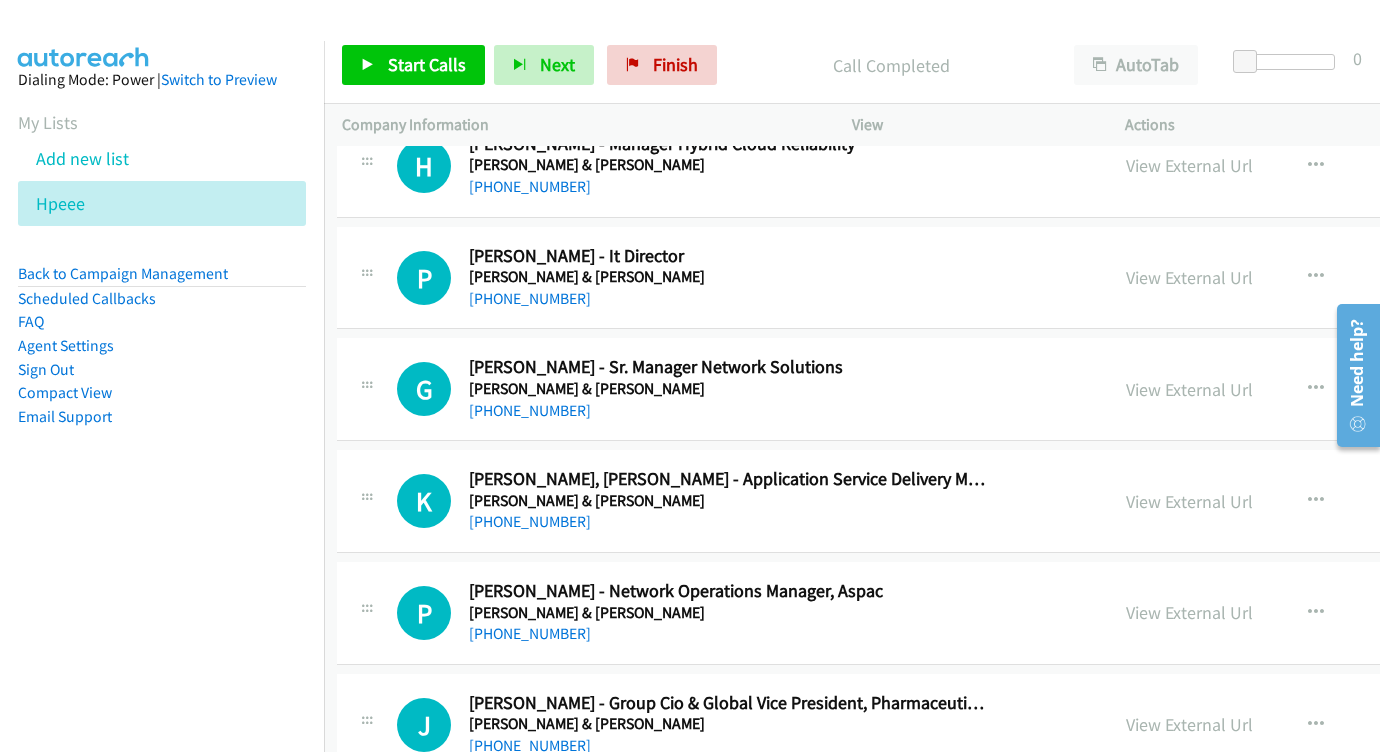 scroll, scrollTop: 3011, scrollLeft: 5, axis: both 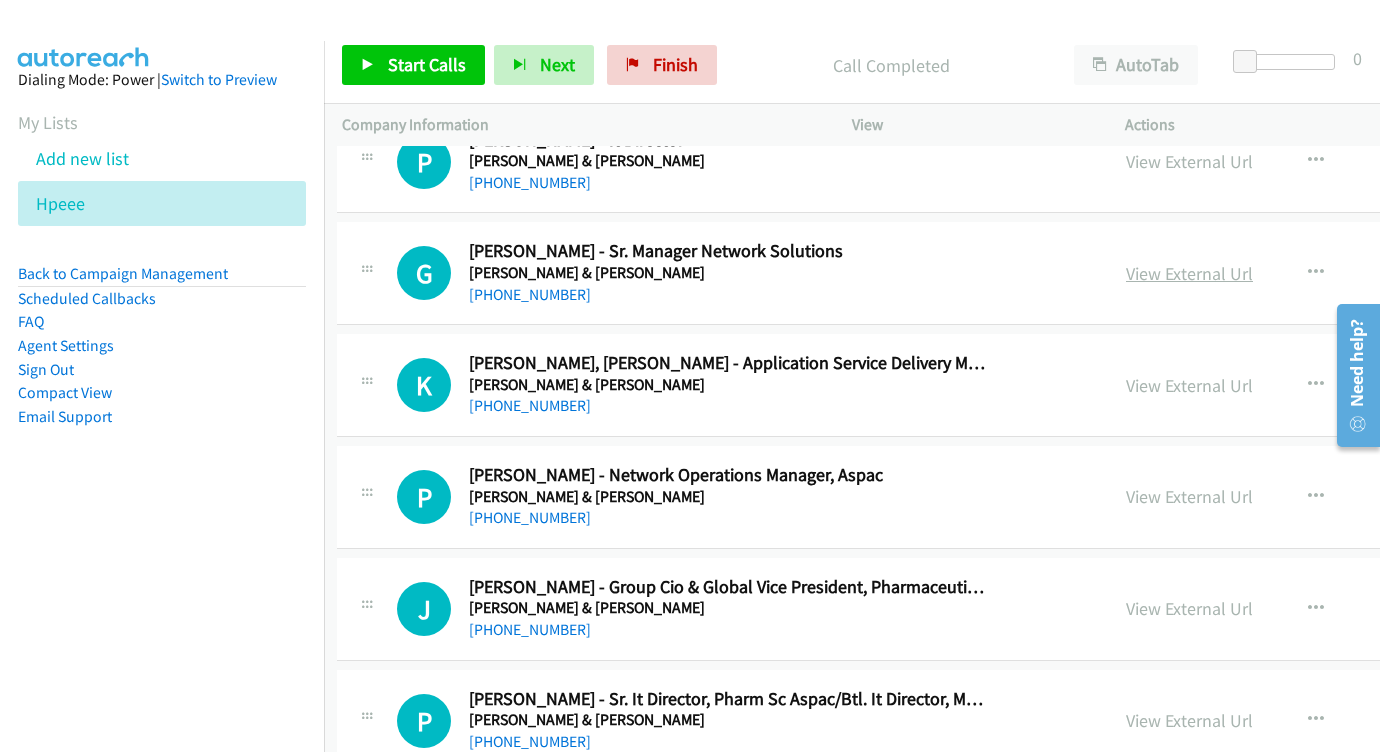 click on "View External Url" at bounding box center [1189, 273] 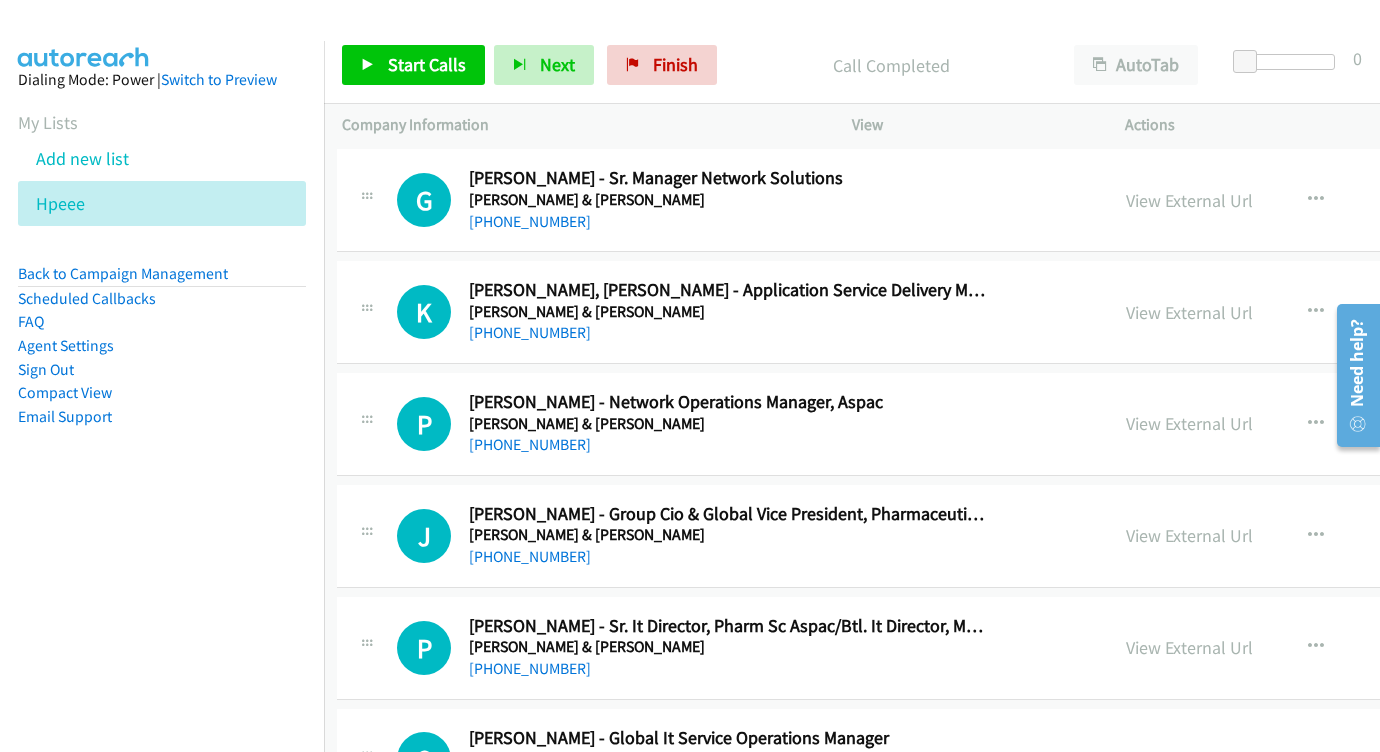 scroll, scrollTop: 3096, scrollLeft: 5, axis: both 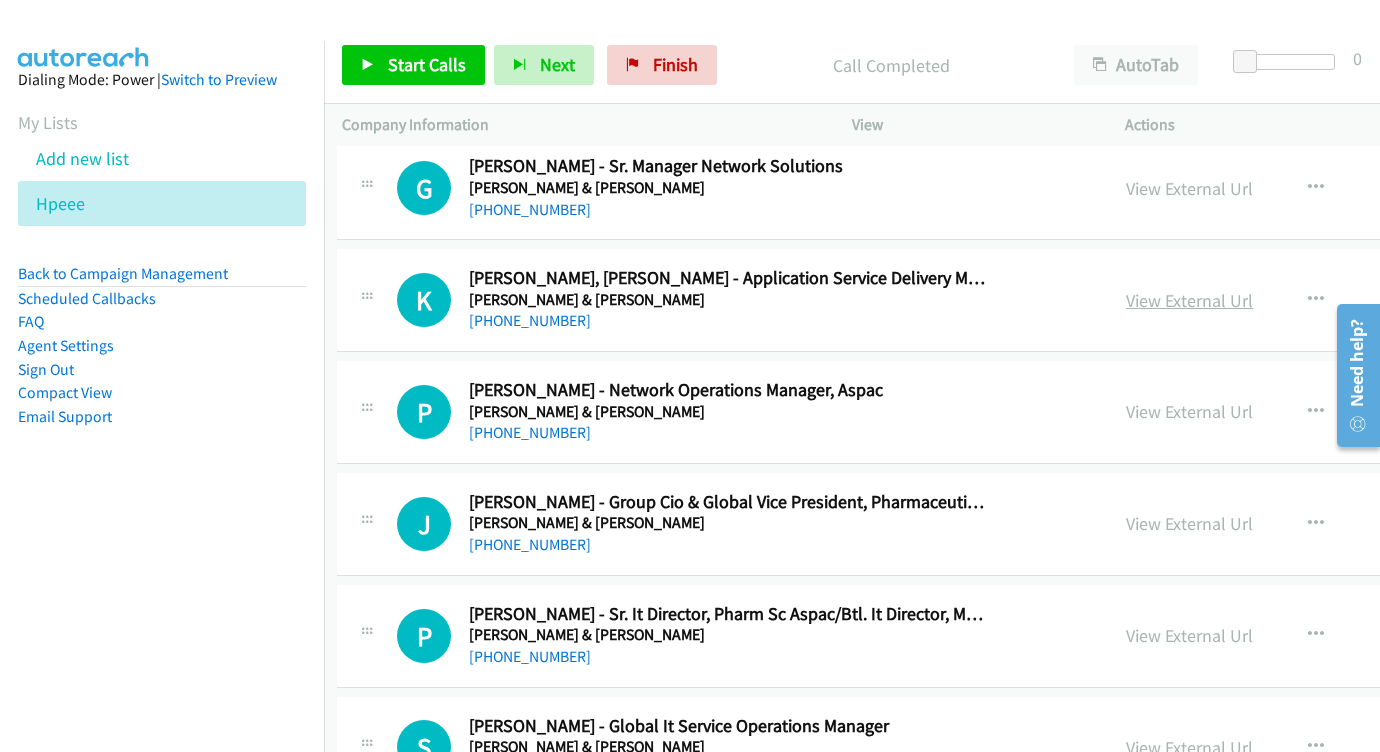 click on "View External Url" at bounding box center [1189, 300] 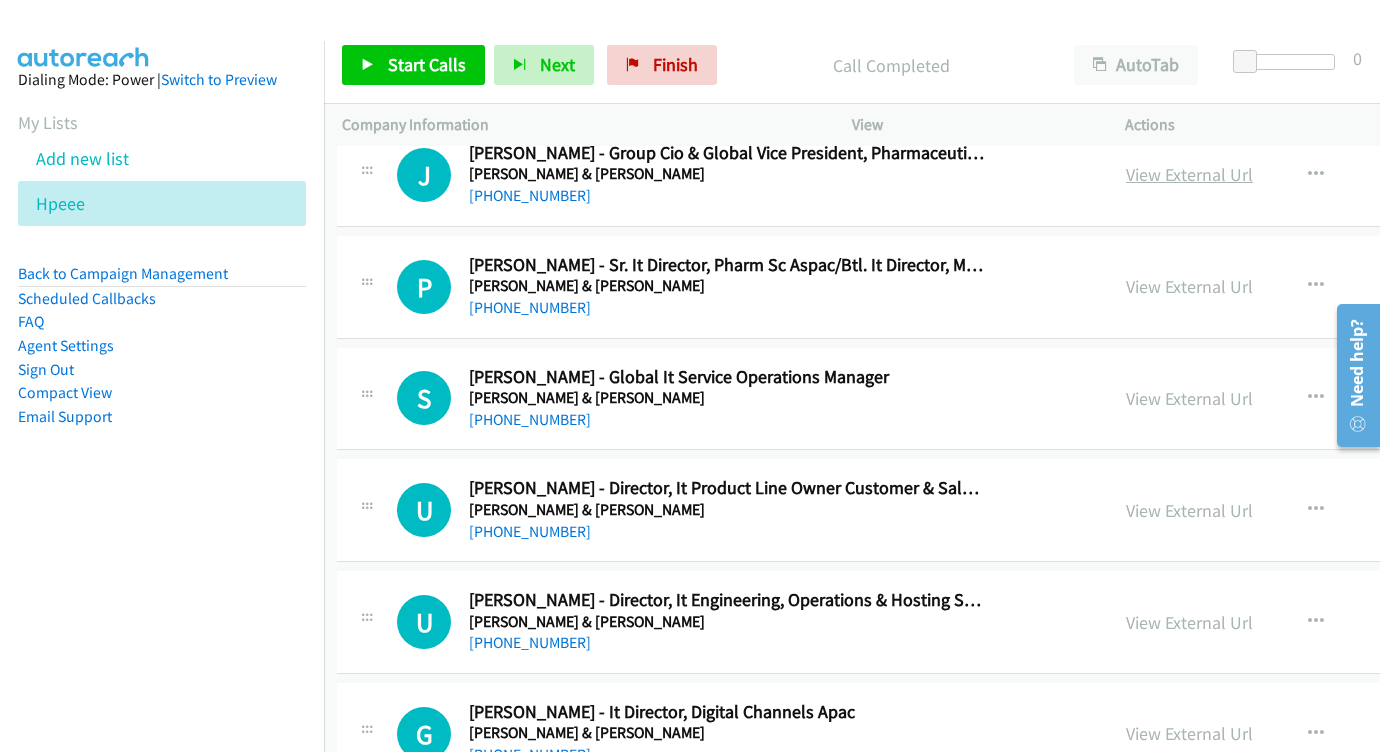 scroll, scrollTop: 3446, scrollLeft: 5, axis: both 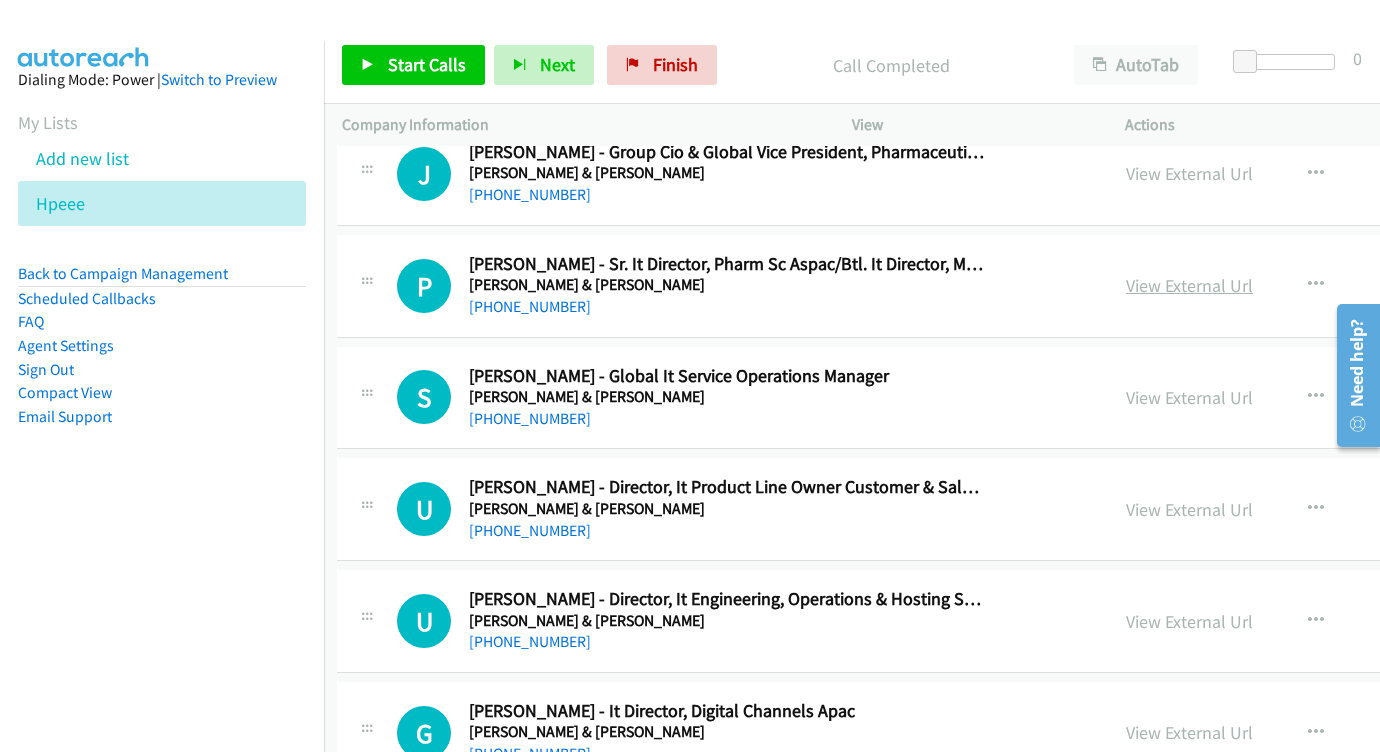 click on "View External Url" at bounding box center [1189, 285] 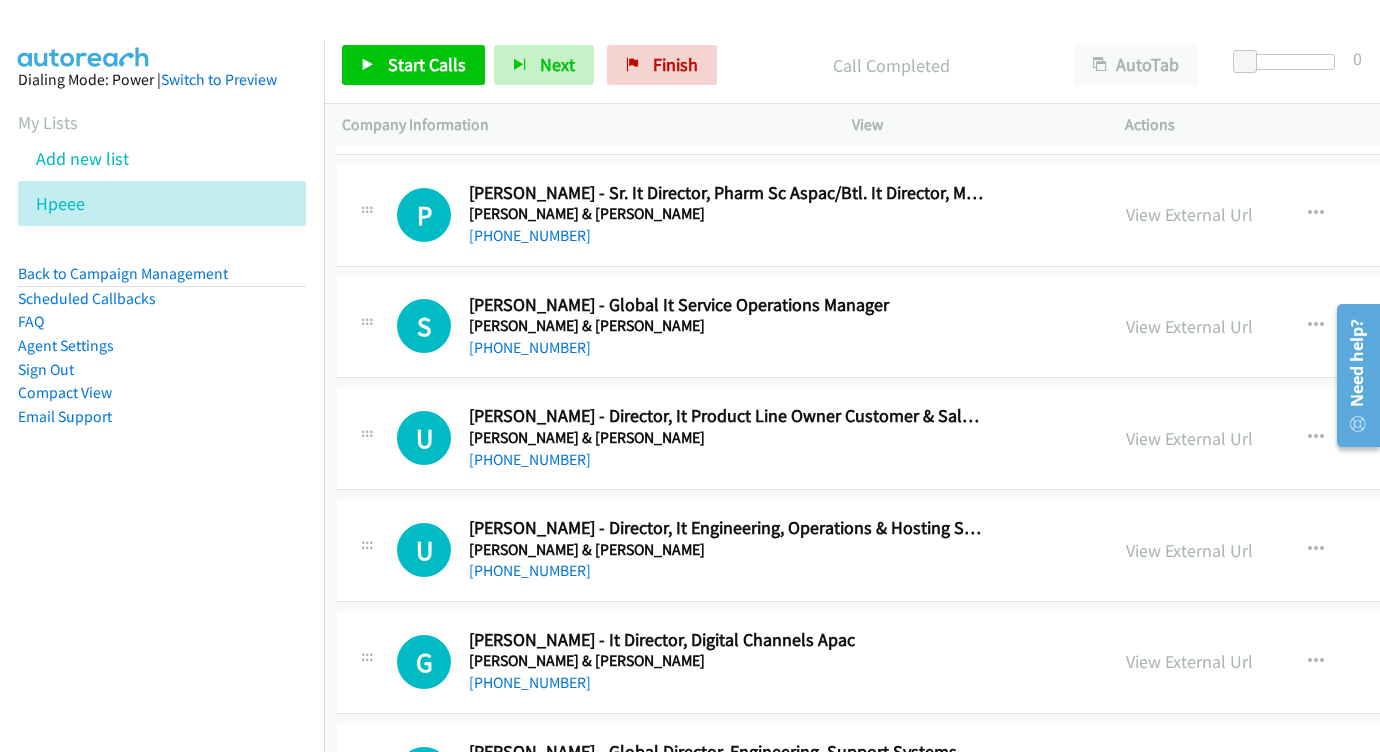 scroll, scrollTop: 3574, scrollLeft: 5, axis: both 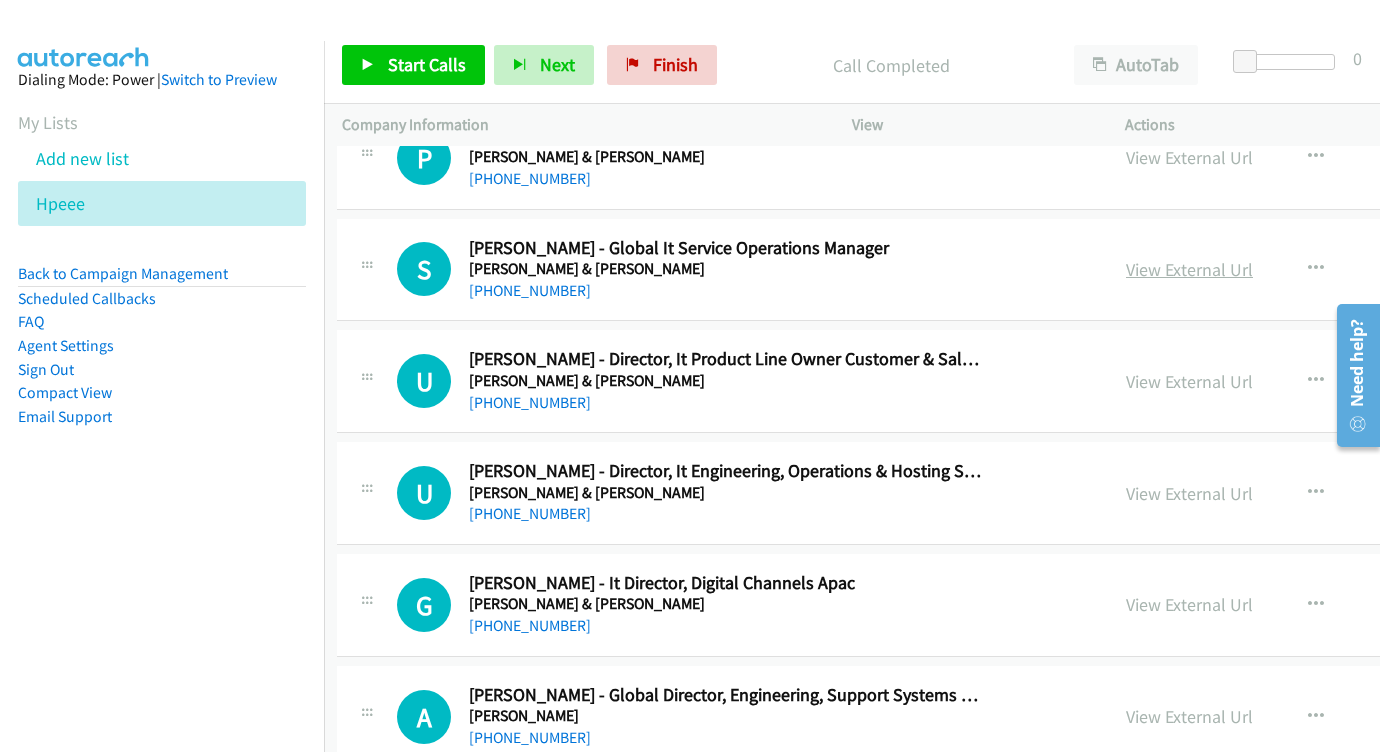 click on "View External Url" at bounding box center (1189, 269) 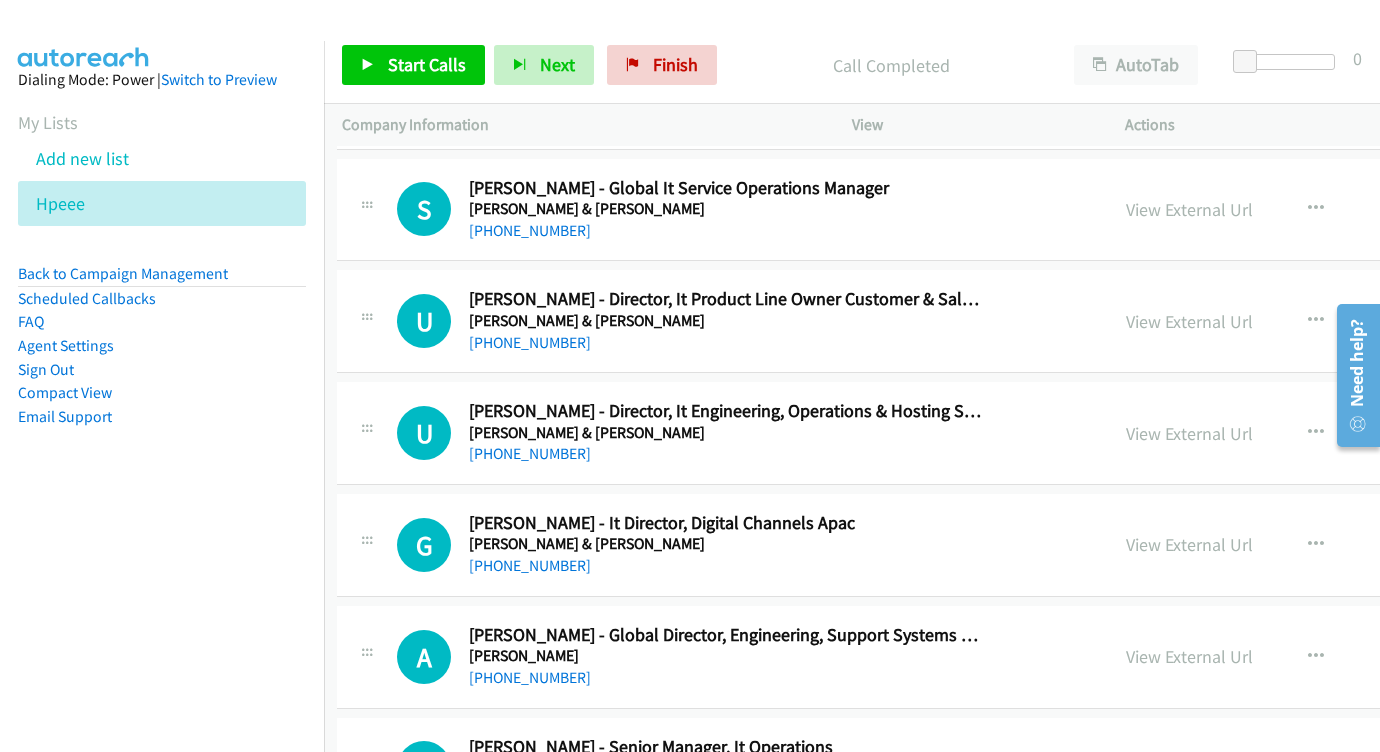 scroll, scrollTop: 3667, scrollLeft: 5, axis: both 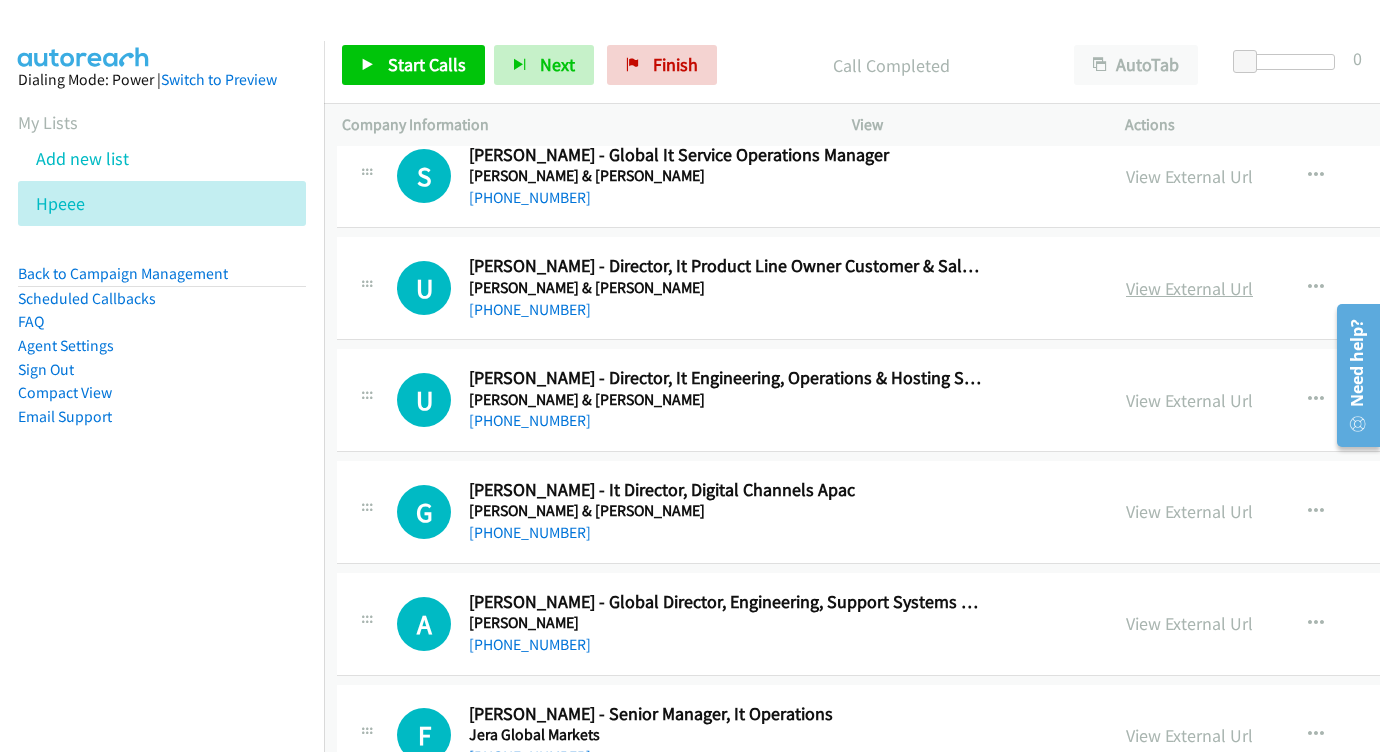 click on "View External Url" at bounding box center [1189, 288] 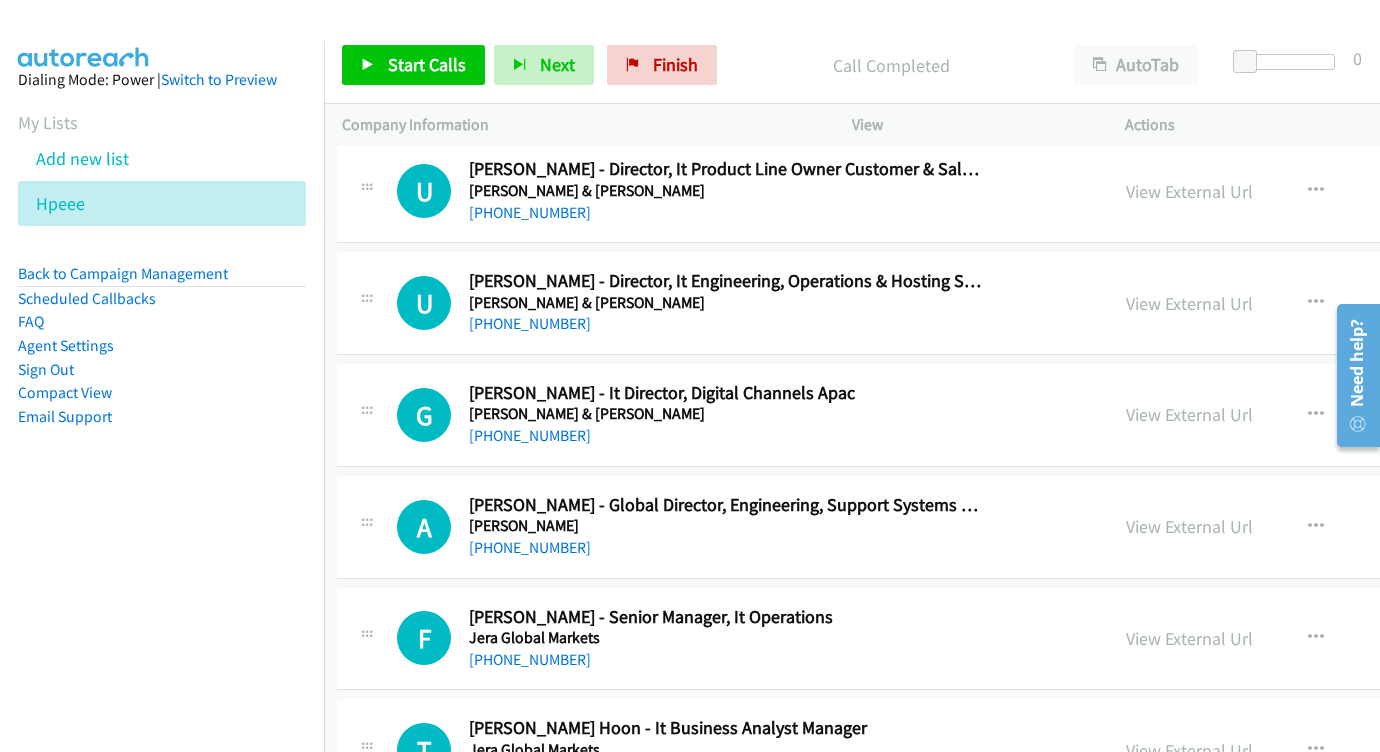 scroll, scrollTop: 3766, scrollLeft: 5, axis: both 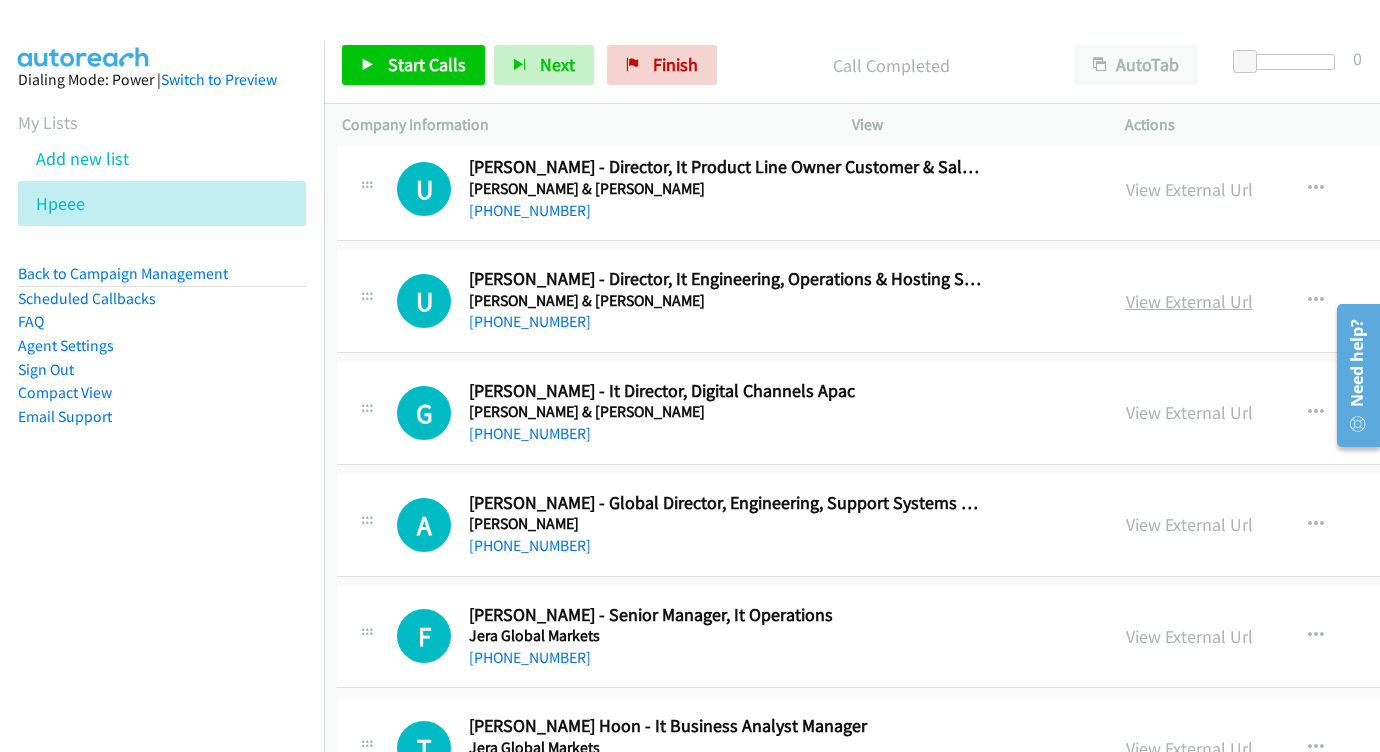 click on "View External Url" at bounding box center (1189, 301) 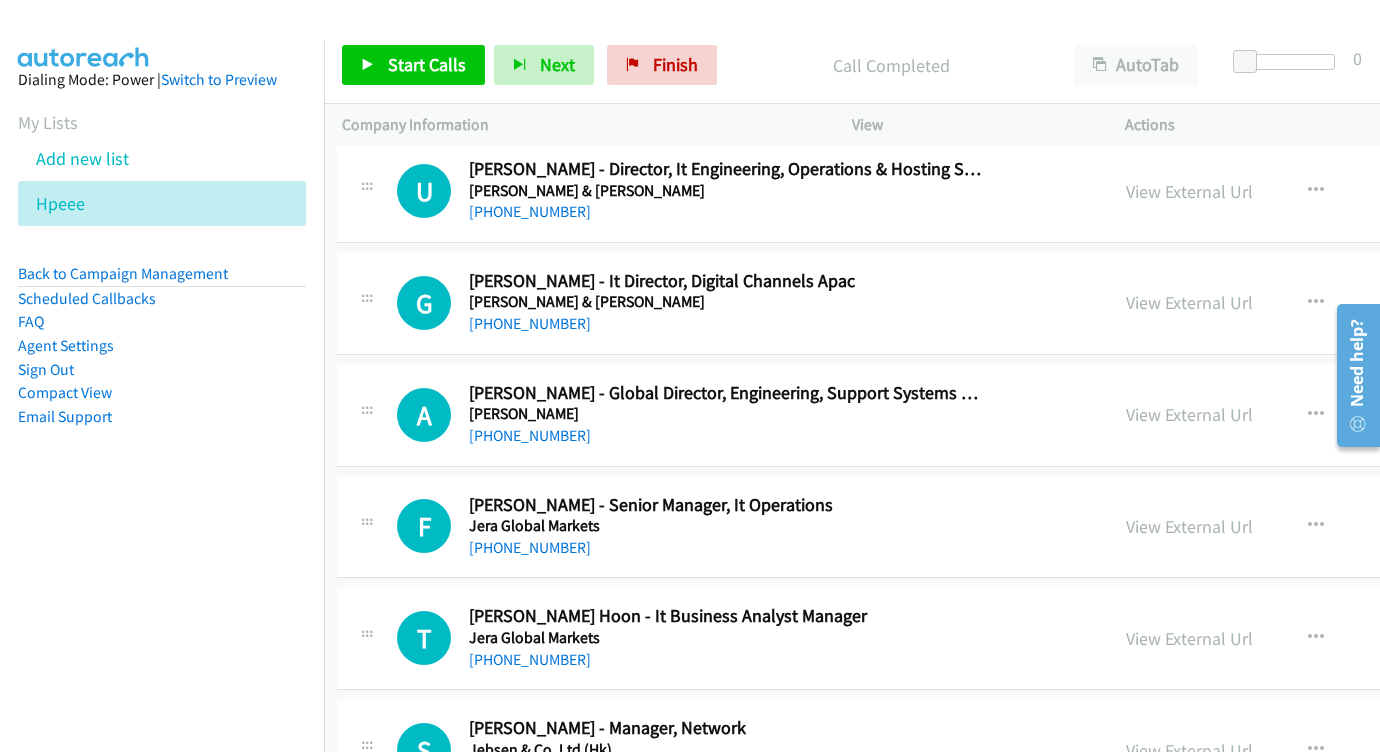 scroll, scrollTop: 3884, scrollLeft: 5, axis: both 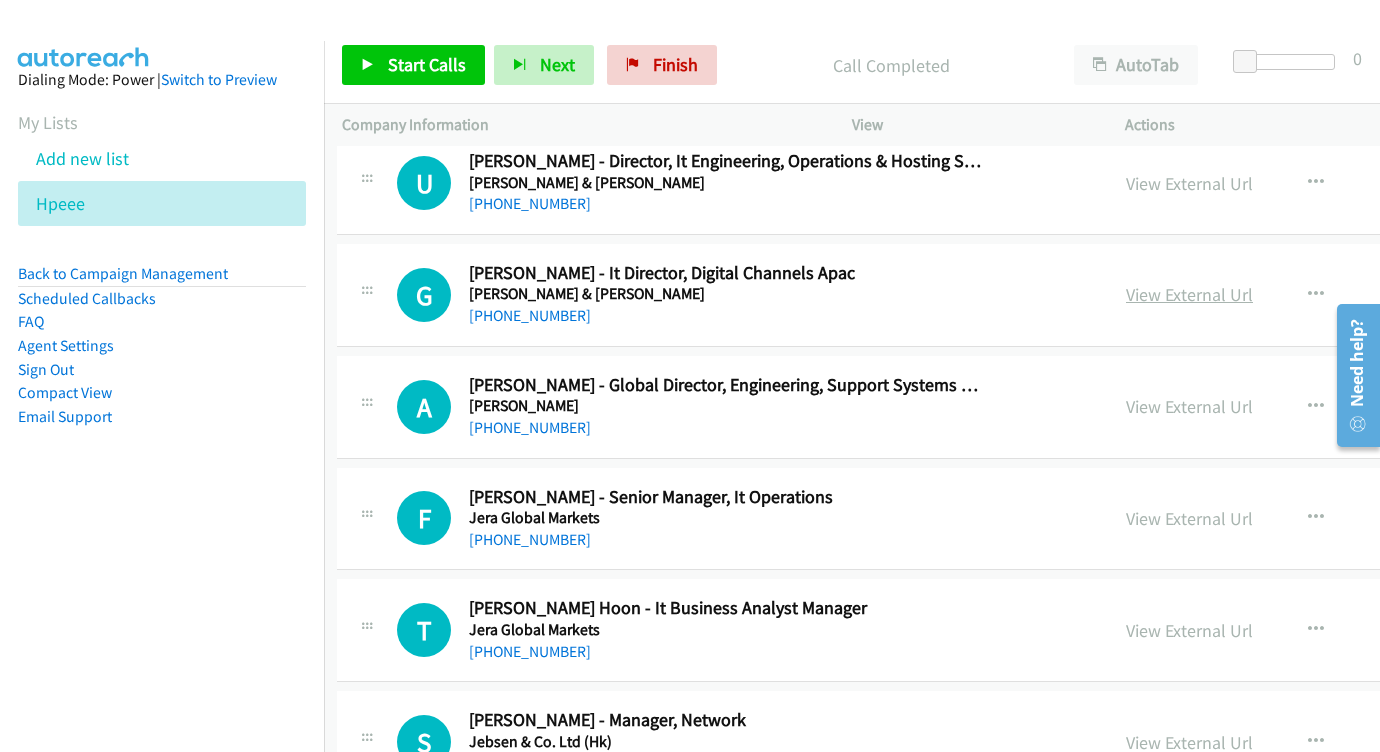 click on "View External Url" at bounding box center [1189, 294] 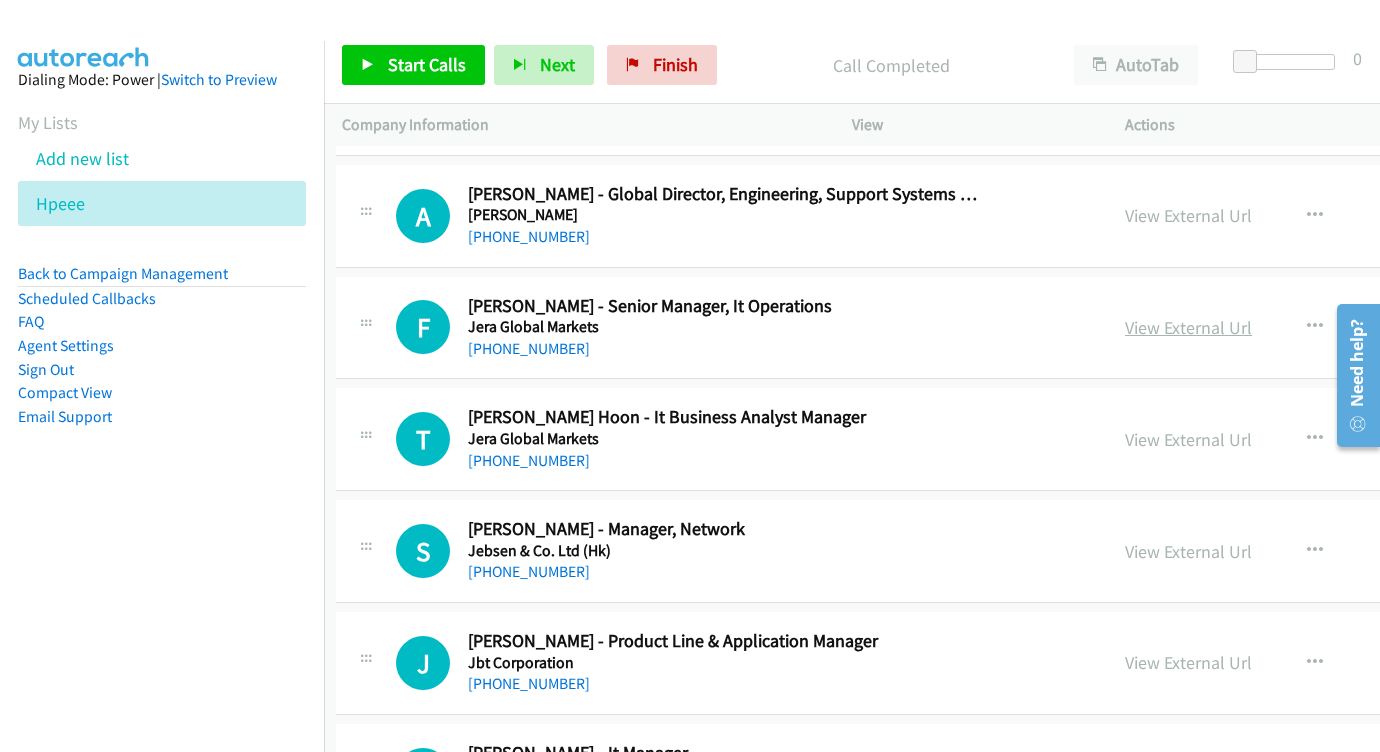 scroll, scrollTop: 4084, scrollLeft: 6, axis: both 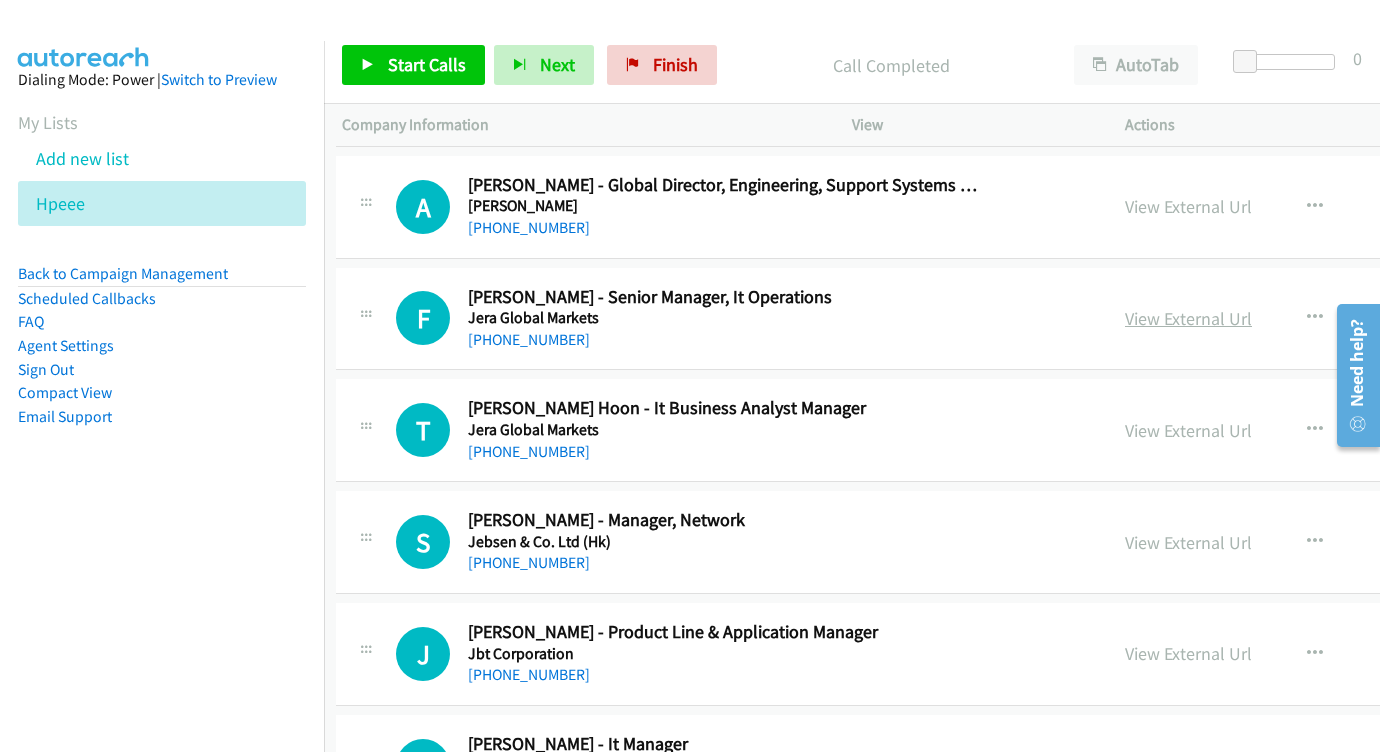 click on "View External Url" at bounding box center [1188, 318] 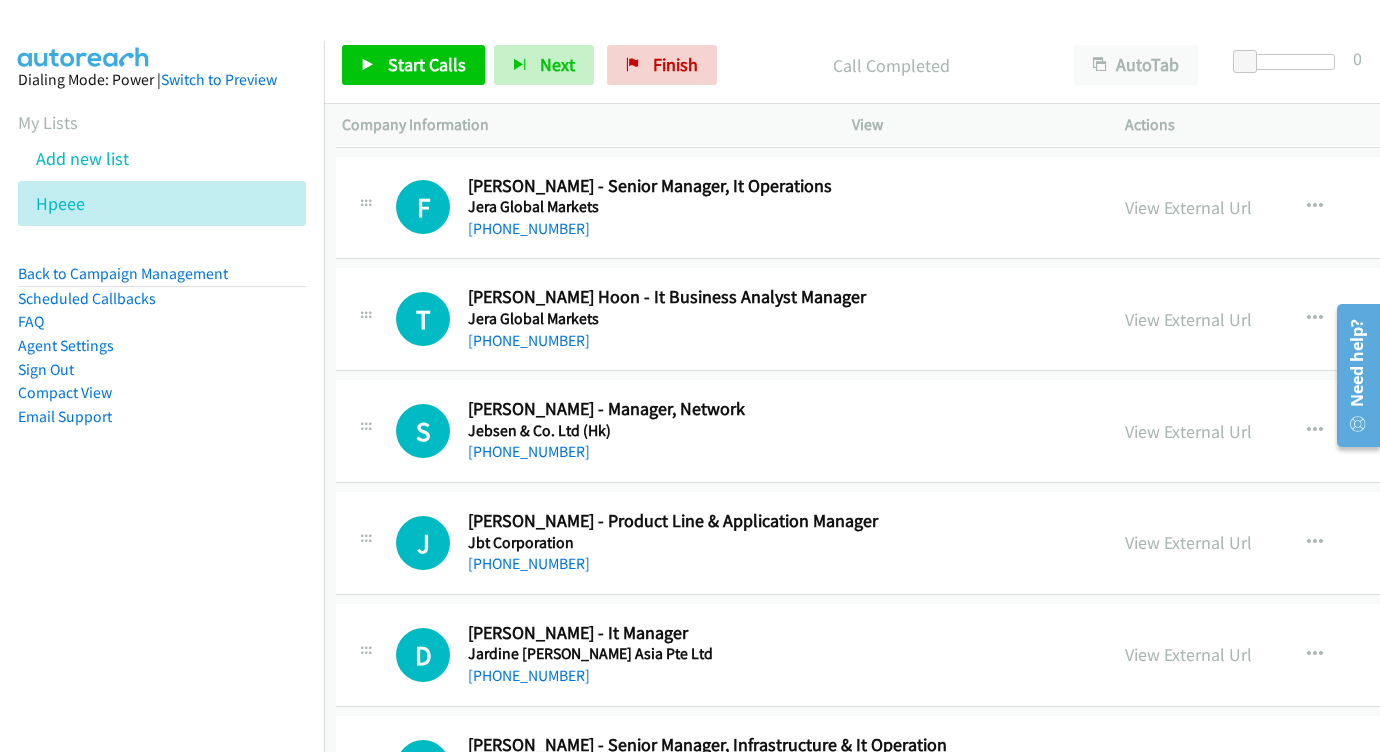 scroll, scrollTop: 4196, scrollLeft: 6, axis: both 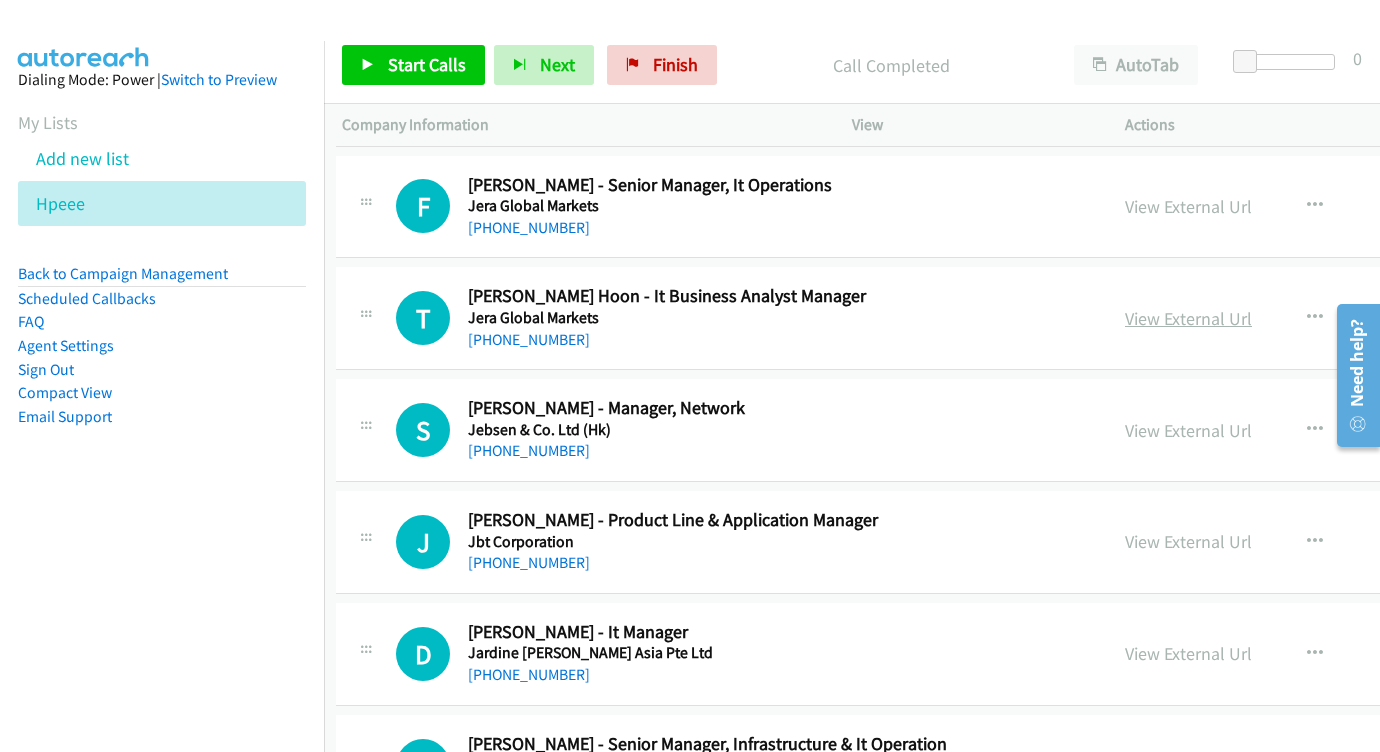 click on "View External Url" at bounding box center (1188, 318) 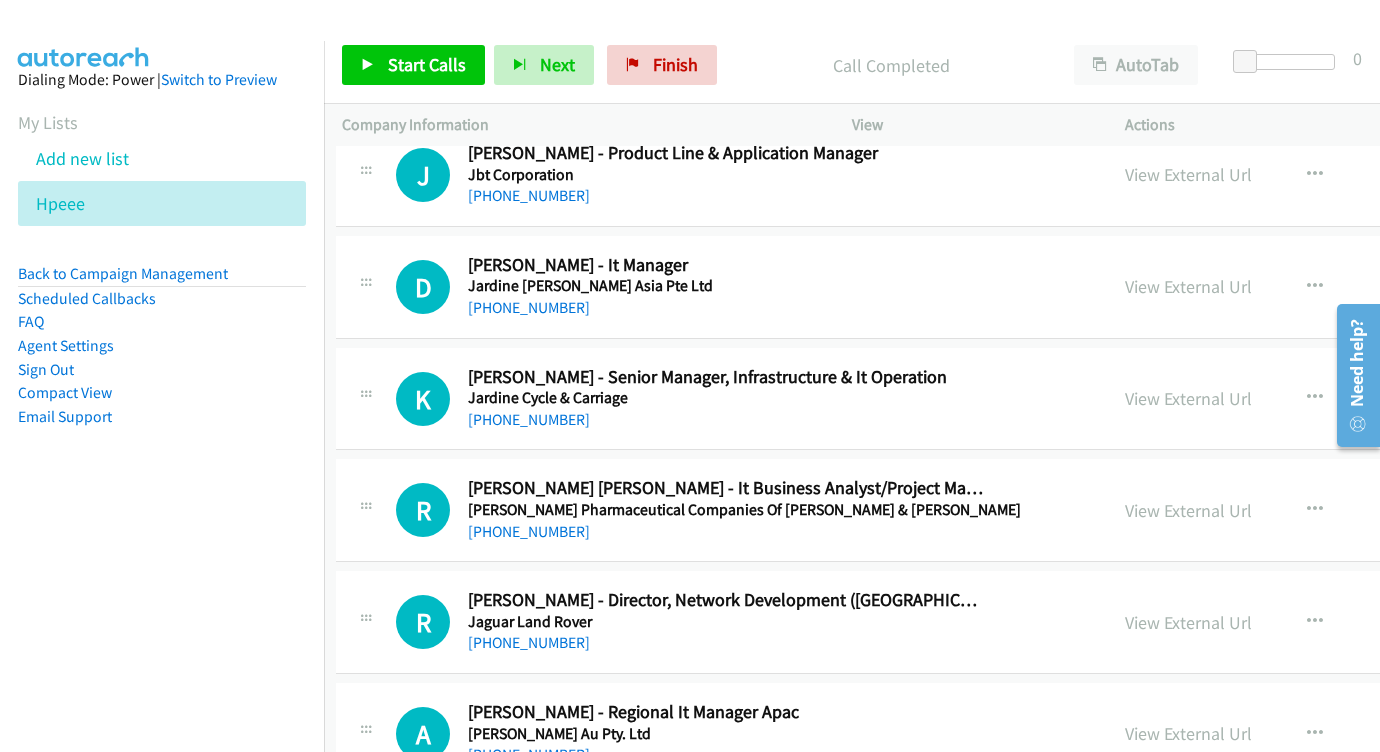 scroll, scrollTop: 4565, scrollLeft: 6, axis: both 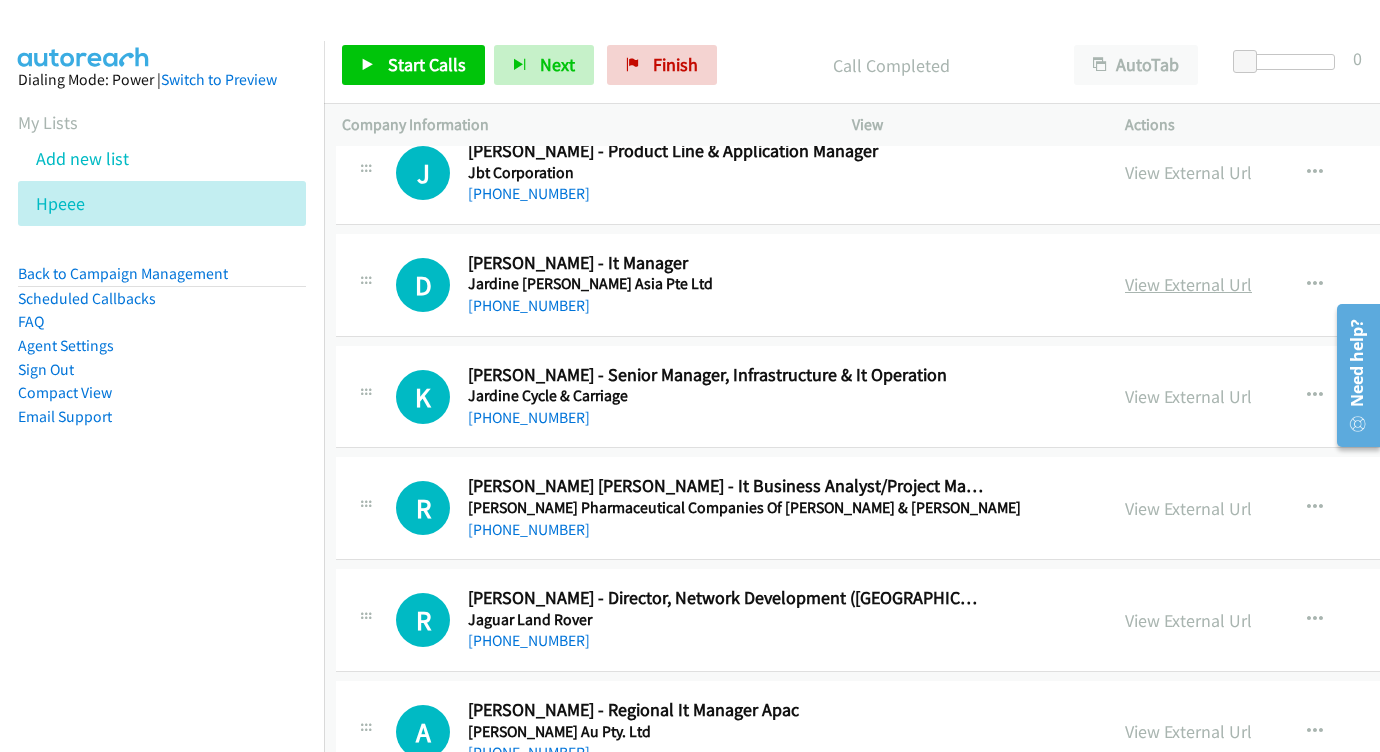 click on "View External Url" at bounding box center [1188, 284] 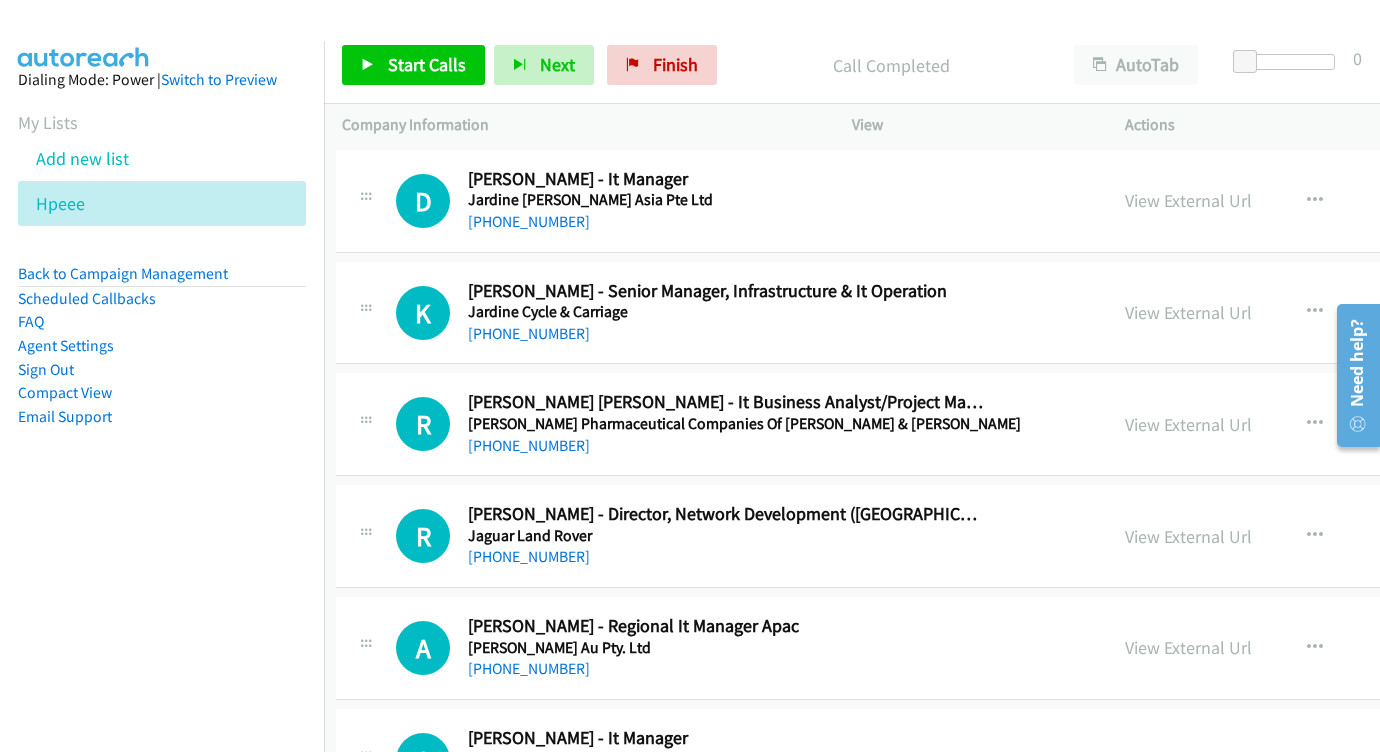 scroll, scrollTop: 4667, scrollLeft: 6, axis: both 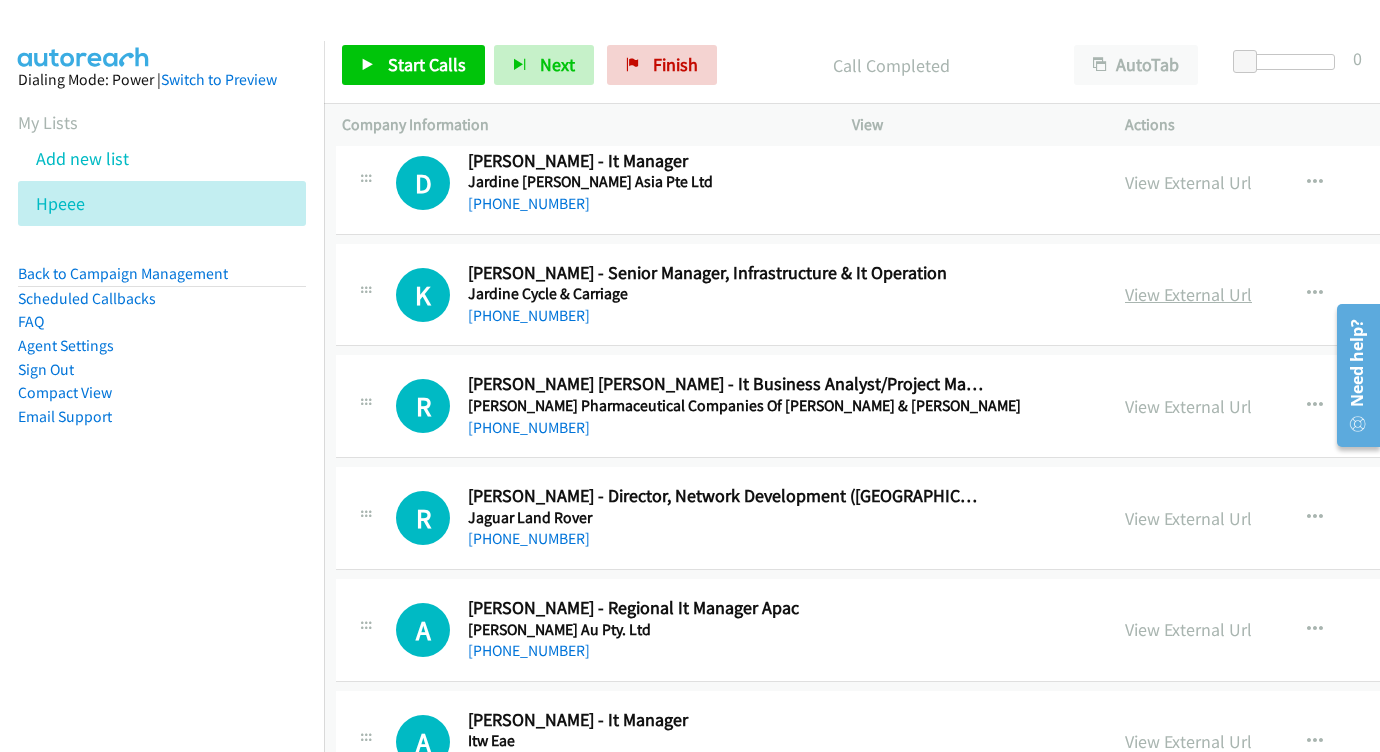 click on "View External Url" at bounding box center (1188, 294) 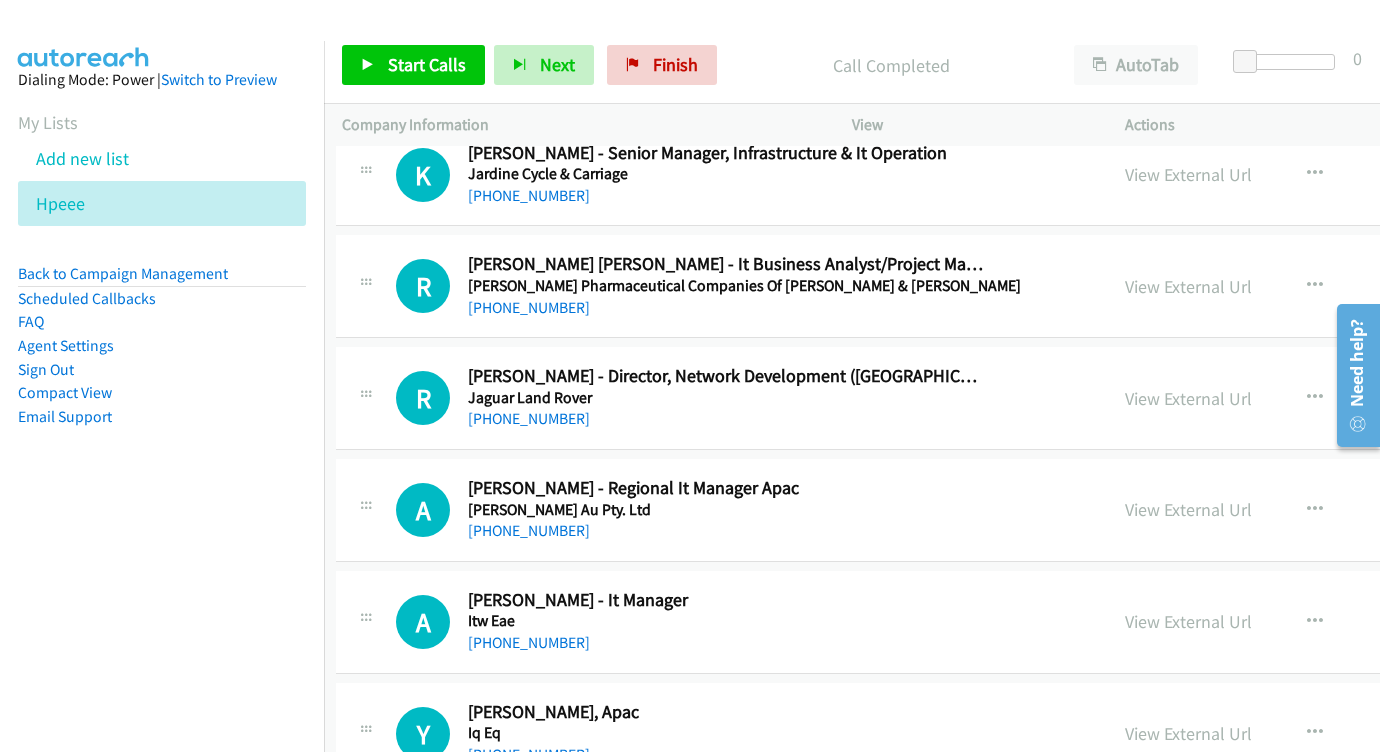 scroll, scrollTop: 4789, scrollLeft: 6, axis: both 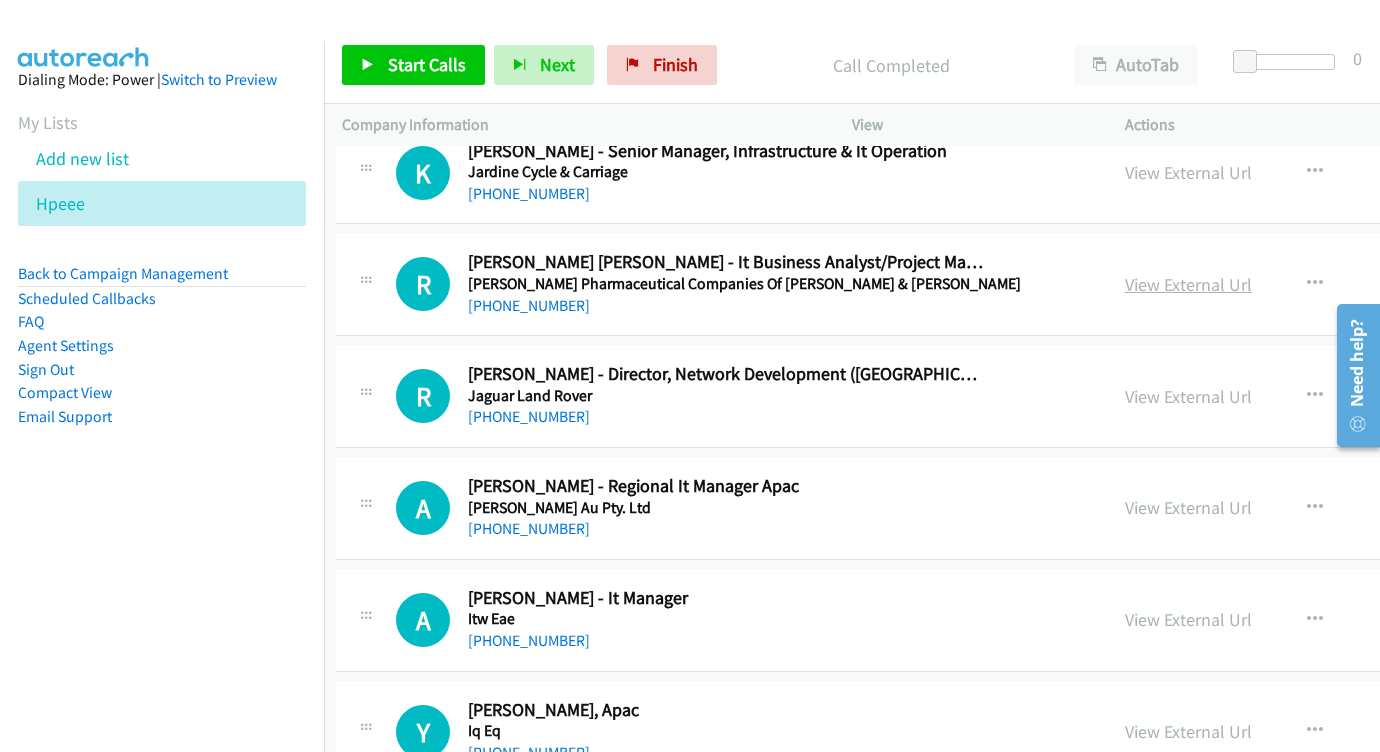 click on "View External Url" at bounding box center [1188, 284] 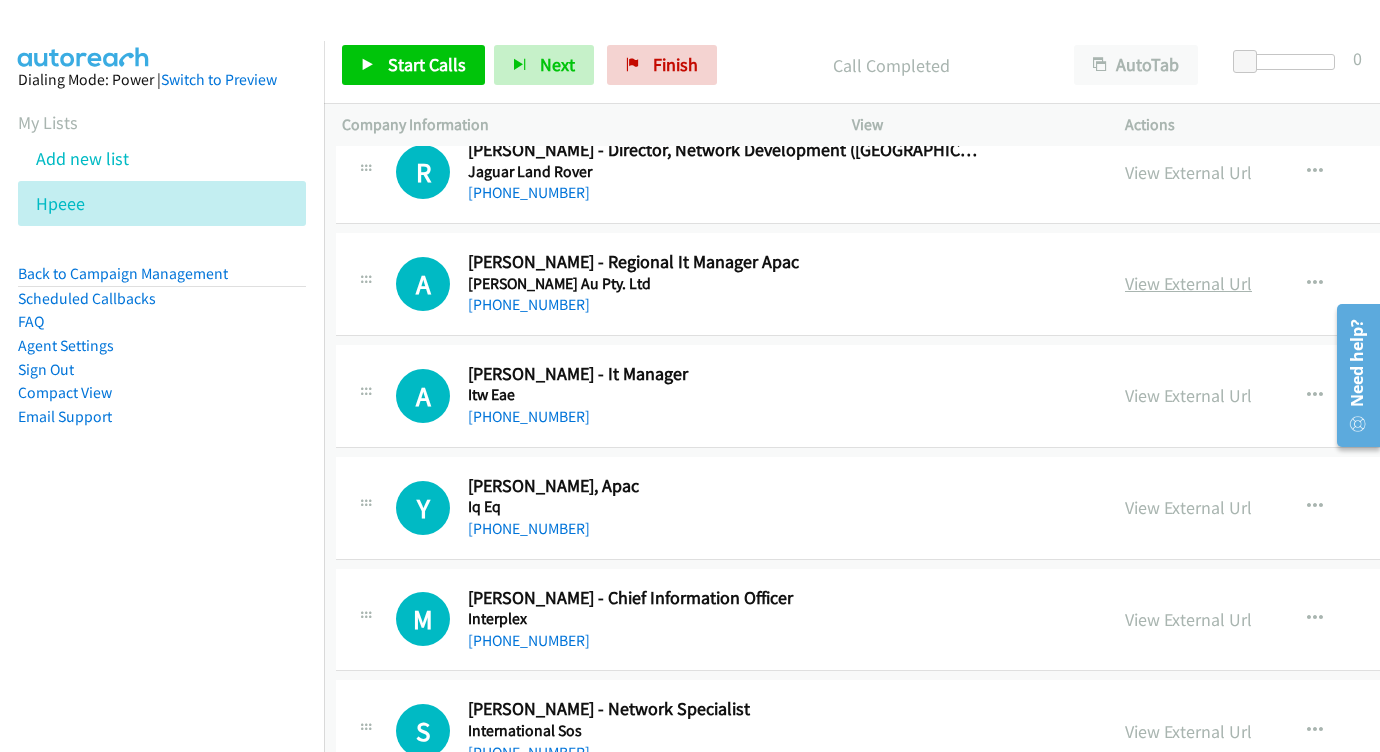 scroll, scrollTop: 5013, scrollLeft: 7, axis: both 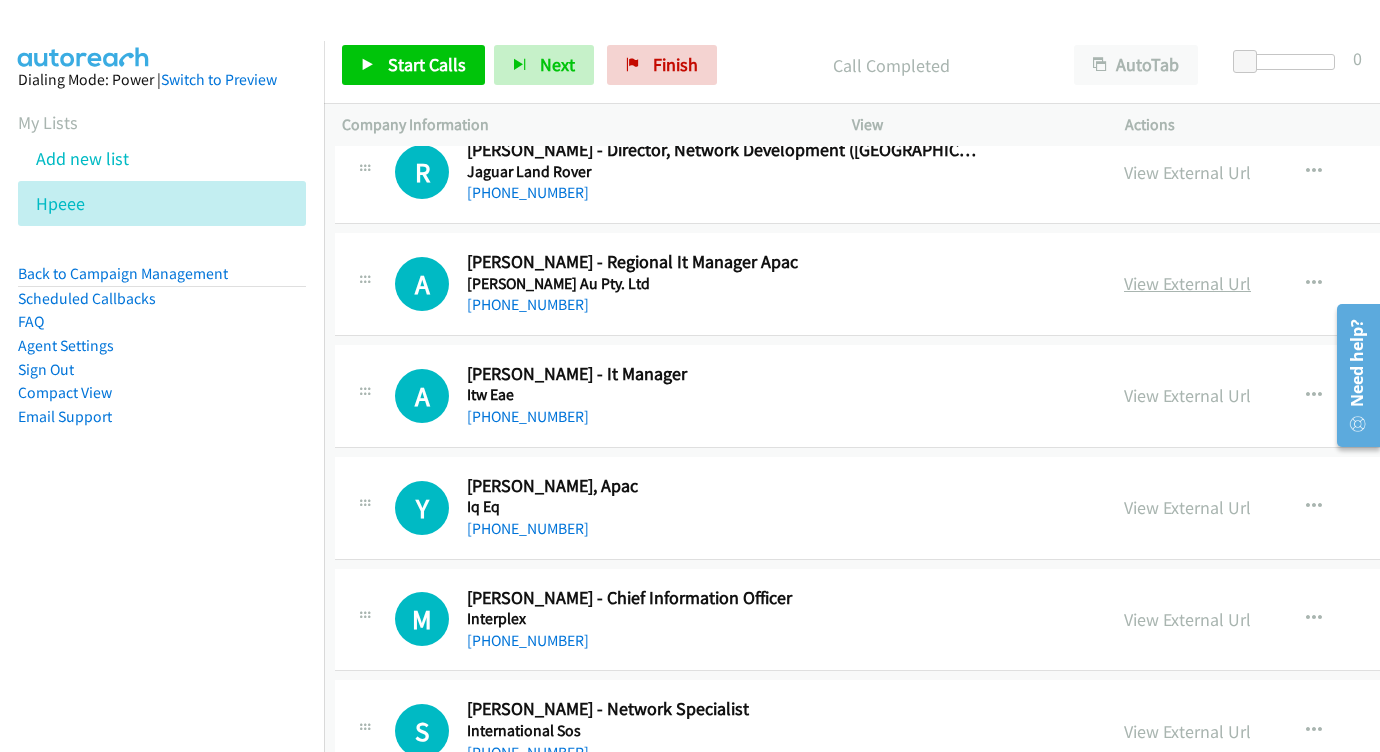 click on "View External Url" at bounding box center [1187, 283] 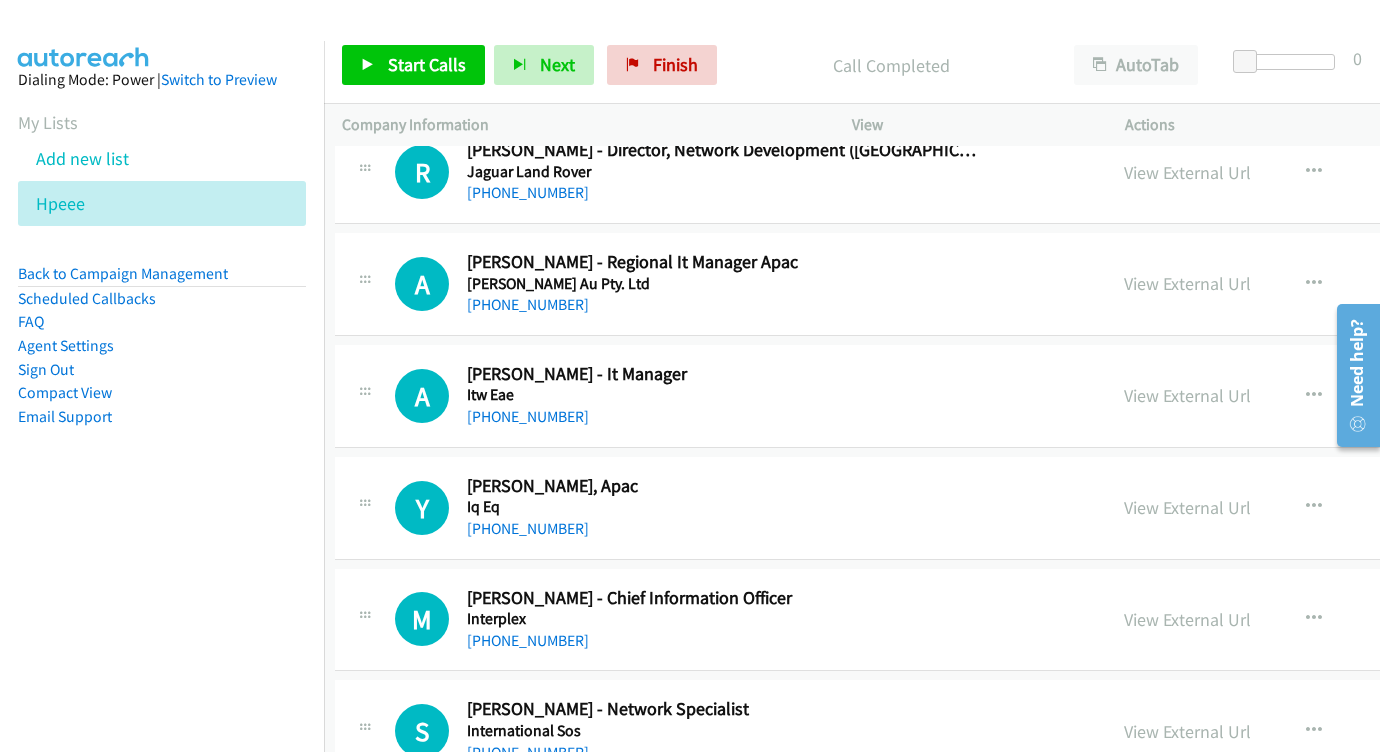 scroll, scrollTop: 5123, scrollLeft: 7, axis: both 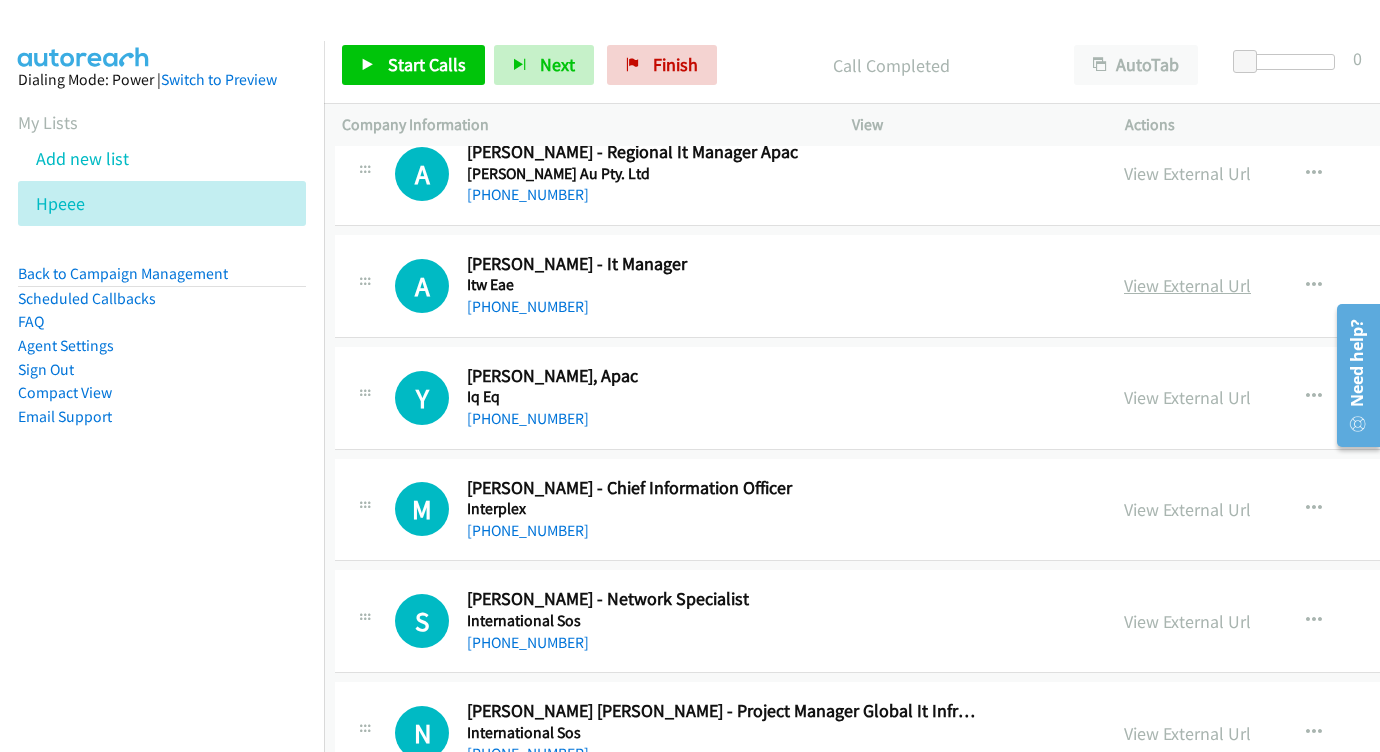 click on "View External Url" at bounding box center (1187, 285) 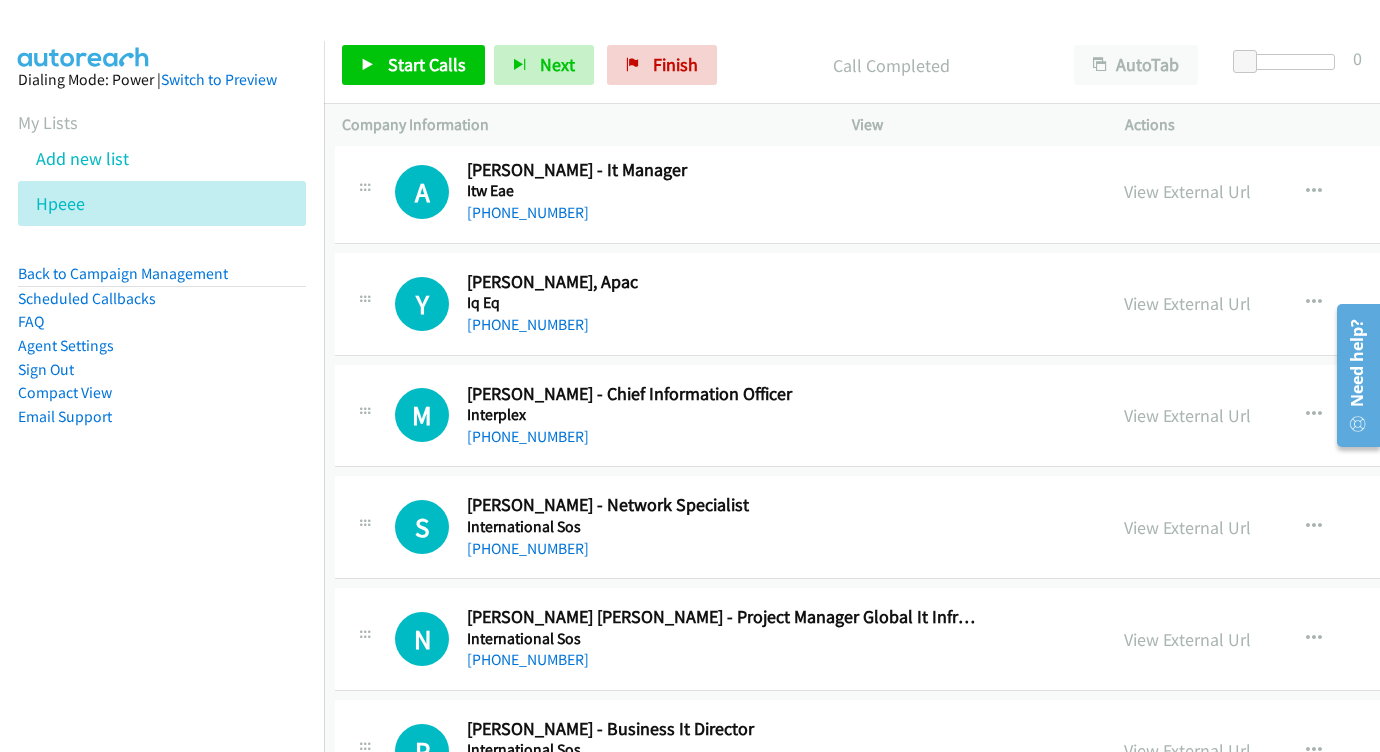 scroll, scrollTop: 5223, scrollLeft: 7, axis: both 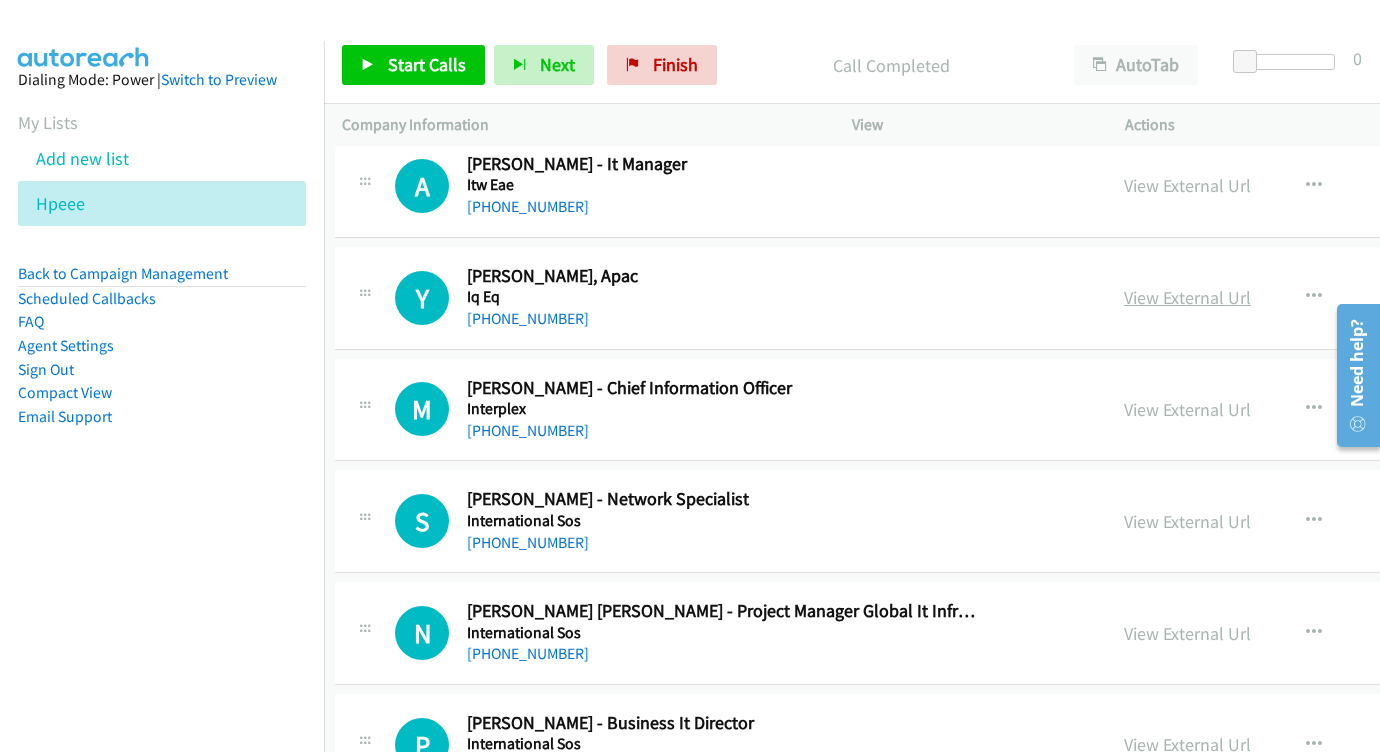 click on "View External Url" at bounding box center (1187, 297) 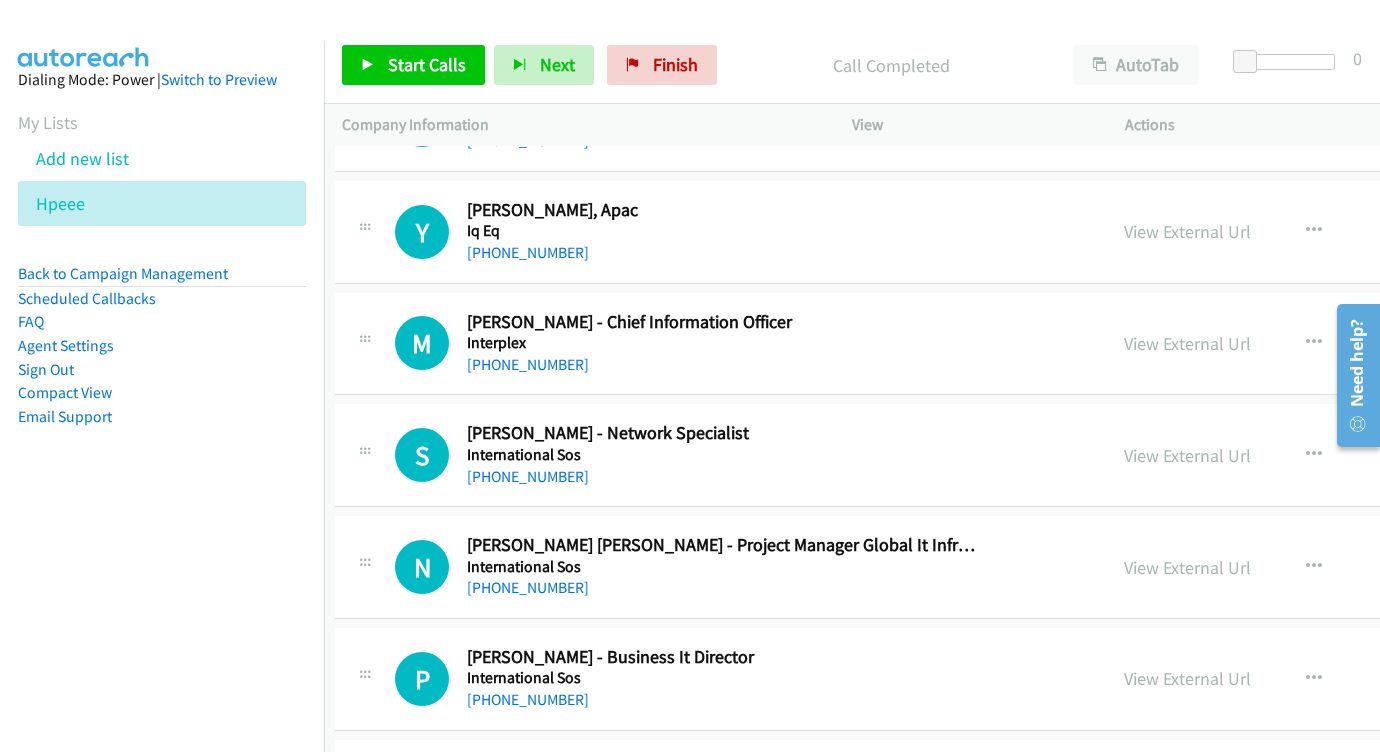 scroll, scrollTop: 5313, scrollLeft: 7, axis: both 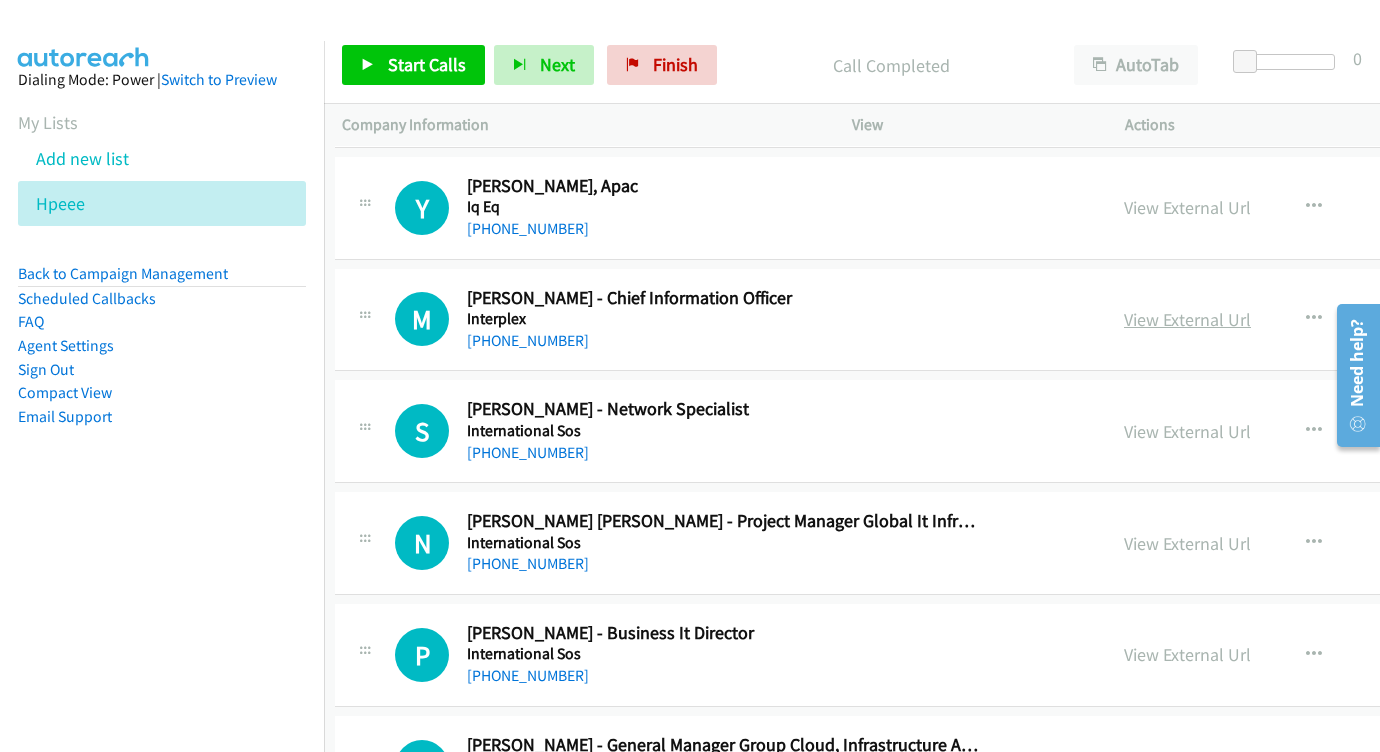 click on "View External Url" at bounding box center (1187, 319) 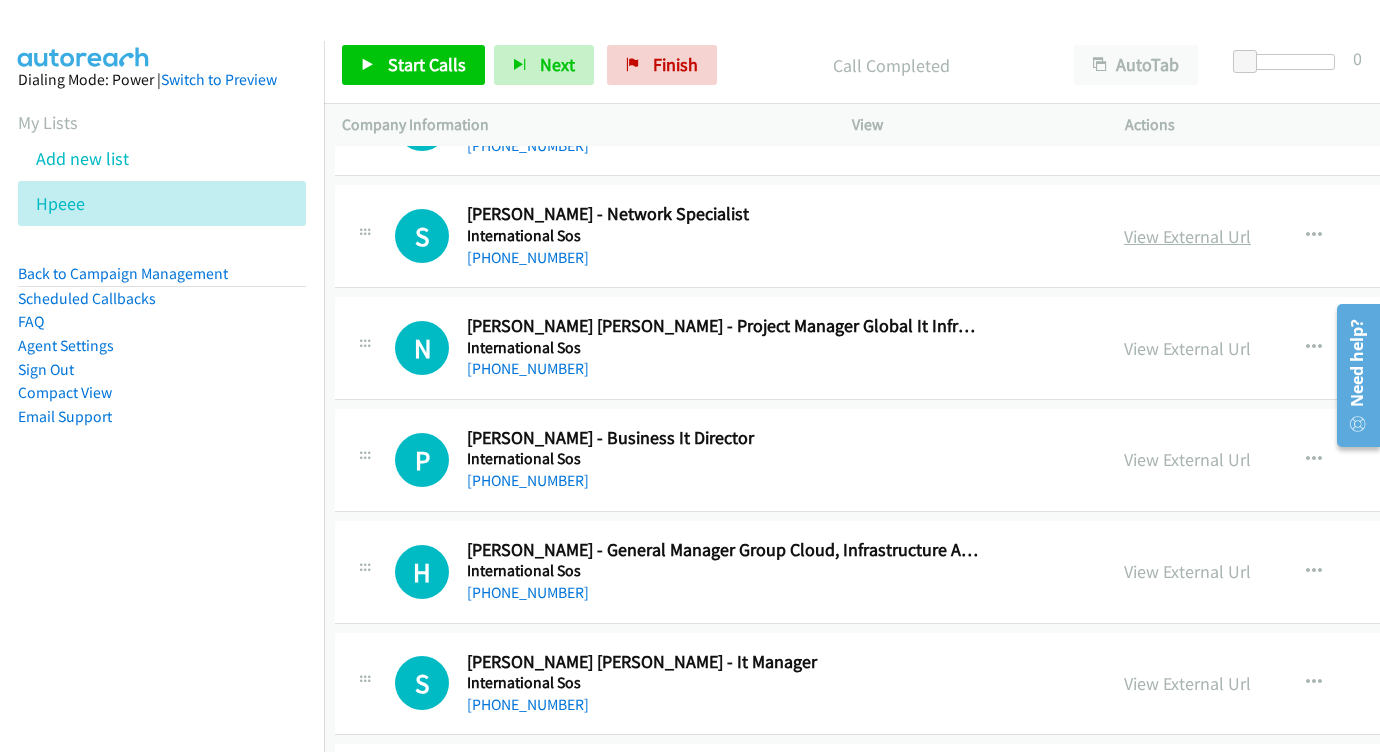 scroll, scrollTop: 5510, scrollLeft: 7, axis: both 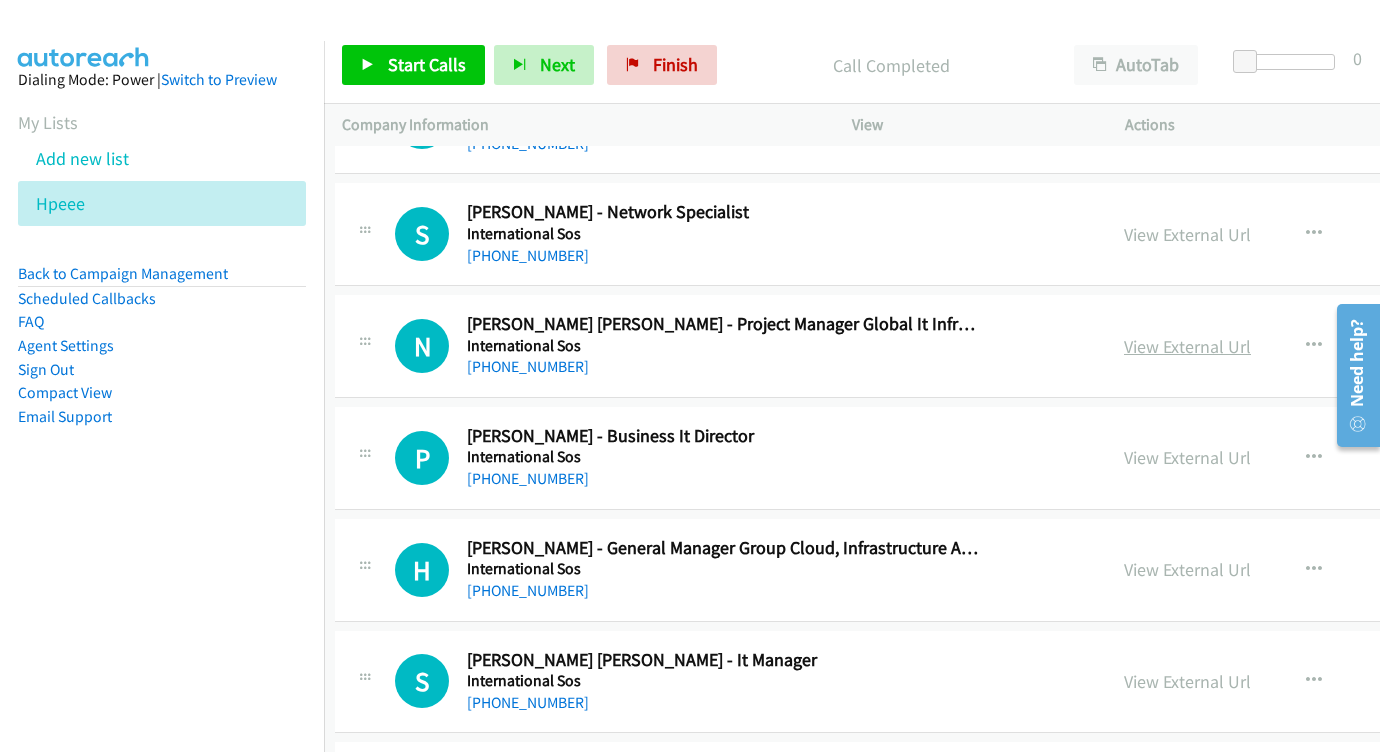 click on "View External Url" at bounding box center [1187, 346] 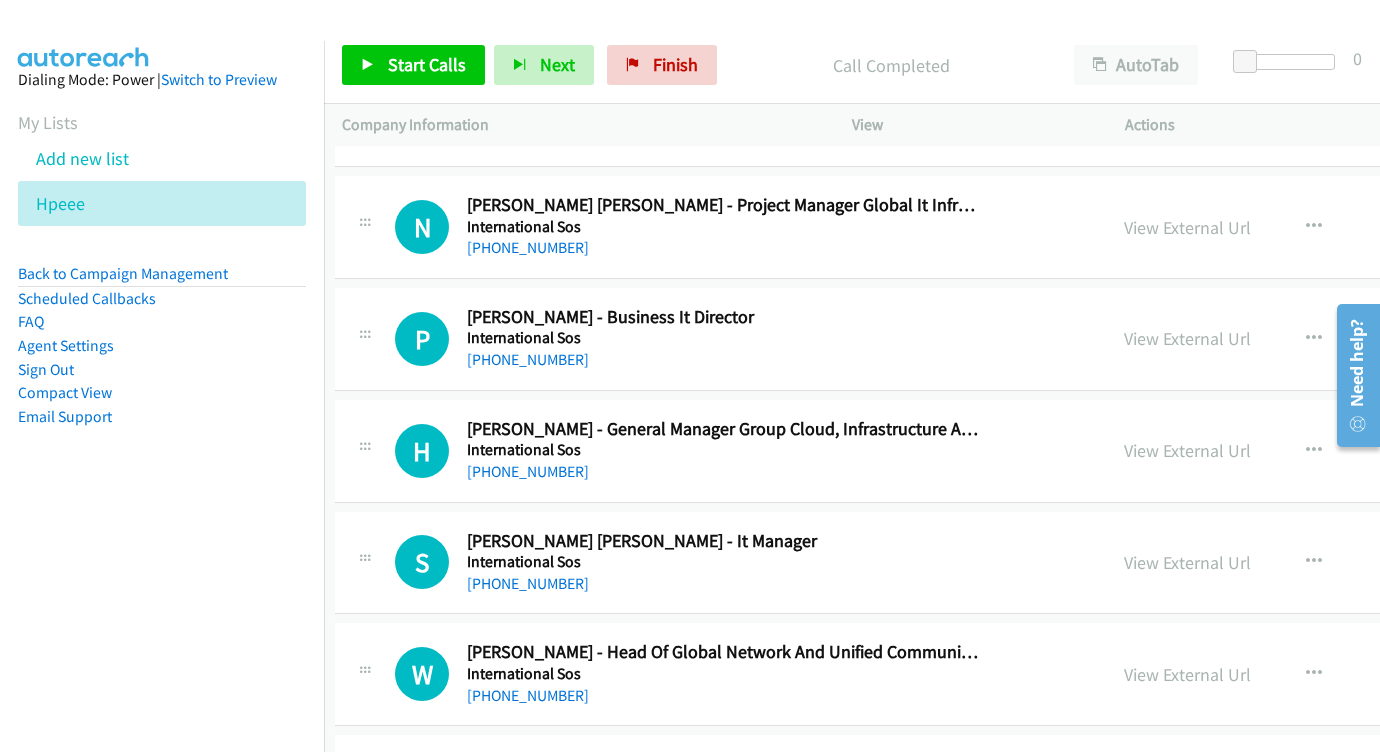 scroll, scrollTop: 5631, scrollLeft: 7, axis: both 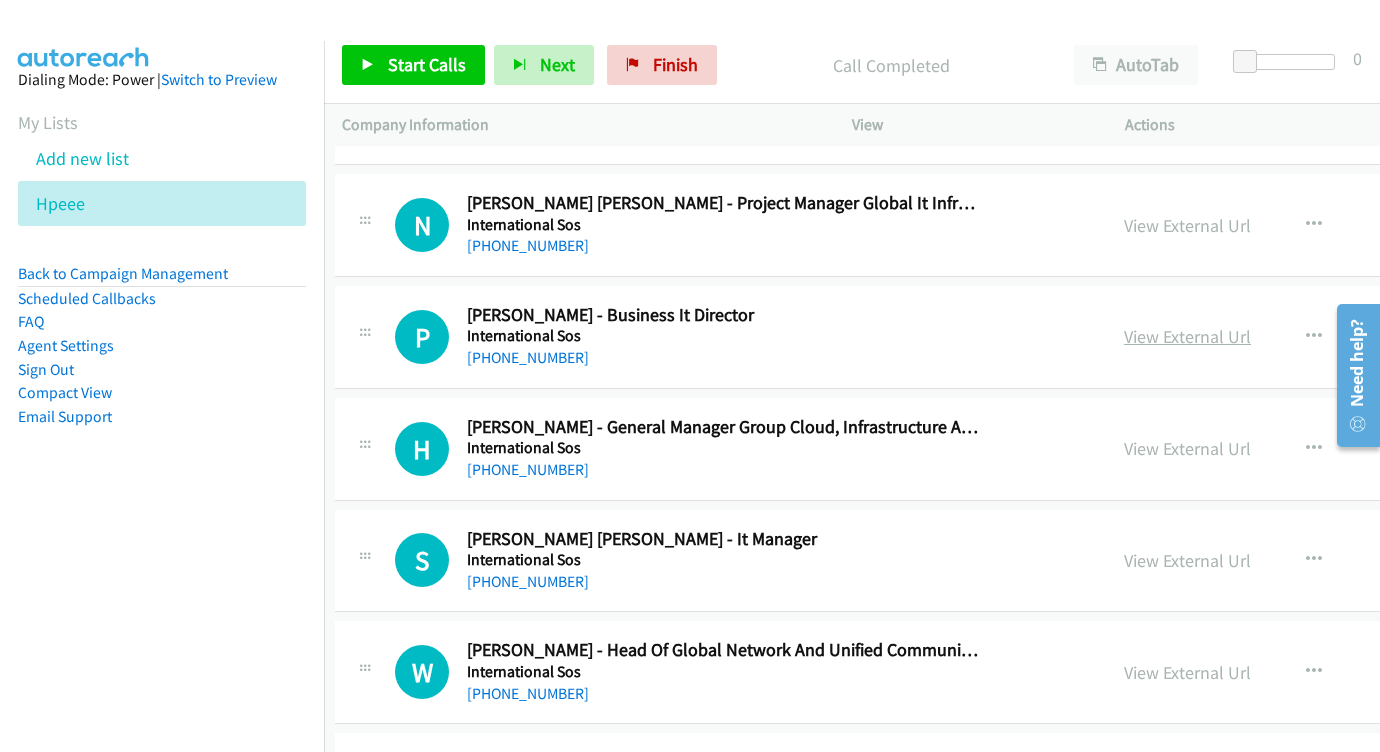 click on "View External Url" at bounding box center (1187, 336) 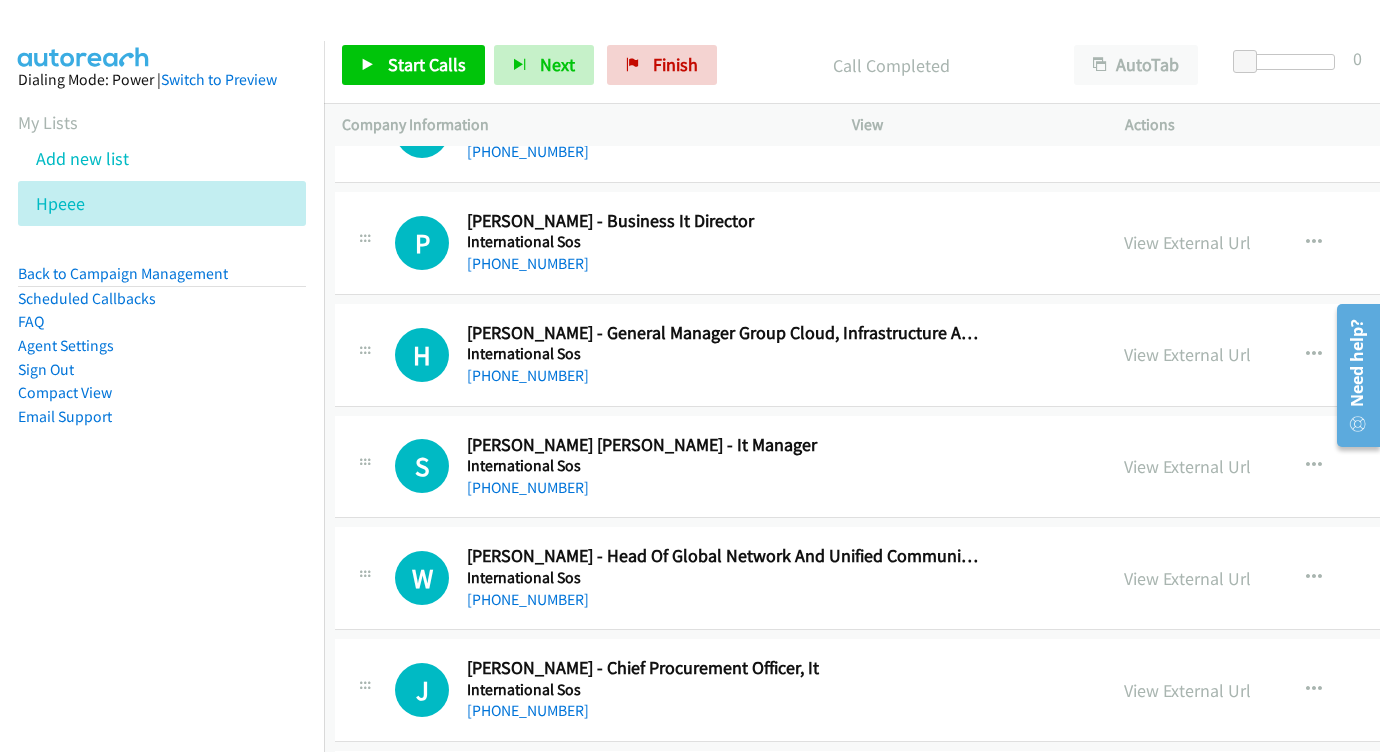 scroll, scrollTop: 5764, scrollLeft: 7, axis: both 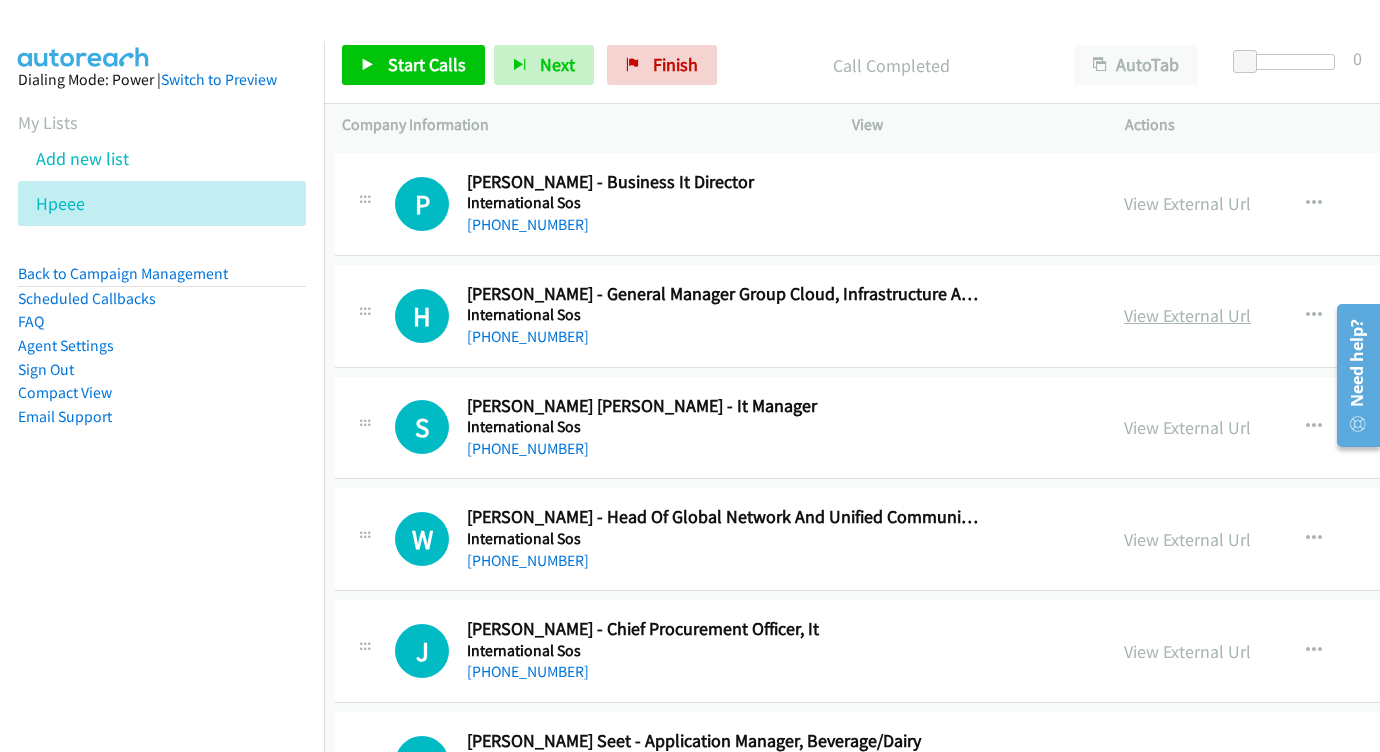 click on "View External Url" at bounding box center (1187, 315) 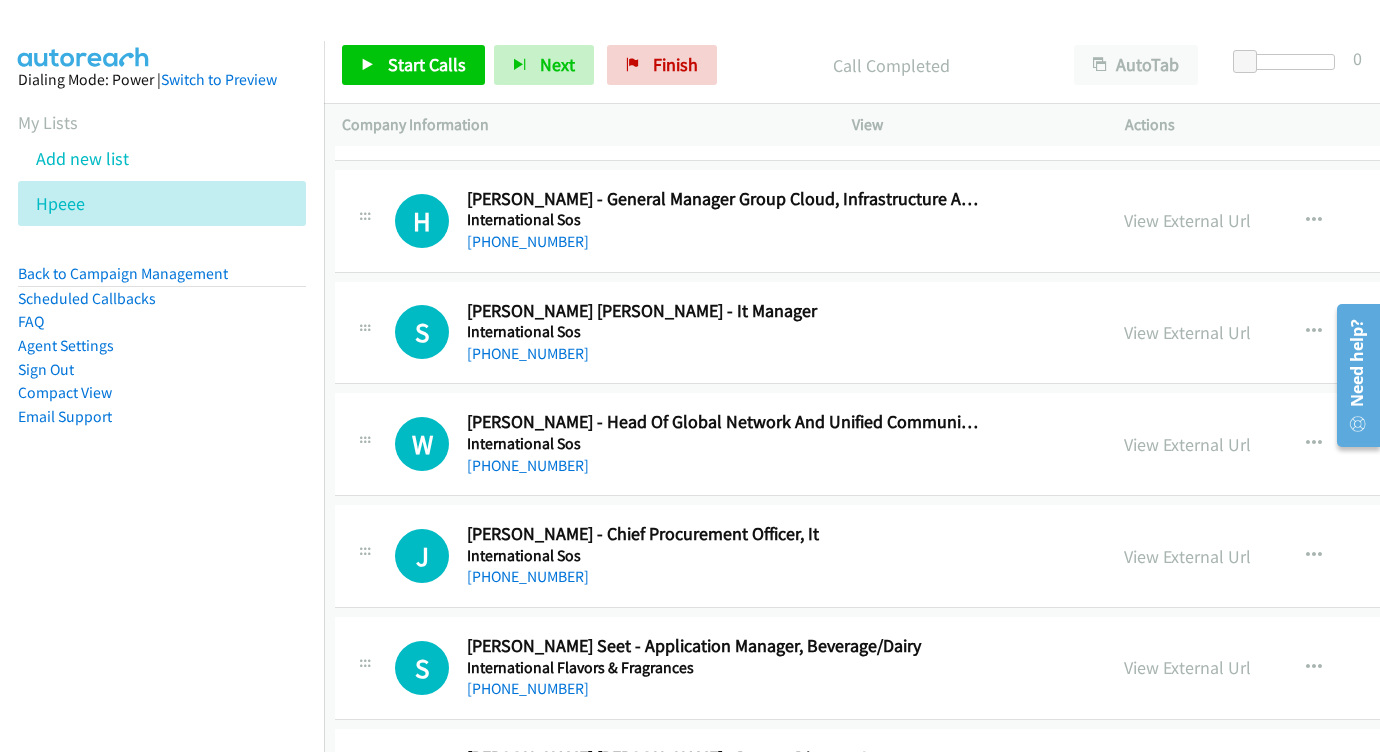 scroll, scrollTop: 5860, scrollLeft: 7, axis: both 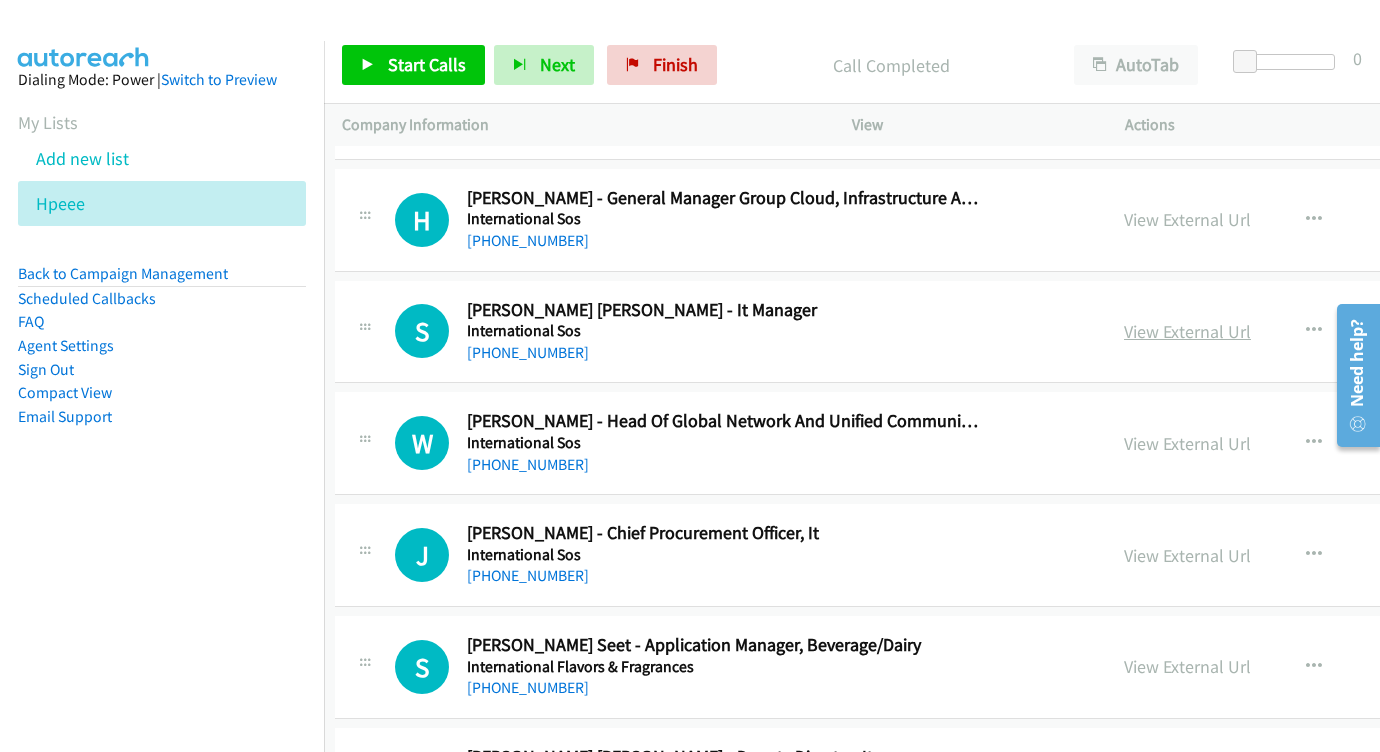 click on "View External Url" at bounding box center [1187, 331] 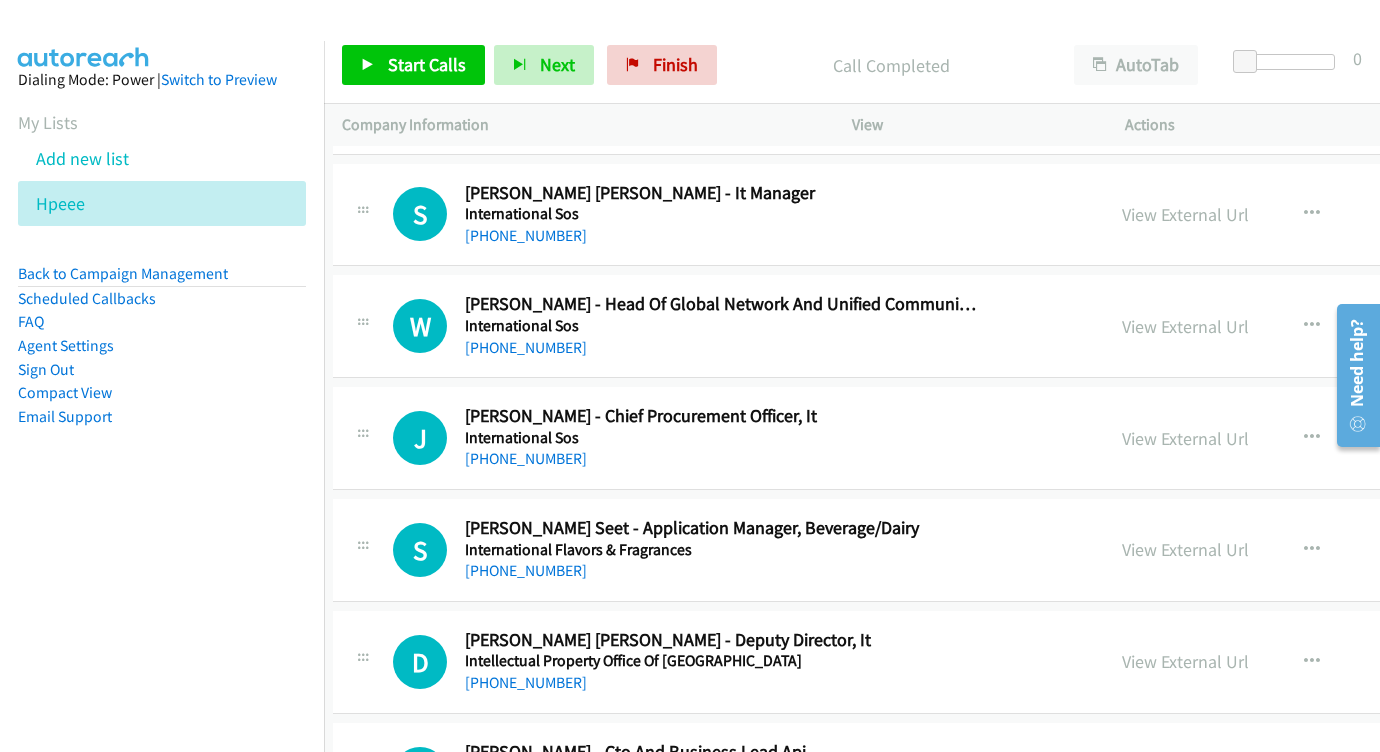 scroll, scrollTop: 5990, scrollLeft: 9, axis: both 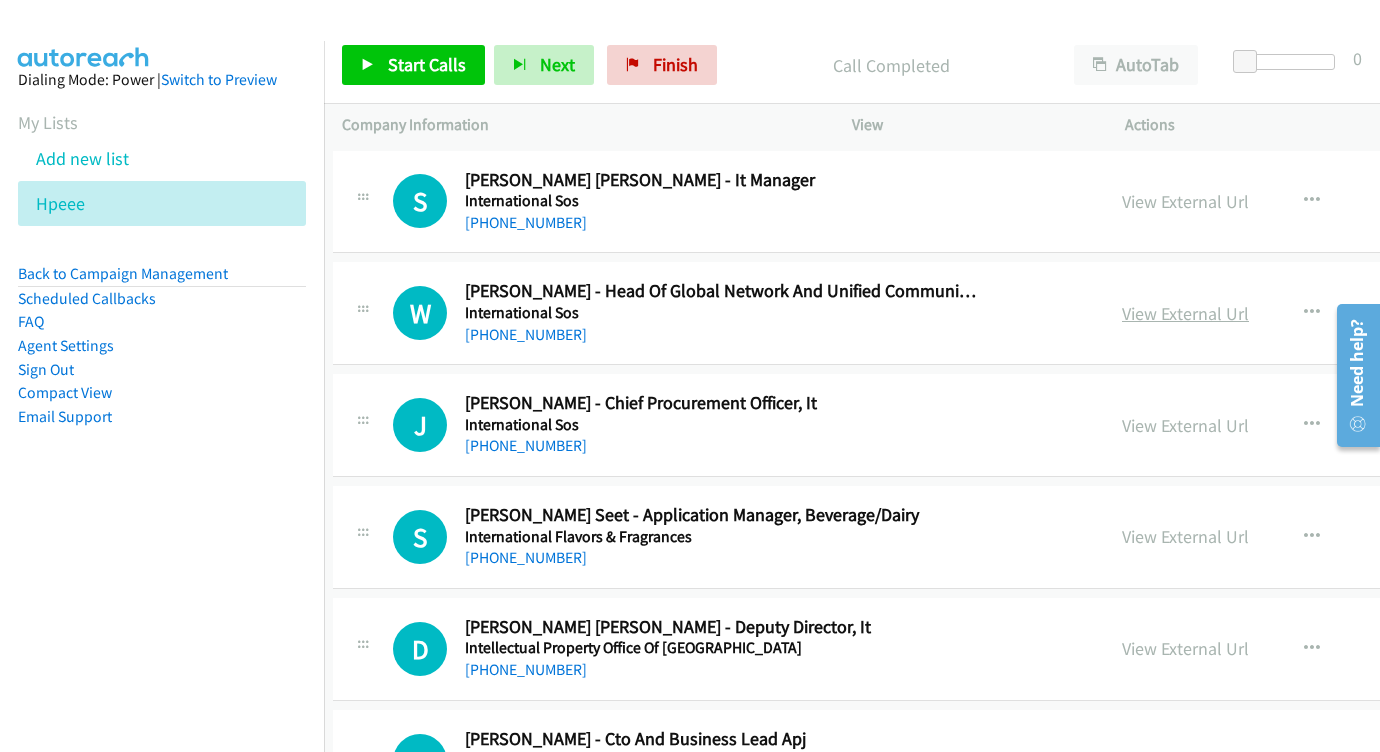 click on "View External Url" at bounding box center (1185, 313) 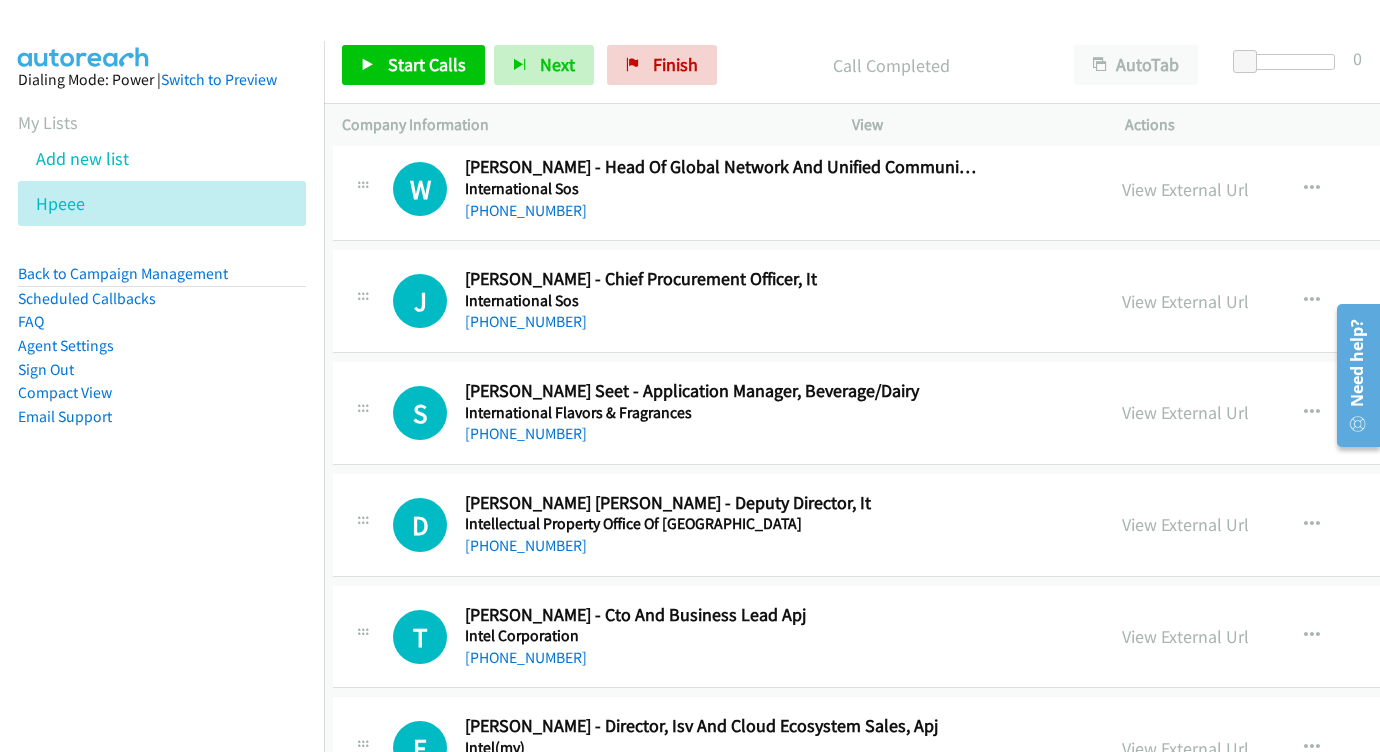 scroll, scrollTop: 6118, scrollLeft: 9, axis: both 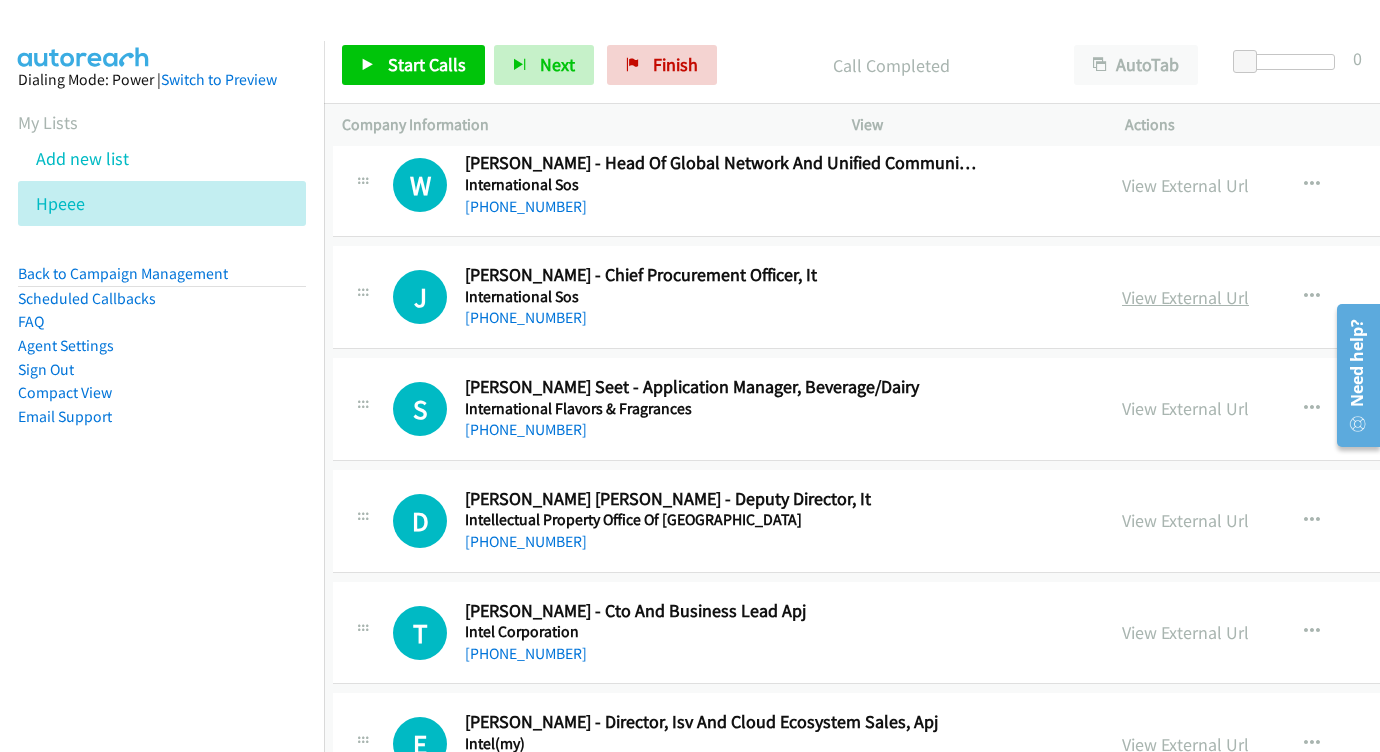 click on "View External Url" at bounding box center [1185, 297] 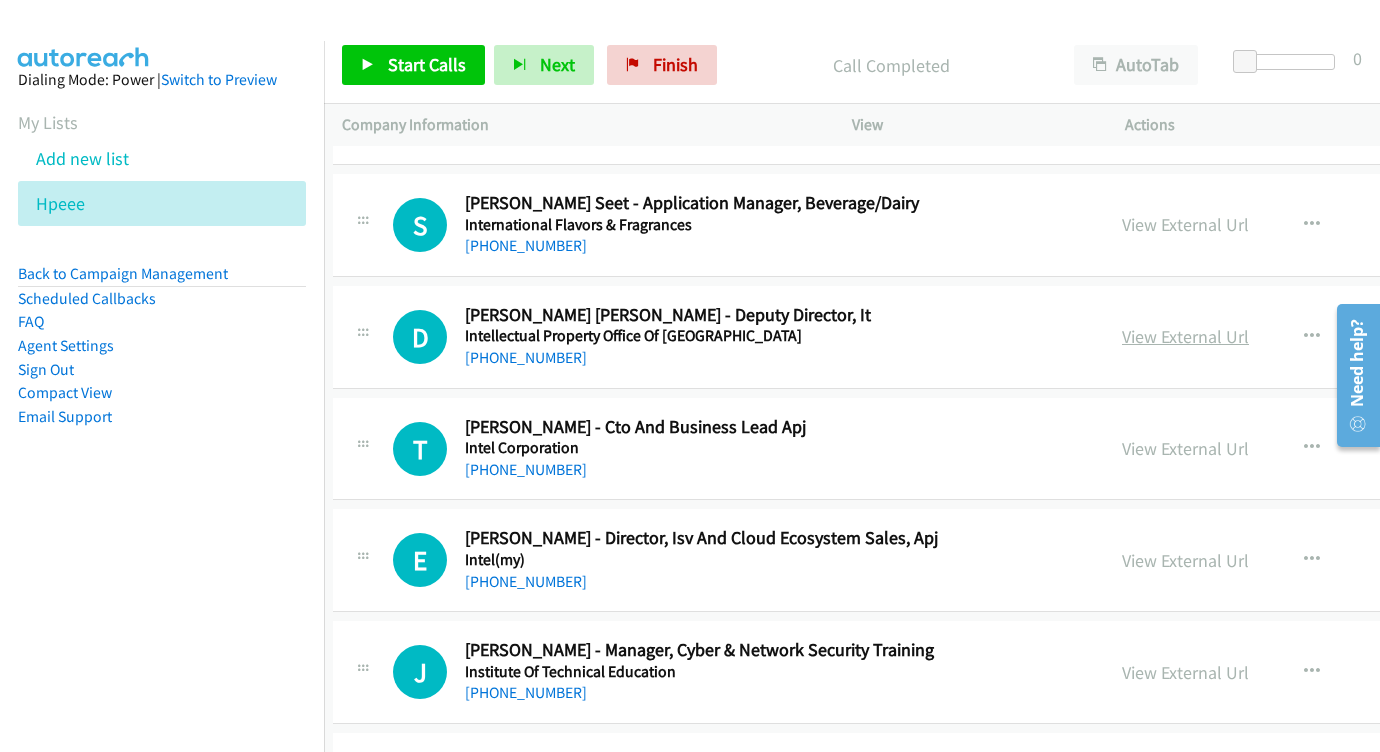 scroll, scrollTop: 6320, scrollLeft: 9, axis: both 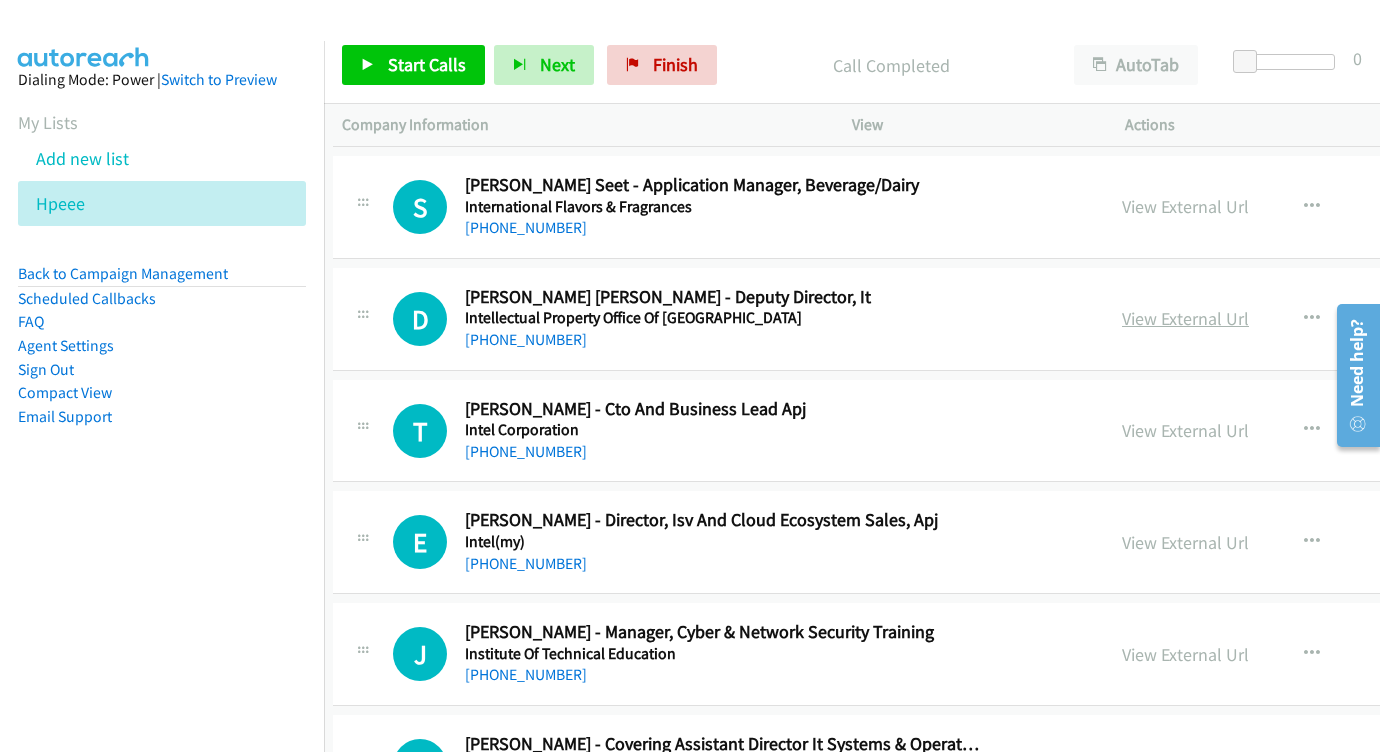 click on "View External Url" at bounding box center (1185, 318) 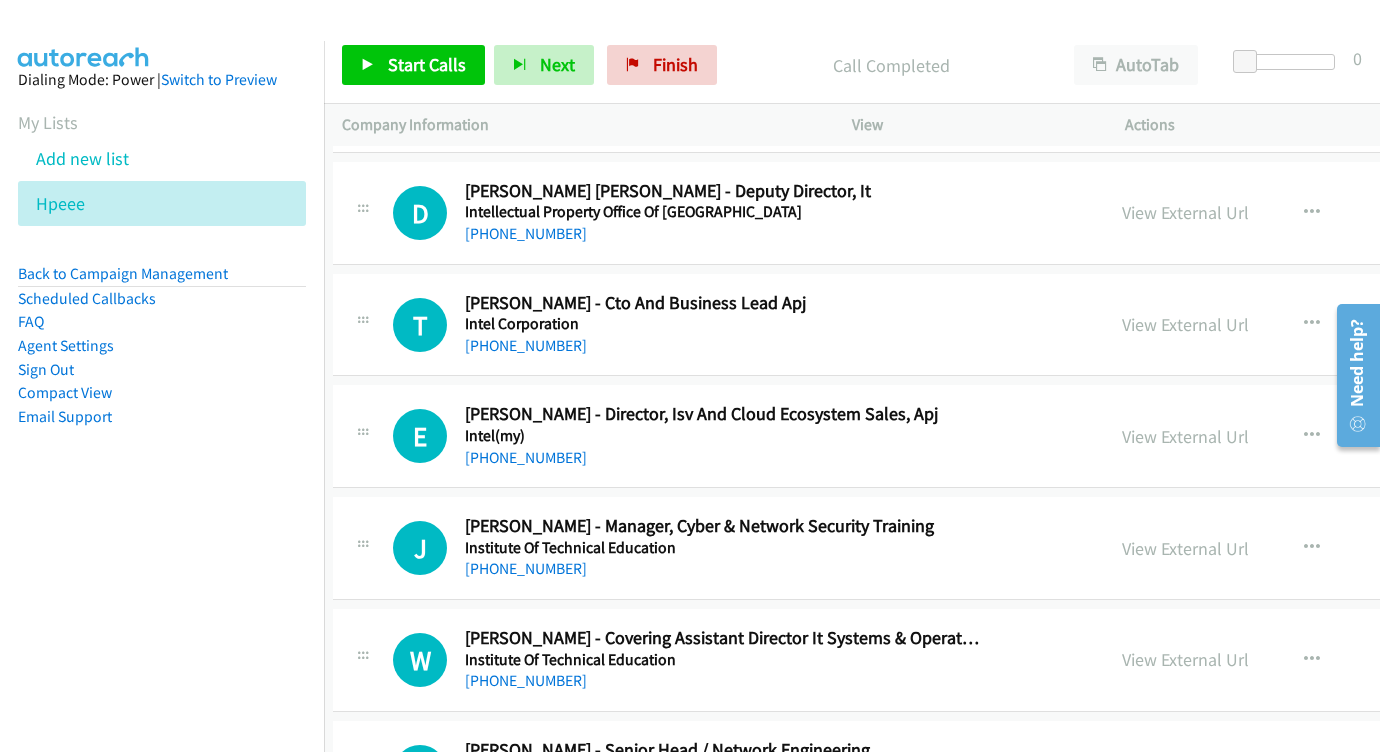 scroll, scrollTop: 6427, scrollLeft: 9, axis: both 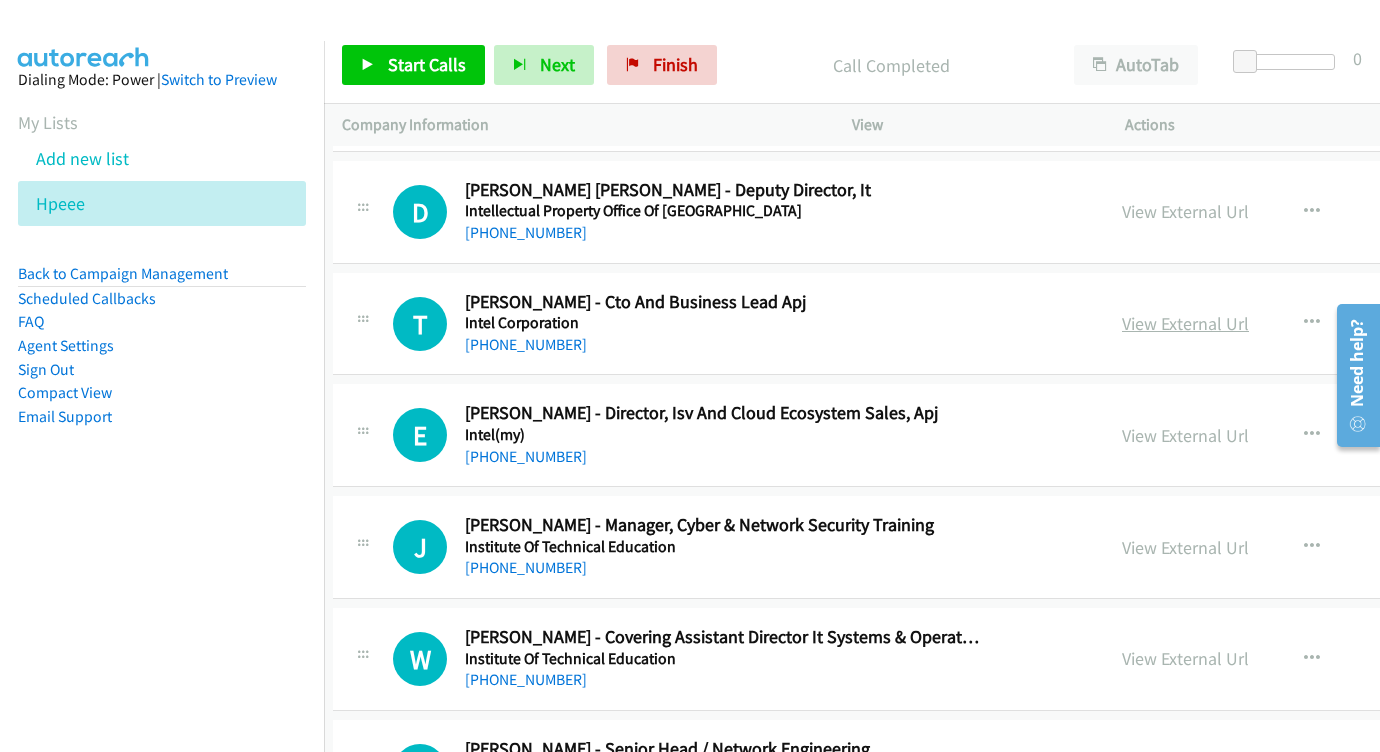 click on "View External Url" at bounding box center (1185, 323) 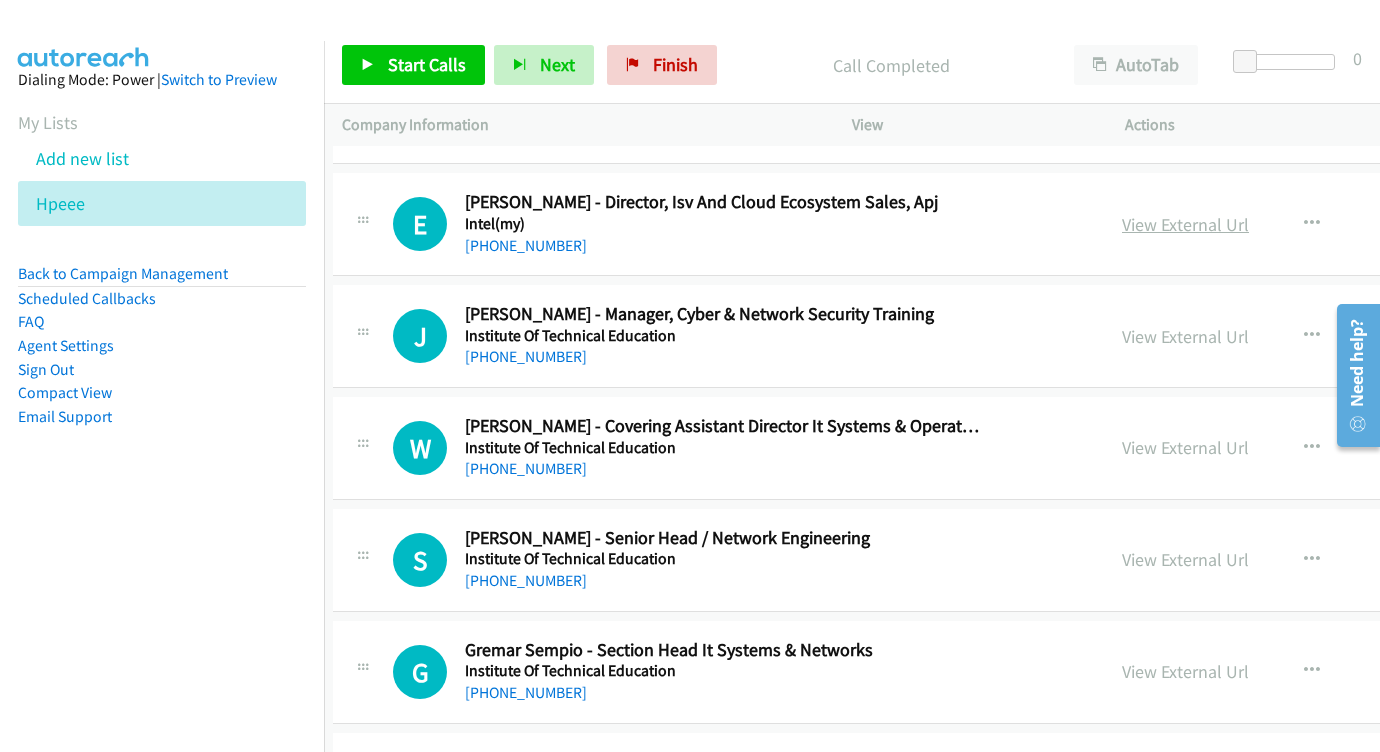 scroll, scrollTop: 6637, scrollLeft: 9, axis: both 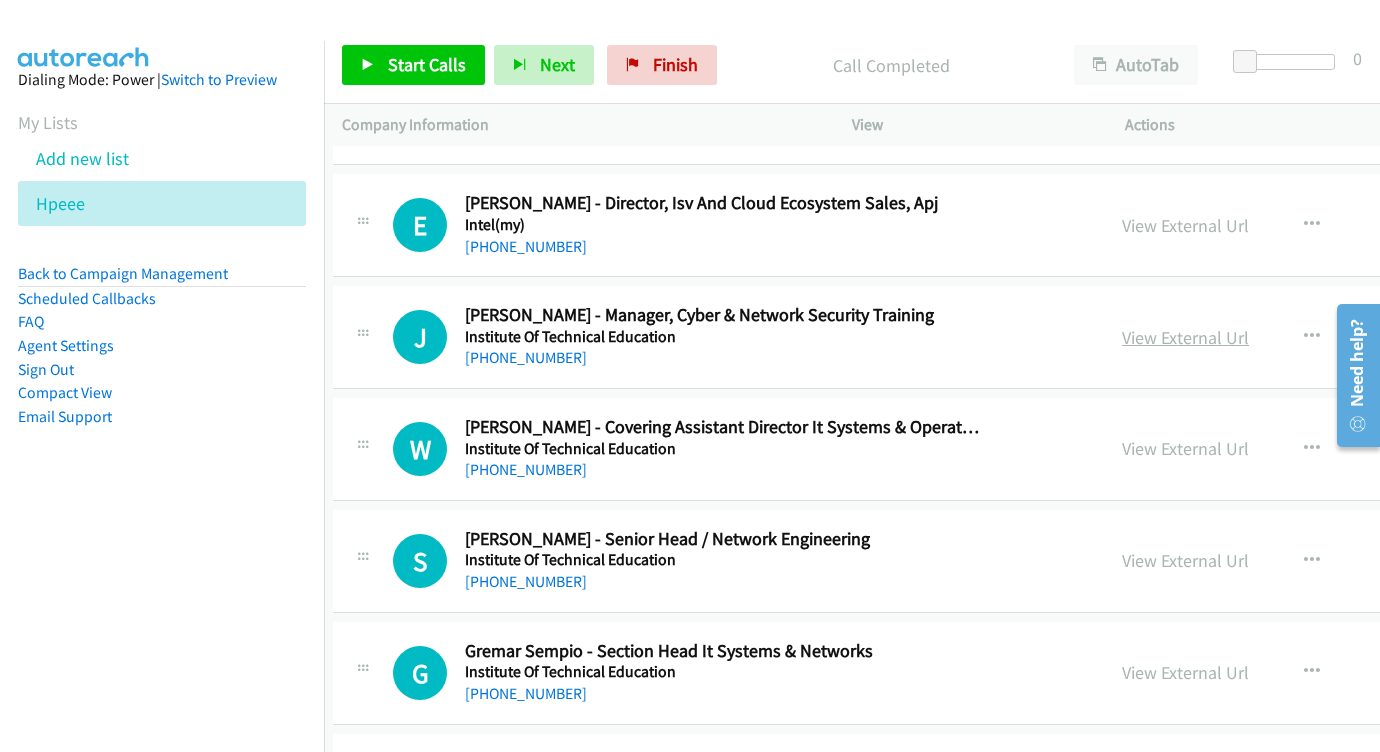 click on "View External Url" at bounding box center [1185, 337] 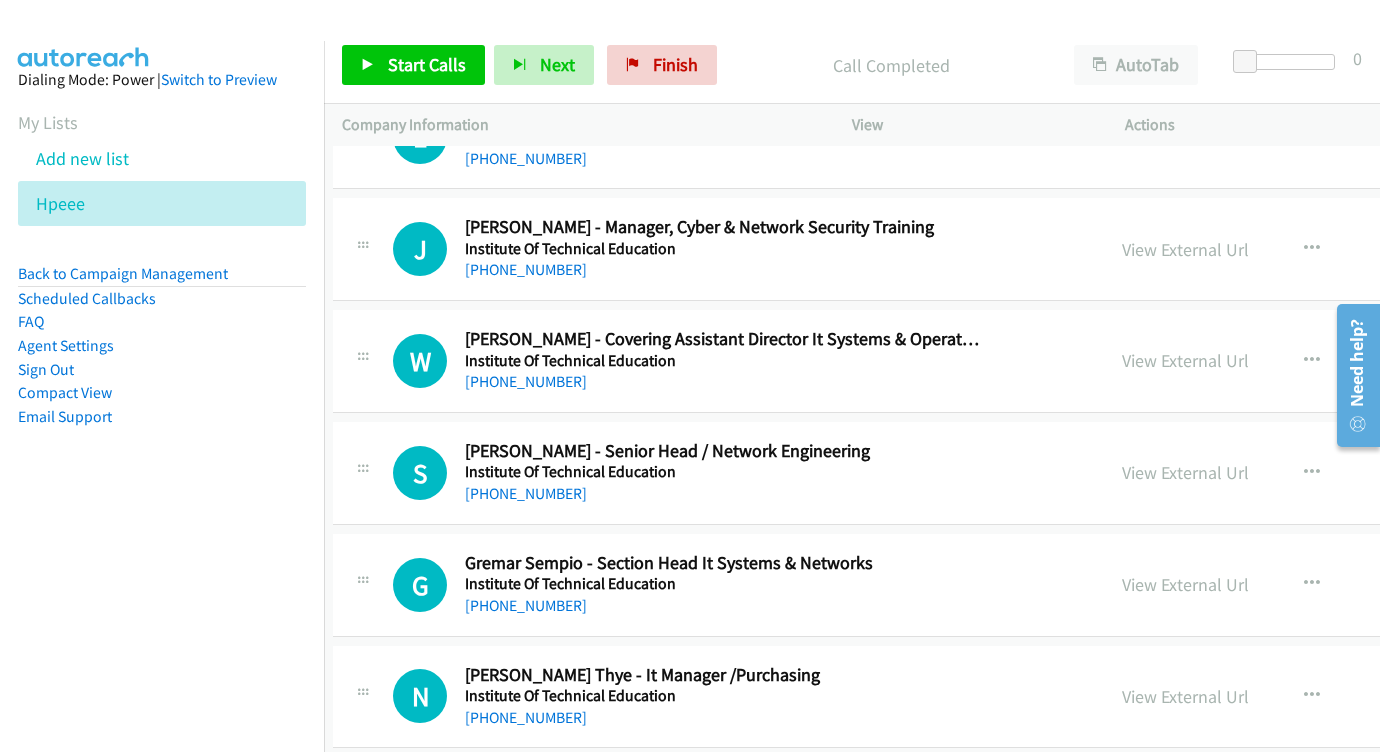 scroll, scrollTop: 6726, scrollLeft: 9, axis: both 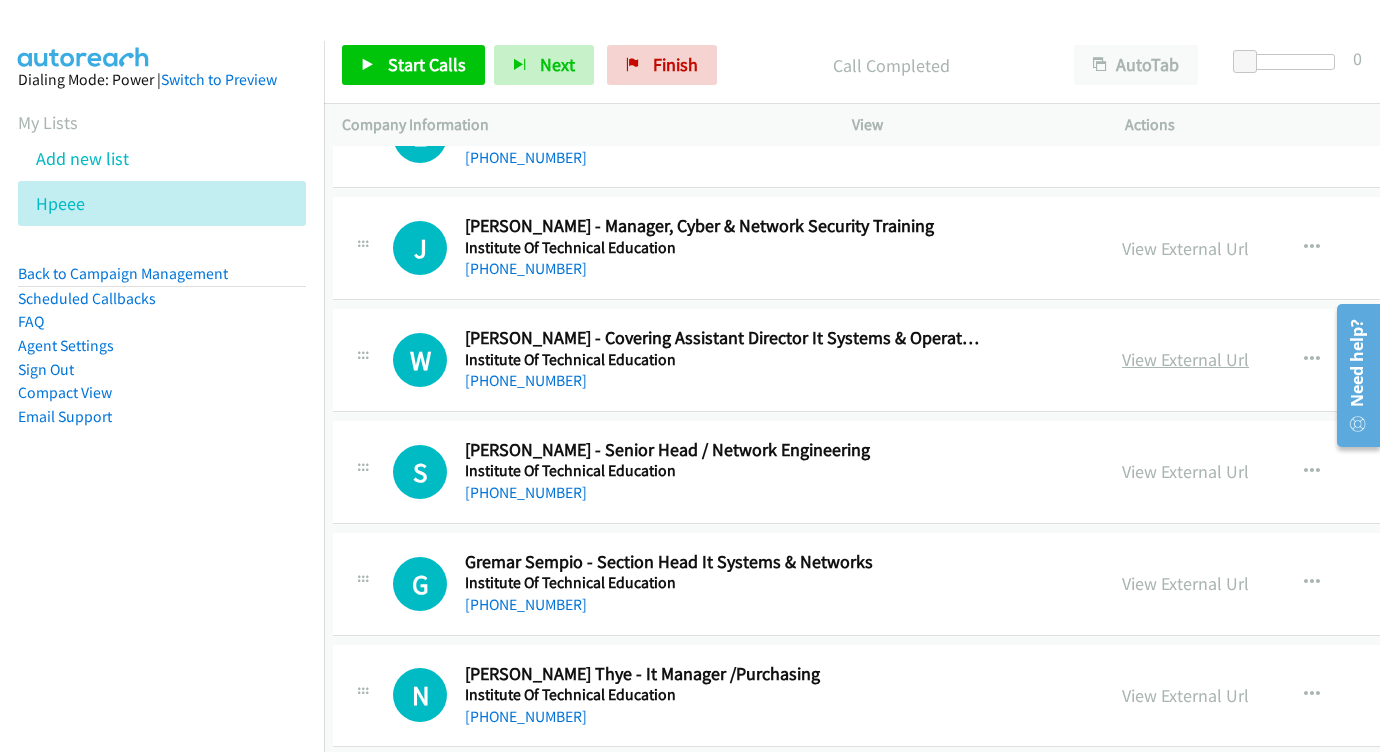 click on "View External Url" at bounding box center (1185, 359) 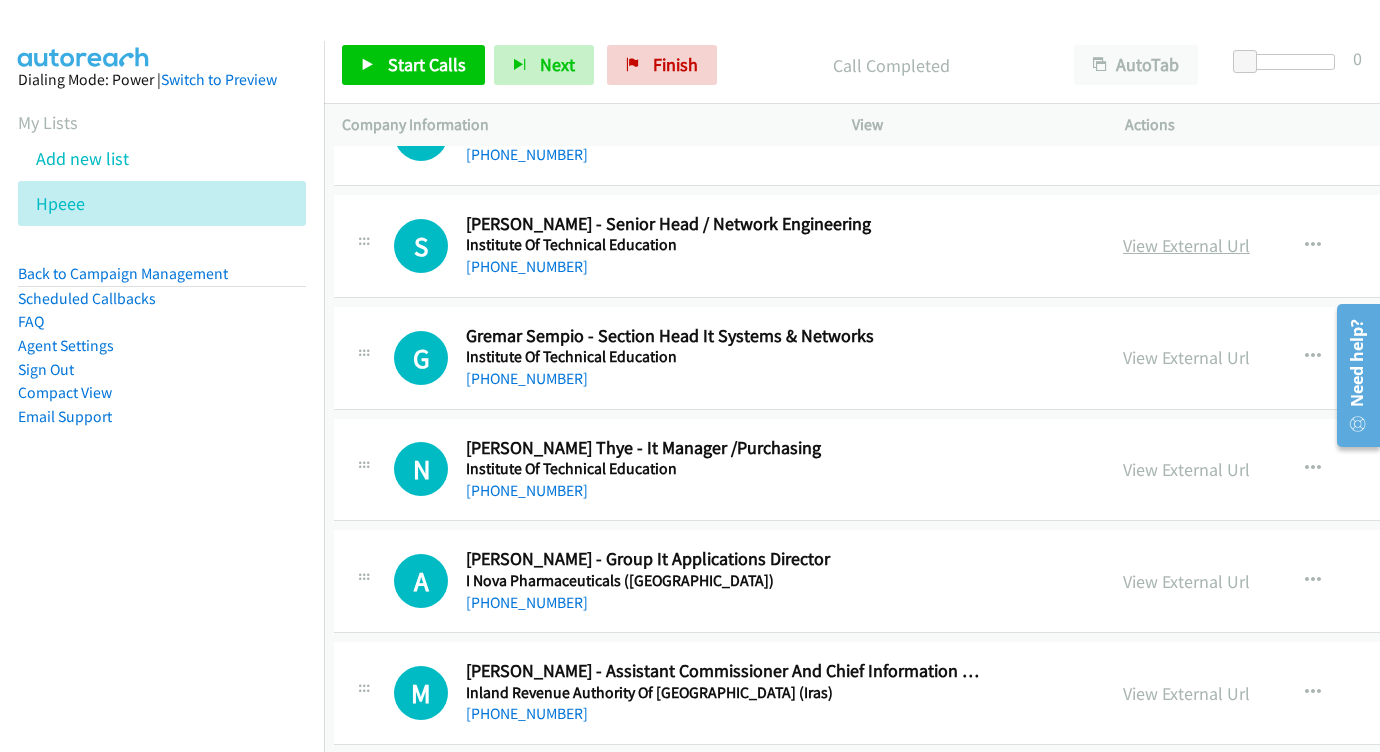 scroll, scrollTop: 6951, scrollLeft: 8, axis: both 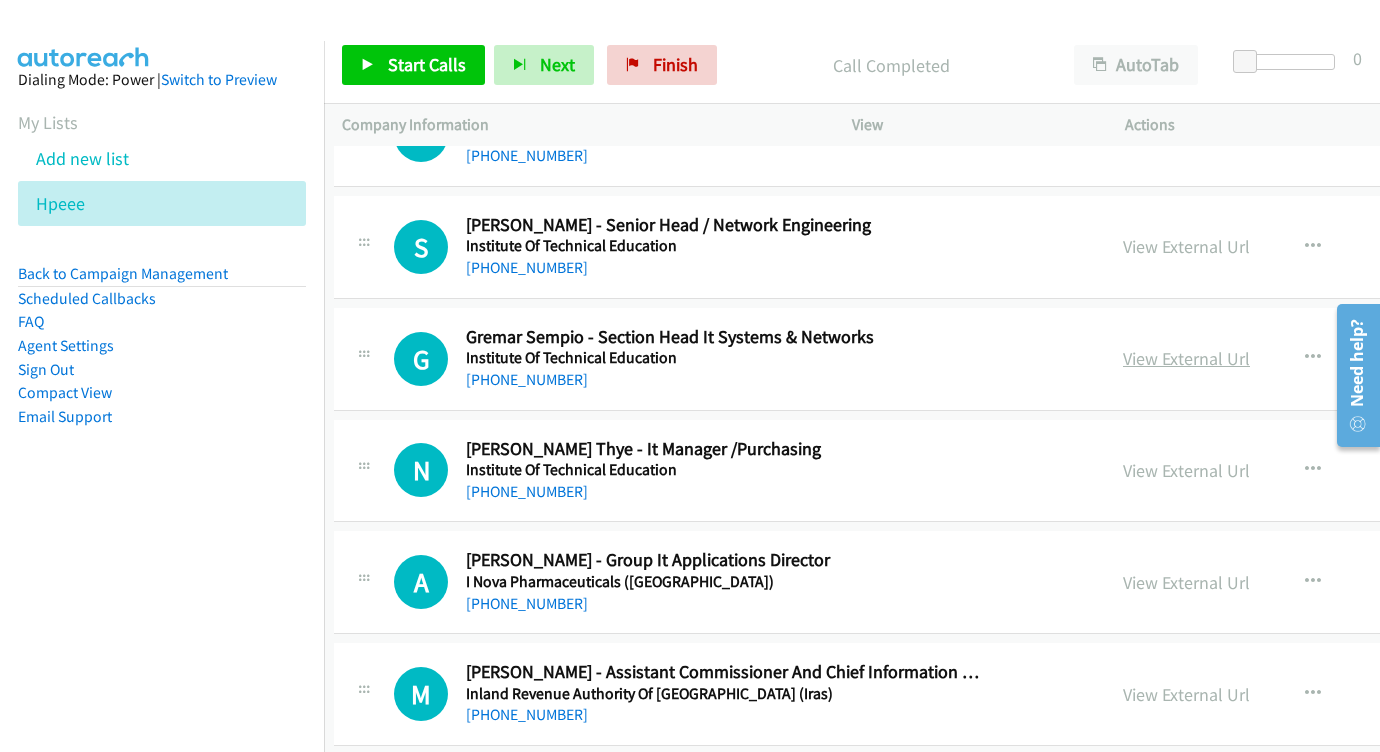 click on "View External Url" at bounding box center (1186, 358) 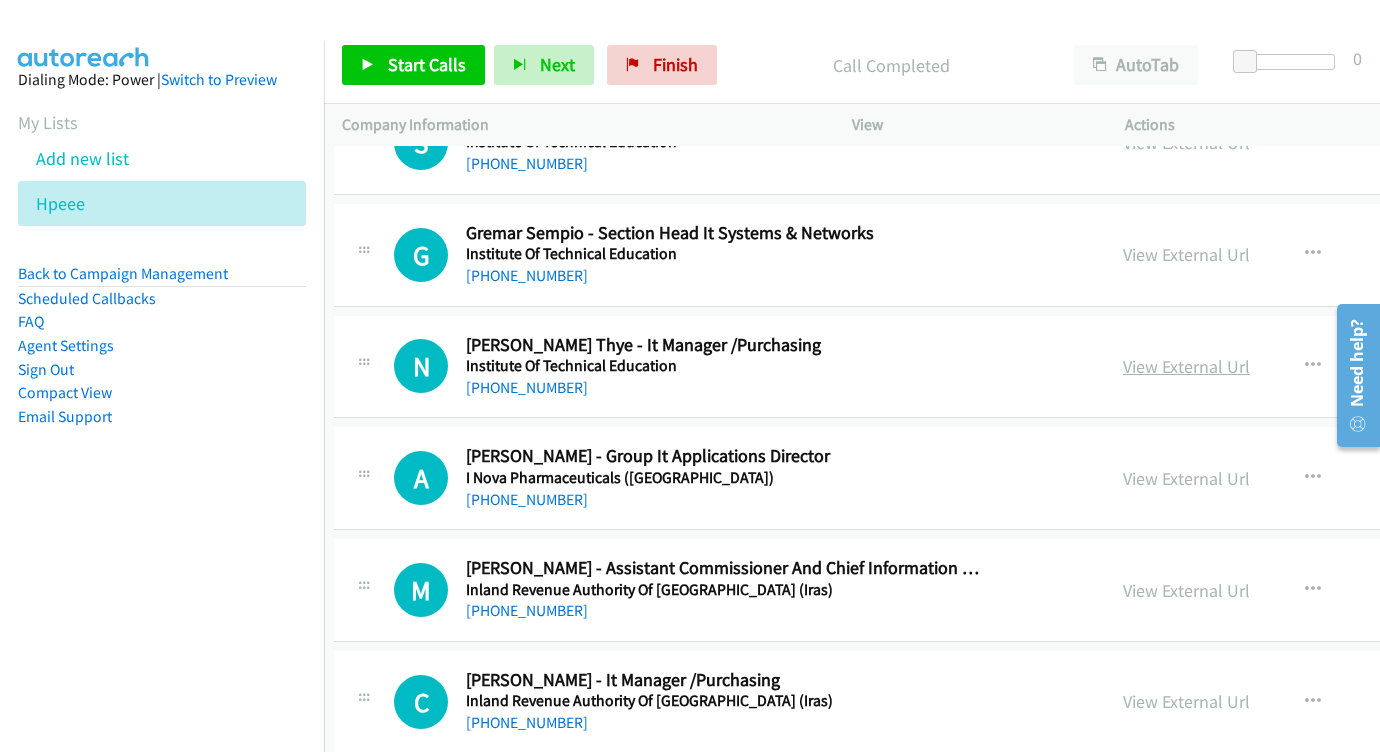 scroll, scrollTop: 7058, scrollLeft: 8, axis: both 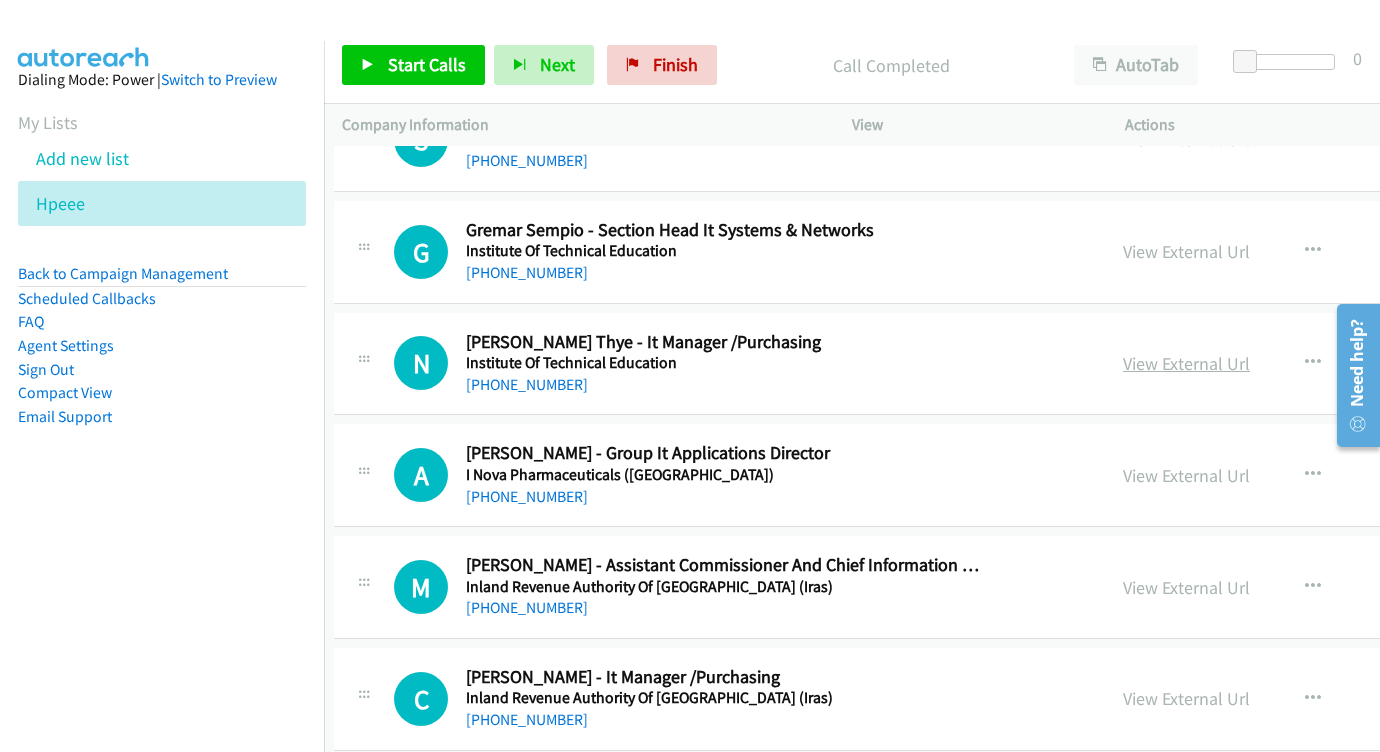 click on "View External Url" at bounding box center (1186, 363) 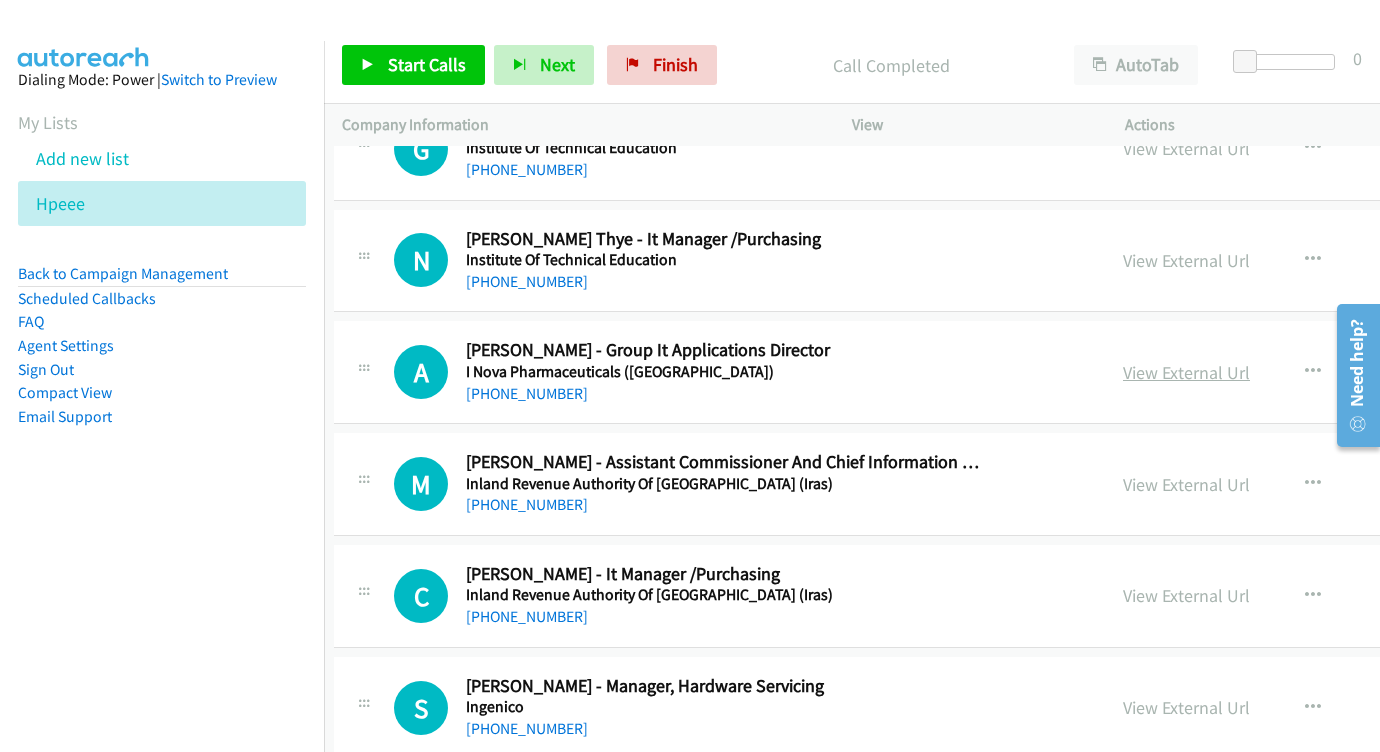 scroll, scrollTop: 7161, scrollLeft: 9, axis: both 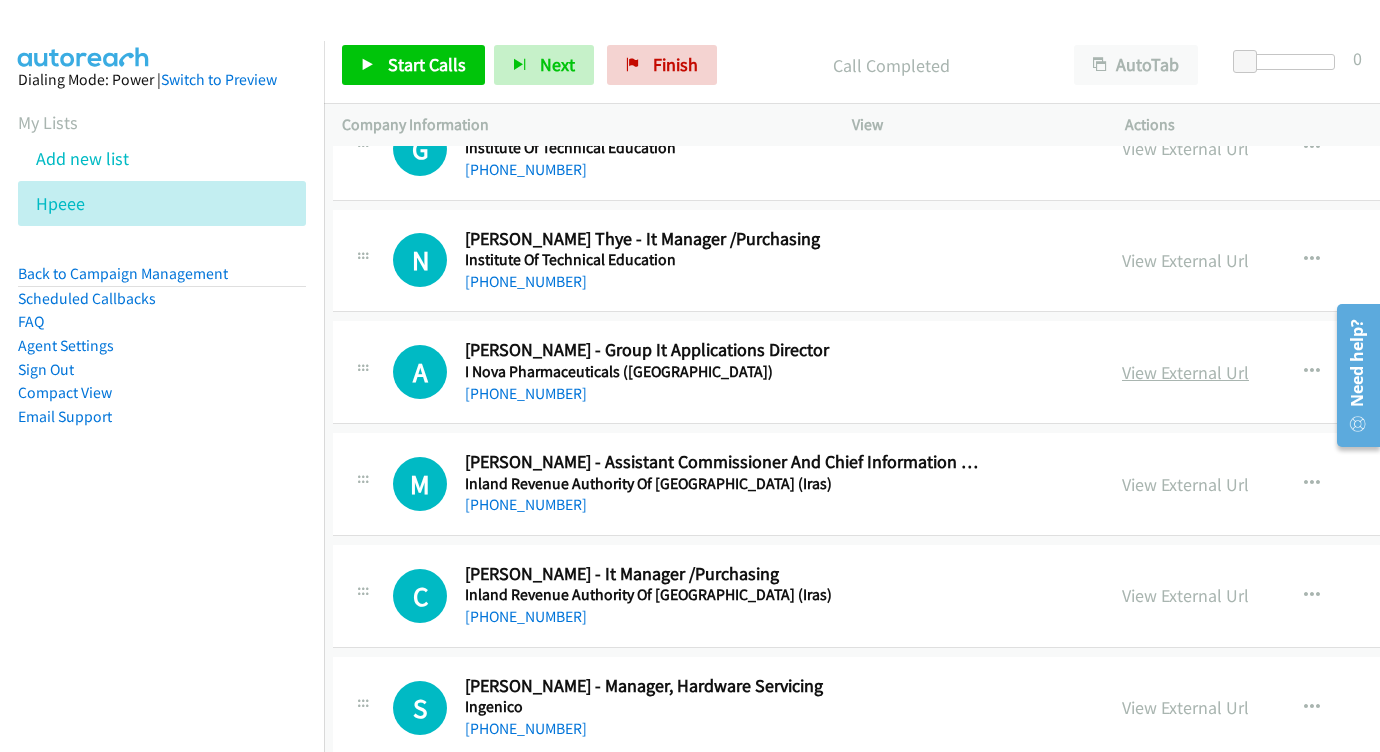 click on "View External Url" at bounding box center (1185, 372) 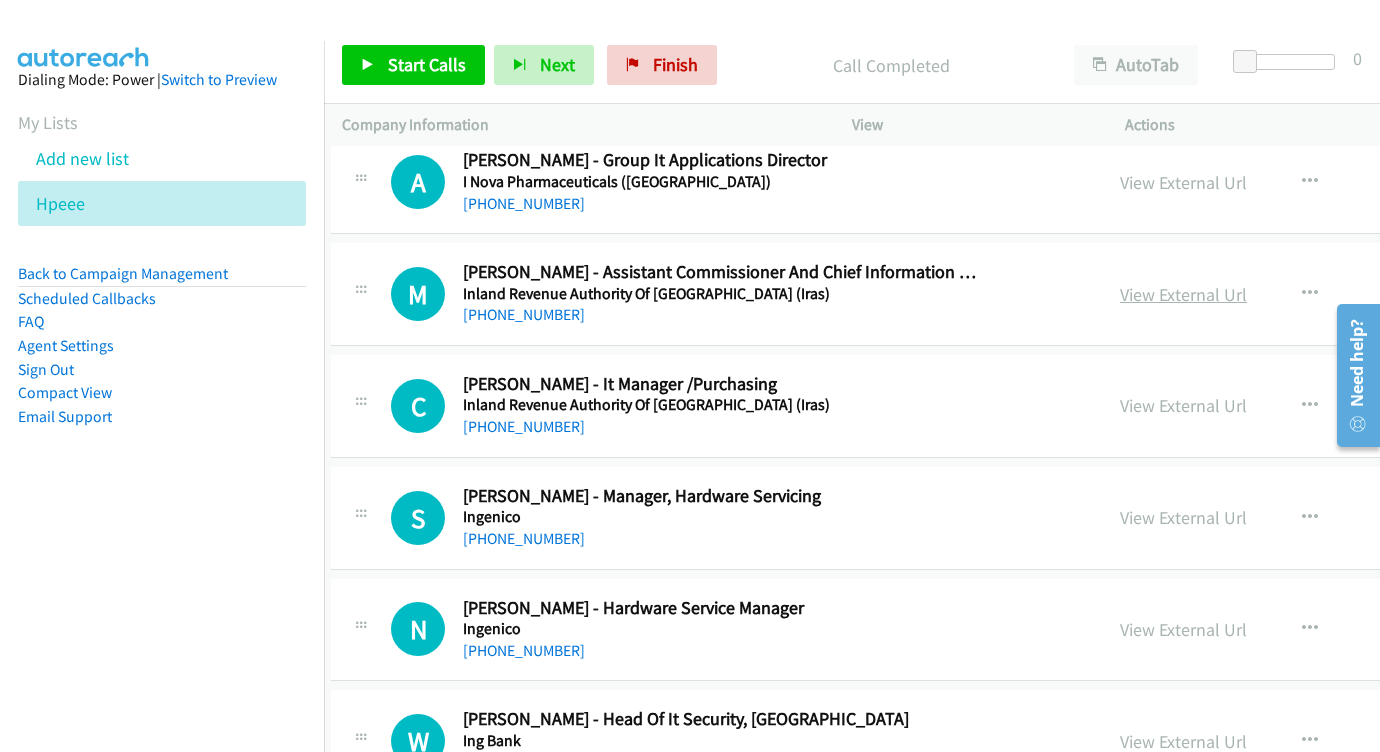 scroll, scrollTop: 7401, scrollLeft: 11, axis: both 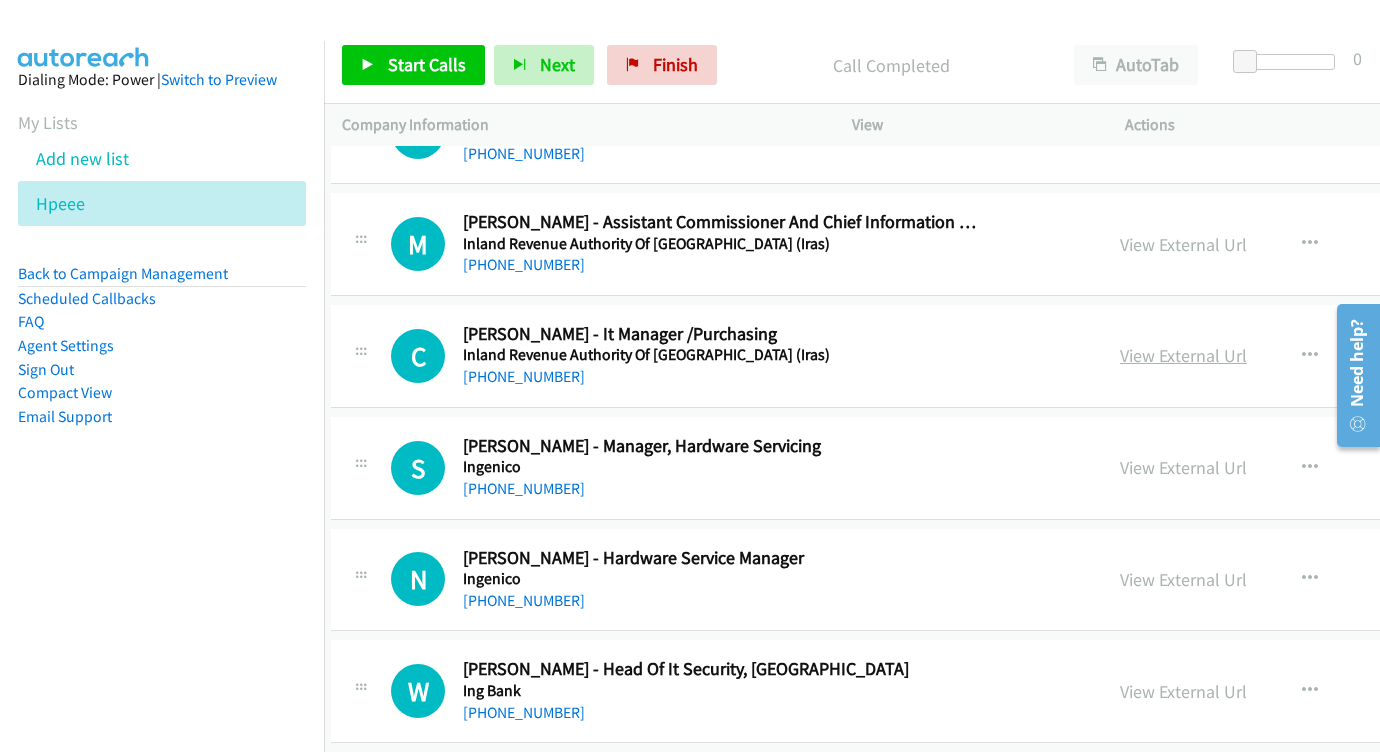 click on "View External Url" at bounding box center (1183, 355) 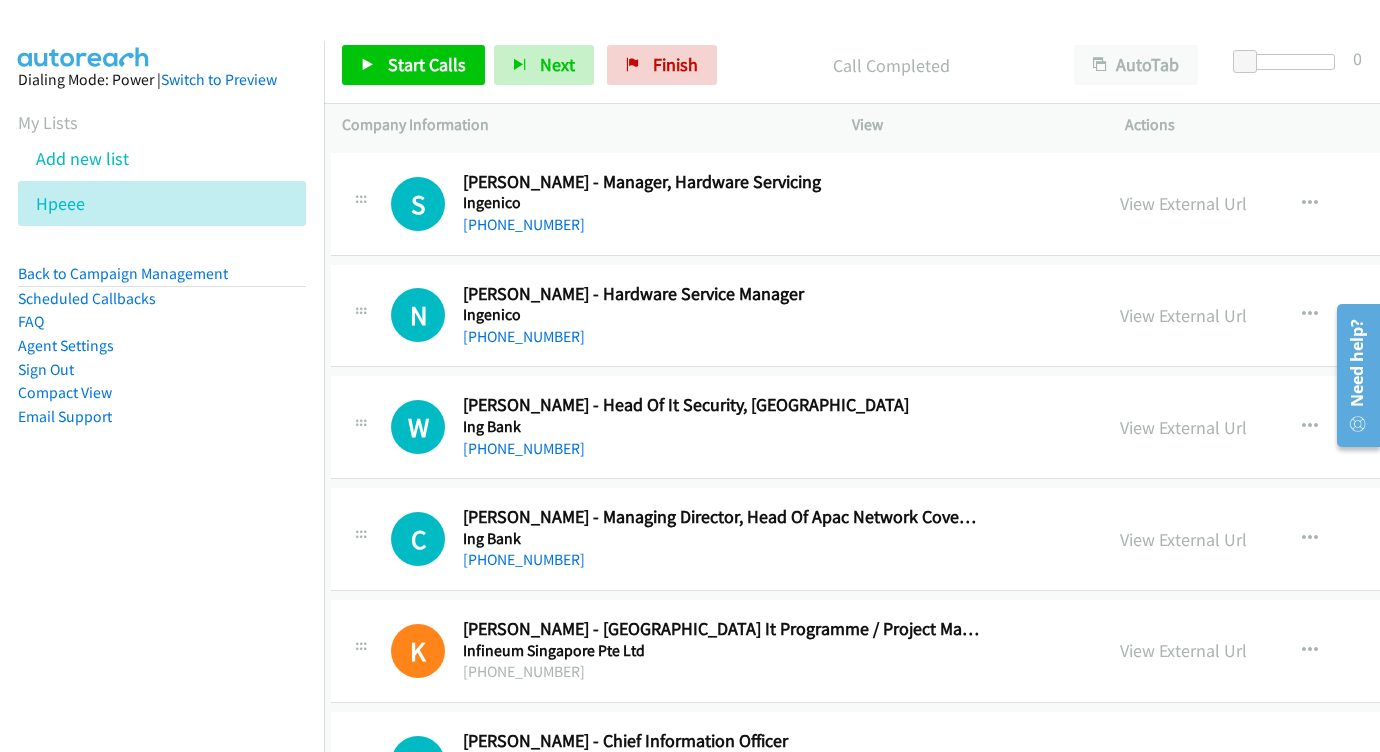 scroll, scrollTop: 7750, scrollLeft: 11, axis: both 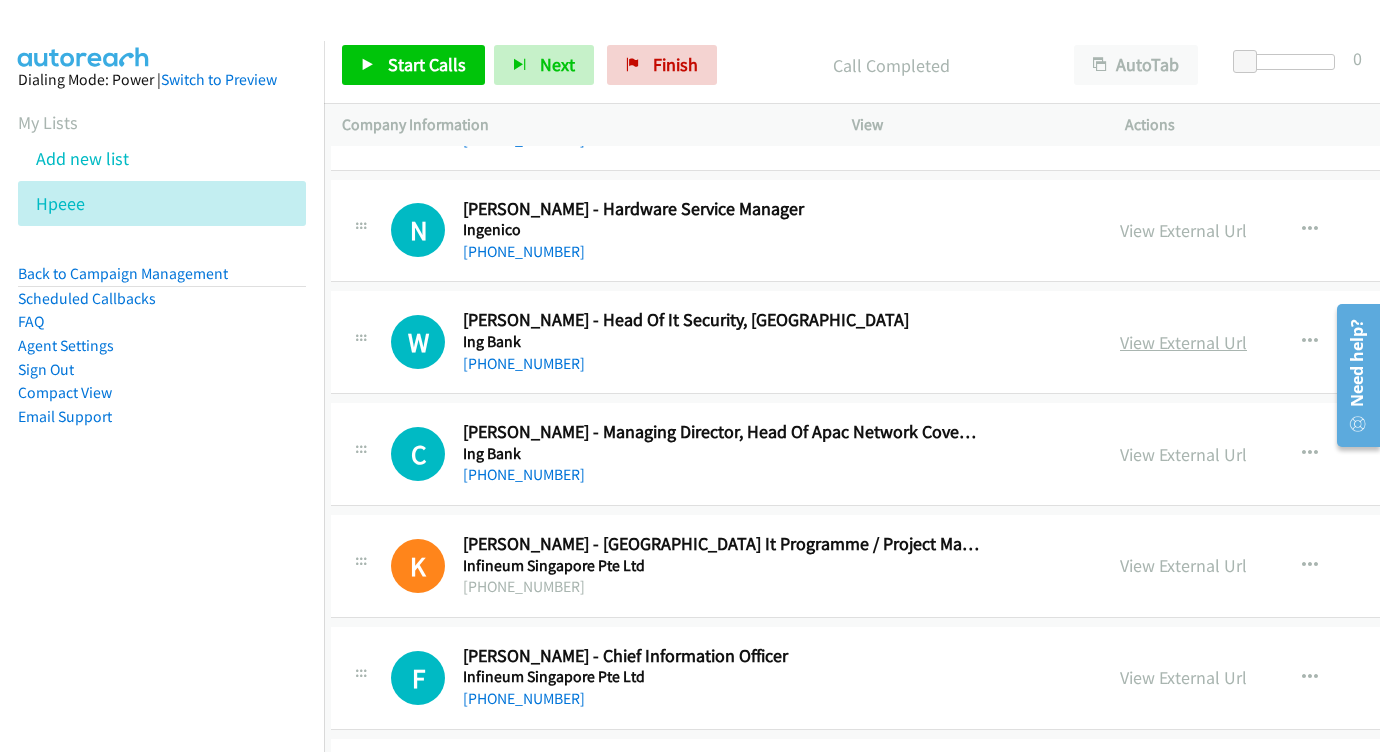 click on "View External Url" at bounding box center [1183, 342] 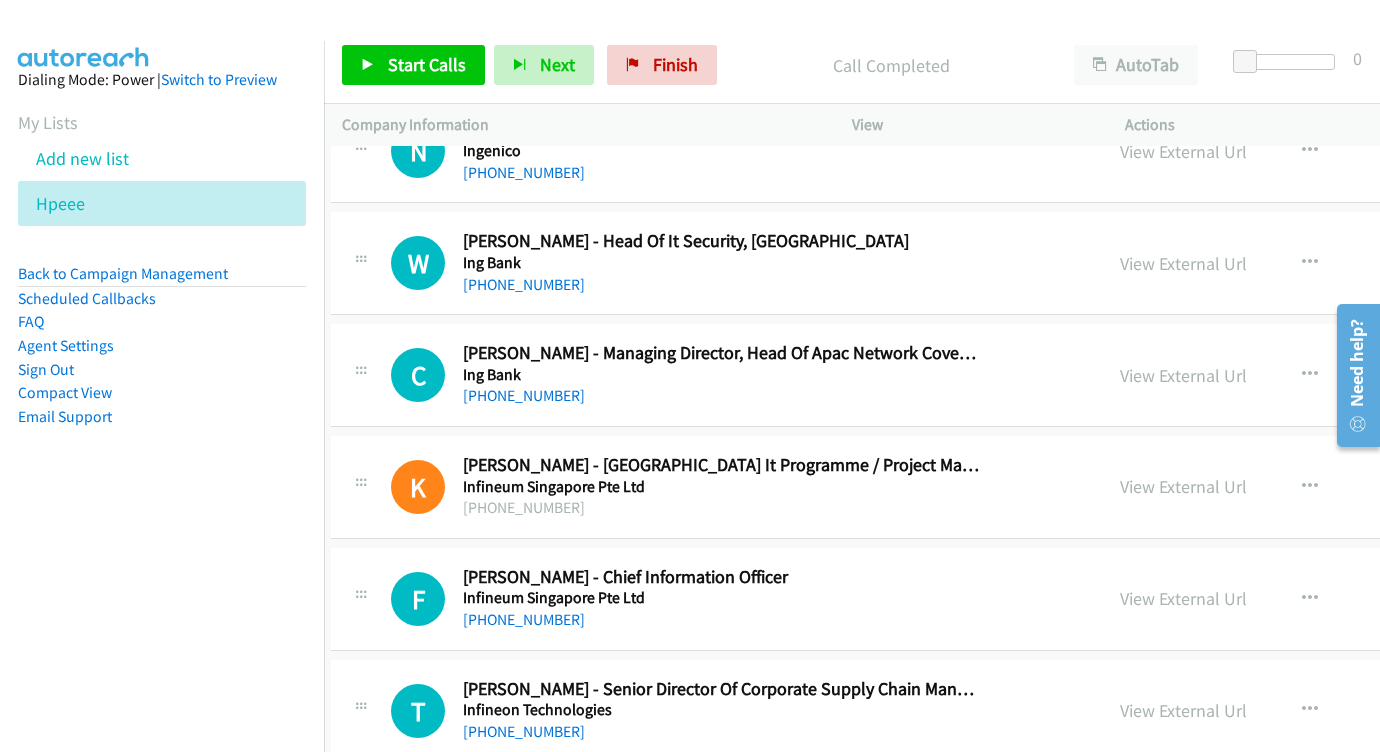 scroll, scrollTop: 7831, scrollLeft: 11, axis: both 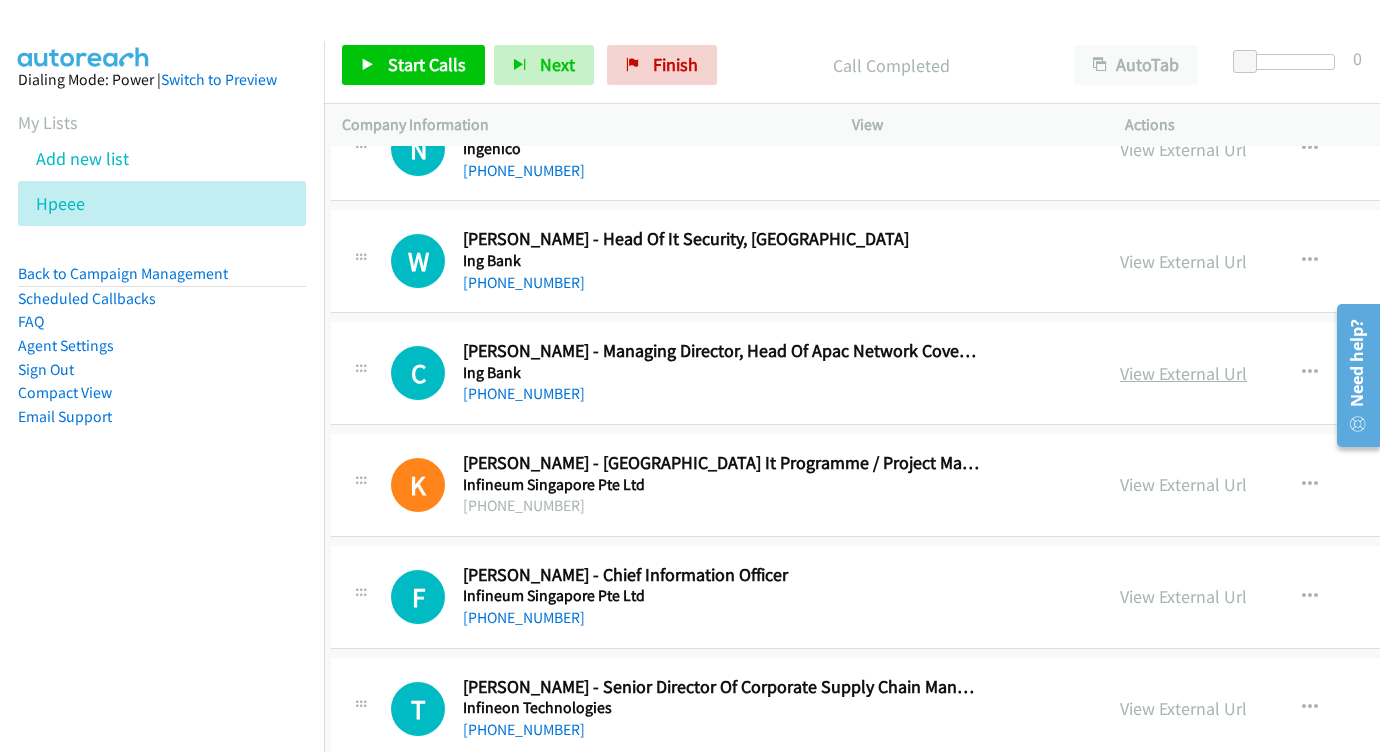 click on "View External Url" at bounding box center [1183, 373] 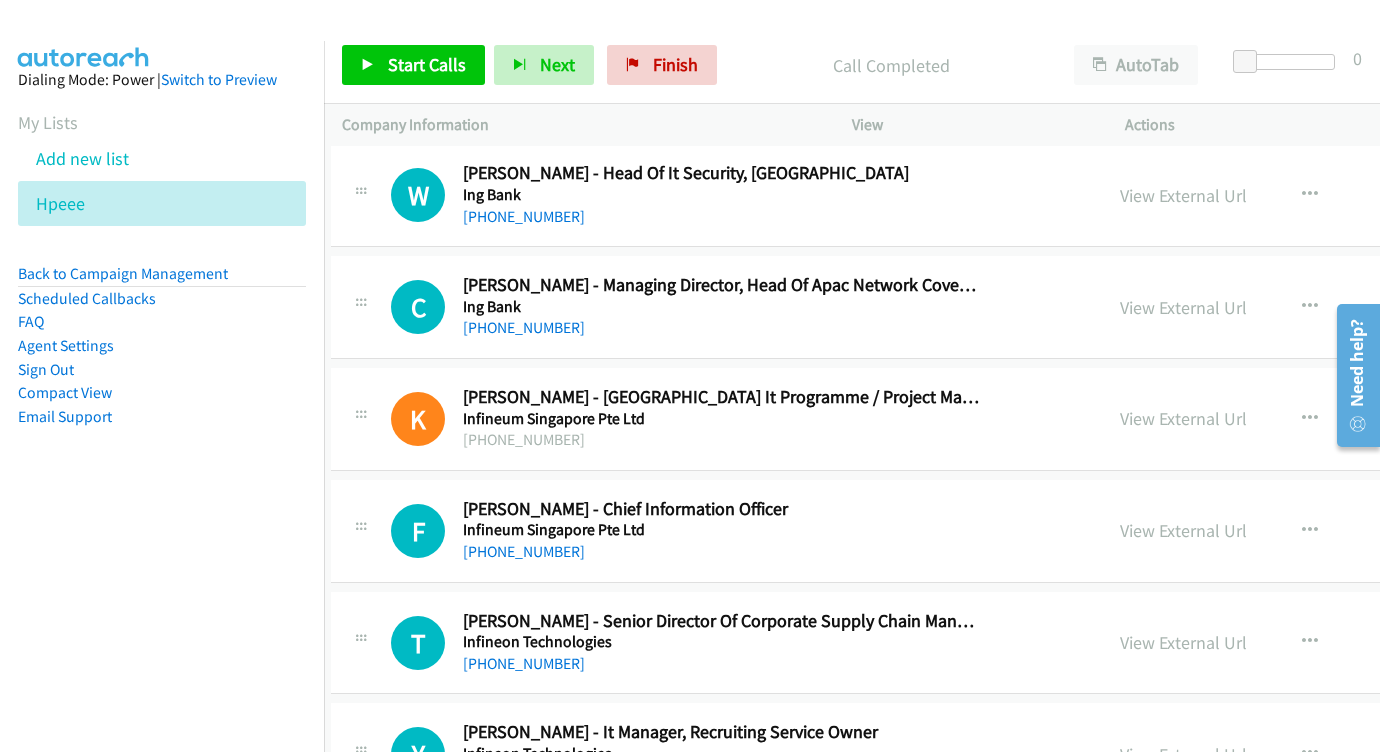 scroll, scrollTop: 7945, scrollLeft: 11, axis: both 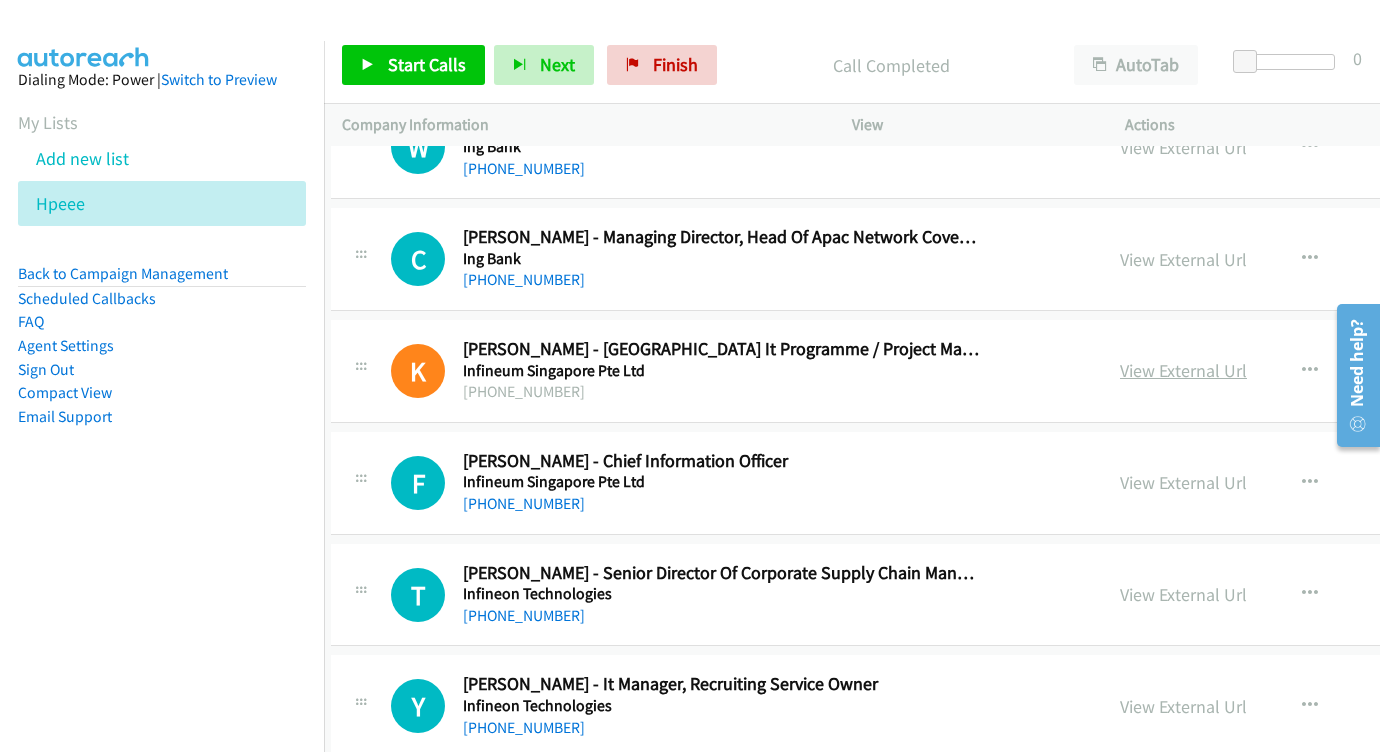 click on "View External Url" at bounding box center (1183, 370) 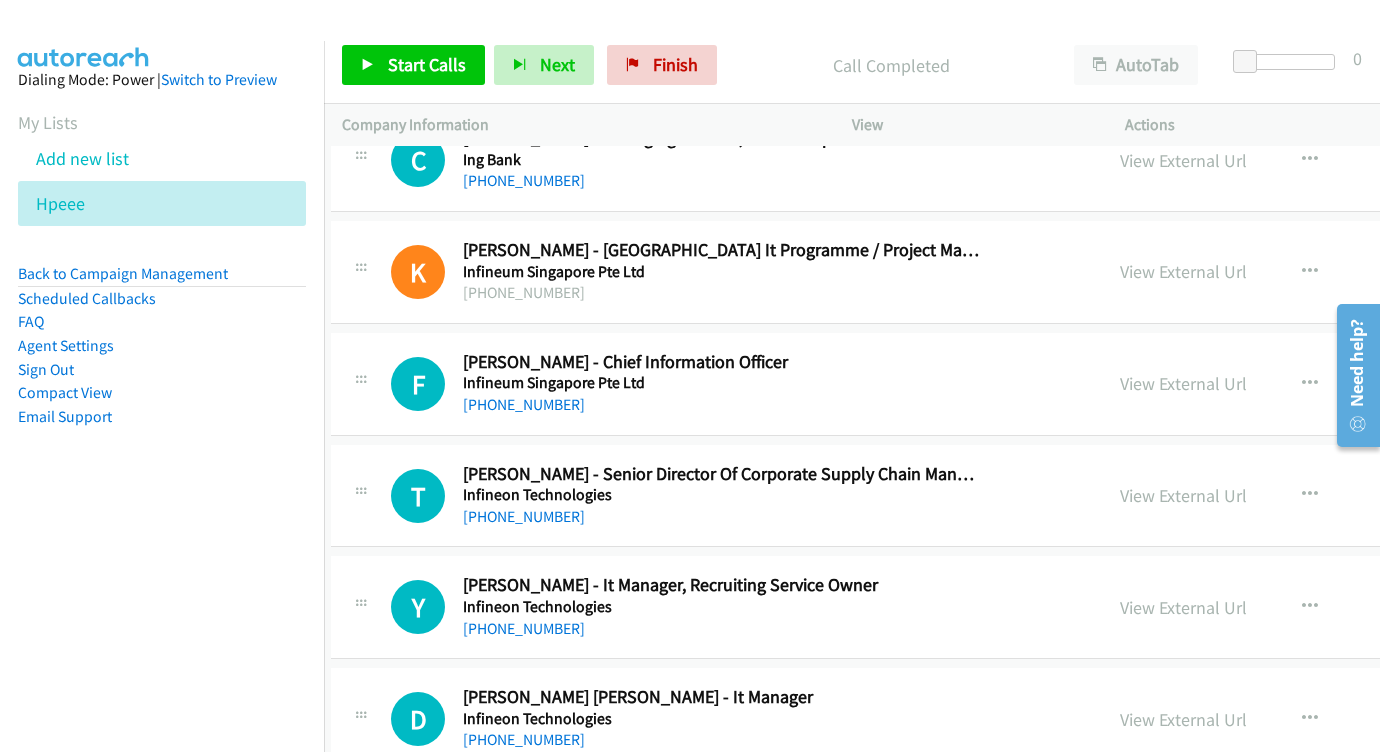 scroll, scrollTop: 8048, scrollLeft: 11, axis: both 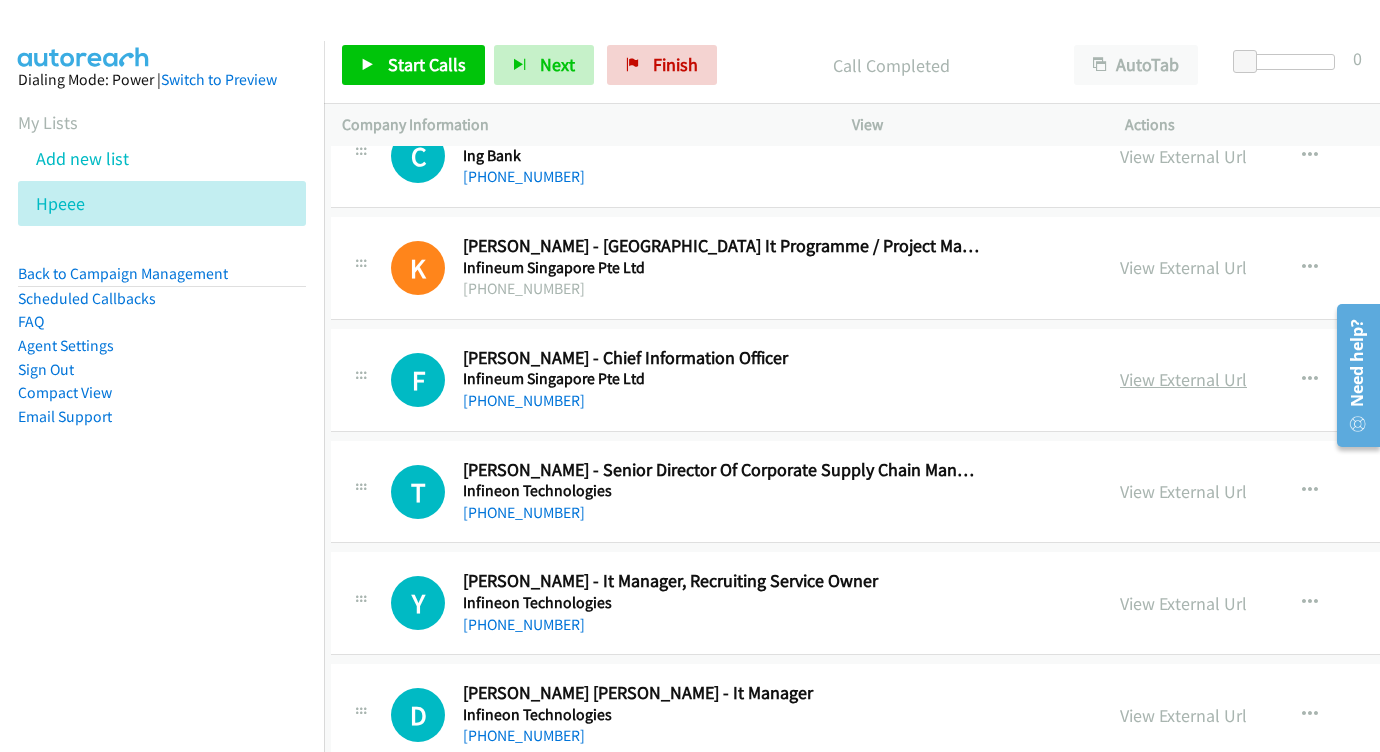 click on "View External Url" at bounding box center (1183, 379) 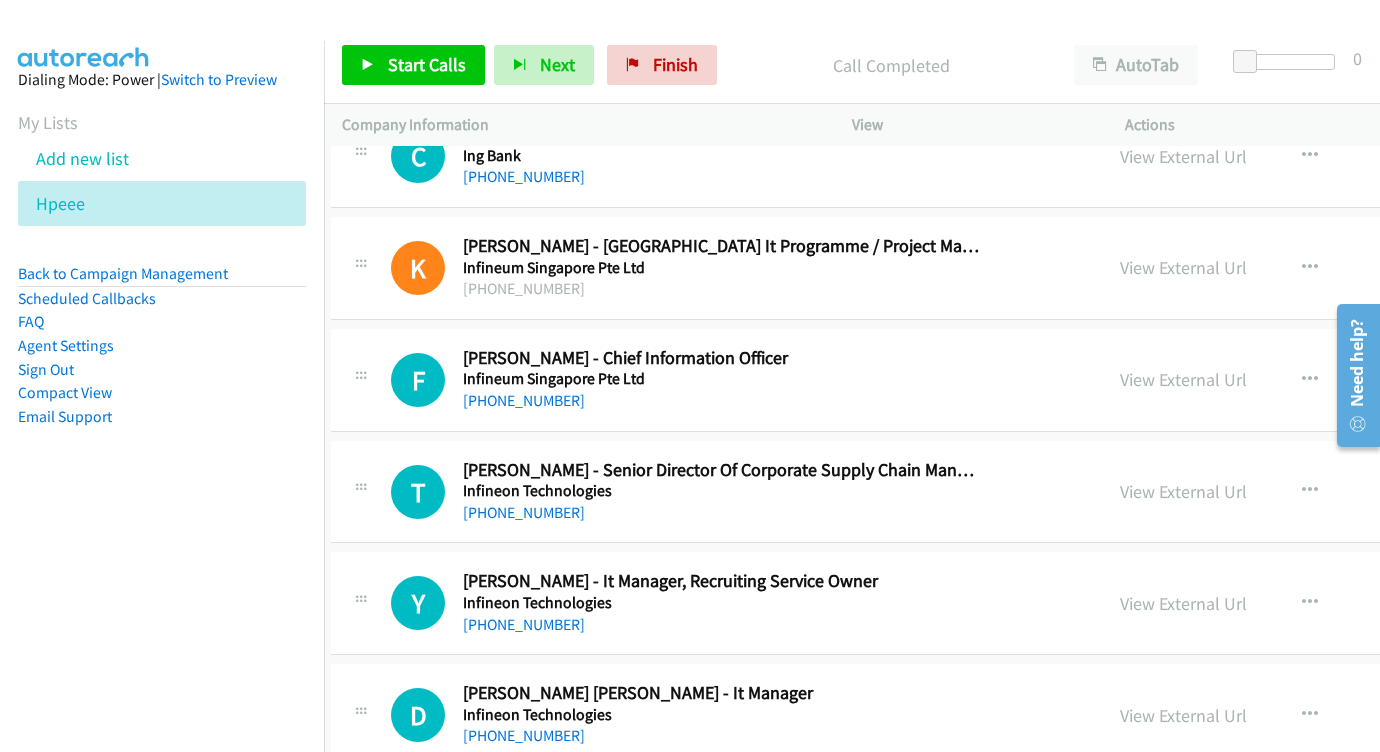 scroll, scrollTop: 8151, scrollLeft: 10, axis: both 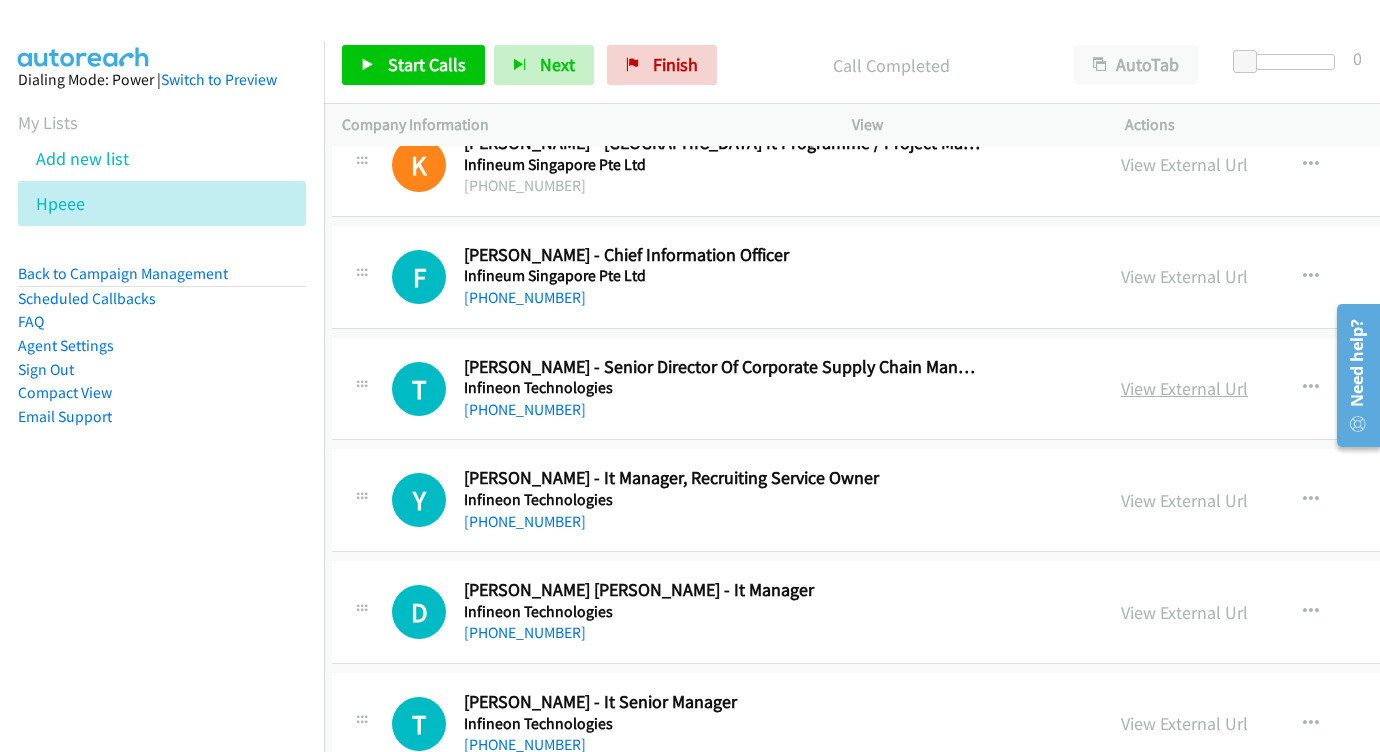 click on "View External Url" at bounding box center [1184, 388] 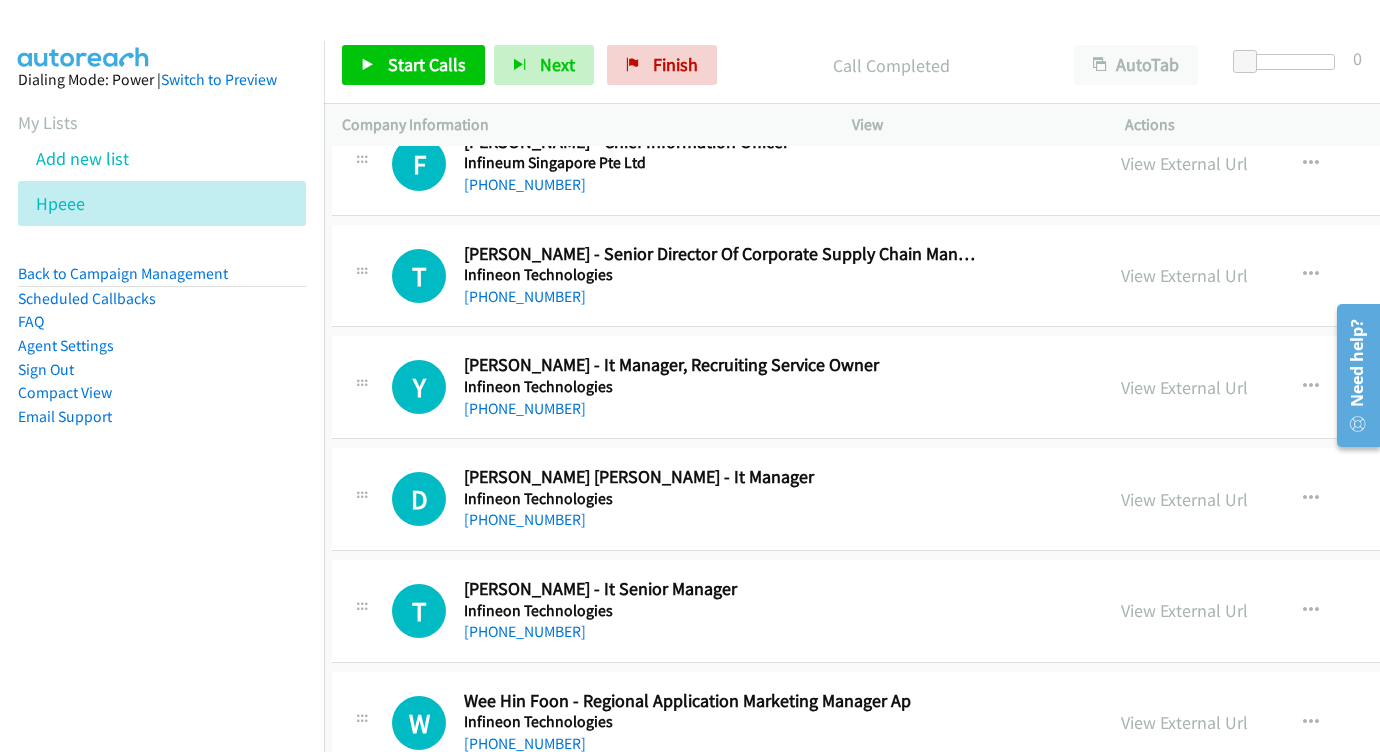 scroll, scrollTop: 8267, scrollLeft: 10, axis: both 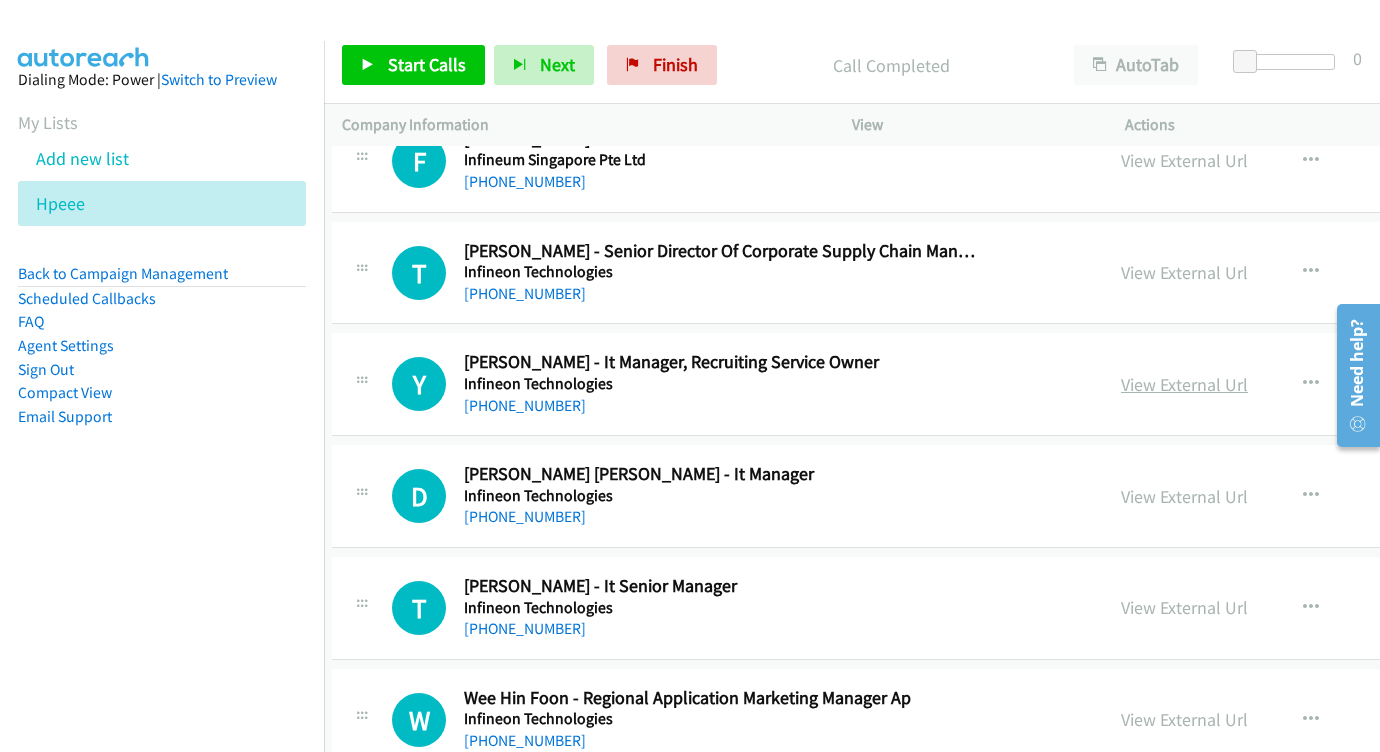 click on "View External Url" at bounding box center (1184, 384) 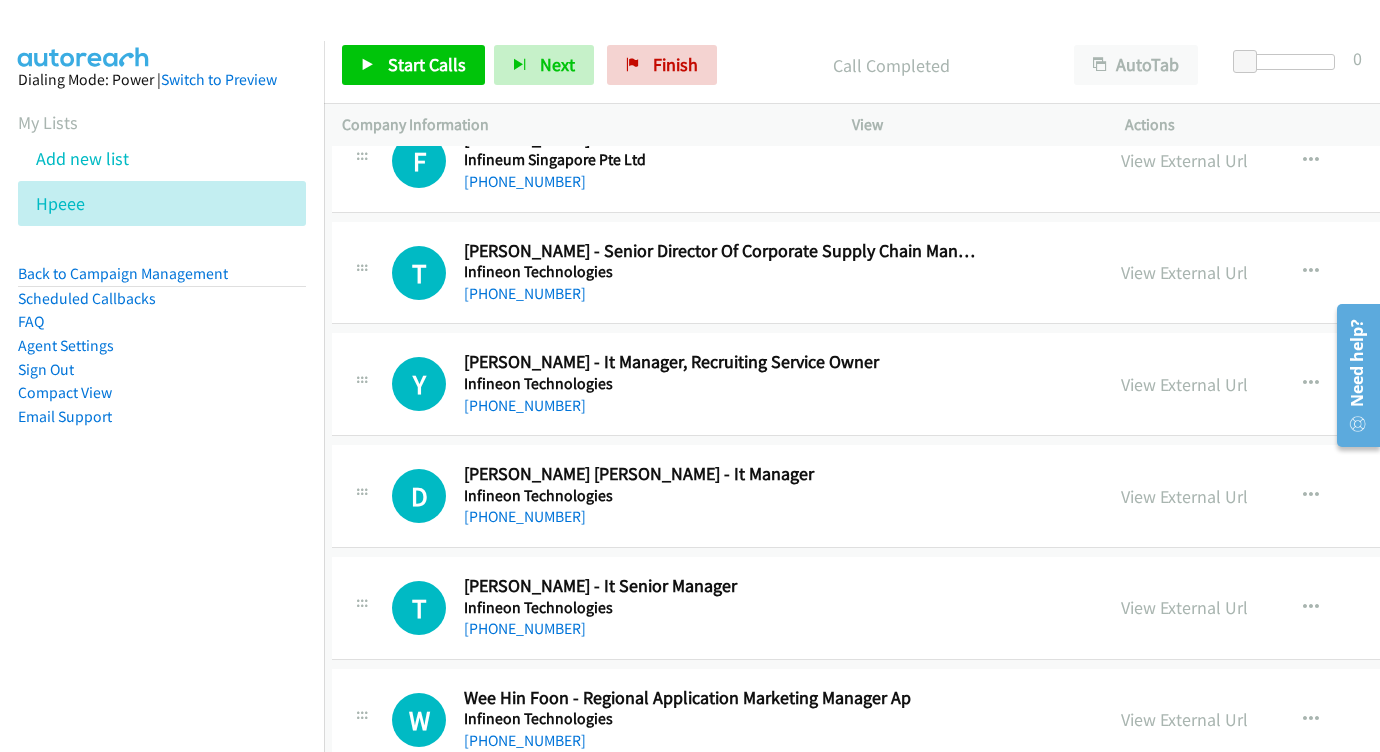scroll, scrollTop: 8341, scrollLeft: 10, axis: both 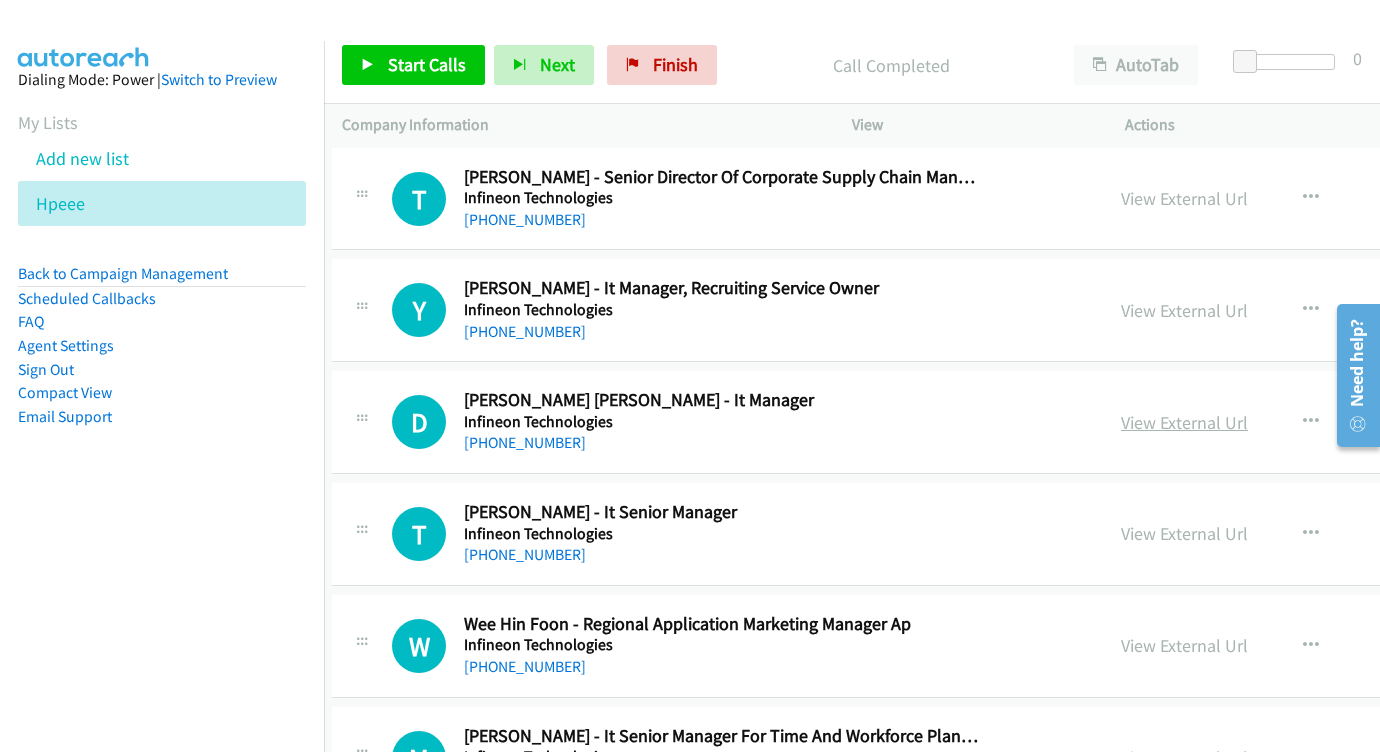 click on "View External Url" at bounding box center [1184, 422] 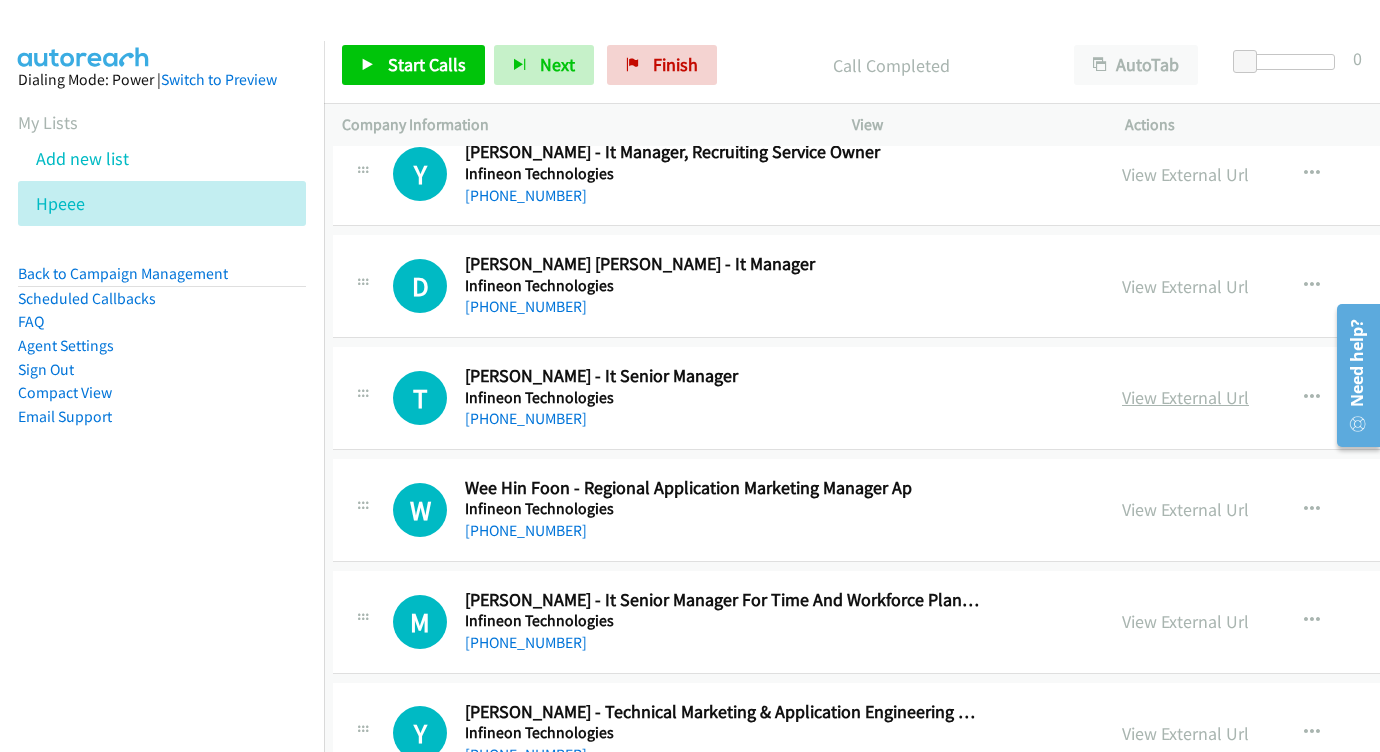 scroll, scrollTop: 8480, scrollLeft: 9, axis: both 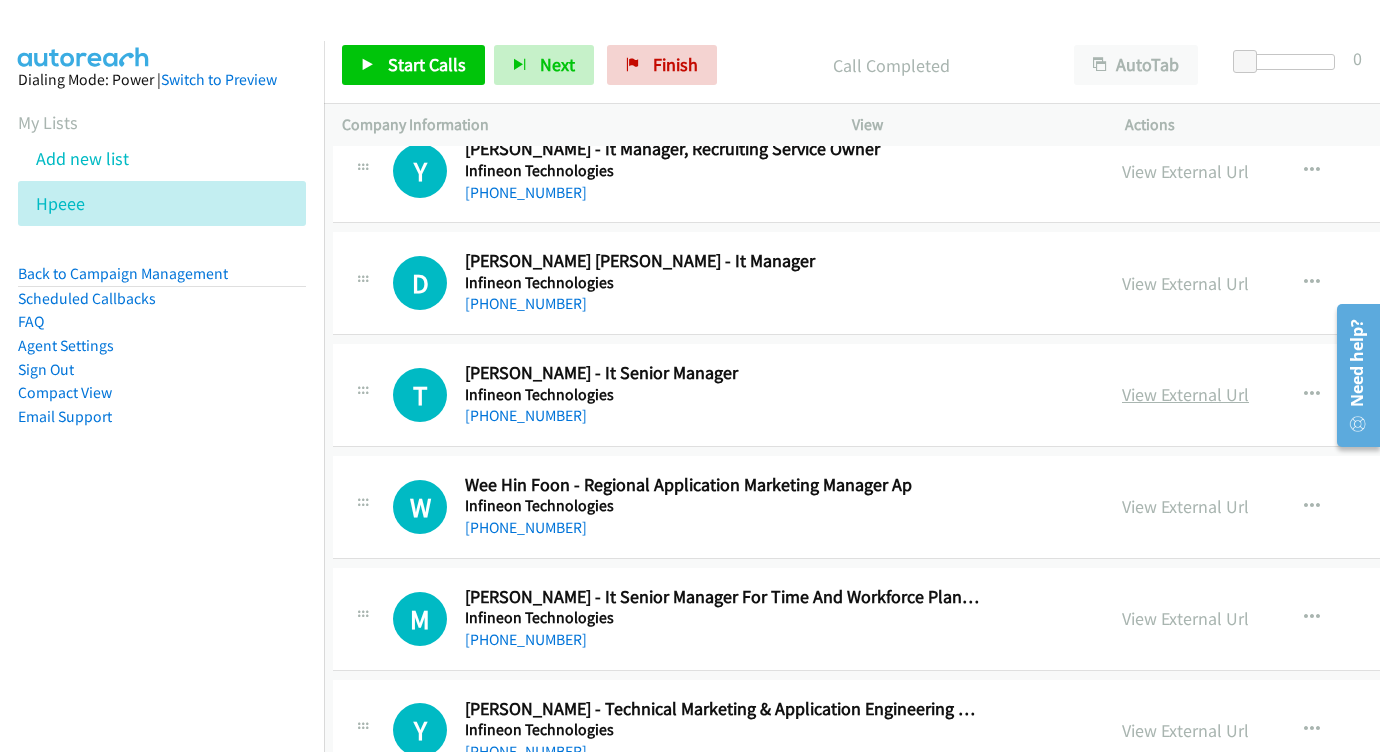 click on "View External Url" at bounding box center (1185, 394) 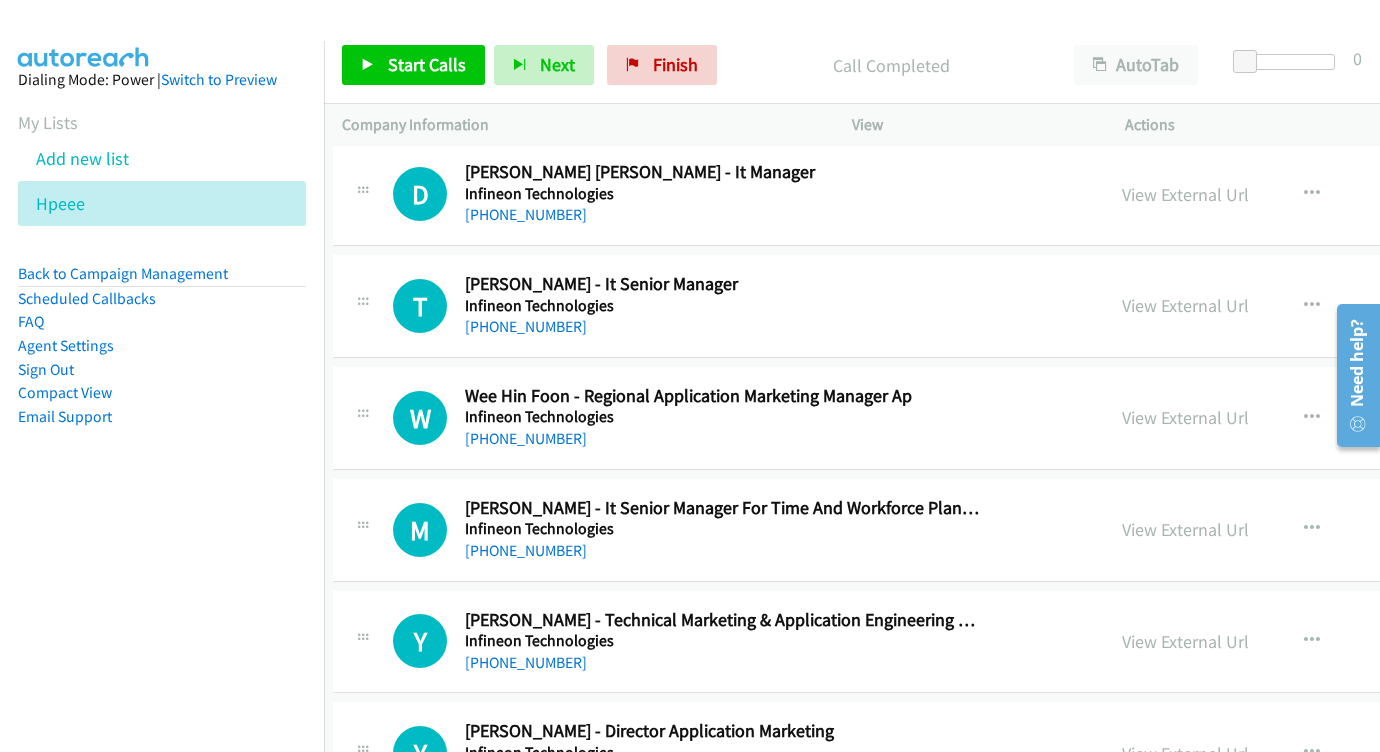 scroll, scrollTop: 8593, scrollLeft: 9, axis: both 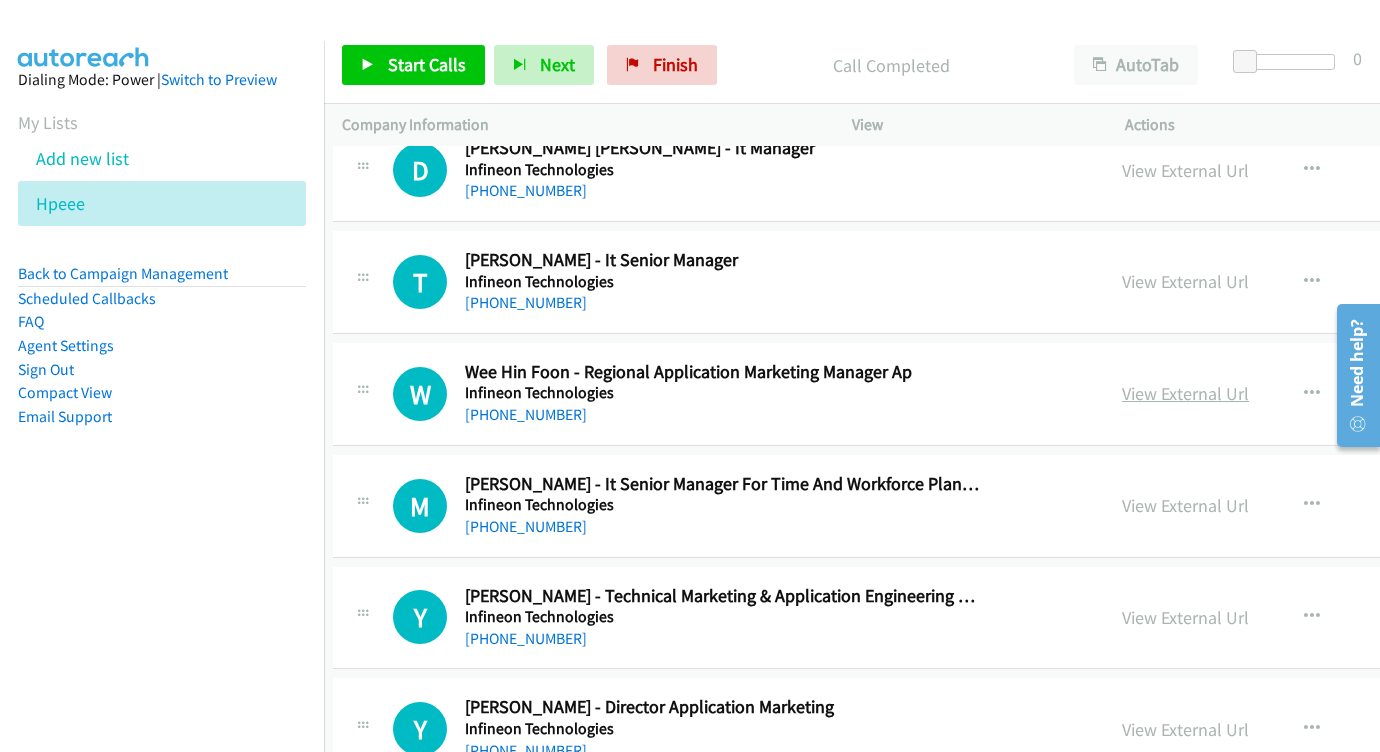 click on "View External Url" at bounding box center (1185, 393) 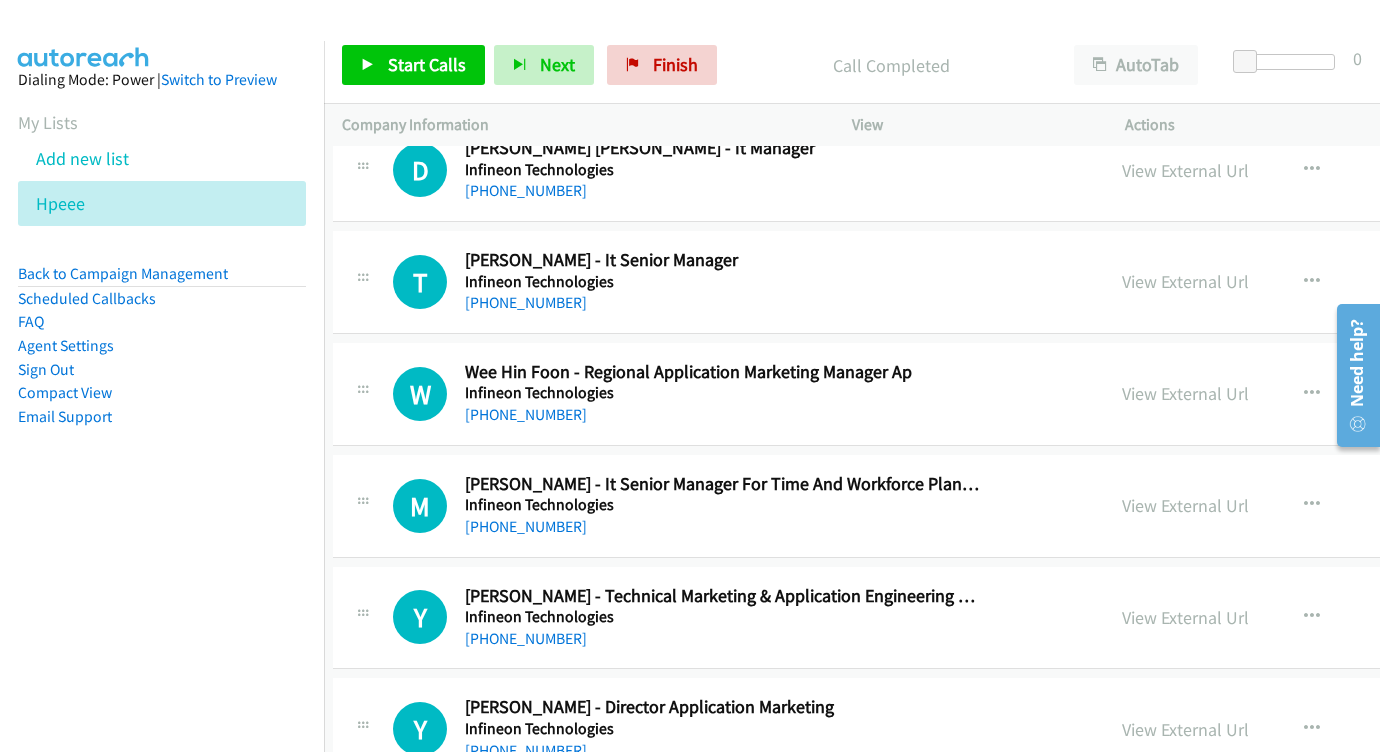 scroll, scrollTop: 8711, scrollLeft: 9, axis: both 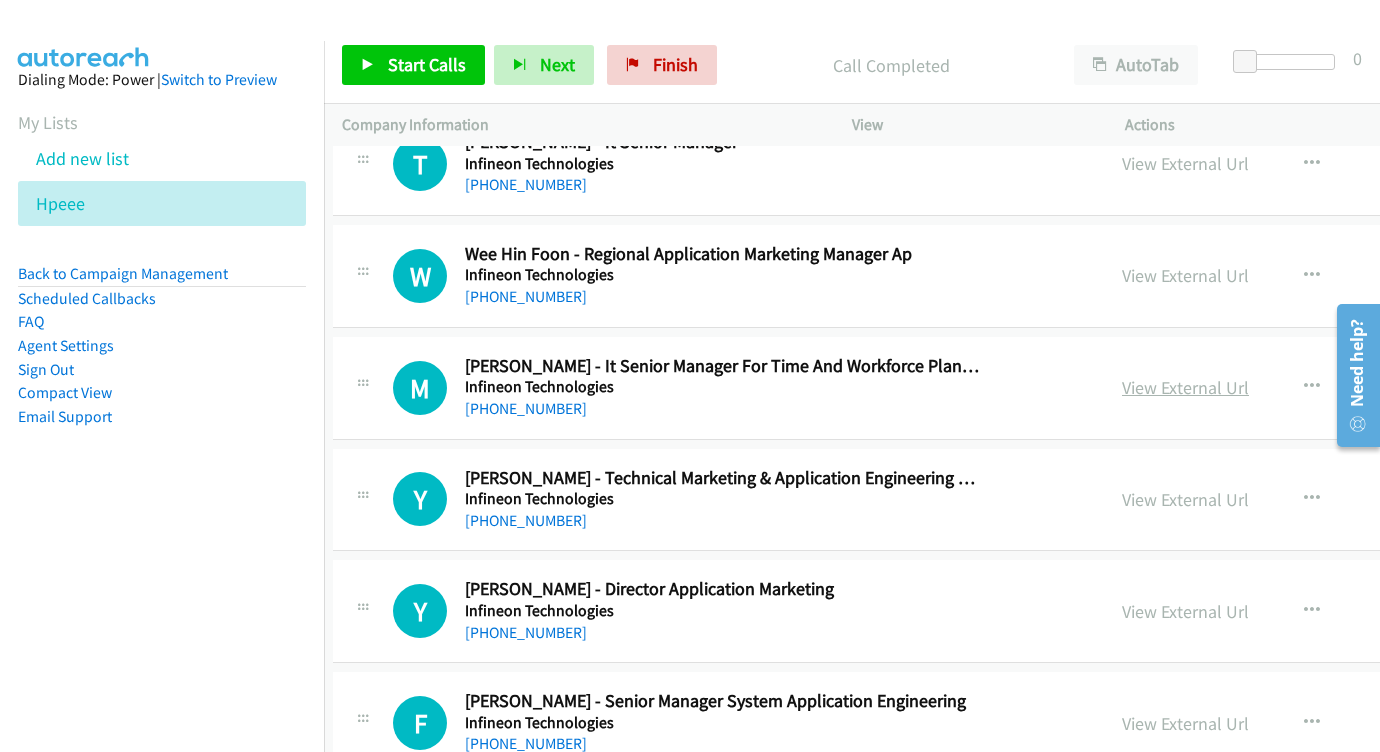 click on "View External Url" at bounding box center [1185, 387] 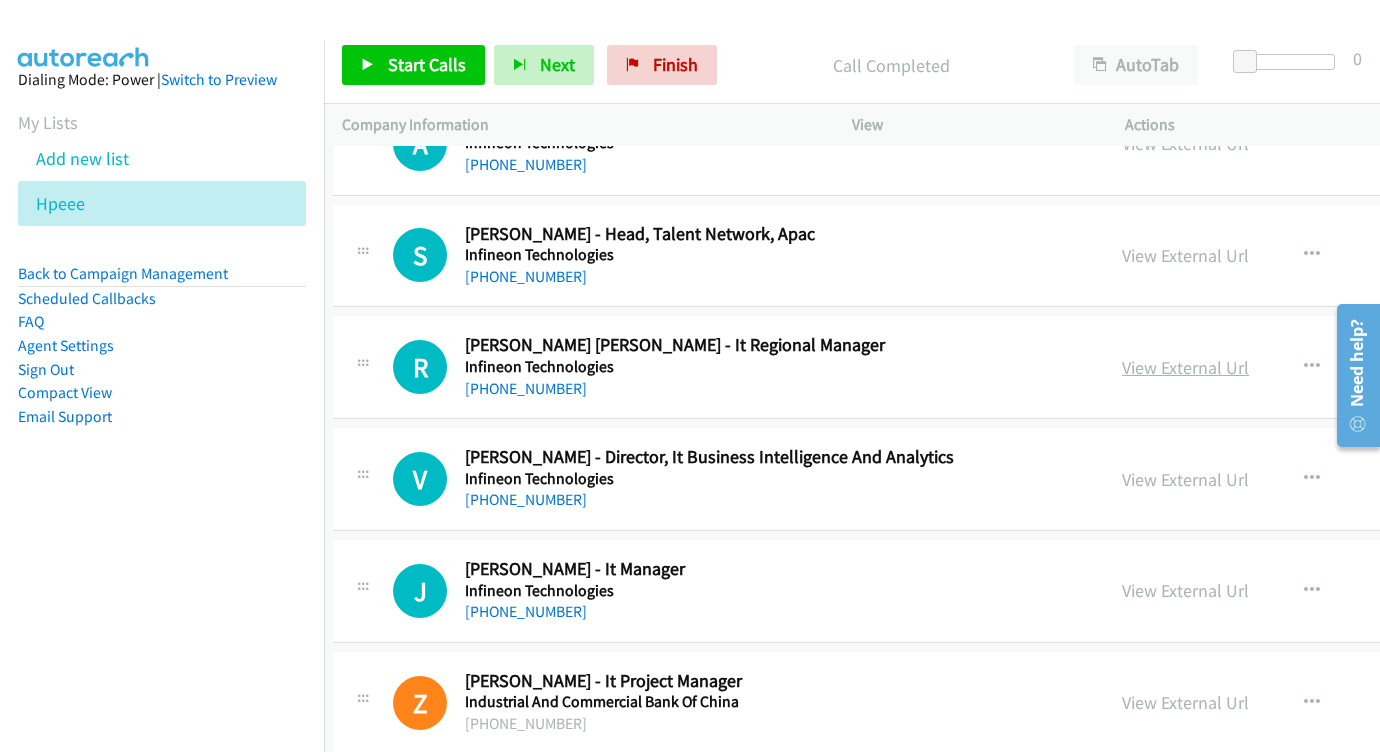 scroll, scrollTop: 9515, scrollLeft: 9, axis: both 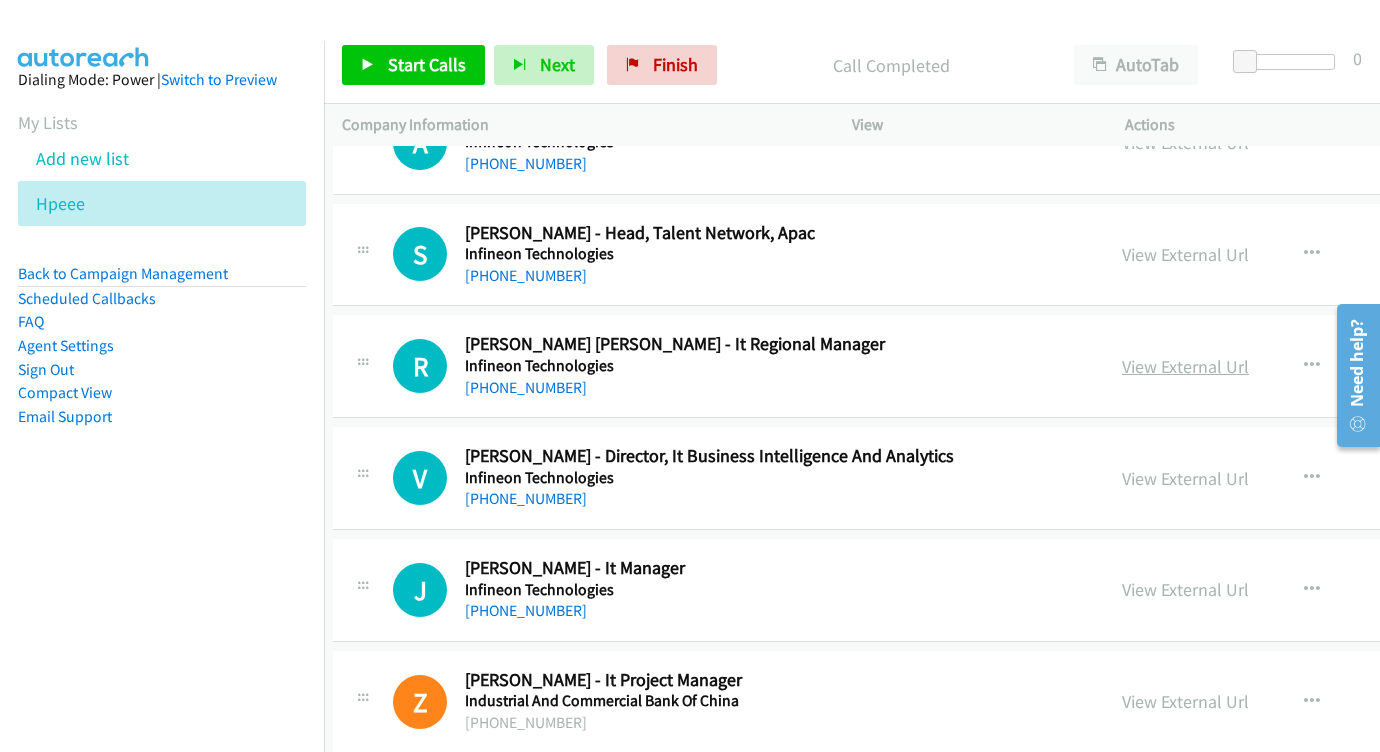 click on "View External Url" at bounding box center (1185, 366) 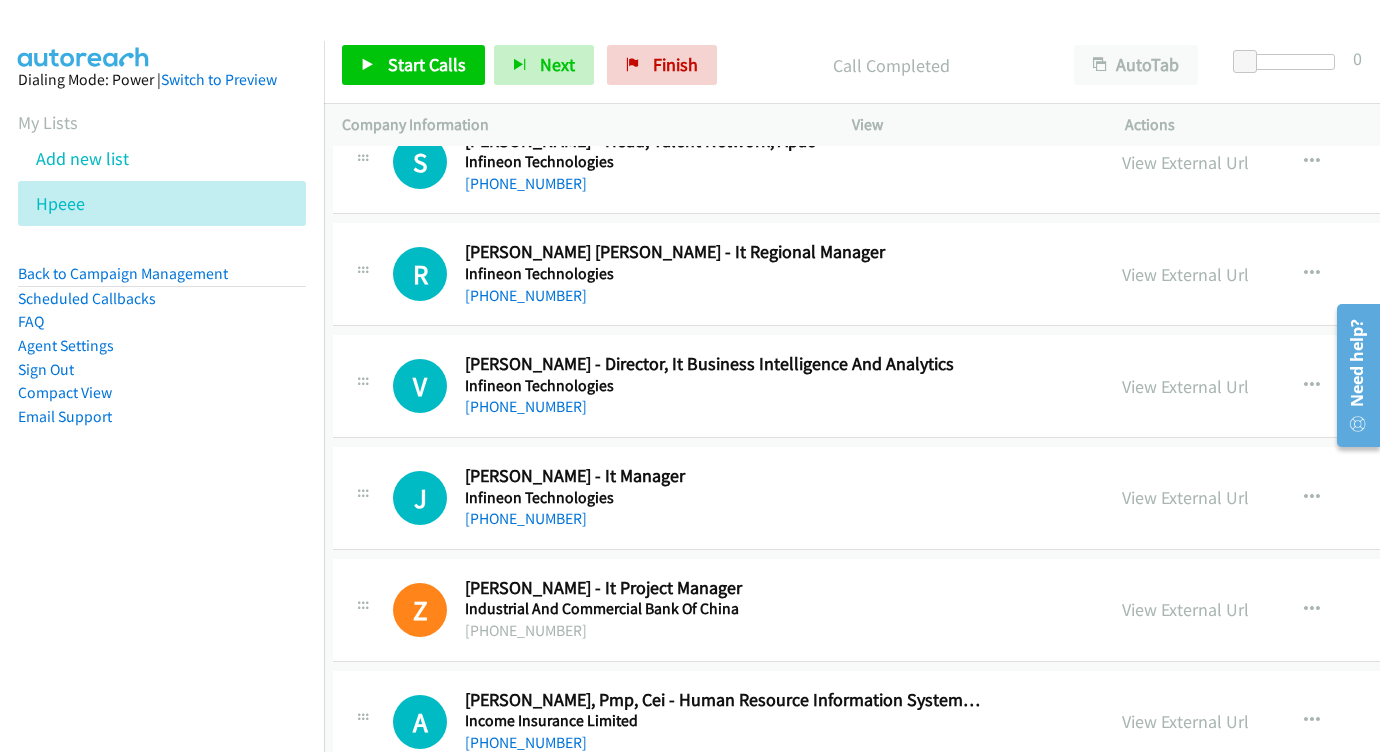 scroll, scrollTop: 9609, scrollLeft: 9, axis: both 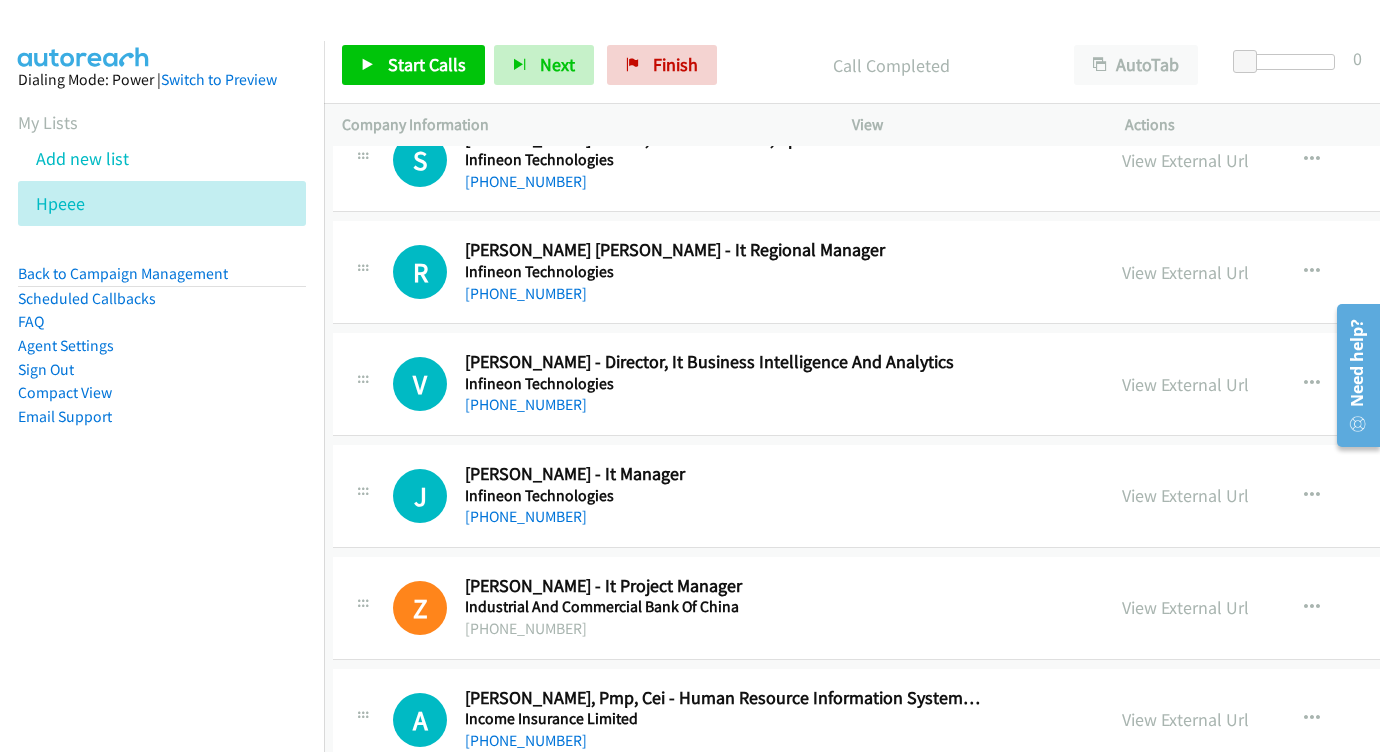 click on "View External Url" at bounding box center (1185, 384) 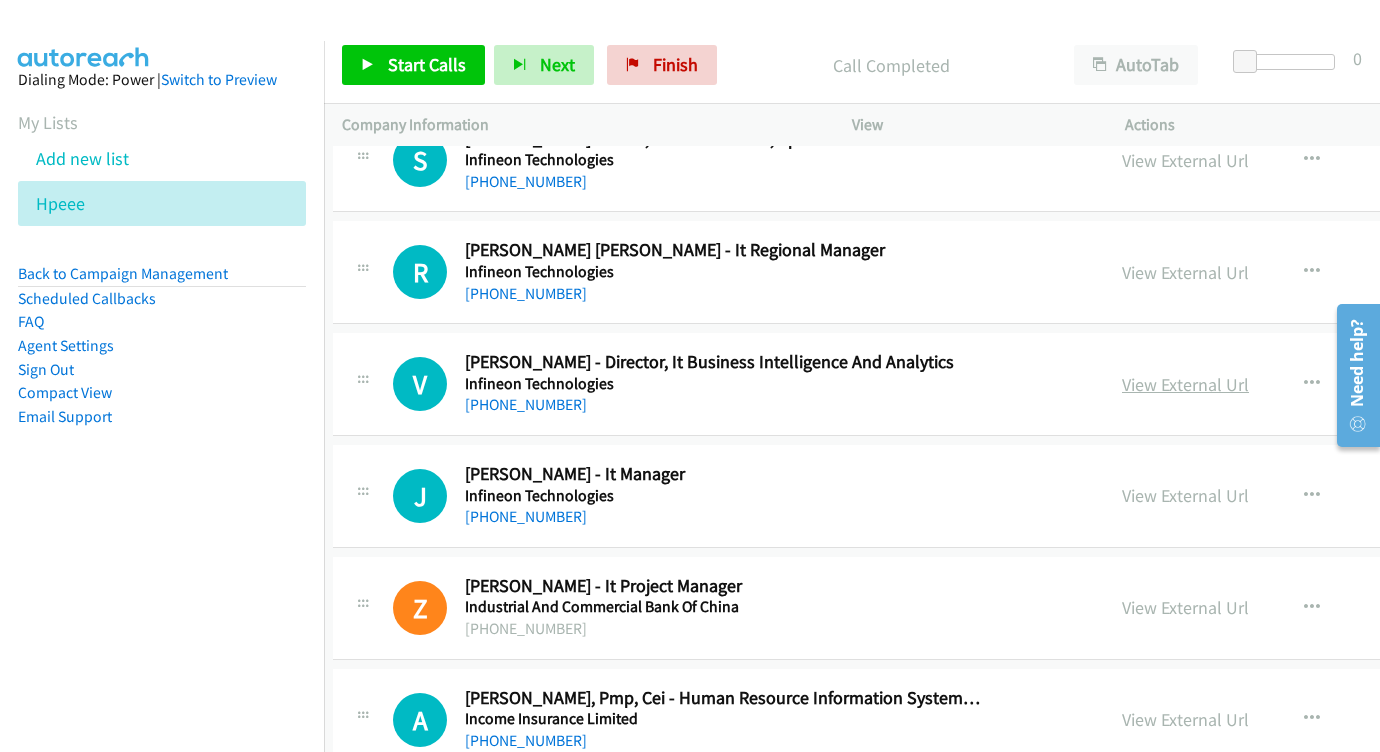 click on "View External Url" at bounding box center [1185, 384] 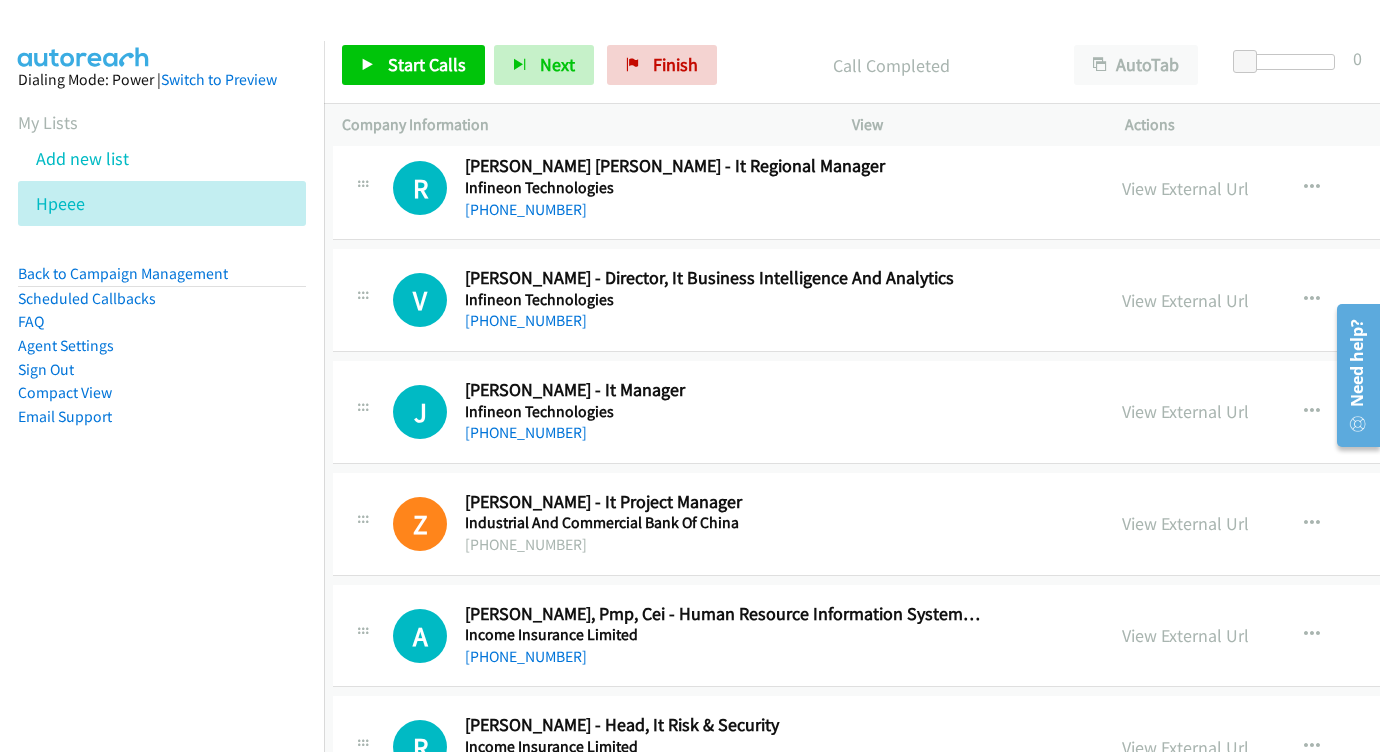 scroll, scrollTop: 9747, scrollLeft: 9, axis: both 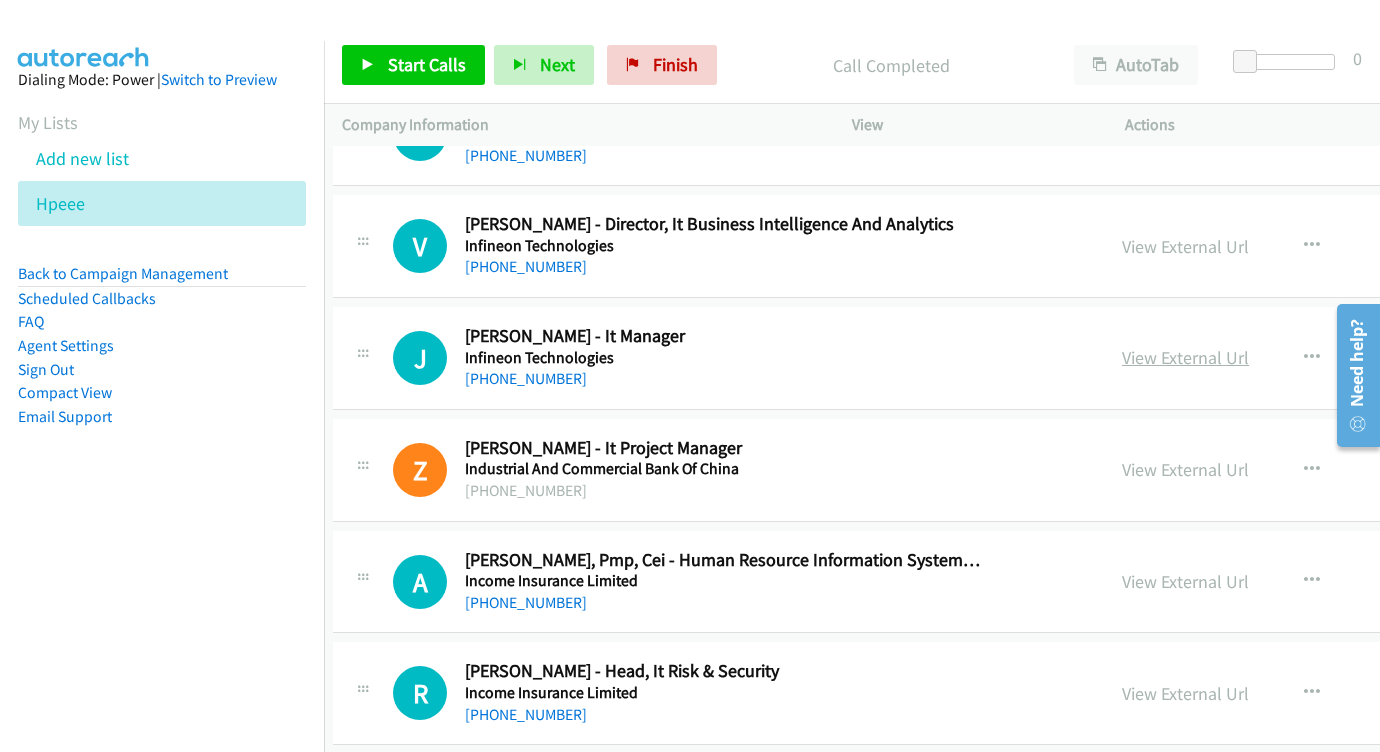 click on "View External Url" at bounding box center [1185, 357] 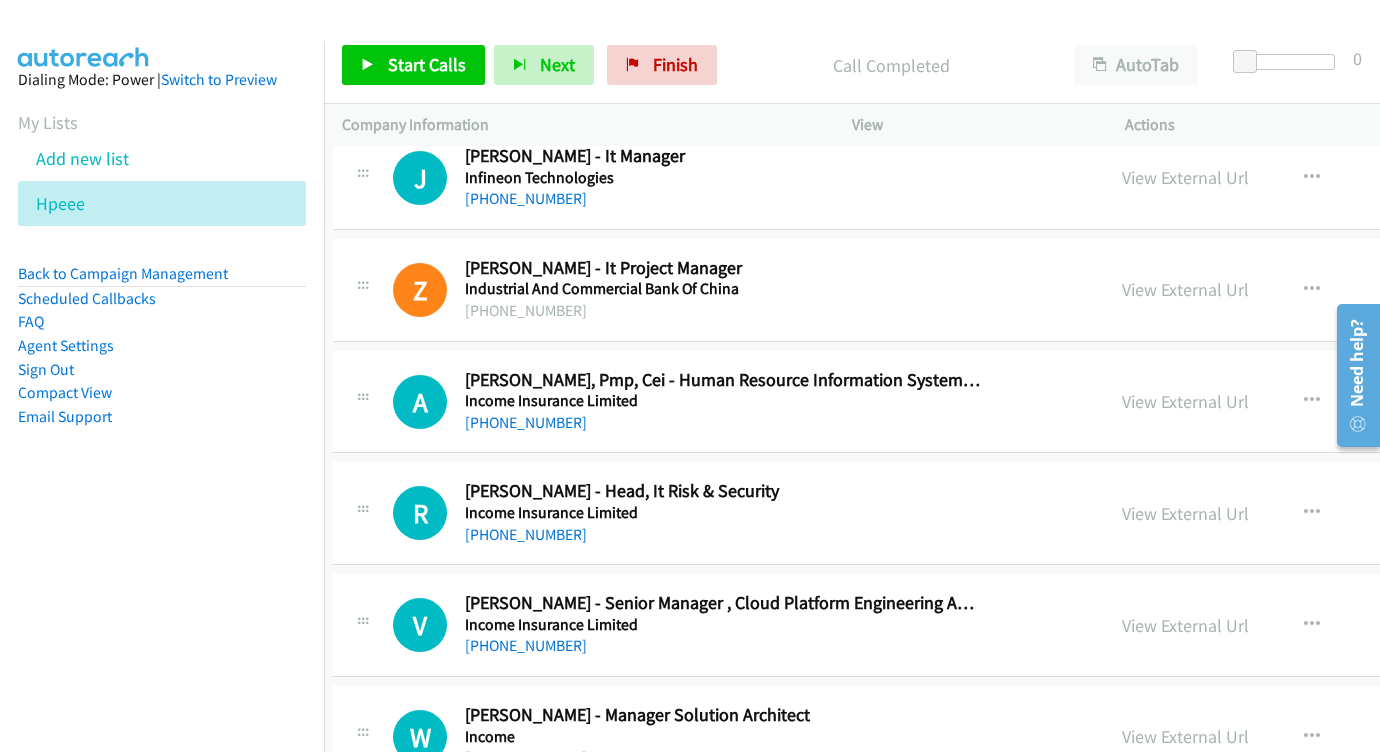 scroll, scrollTop: 9931, scrollLeft: 9, axis: both 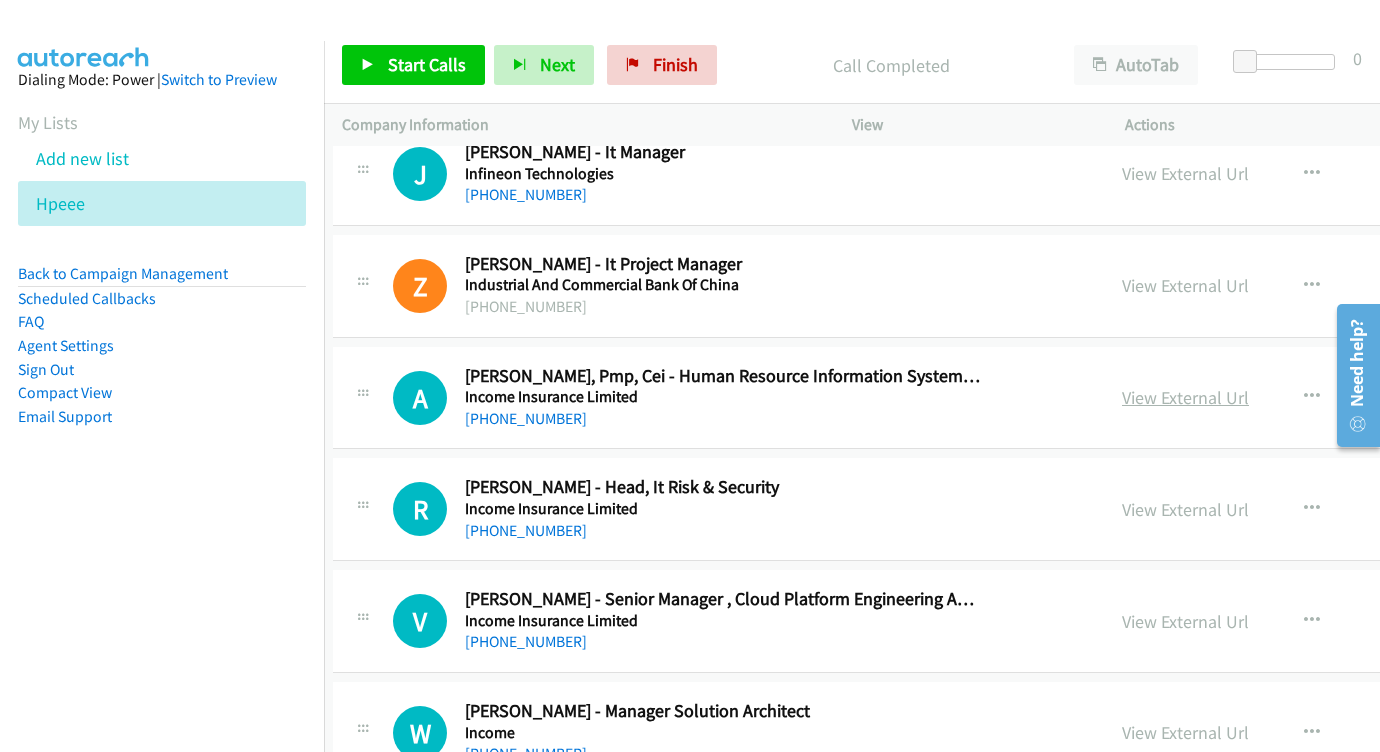 click on "View External Url" at bounding box center (1185, 397) 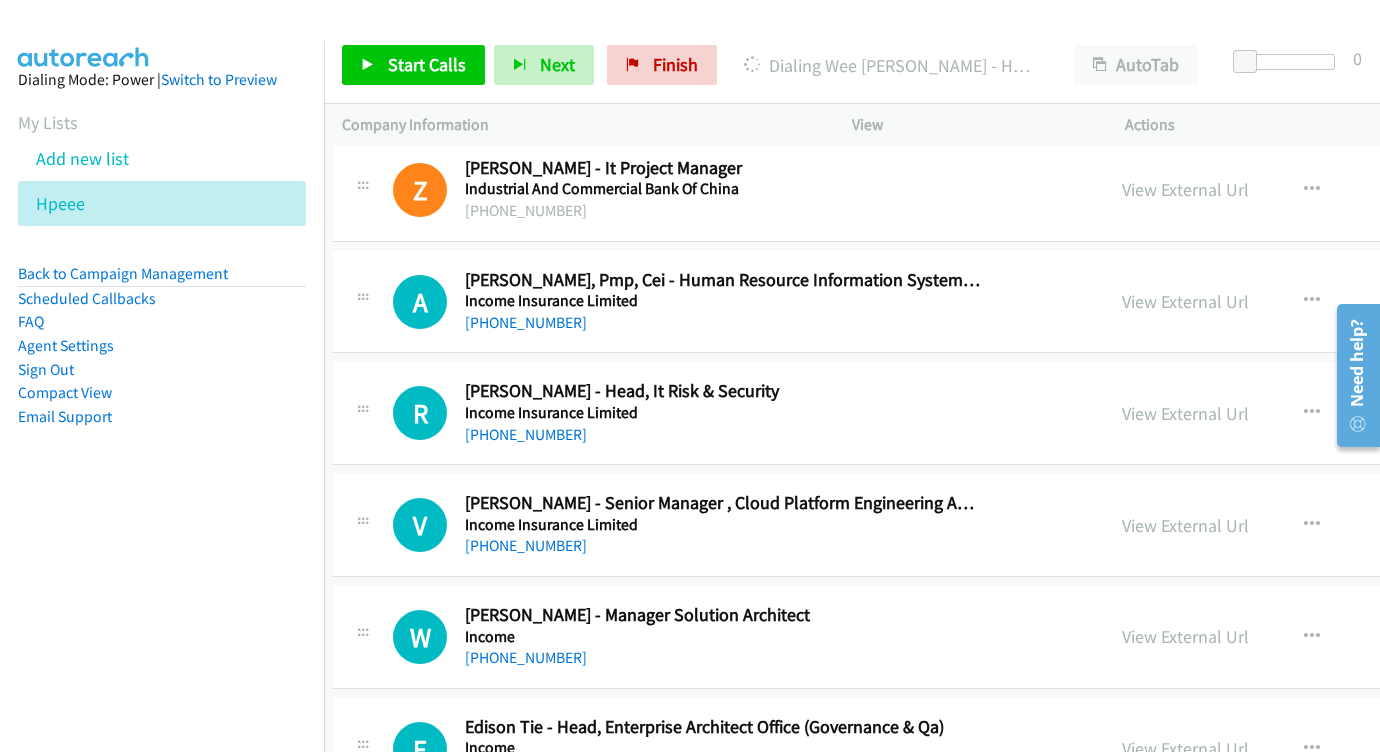 scroll, scrollTop: 10029, scrollLeft: 9, axis: both 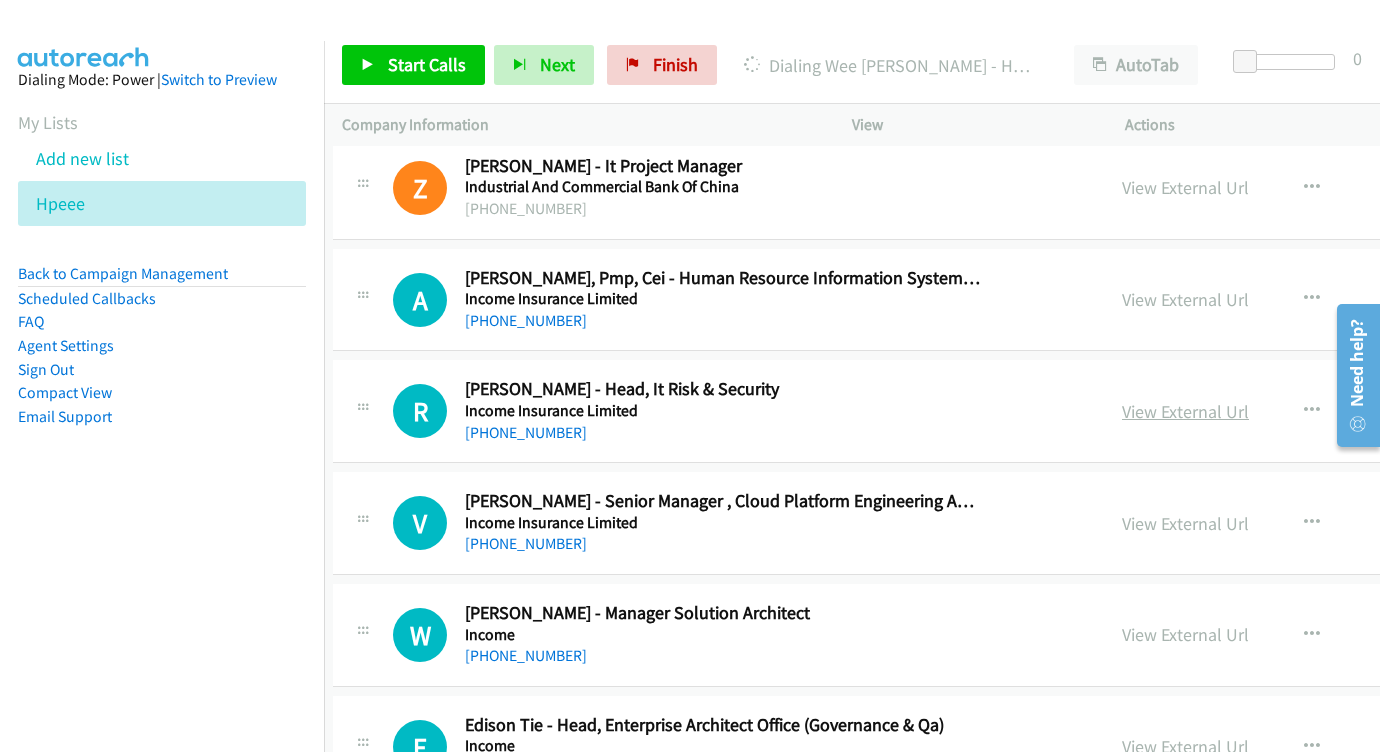 click on "View External Url" at bounding box center (1185, 411) 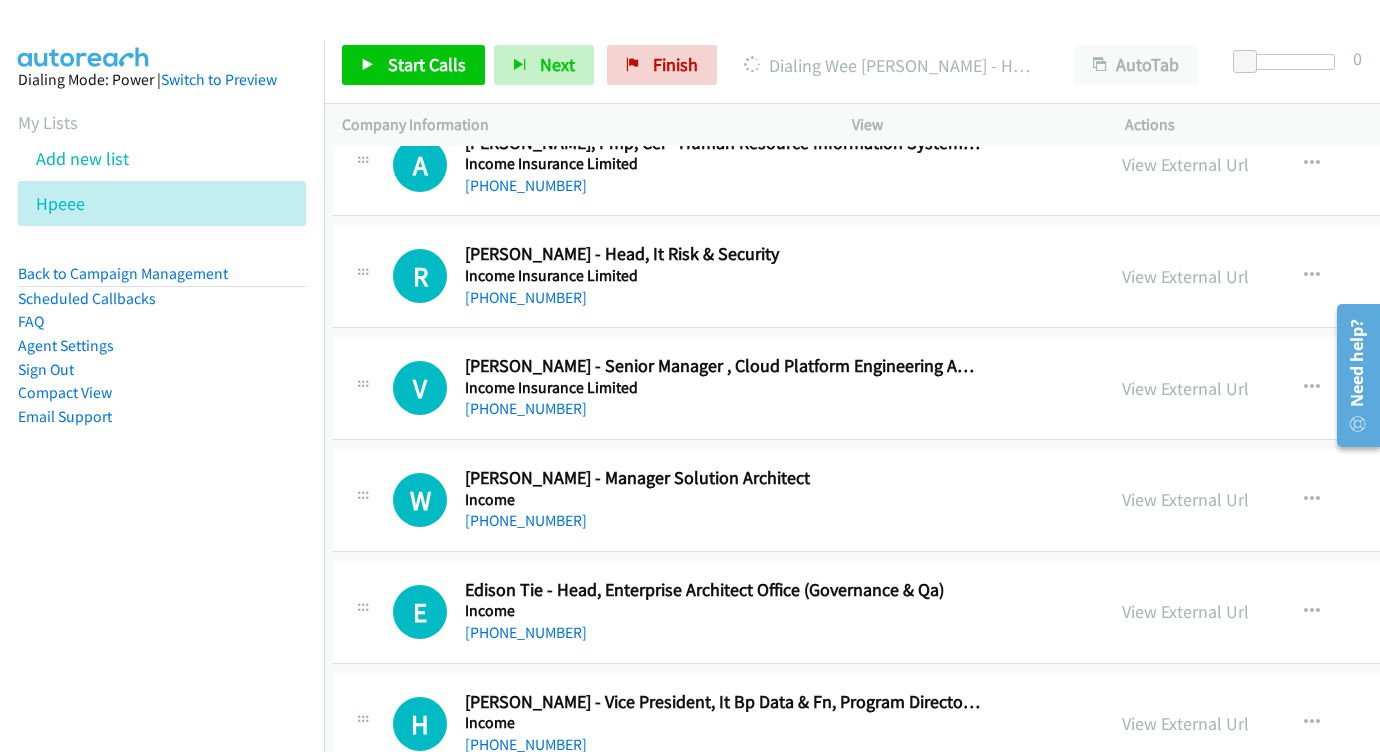 scroll, scrollTop: 10165, scrollLeft: 10, axis: both 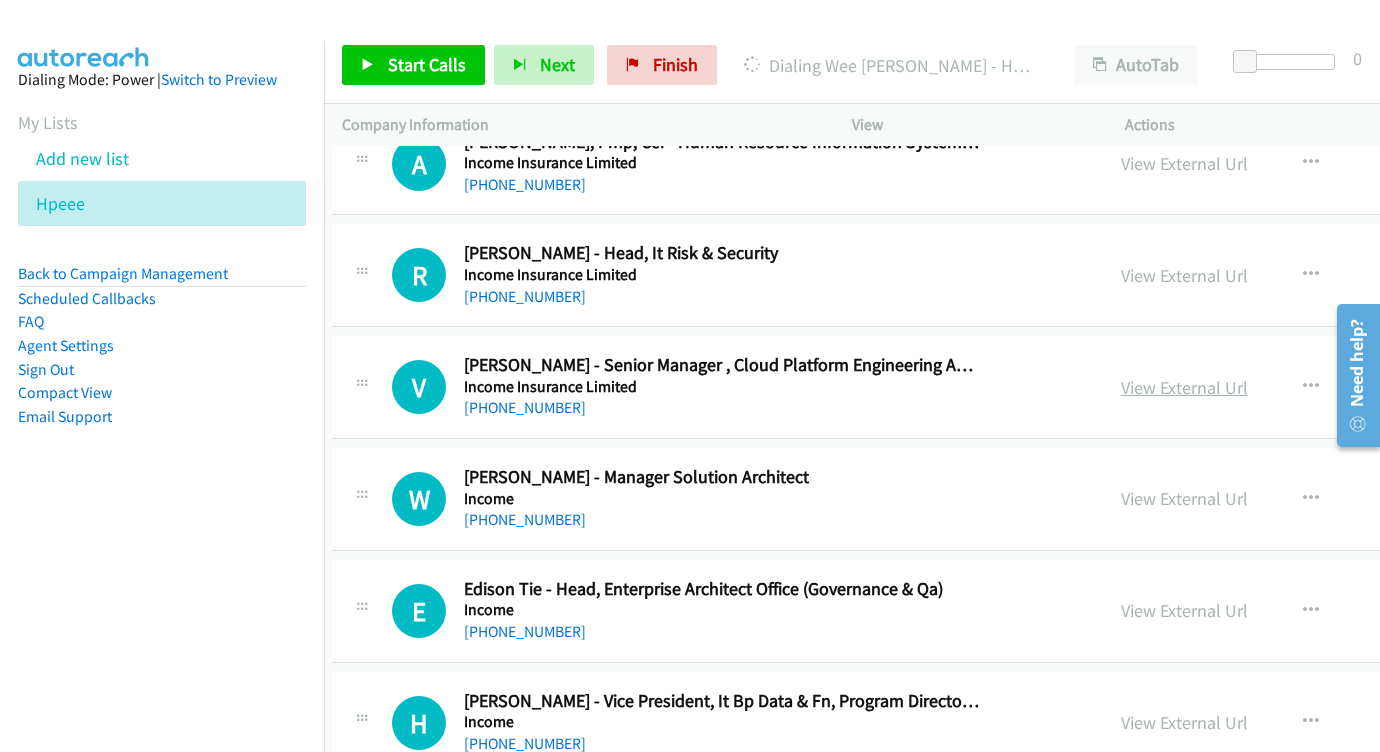 click on "View External Url" at bounding box center (1184, 387) 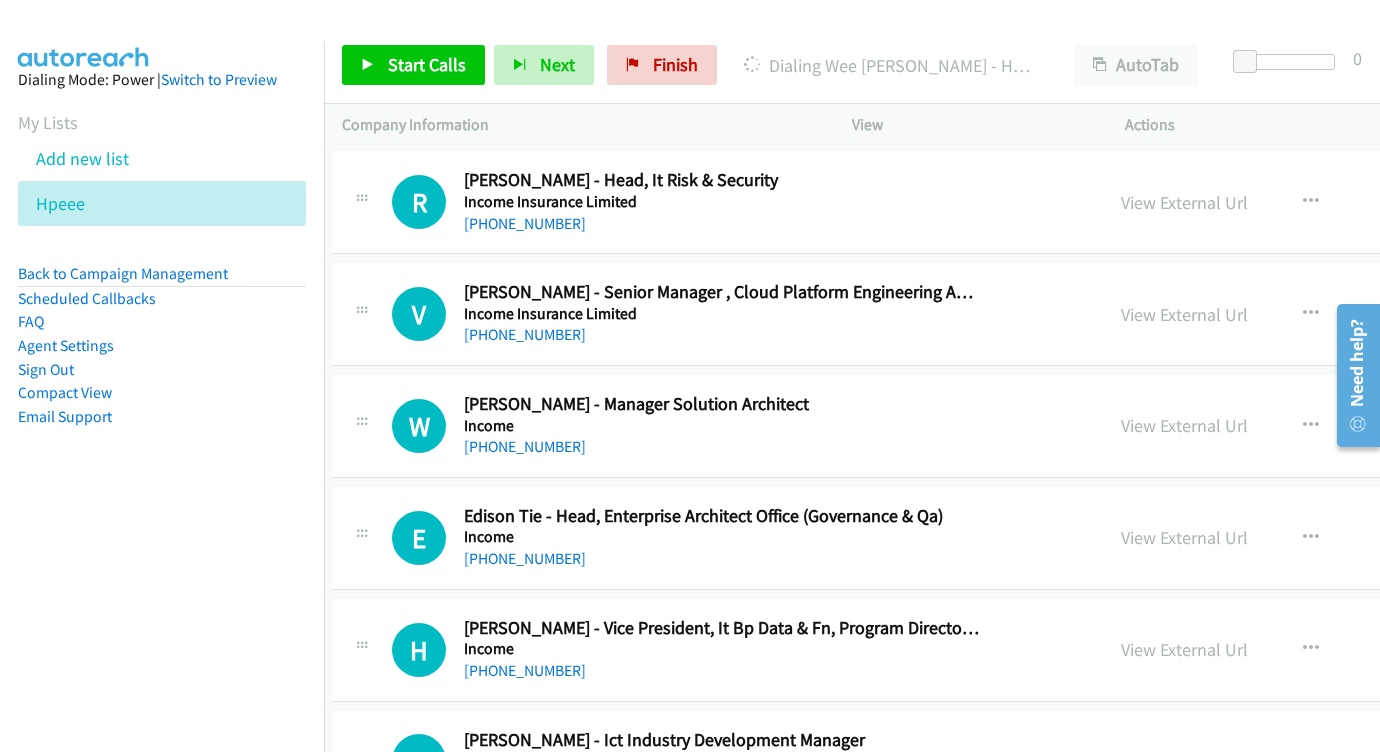 scroll, scrollTop: 10279, scrollLeft: 10, axis: both 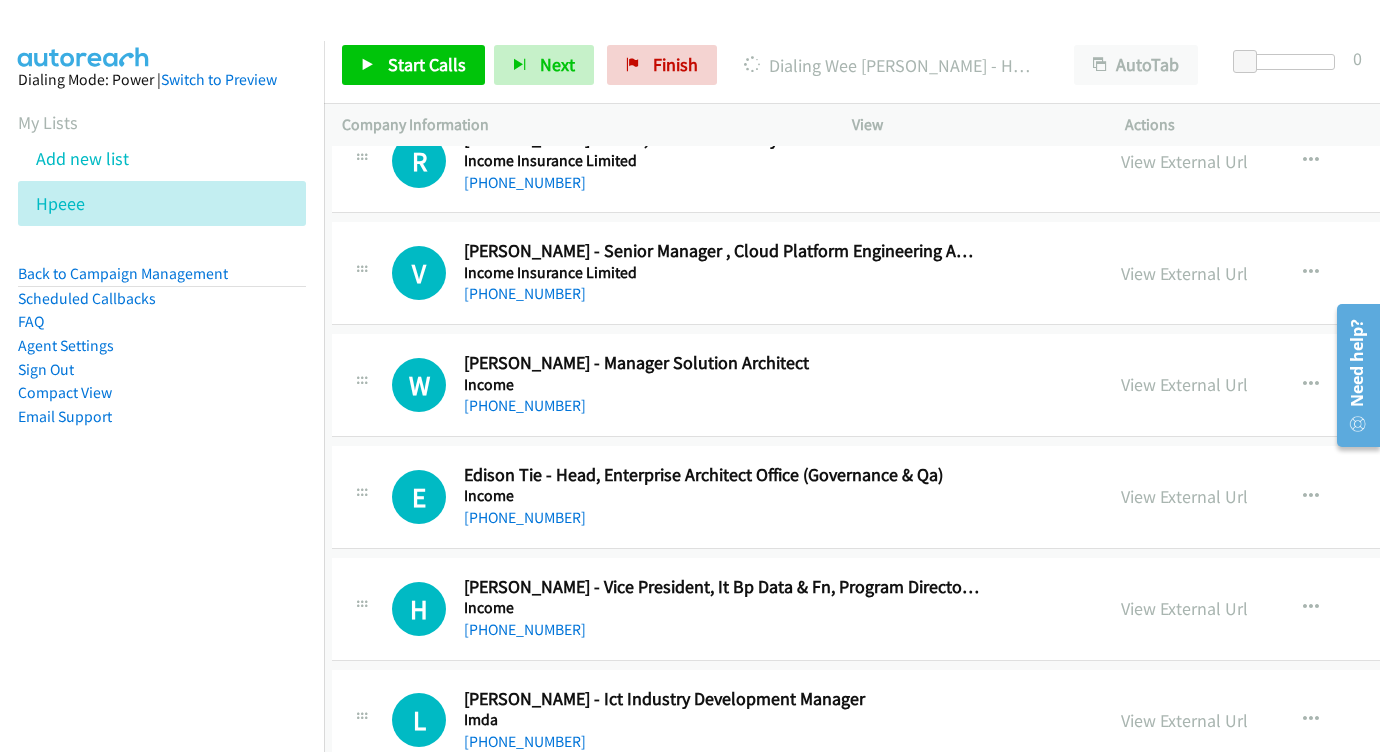 click on "View External Url
View External Url
Schedule/Manage Callback
Start Calls Here
Remove from list
Add to do not call list
Reset Call Status" at bounding box center (1305, 385) 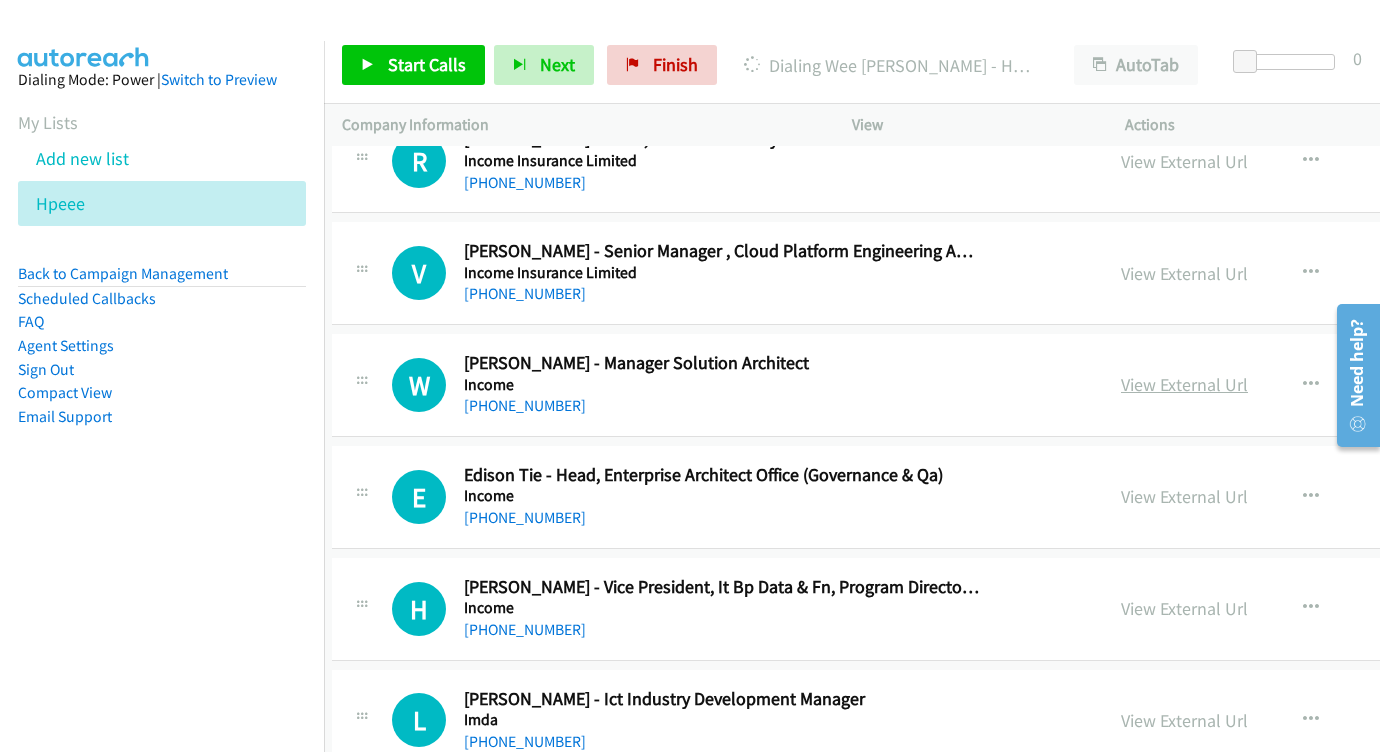 click on "View External Url" at bounding box center [1184, 384] 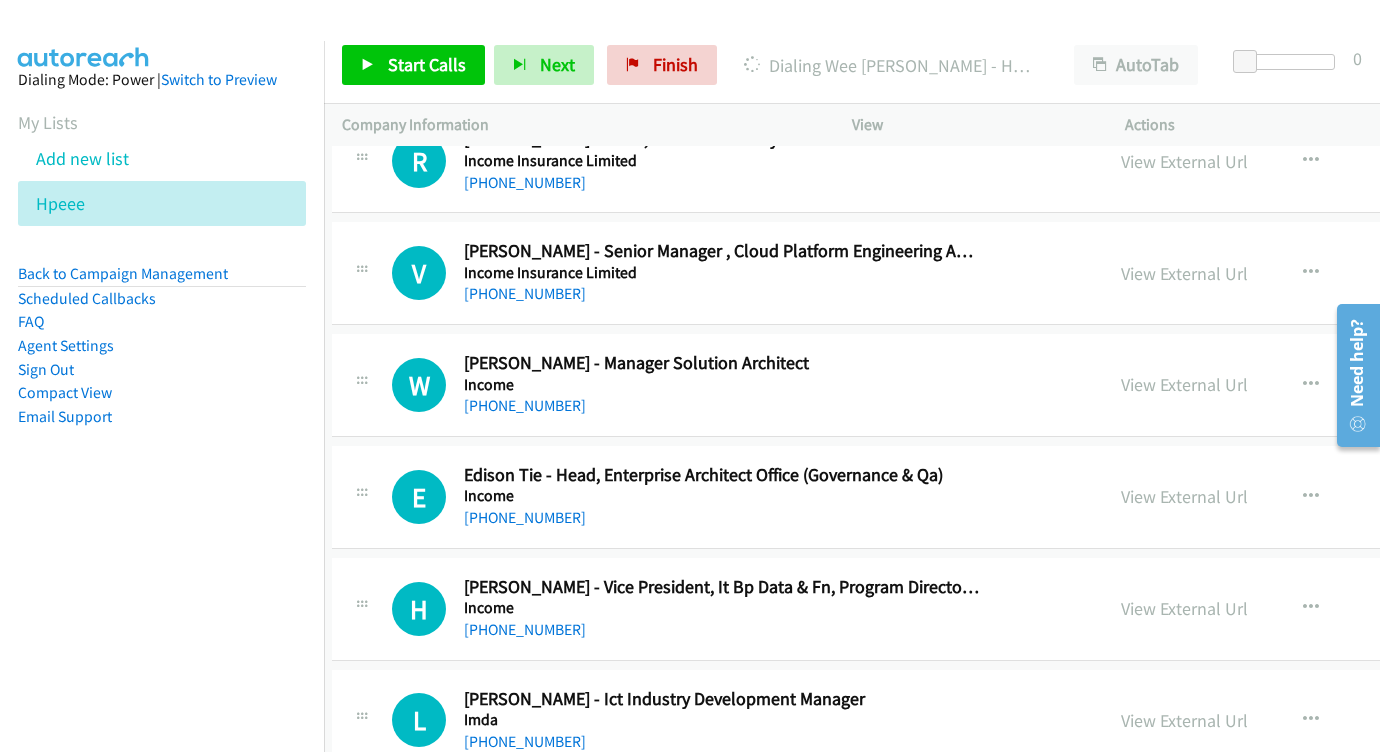 scroll, scrollTop: 10410, scrollLeft: 10, axis: both 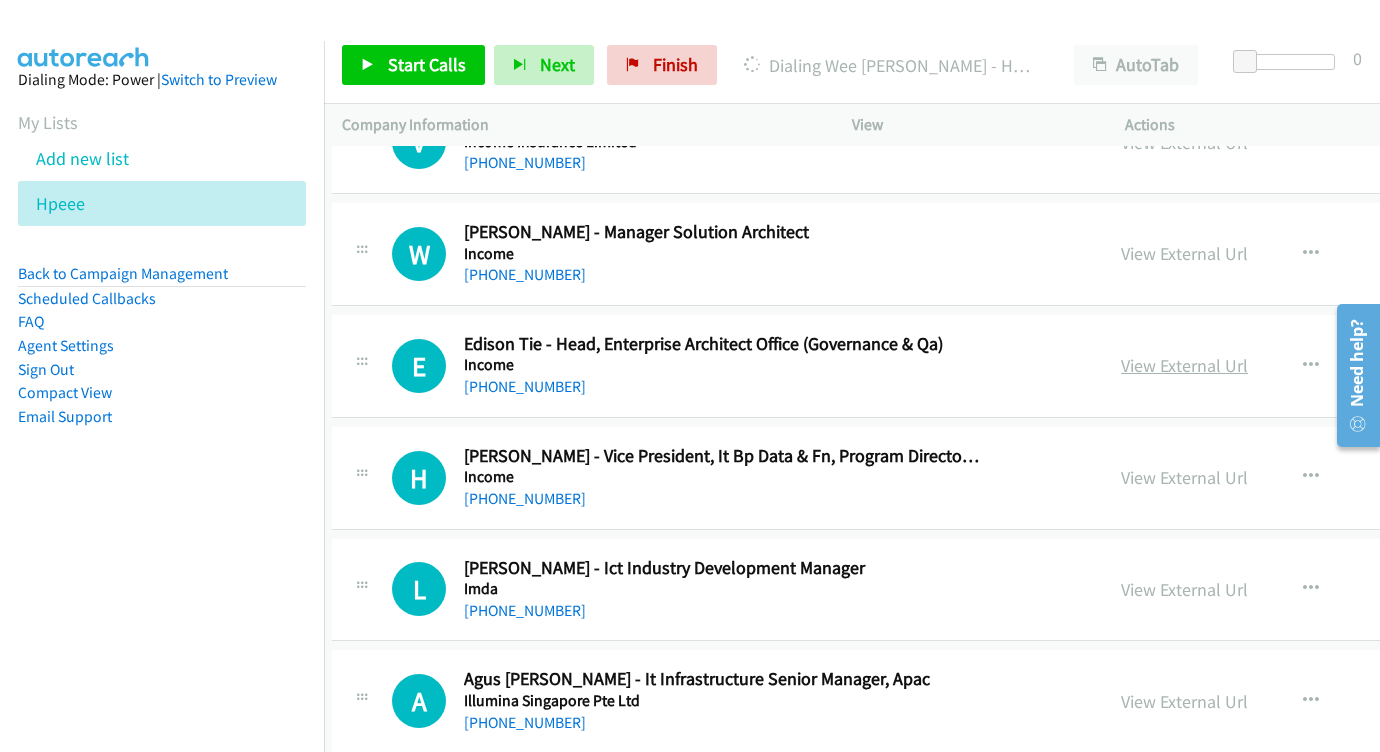 click on "View External Url" at bounding box center [1184, 365] 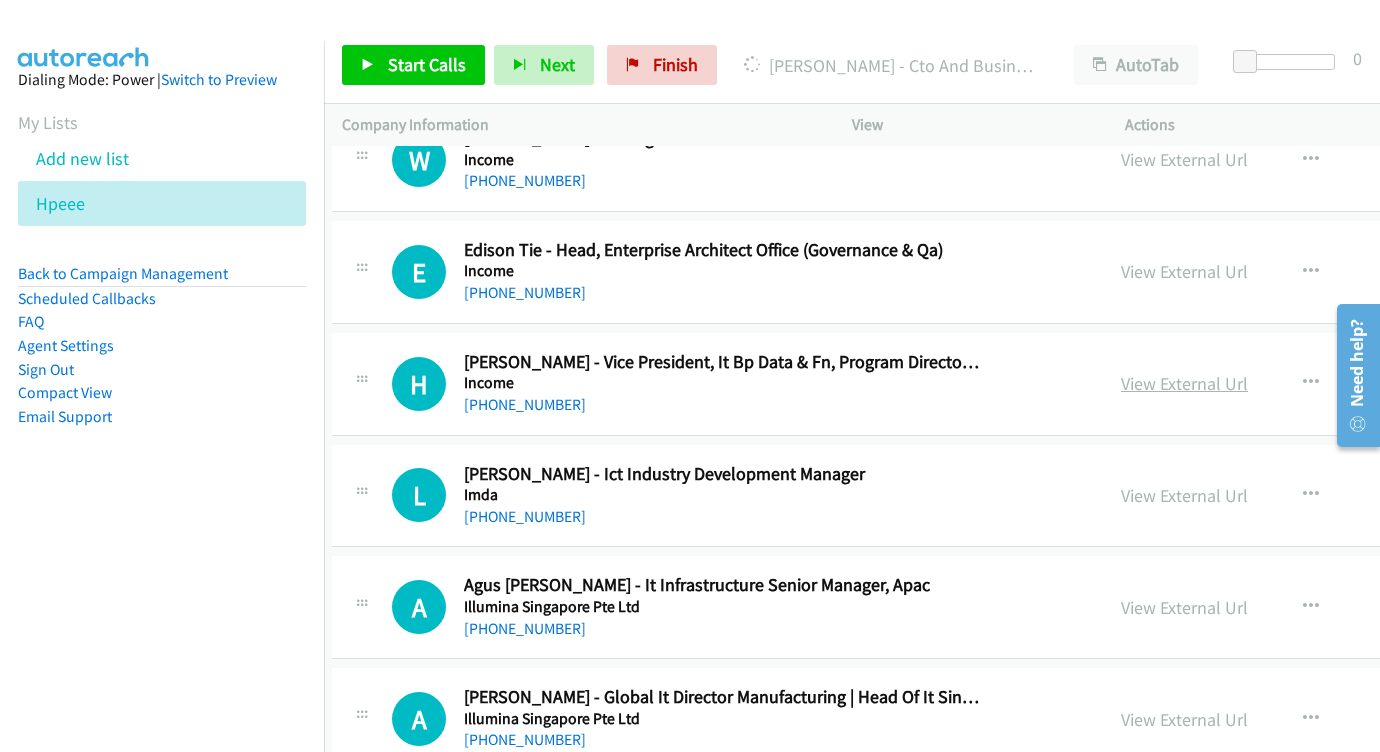 scroll, scrollTop: 10519, scrollLeft: 9, axis: both 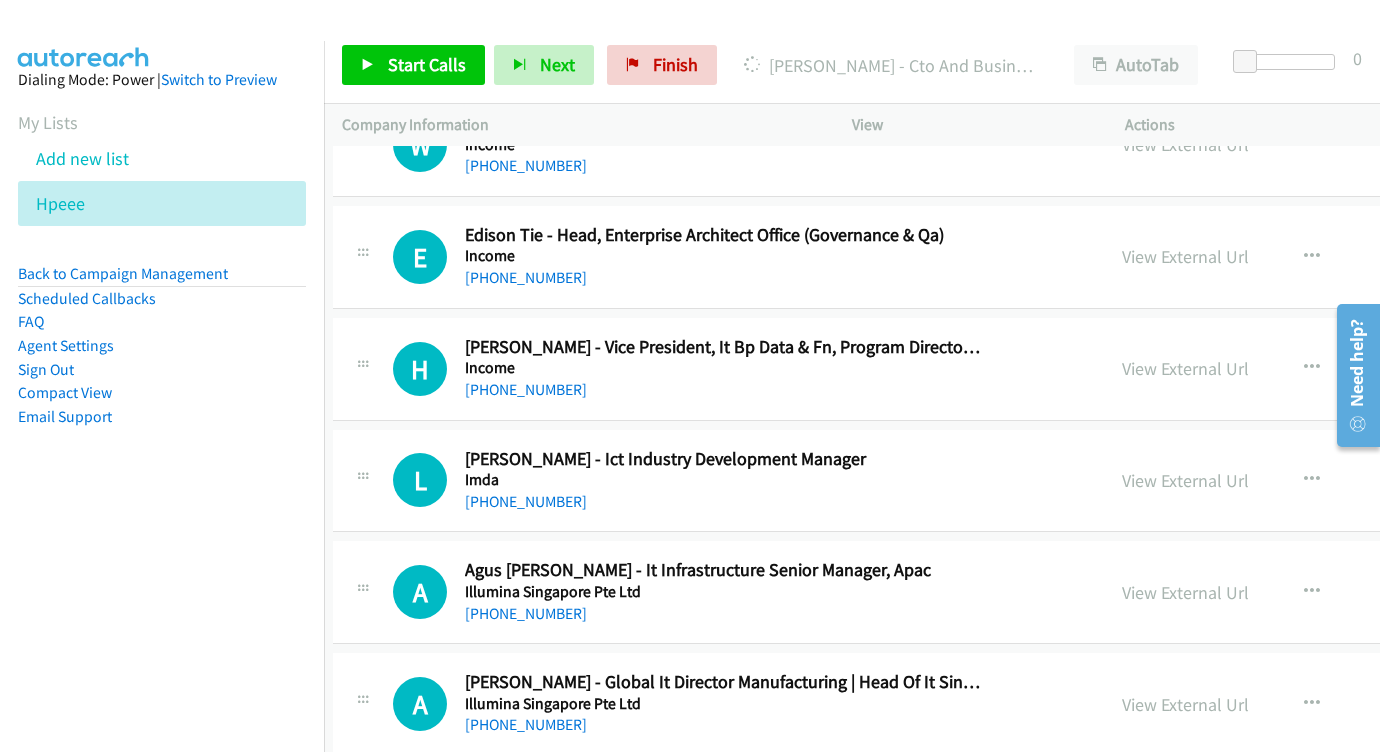 click on "View External Url
View External Url
Schedule/Manage Callback
Start Calls Here
Remove from list
Add to do not call list
Reset Call Status" at bounding box center (1306, 369) 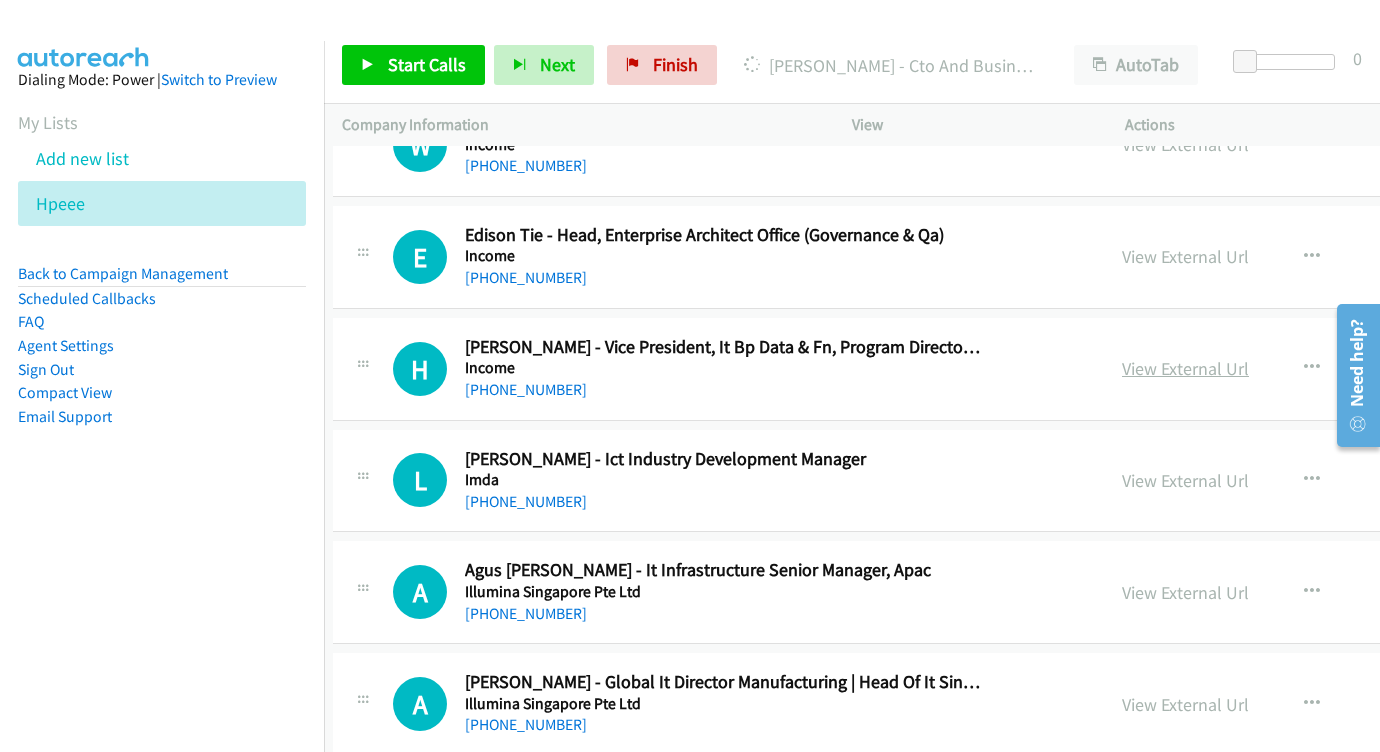 click on "View External Url" at bounding box center [1185, 368] 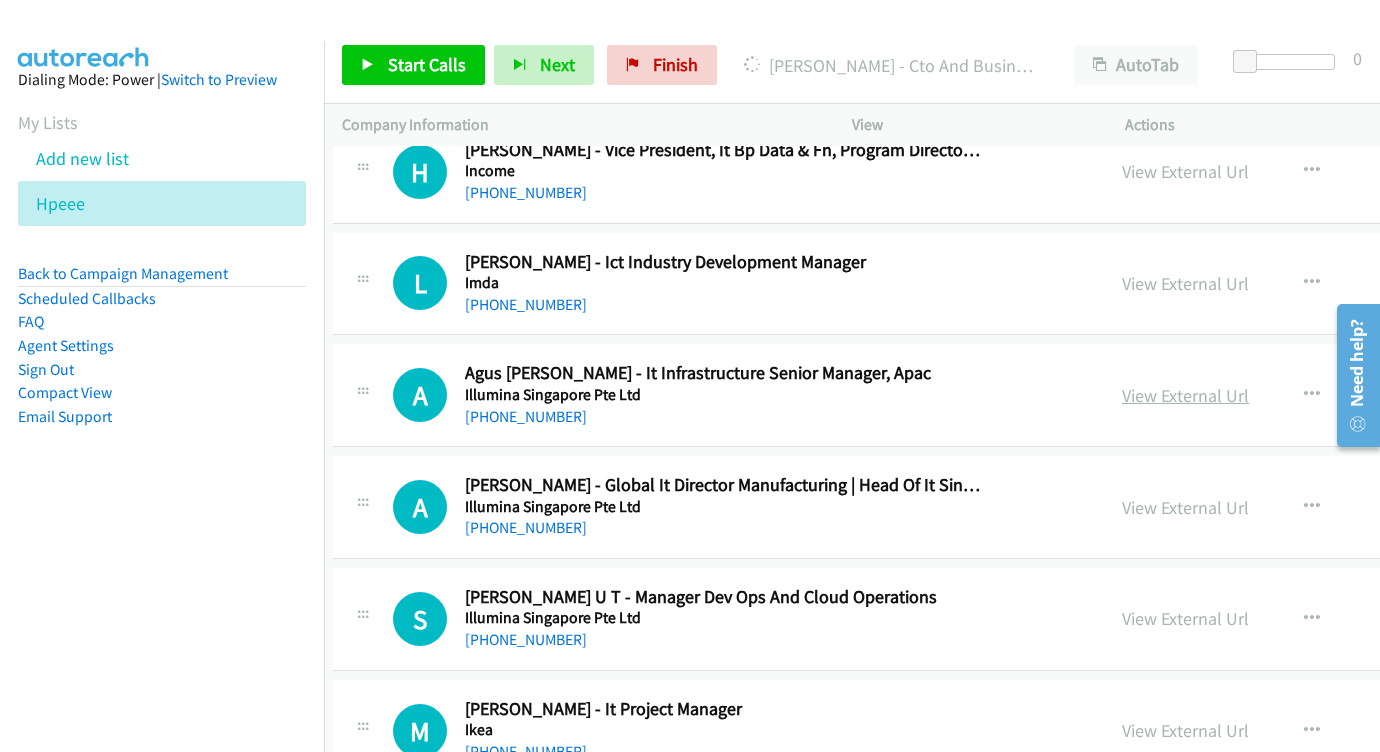 scroll, scrollTop: 10731, scrollLeft: 9, axis: both 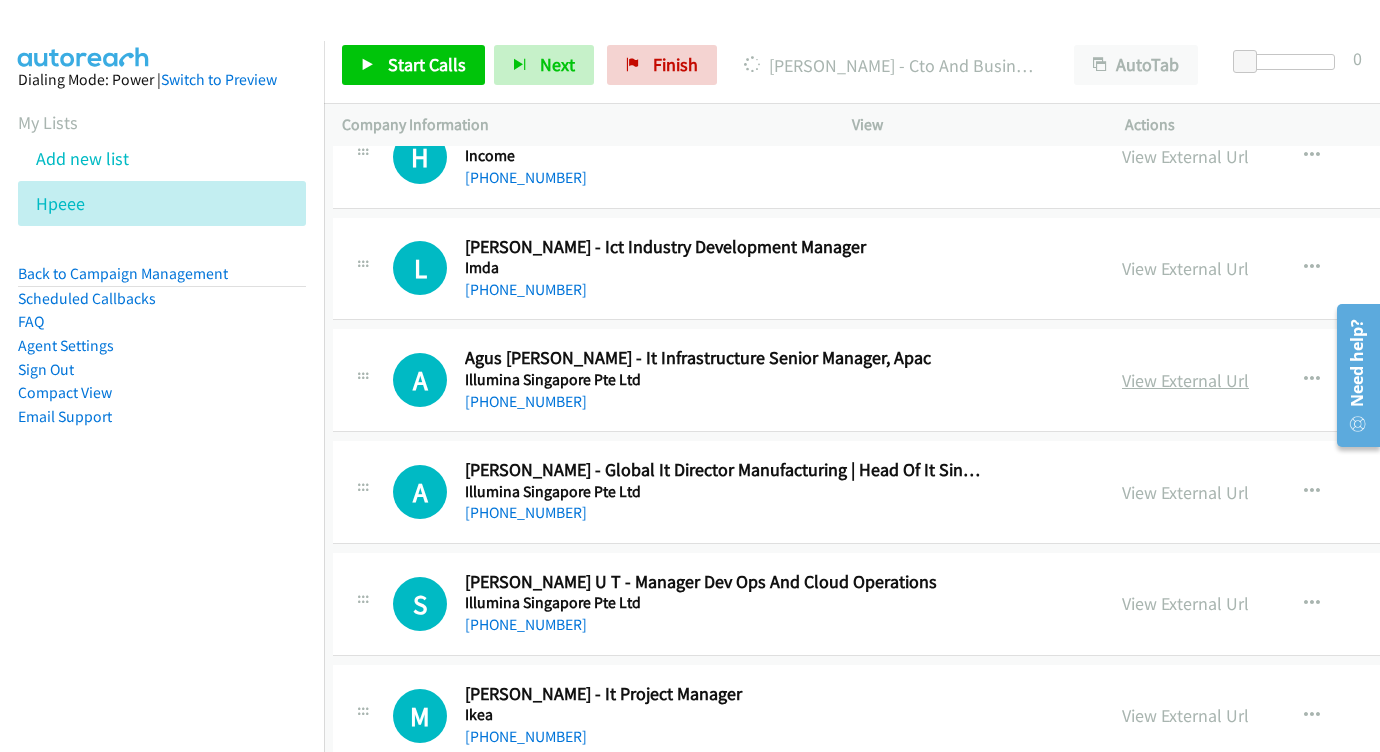 click on "View External Url" at bounding box center [1185, 380] 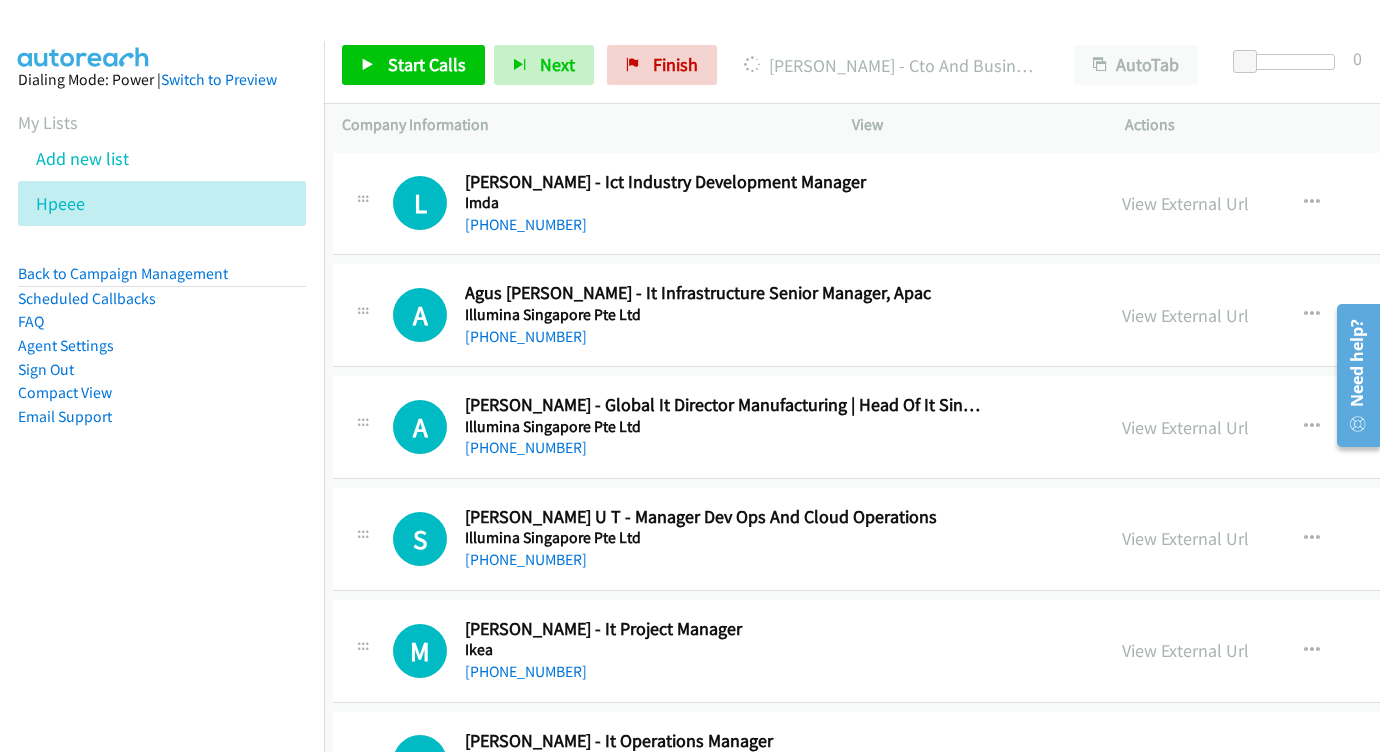 scroll, scrollTop: 10822, scrollLeft: 9, axis: both 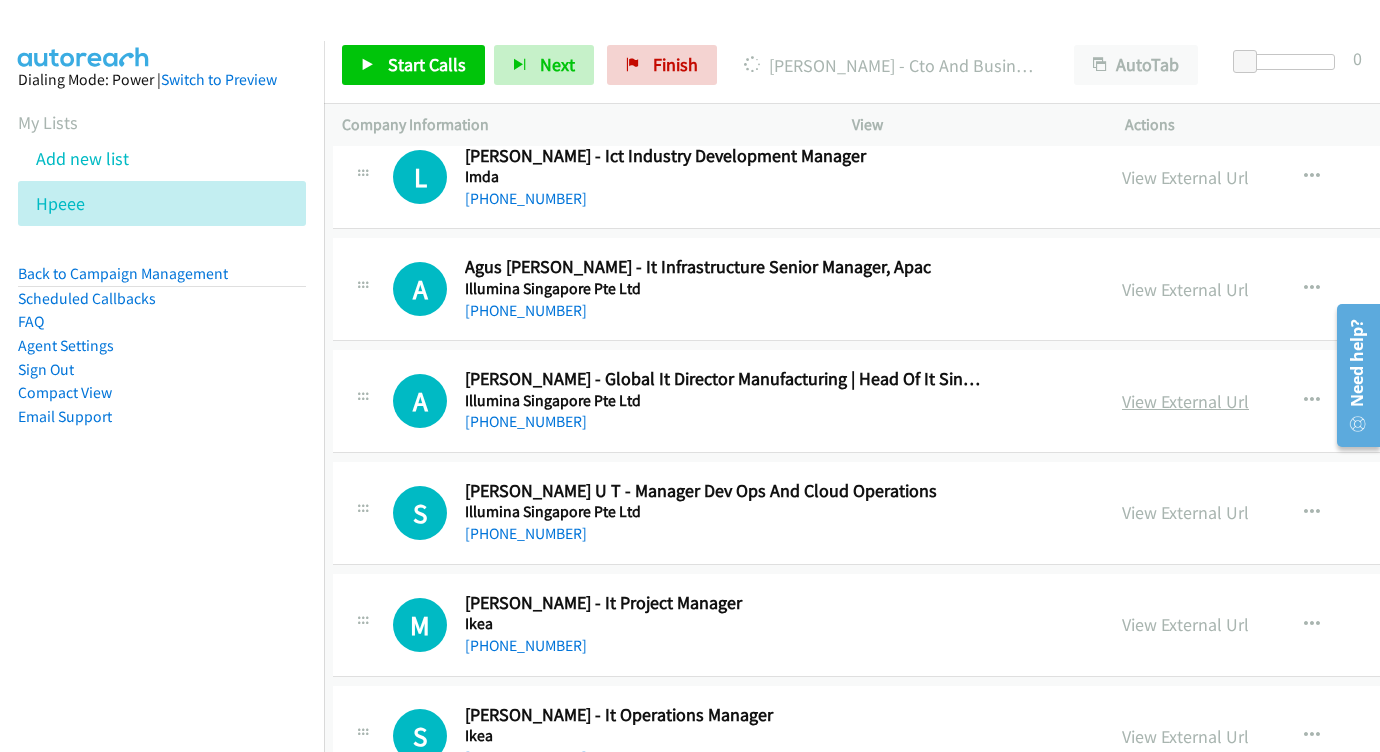 click on "View External Url" at bounding box center (1185, 401) 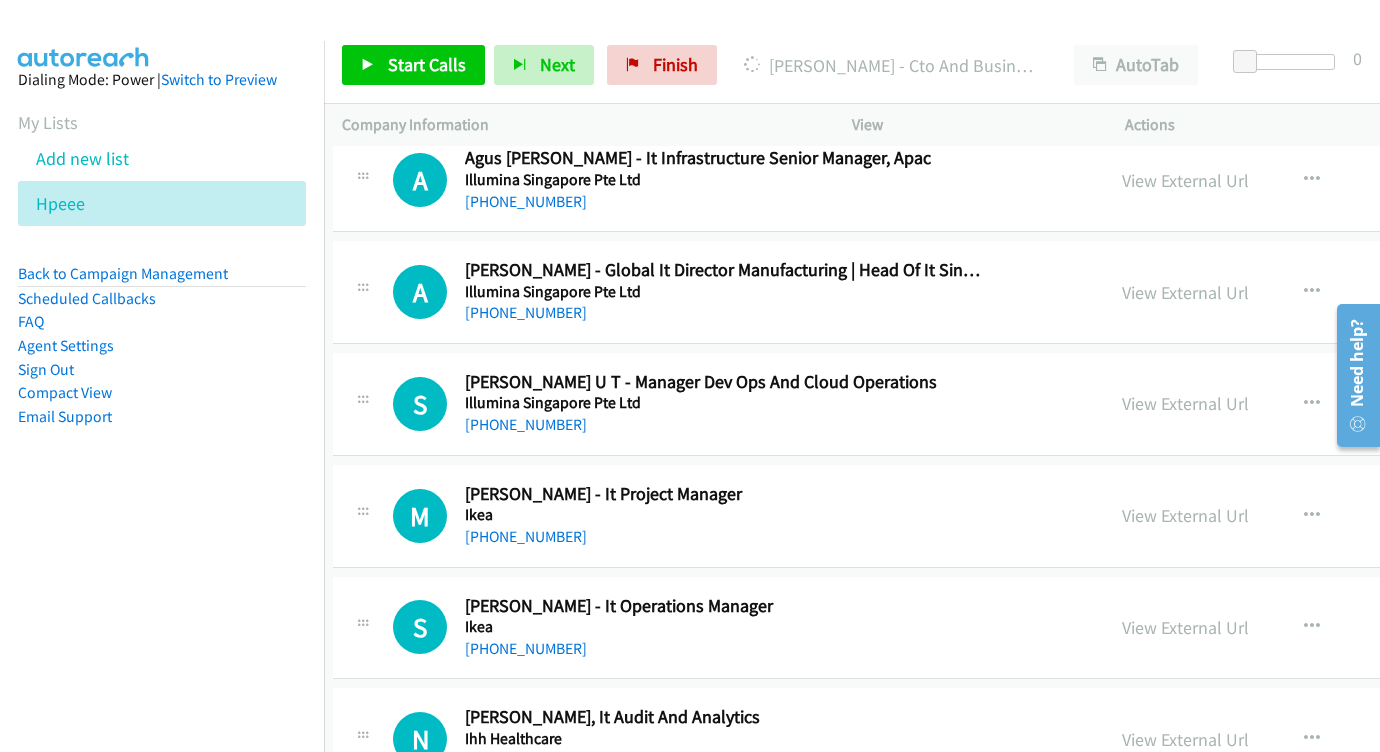 scroll, scrollTop: 10931, scrollLeft: 9, axis: both 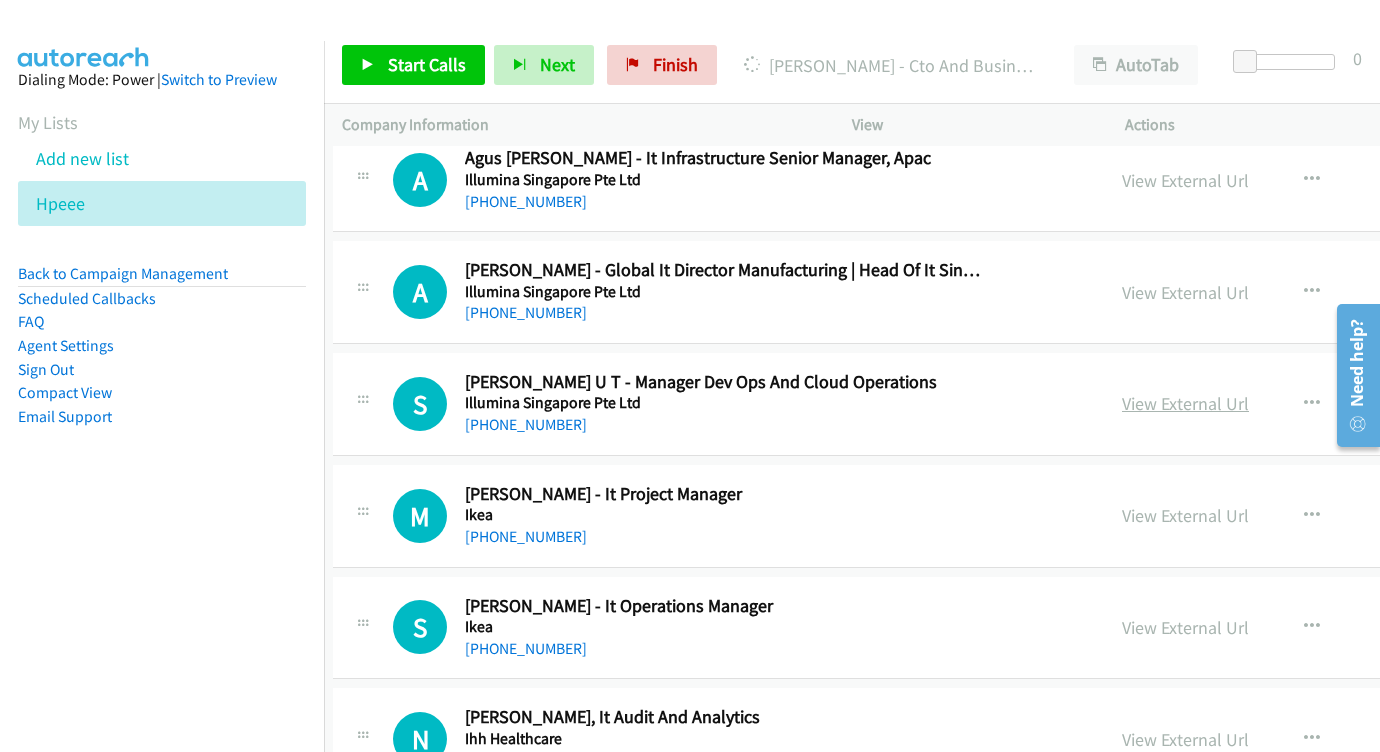click on "View External Url" at bounding box center [1185, 403] 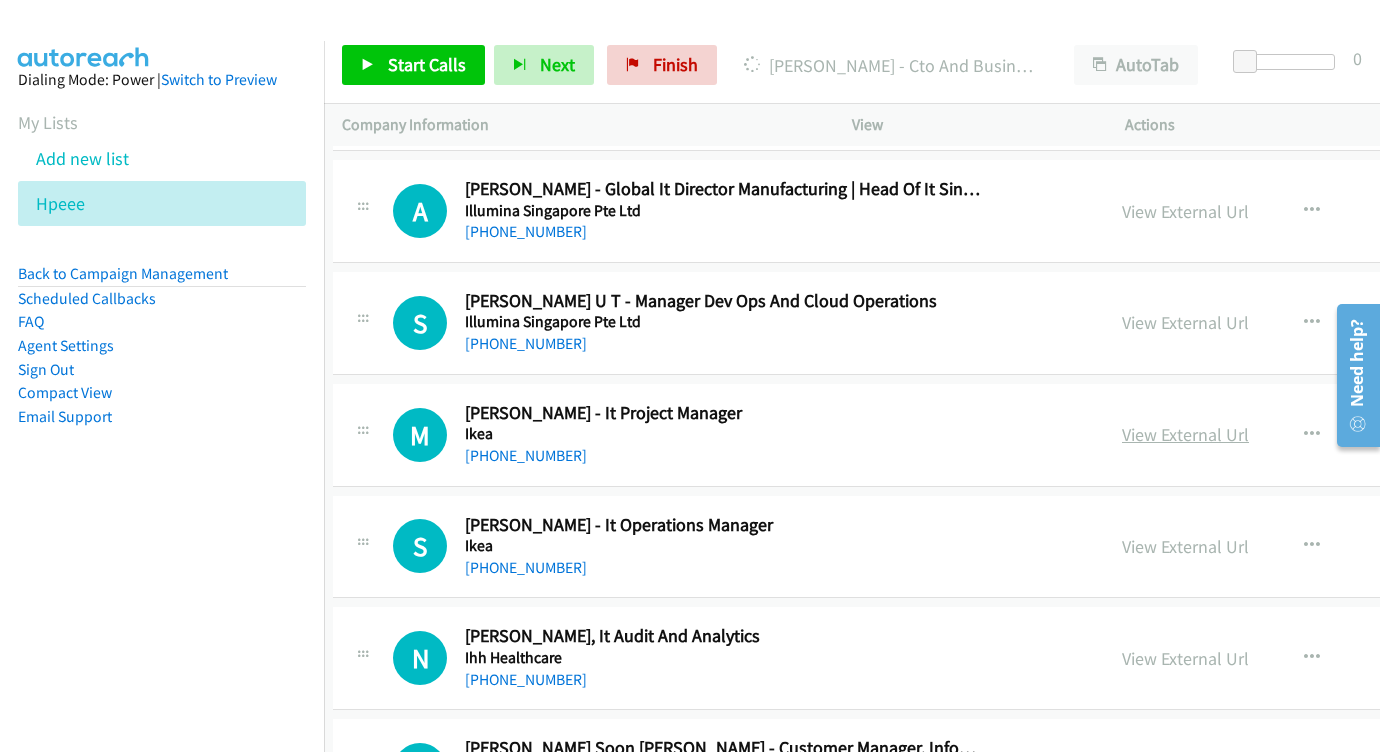 scroll, scrollTop: 11022, scrollLeft: 9, axis: both 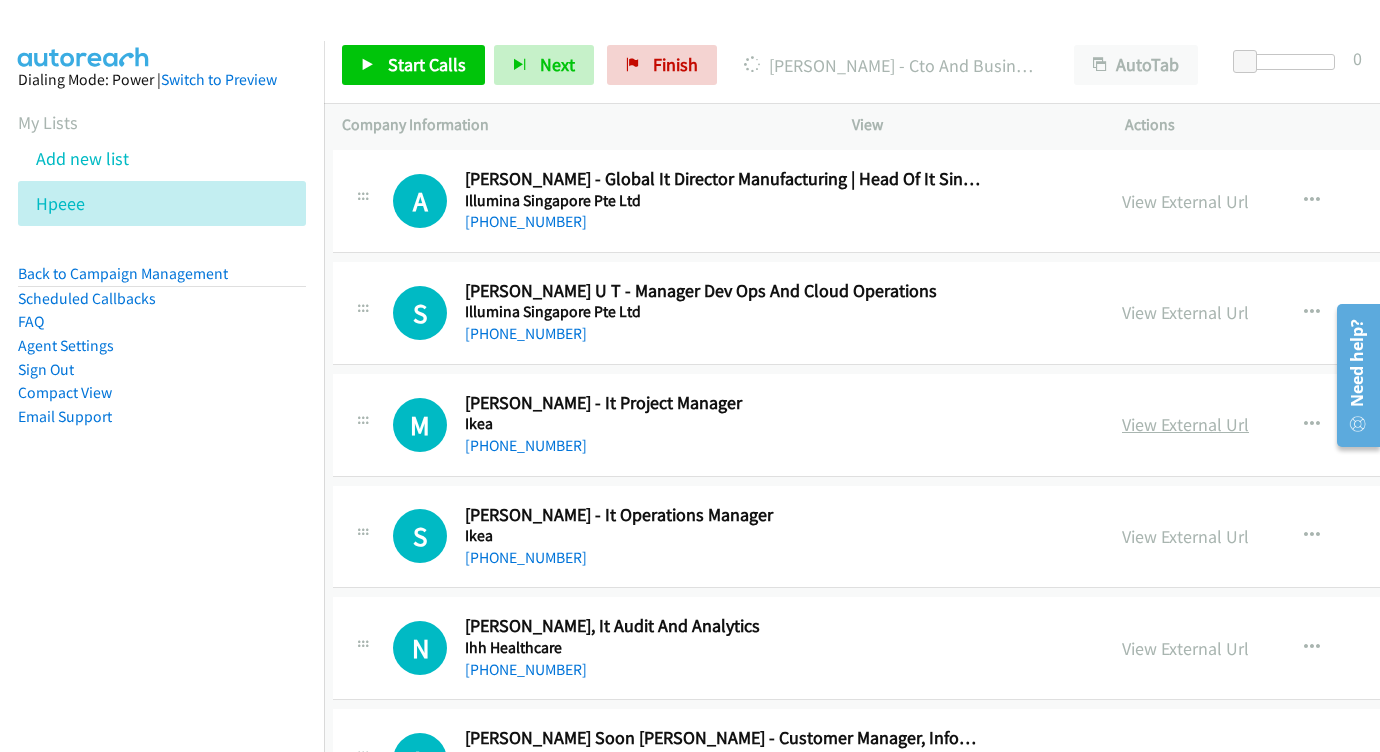 click on "View External Url" at bounding box center (1185, 424) 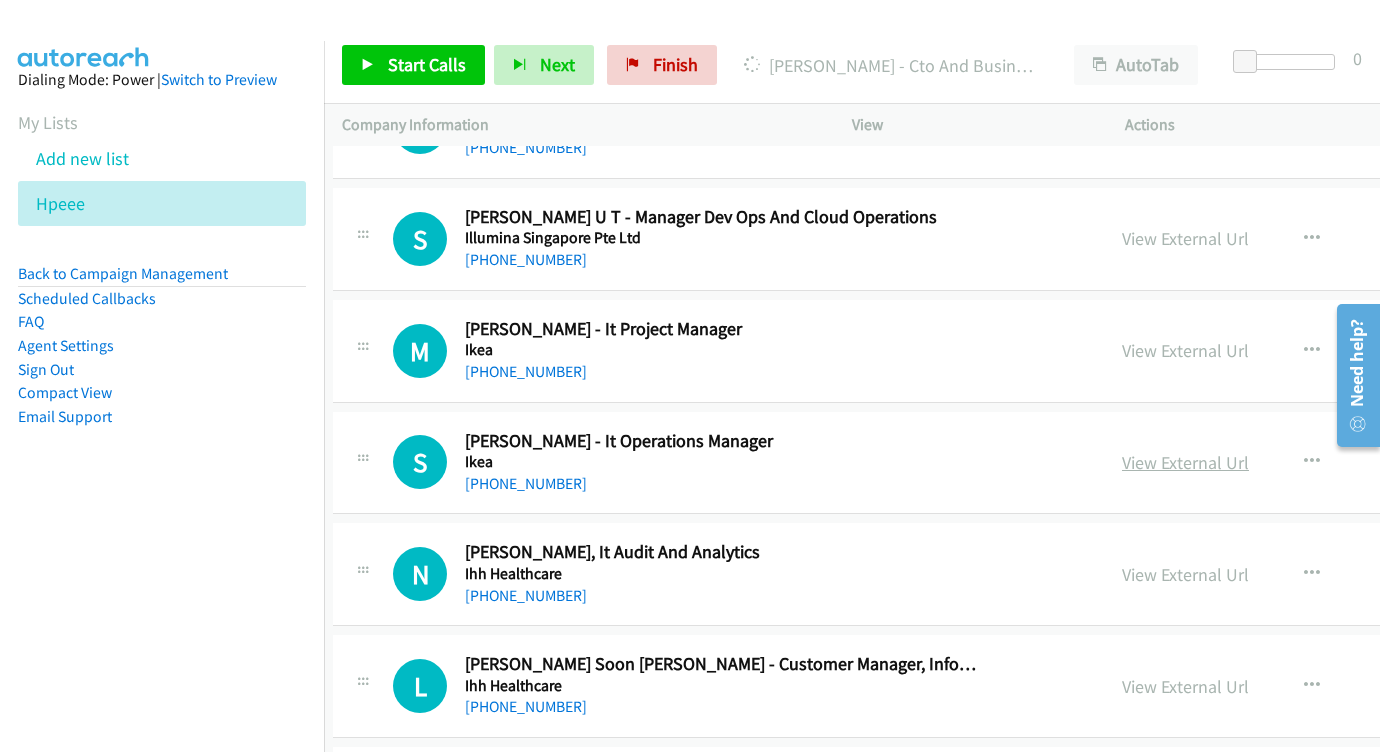 scroll, scrollTop: 11109, scrollLeft: 9, axis: both 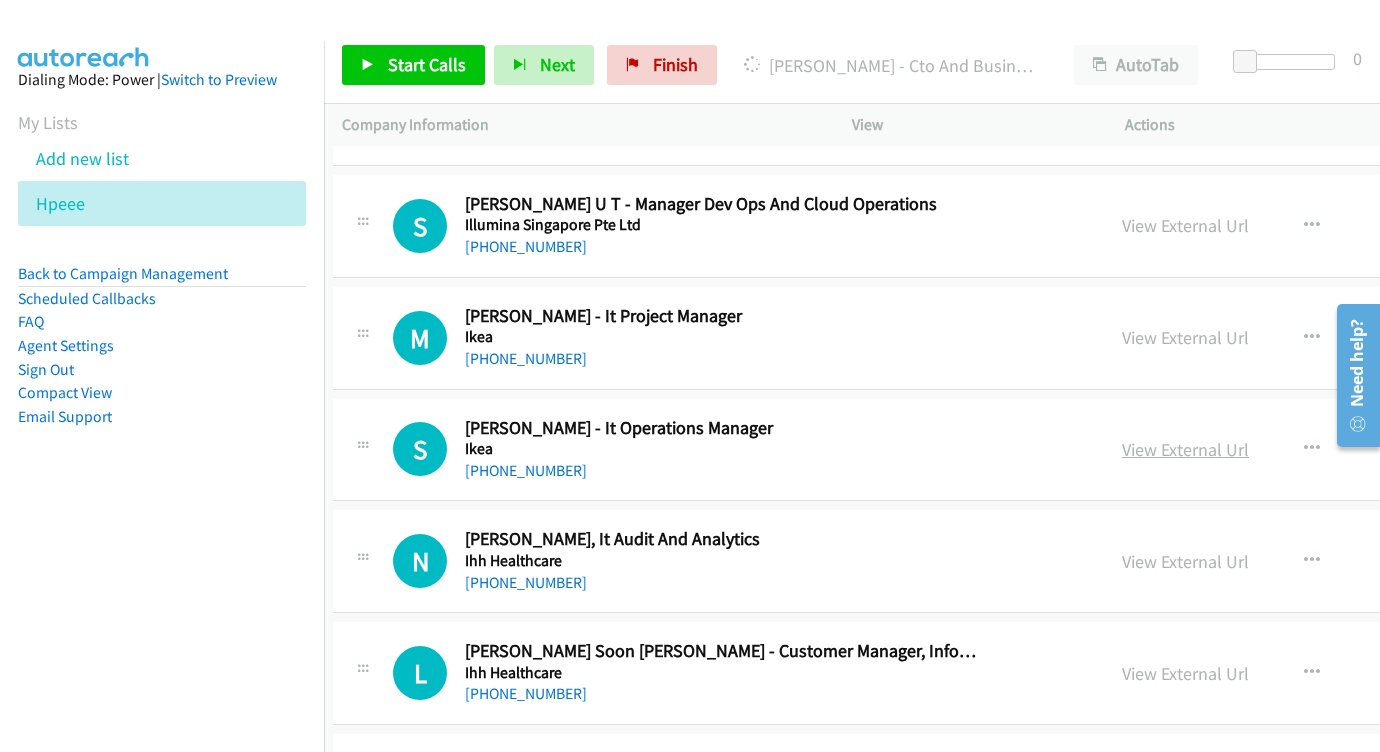 click on "View External Url" at bounding box center (1185, 449) 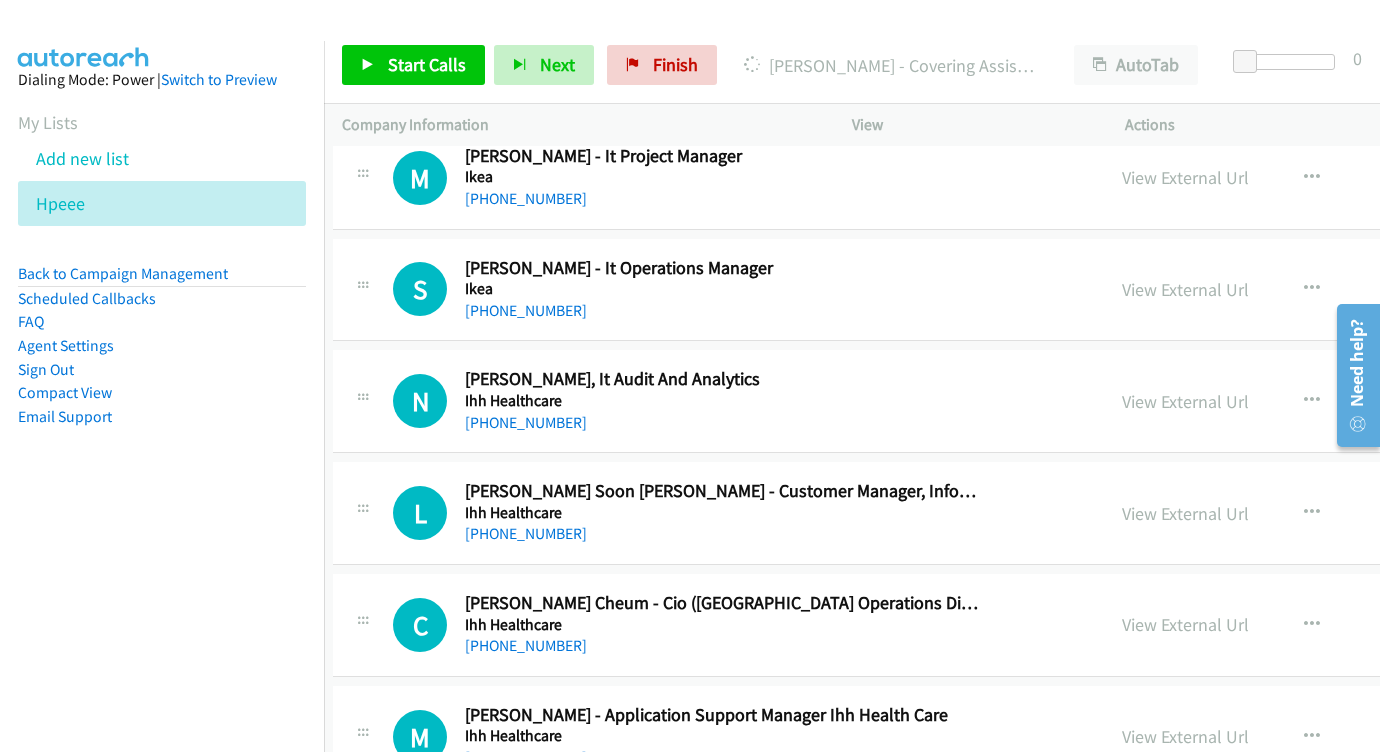 scroll, scrollTop: 11269, scrollLeft: 10, axis: both 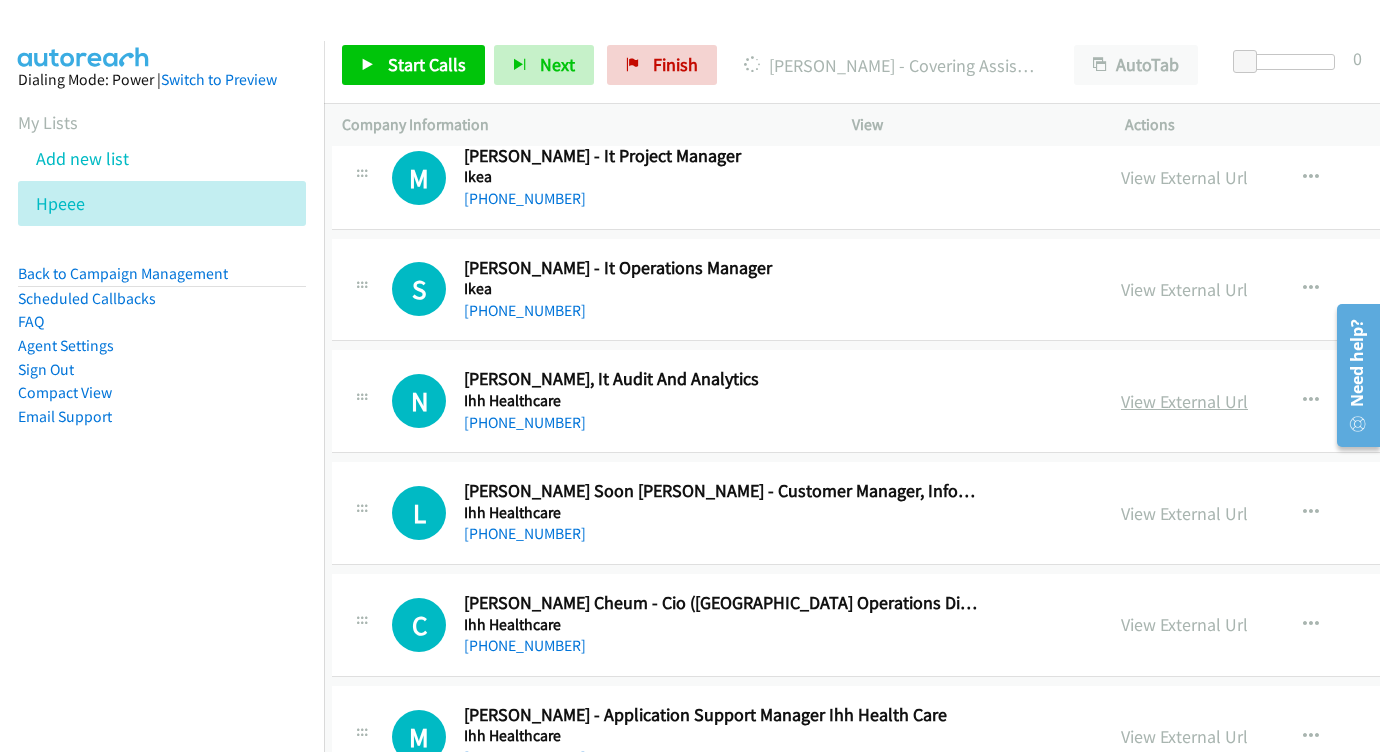 click on "View External Url" at bounding box center (1184, 401) 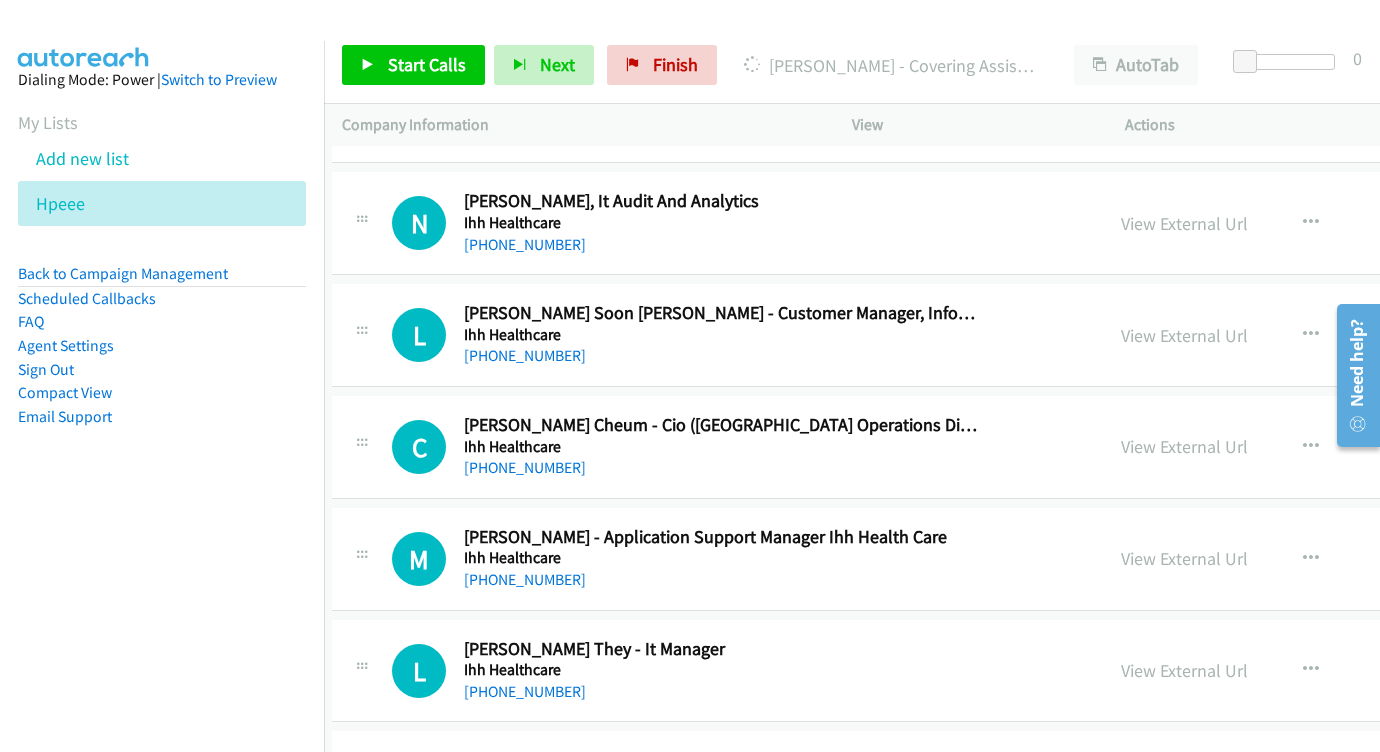 scroll, scrollTop: 11493, scrollLeft: 10, axis: both 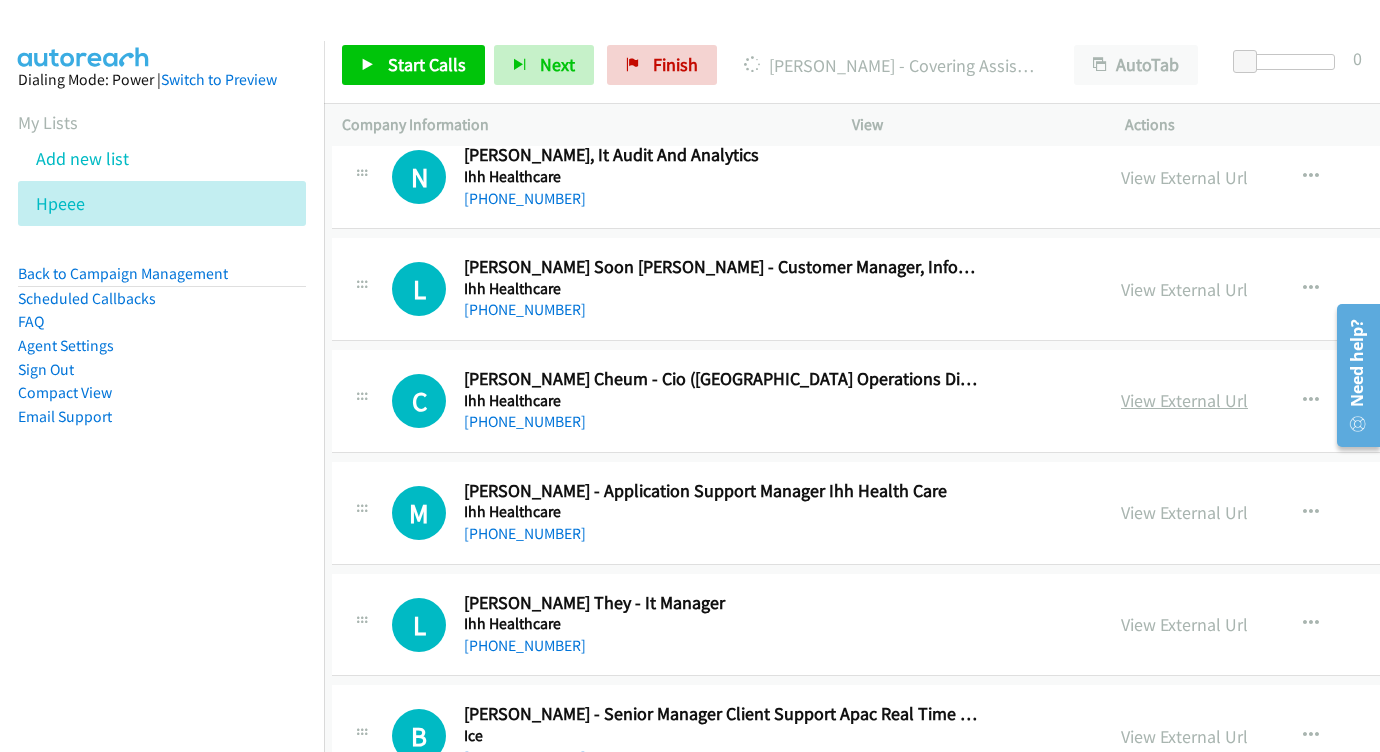 click on "View External Url" at bounding box center (1184, 400) 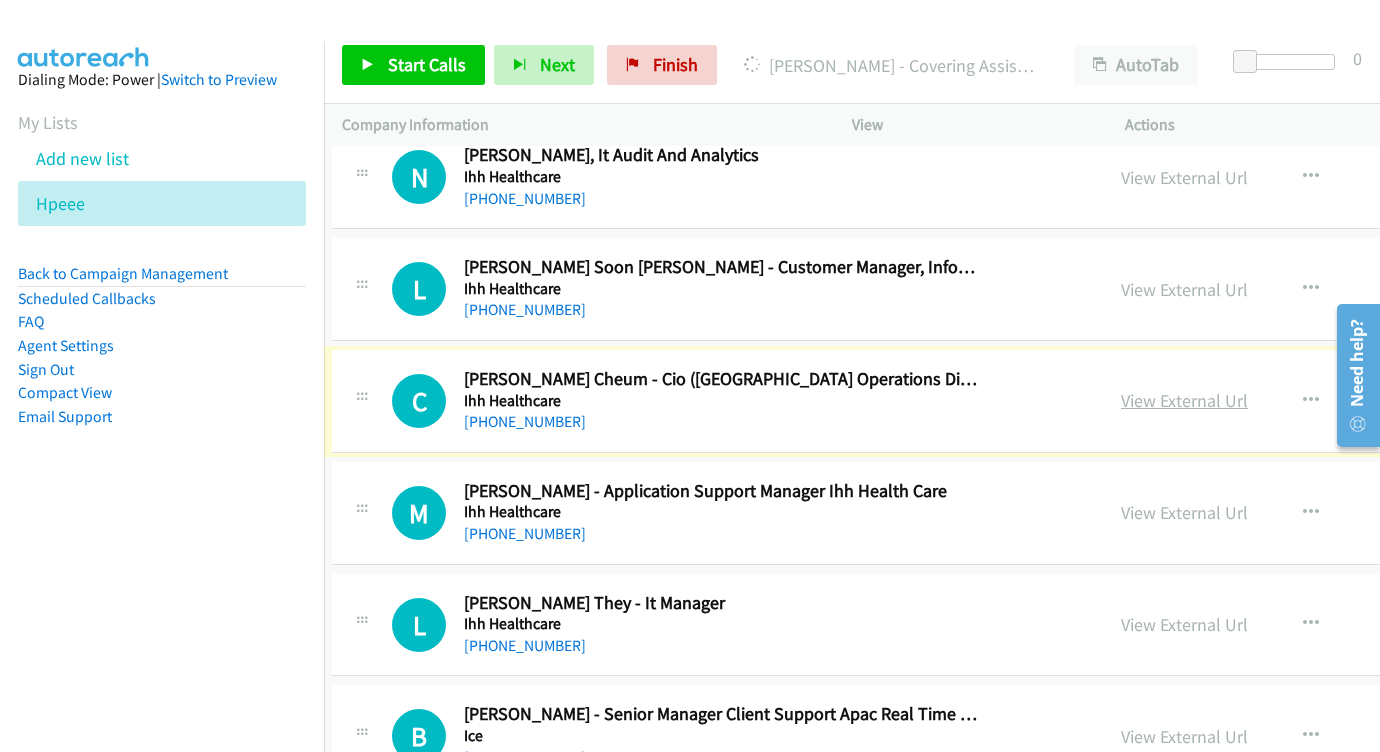 click on "View External Url" at bounding box center [1184, 400] 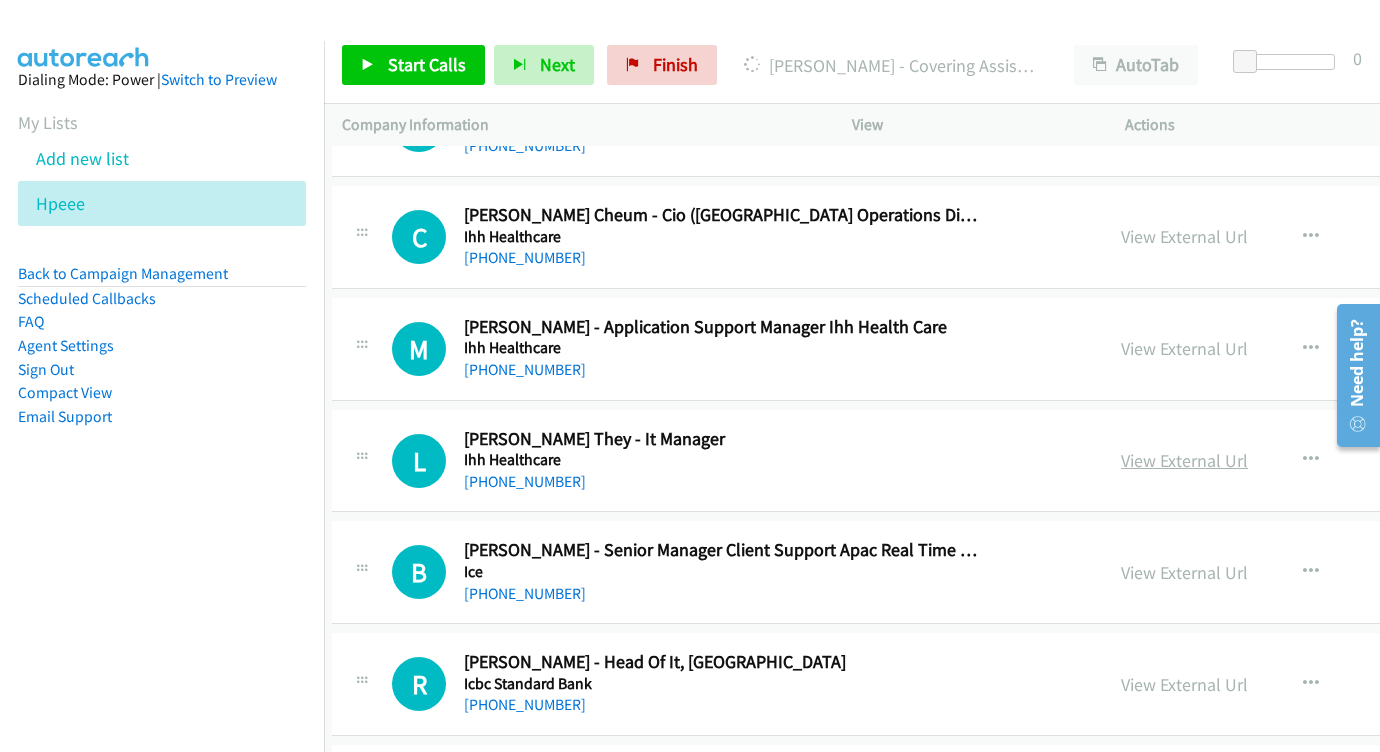 scroll, scrollTop: 11686, scrollLeft: 10, axis: both 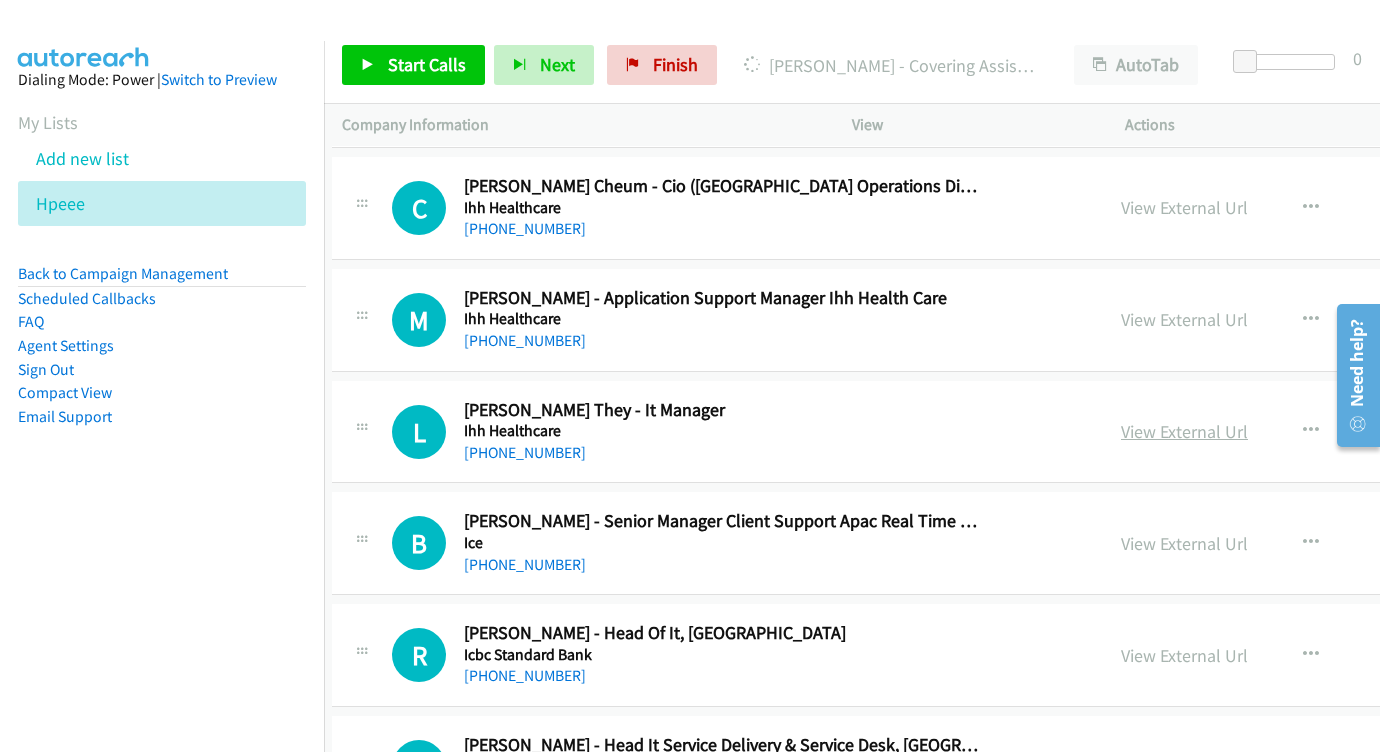 click on "View External Url" at bounding box center (1184, 431) 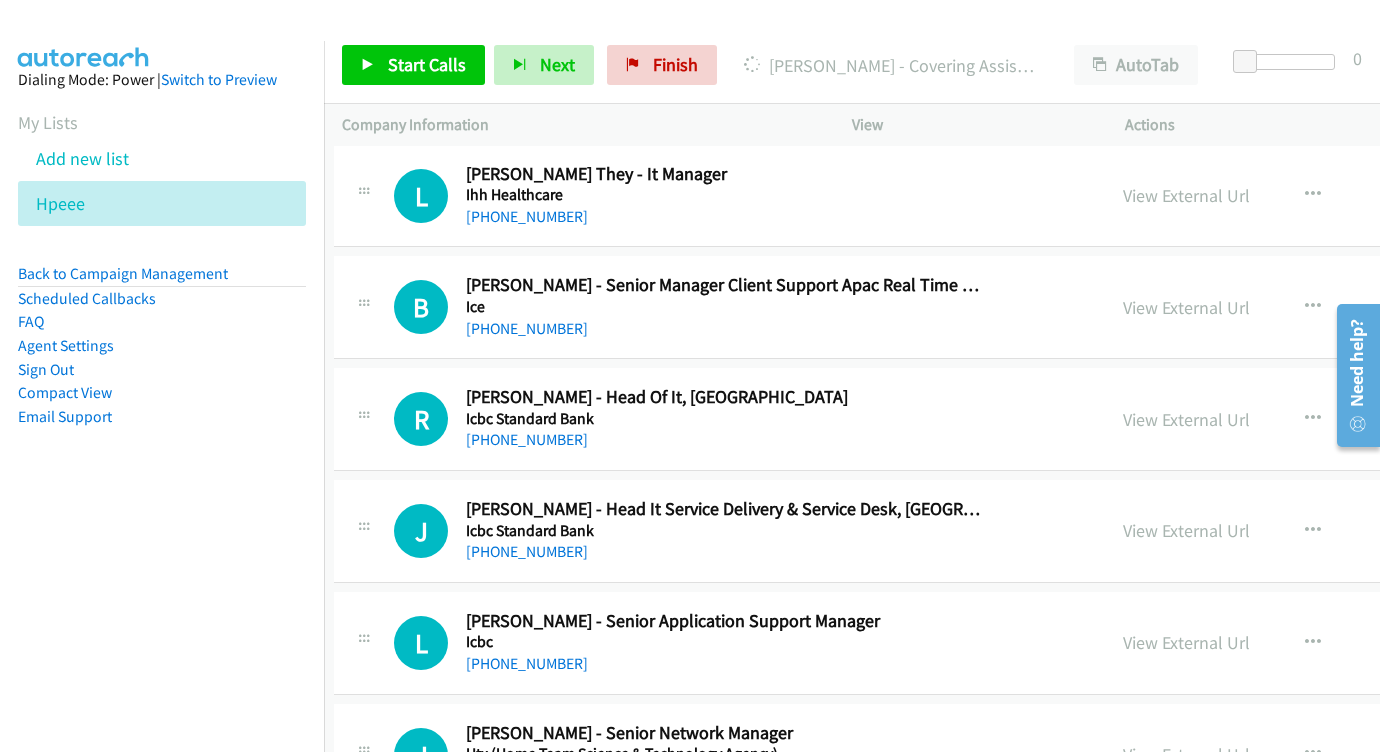scroll, scrollTop: 11936, scrollLeft: 9, axis: both 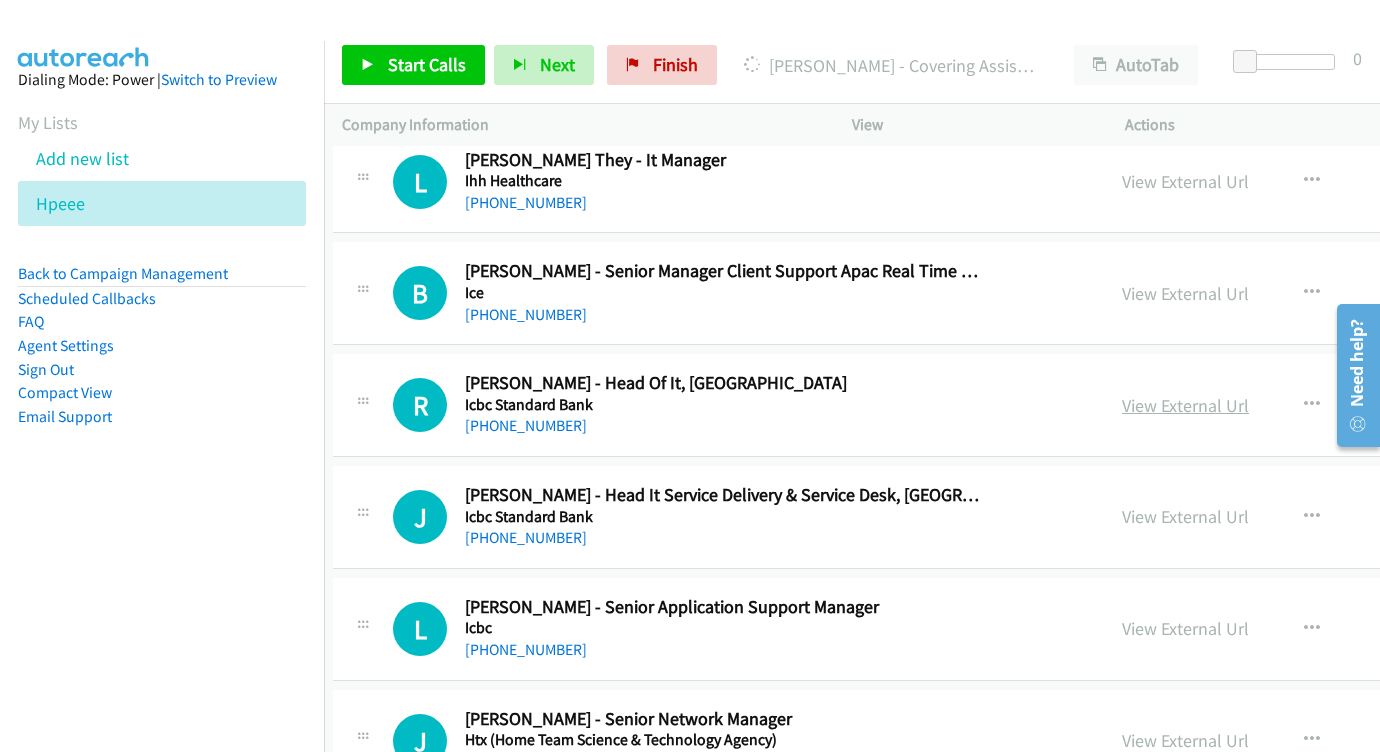 click on "View External Url" at bounding box center [1185, 405] 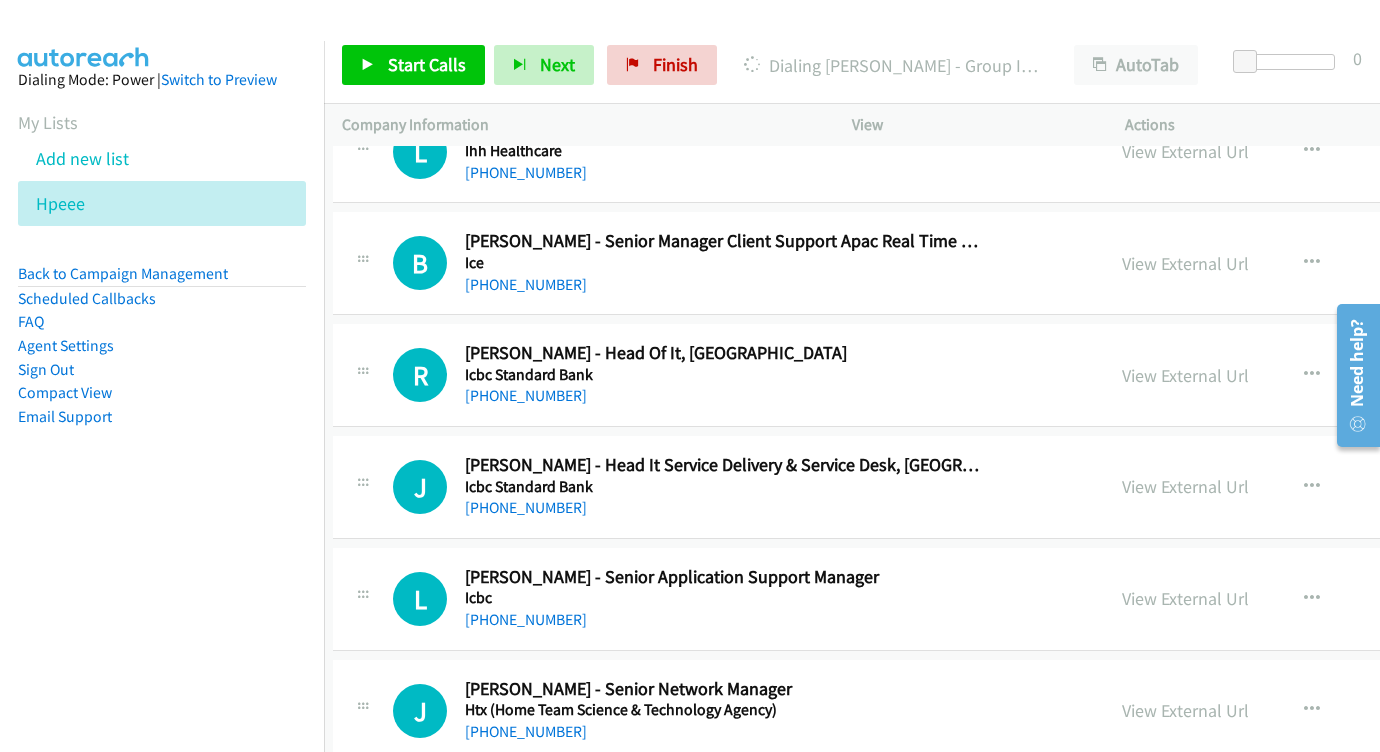 scroll, scrollTop: 12019, scrollLeft: 9, axis: both 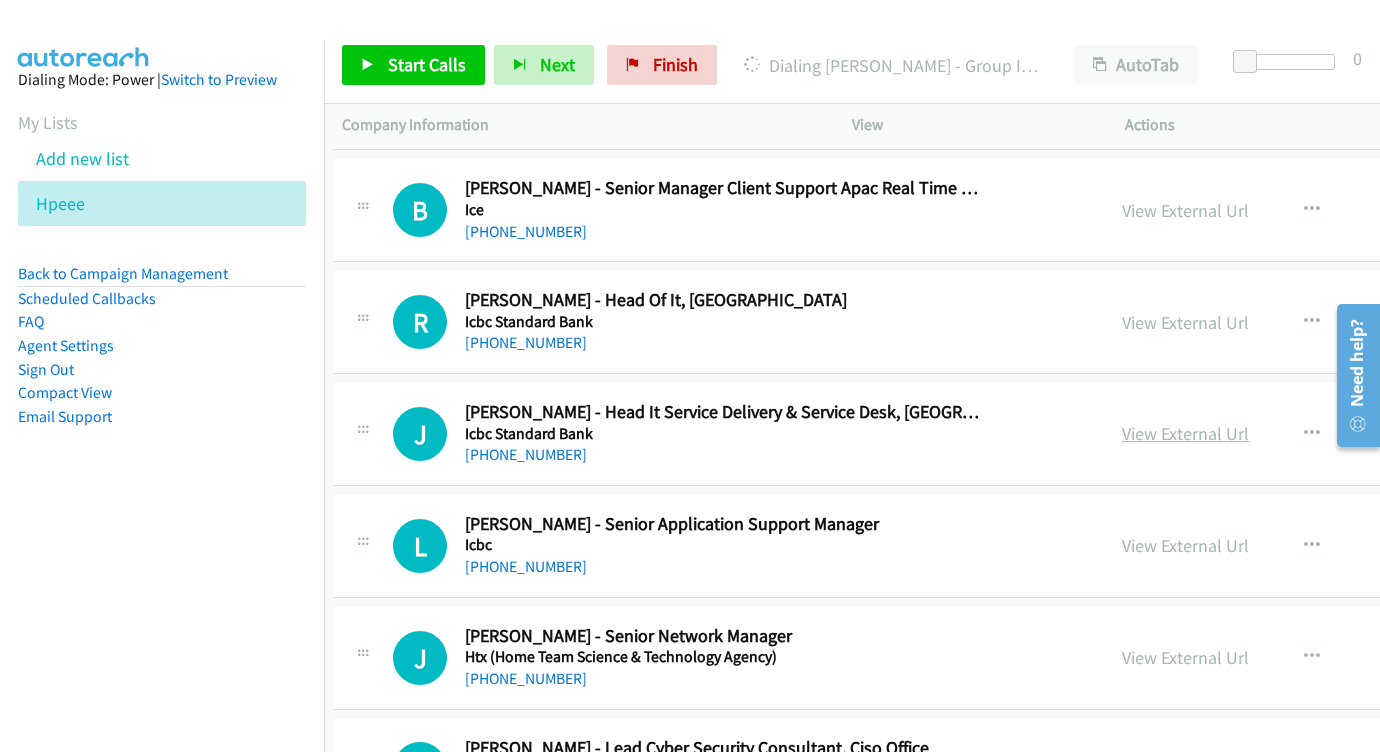 click on "View External Url" at bounding box center [1185, 433] 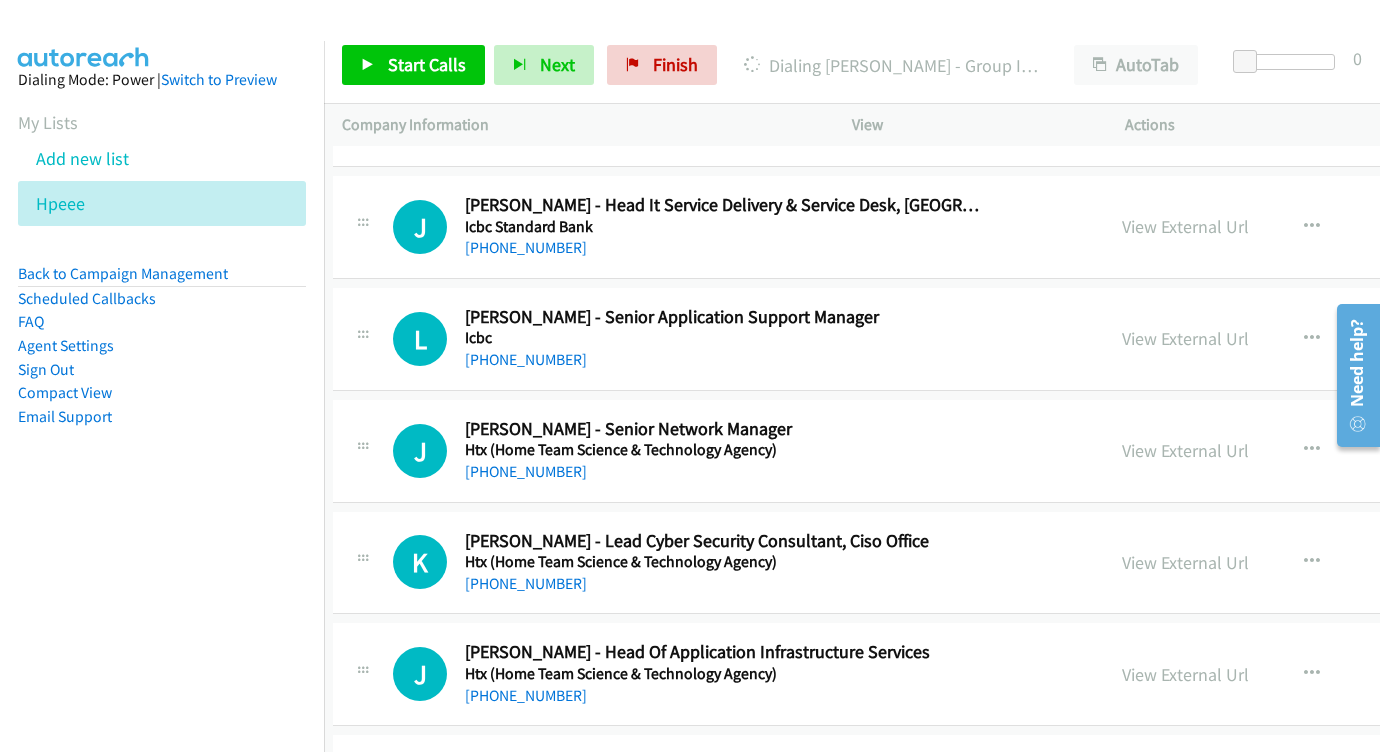 scroll, scrollTop: 12230, scrollLeft: 9, axis: both 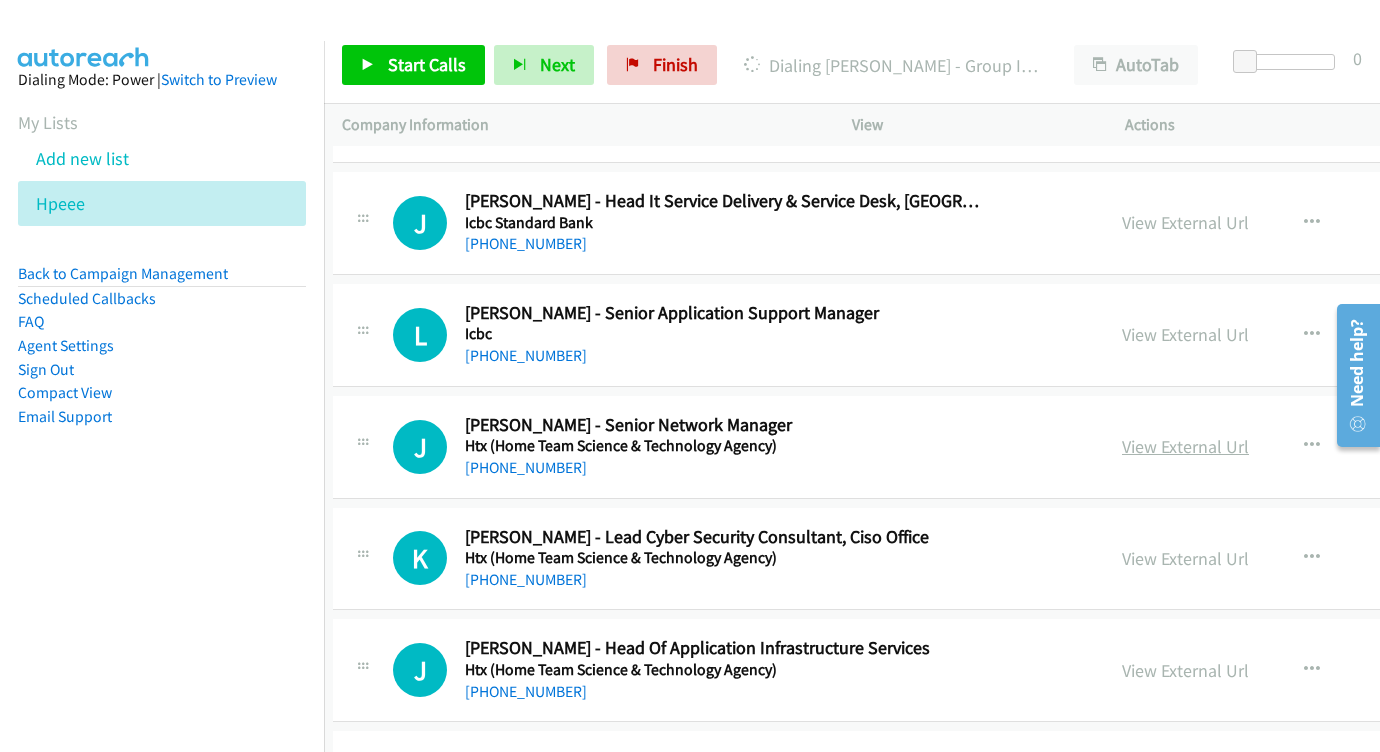 click on "View External Url" at bounding box center [1185, 446] 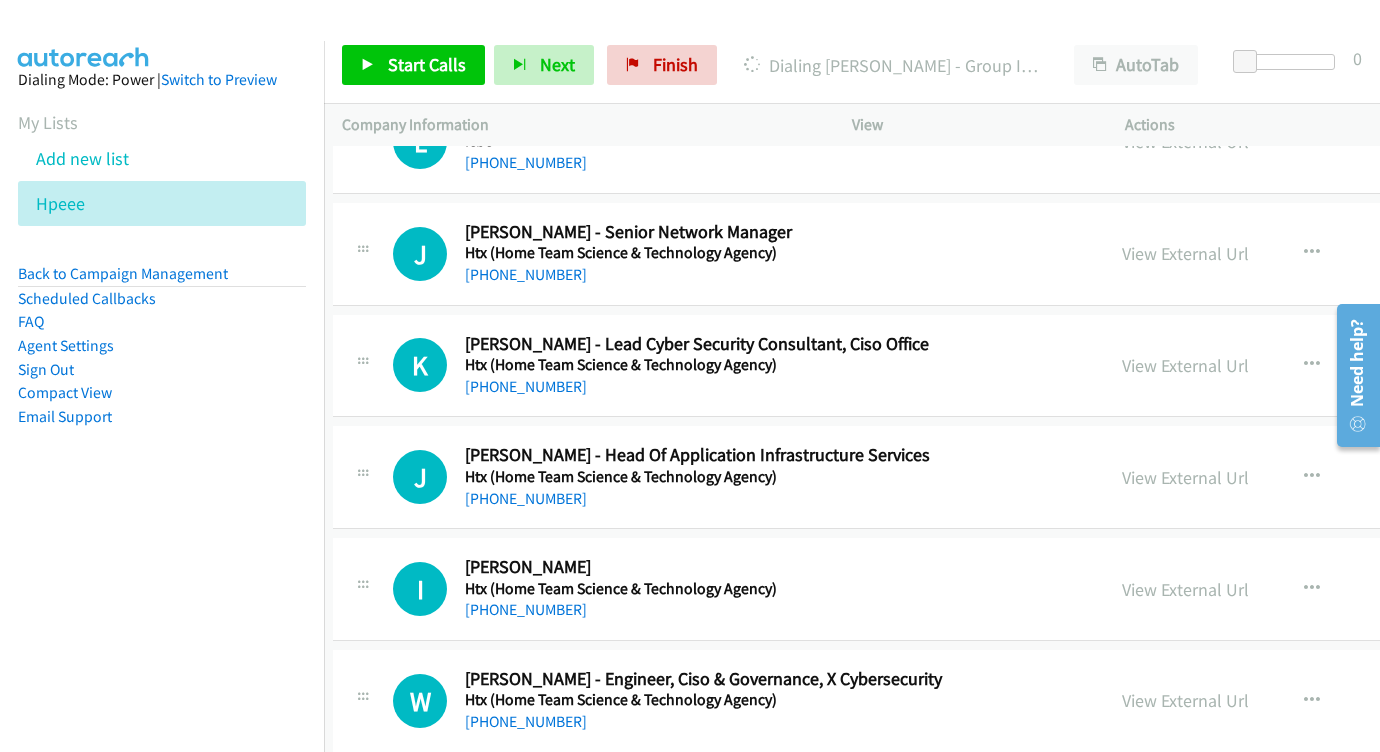 scroll, scrollTop: 12427, scrollLeft: 9, axis: both 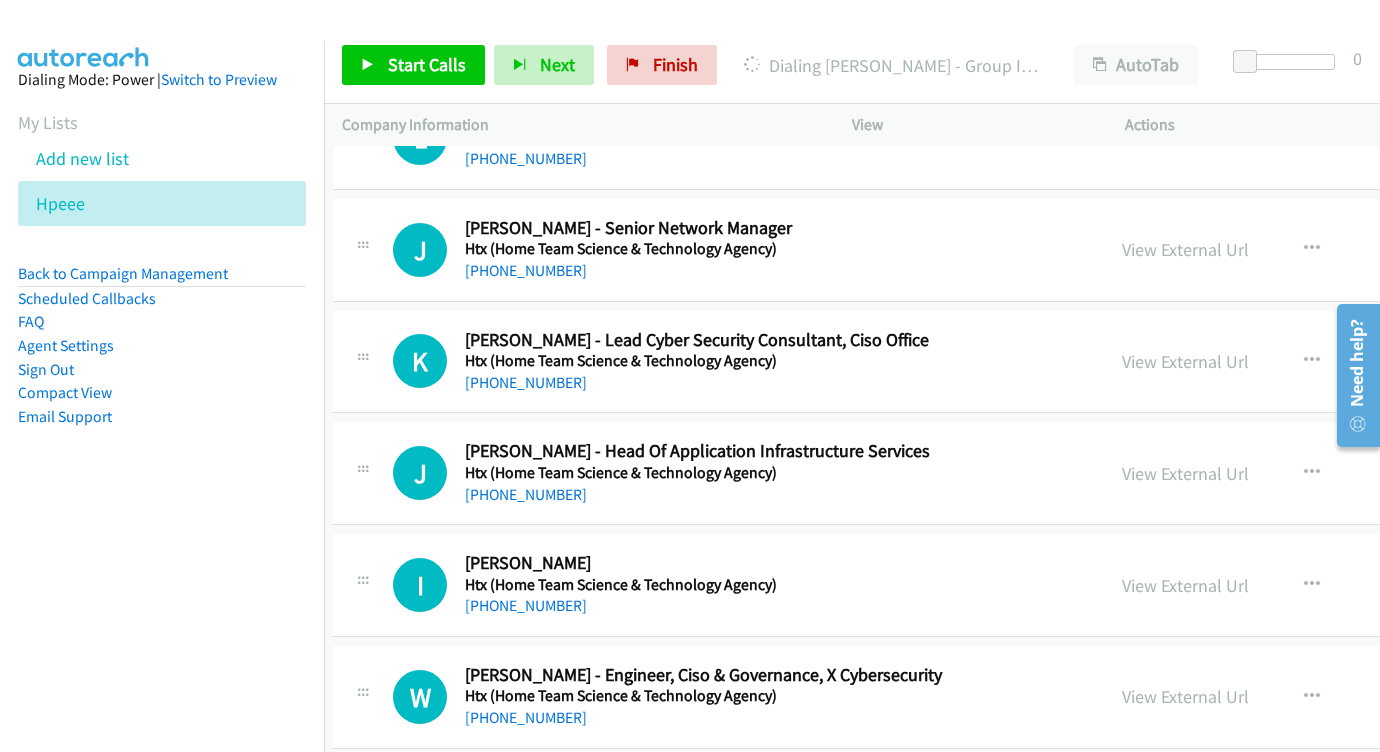 drag, startPoint x: 1171, startPoint y: 275, endPoint x: 170, endPoint y: 52, distance: 1025.539 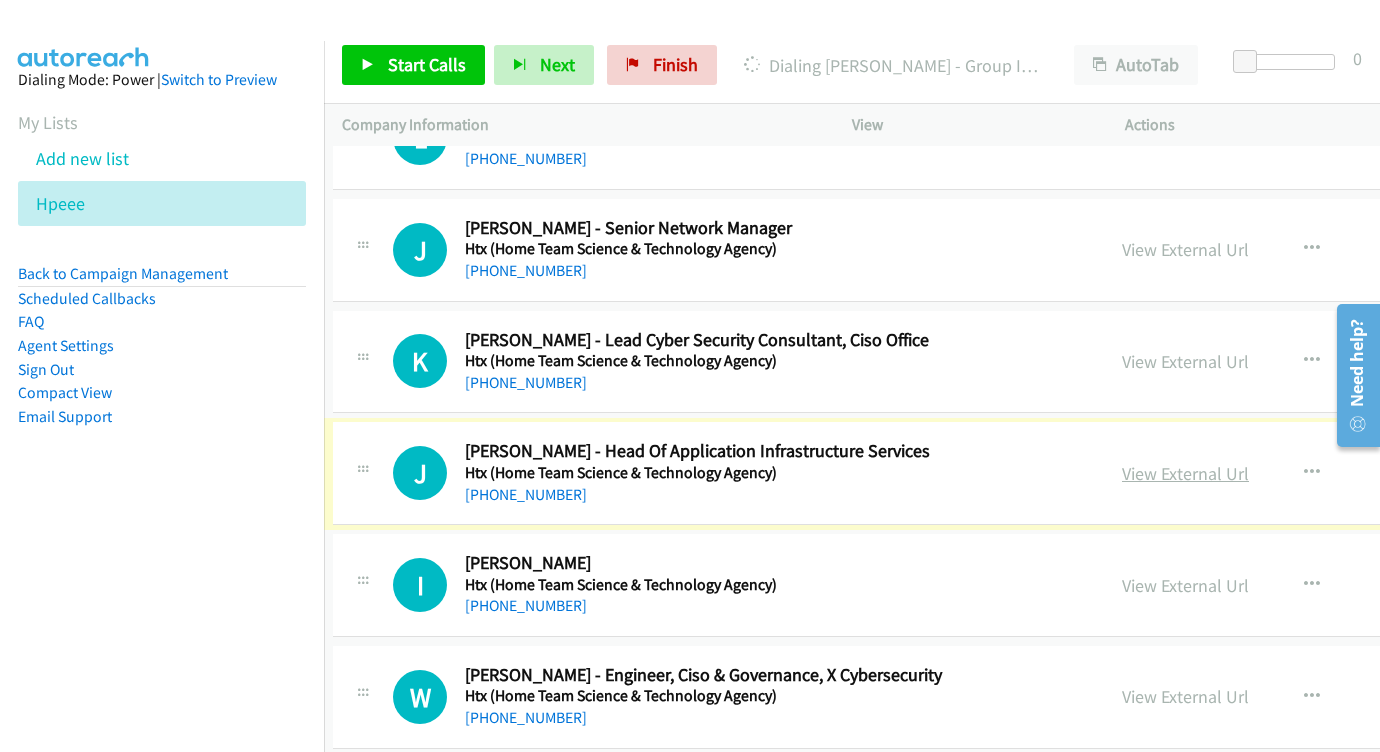 click on "View External Url" at bounding box center [1185, 473] 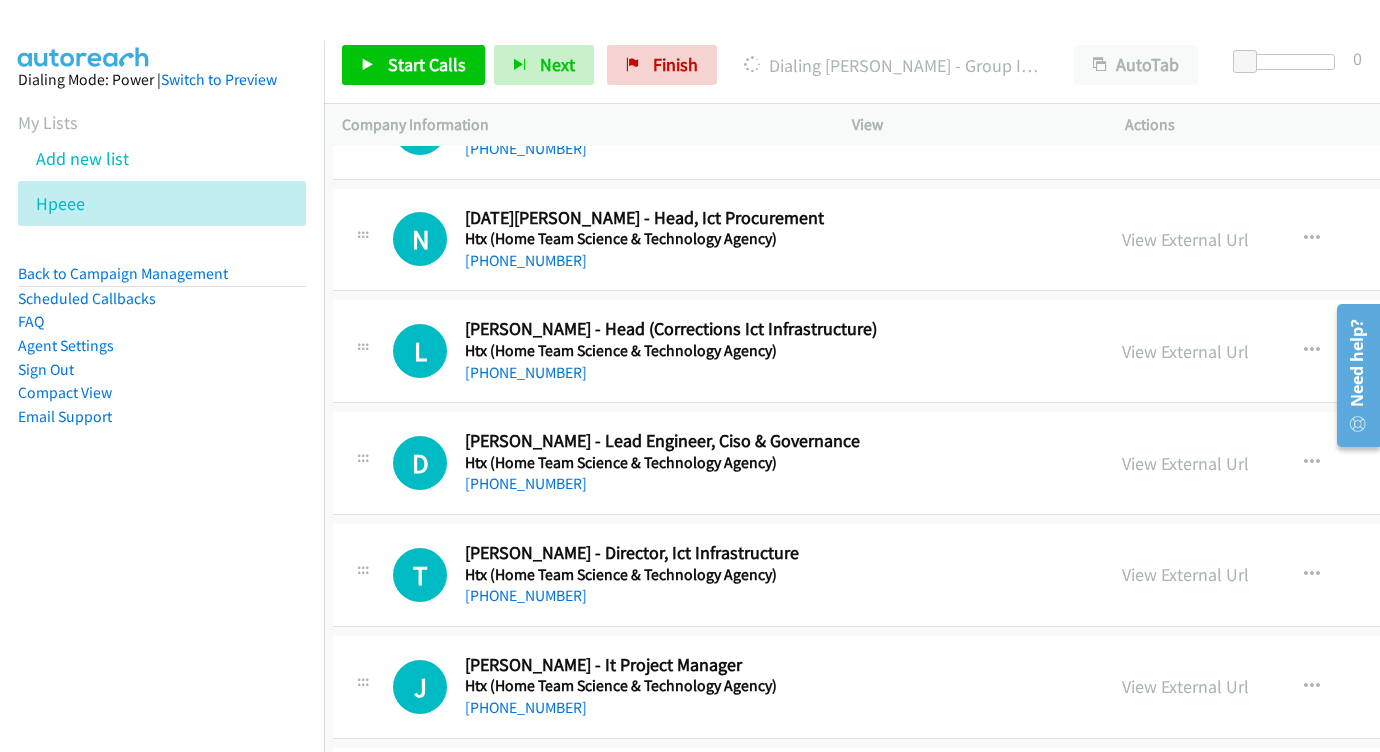scroll, scrollTop: 13112, scrollLeft: 9, axis: both 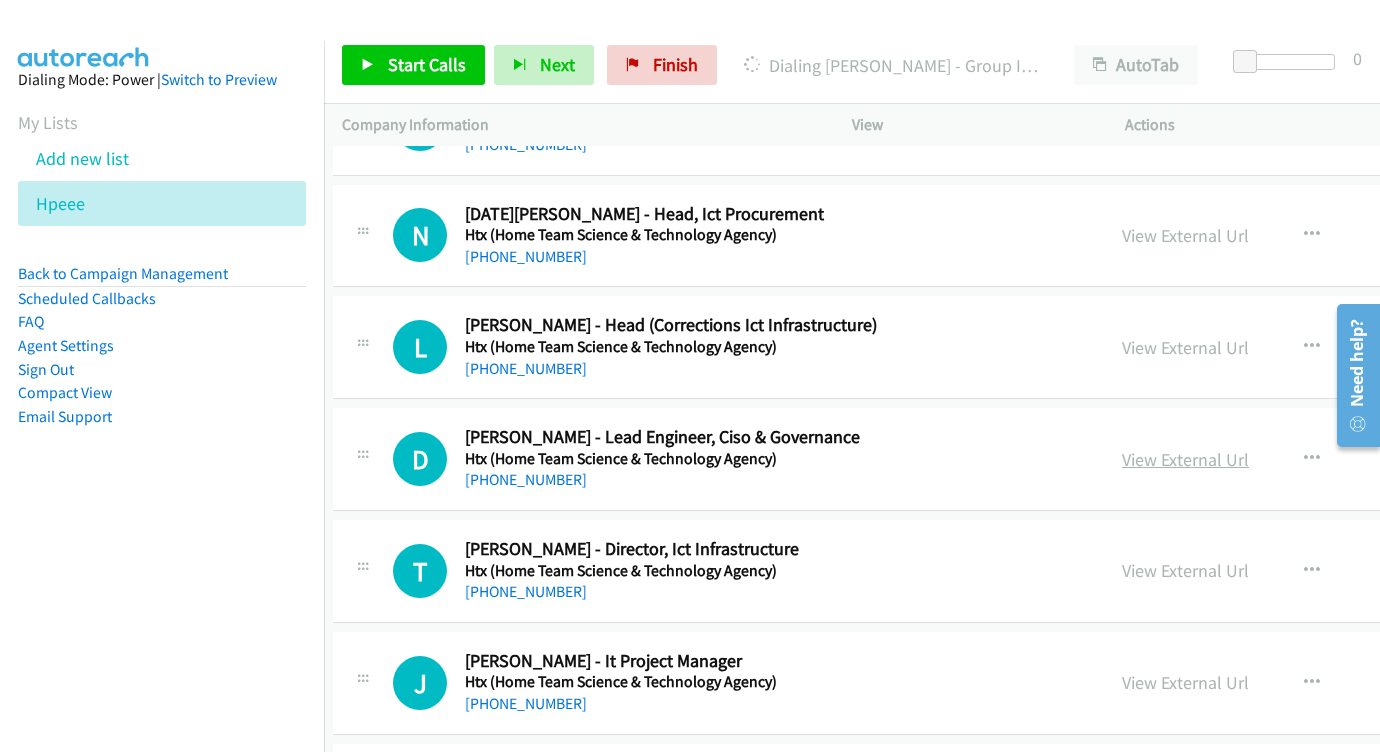 click on "View External Url" at bounding box center [1185, 459] 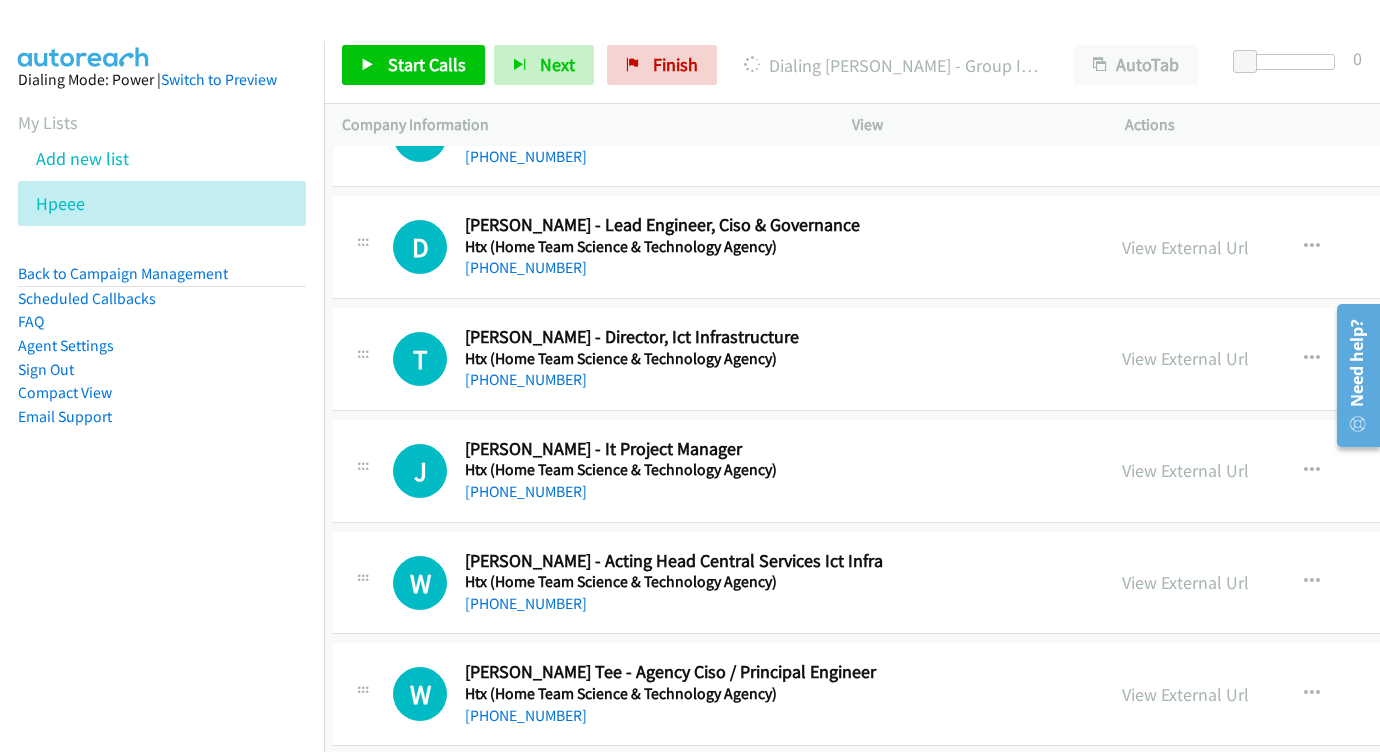 scroll, scrollTop: 13359, scrollLeft: 9, axis: both 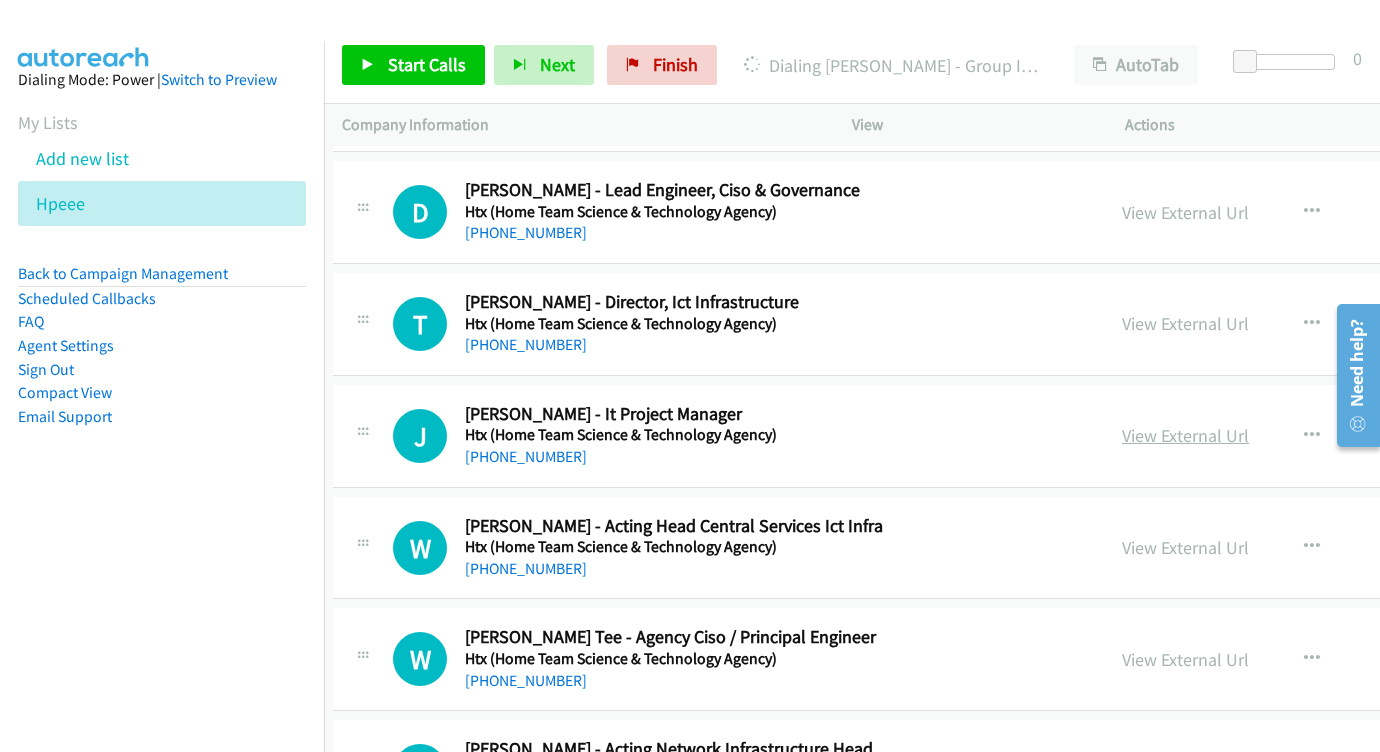 click on "View External Url" at bounding box center (1185, 435) 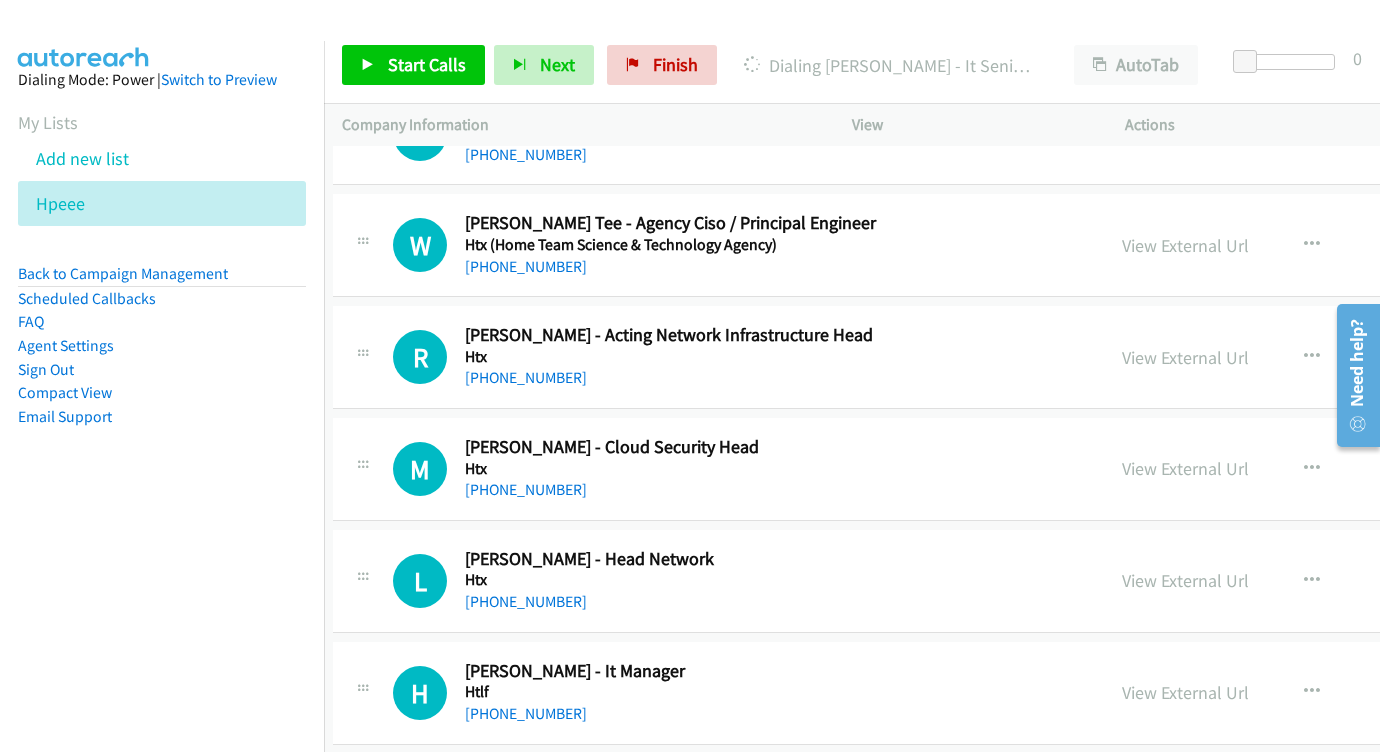 scroll, scrollTop: 13775, scrollLeft: 9, axis: both 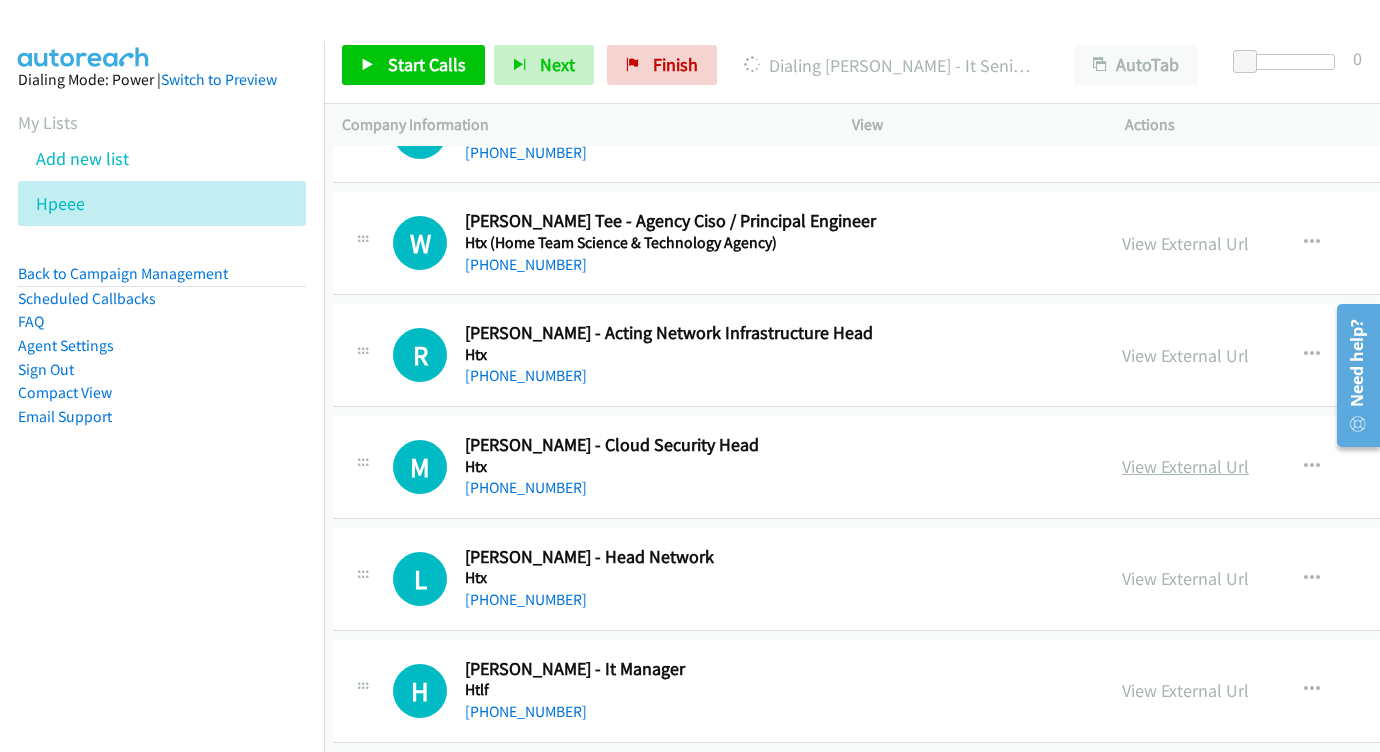 click on "View External Url" at bounding box center (1185, 466) 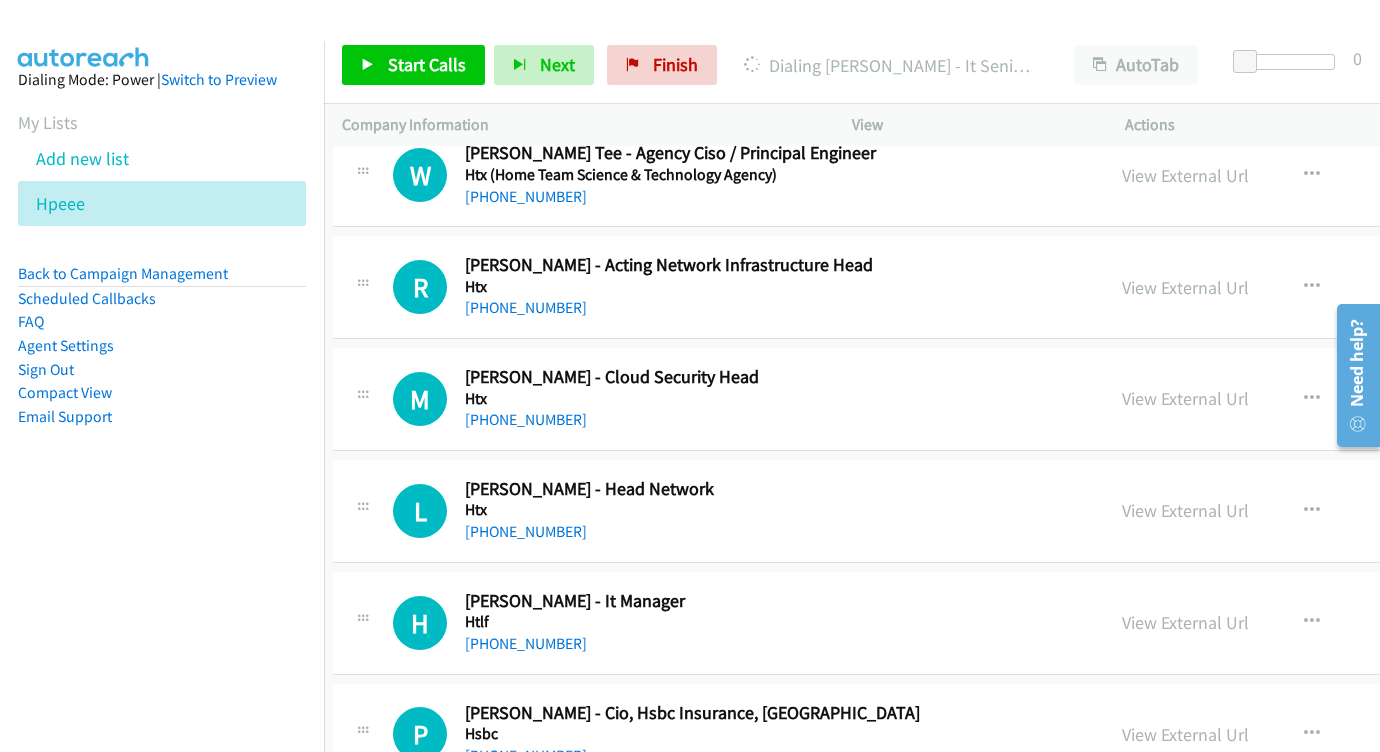 scroll, scrollTop: 13865, scrollLeft: 9, axis: both 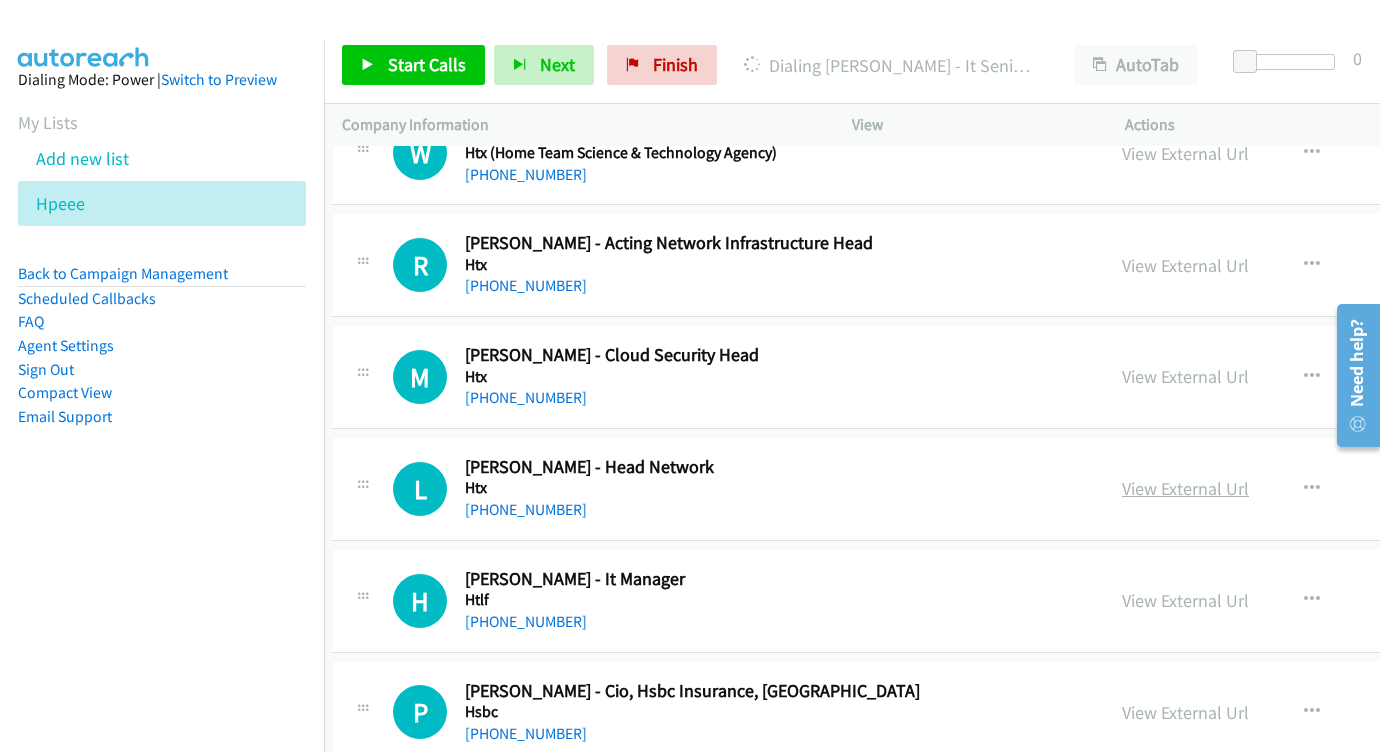 click on "View External Url" at bounding box center (1185, 488) 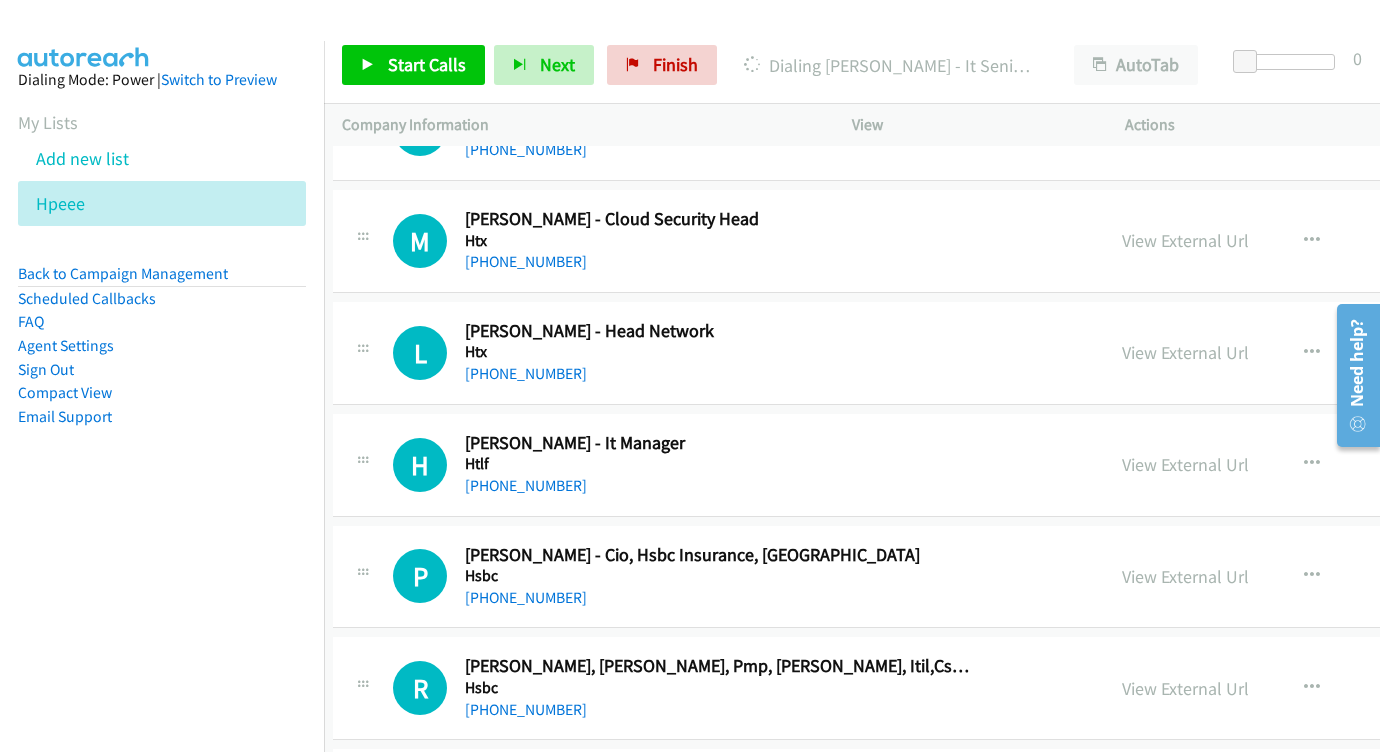 scroll, scrollTop: 14002, scrollLeft: 8, axis: both 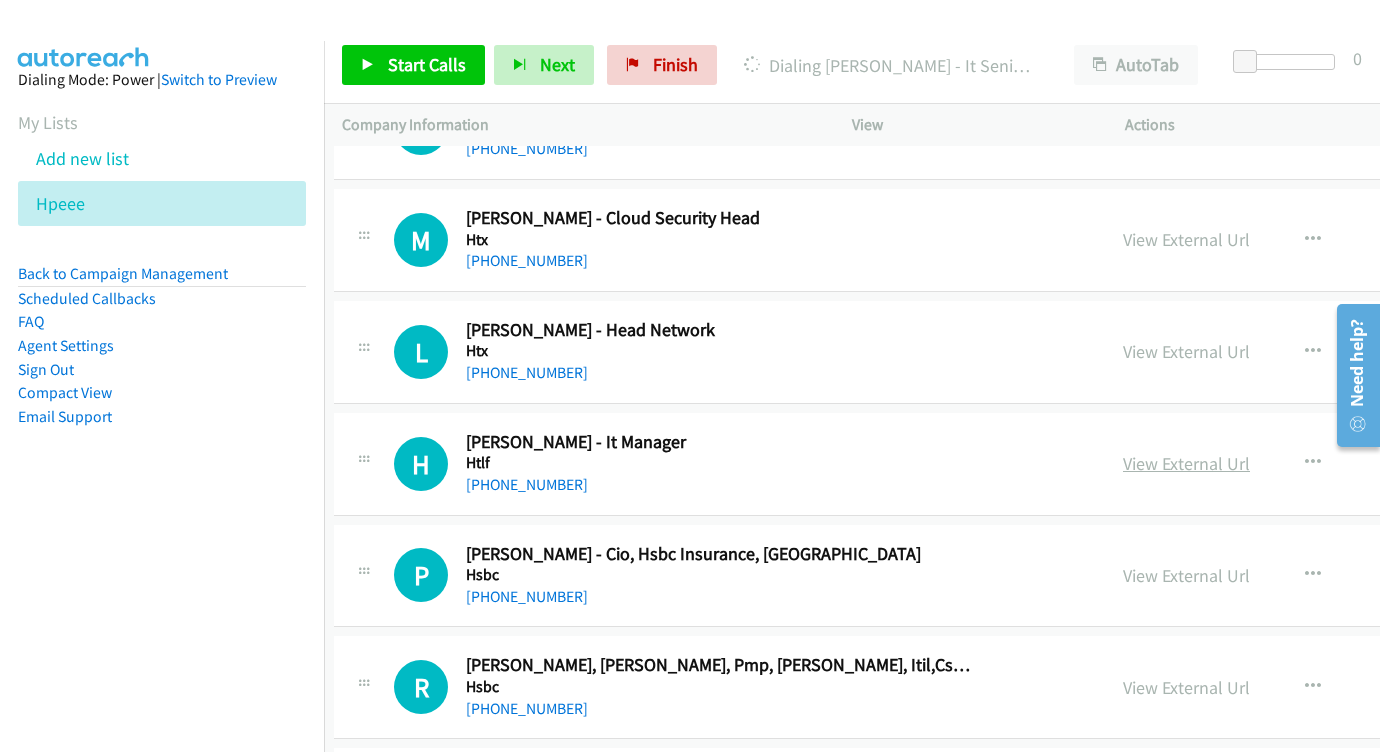 click on "View External Url" at bounding box center [1186, 463] 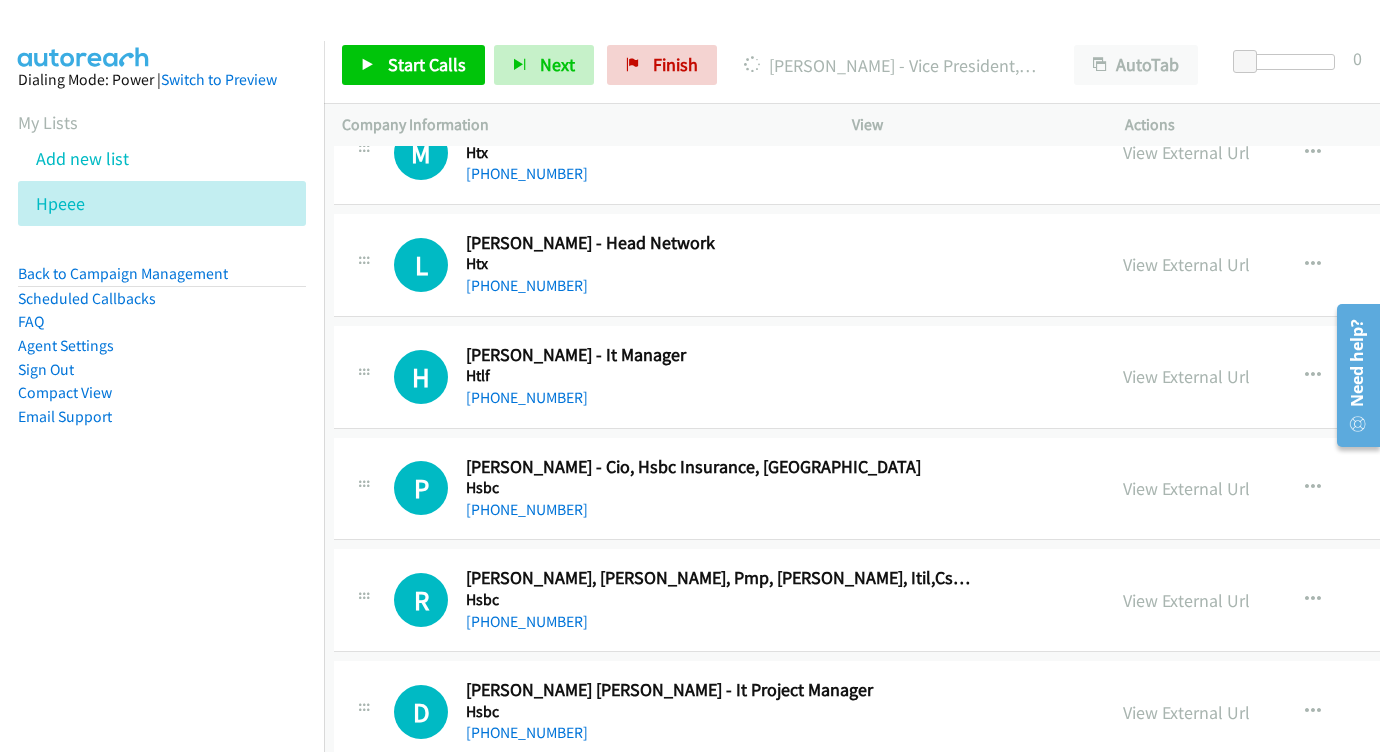 scroll, scrollTop: 14125, scrollLeft: 8, axis: both 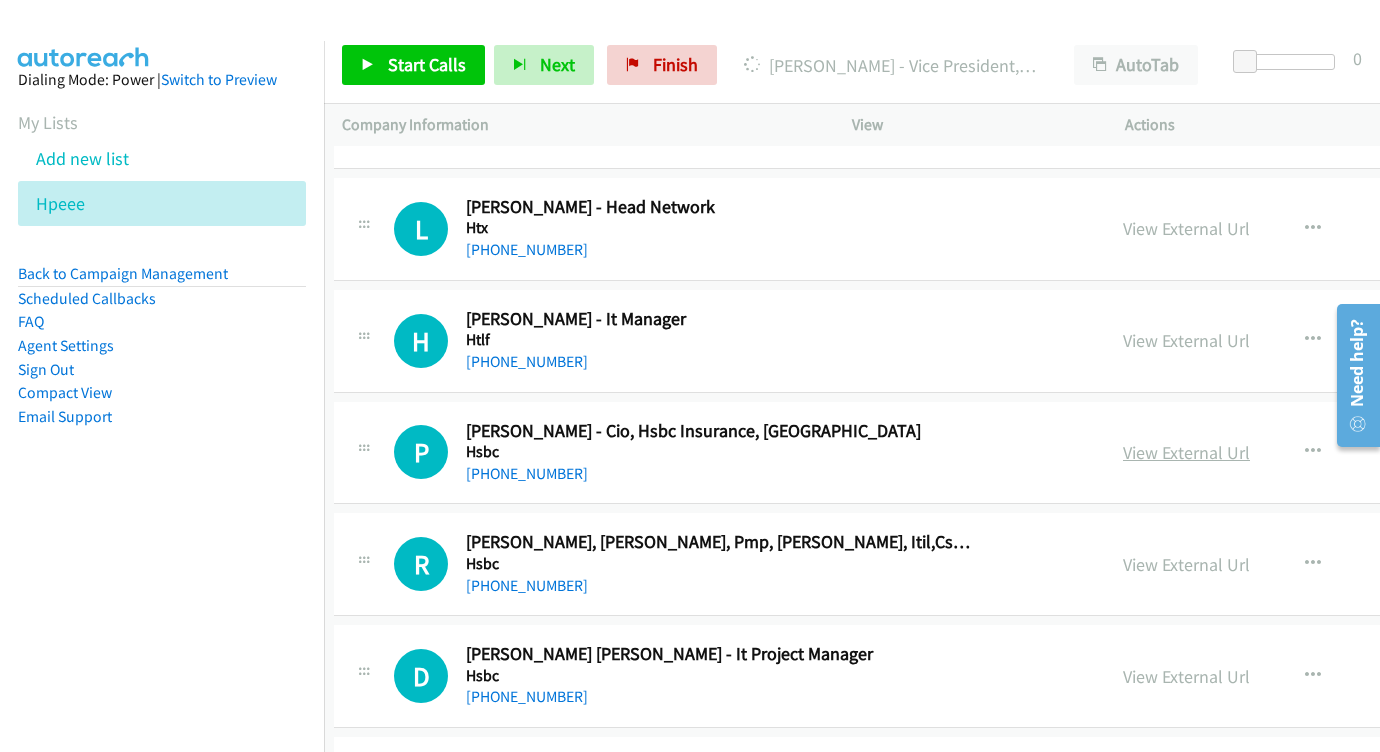 click on "View External Url" at bounding box center (1186, 452) 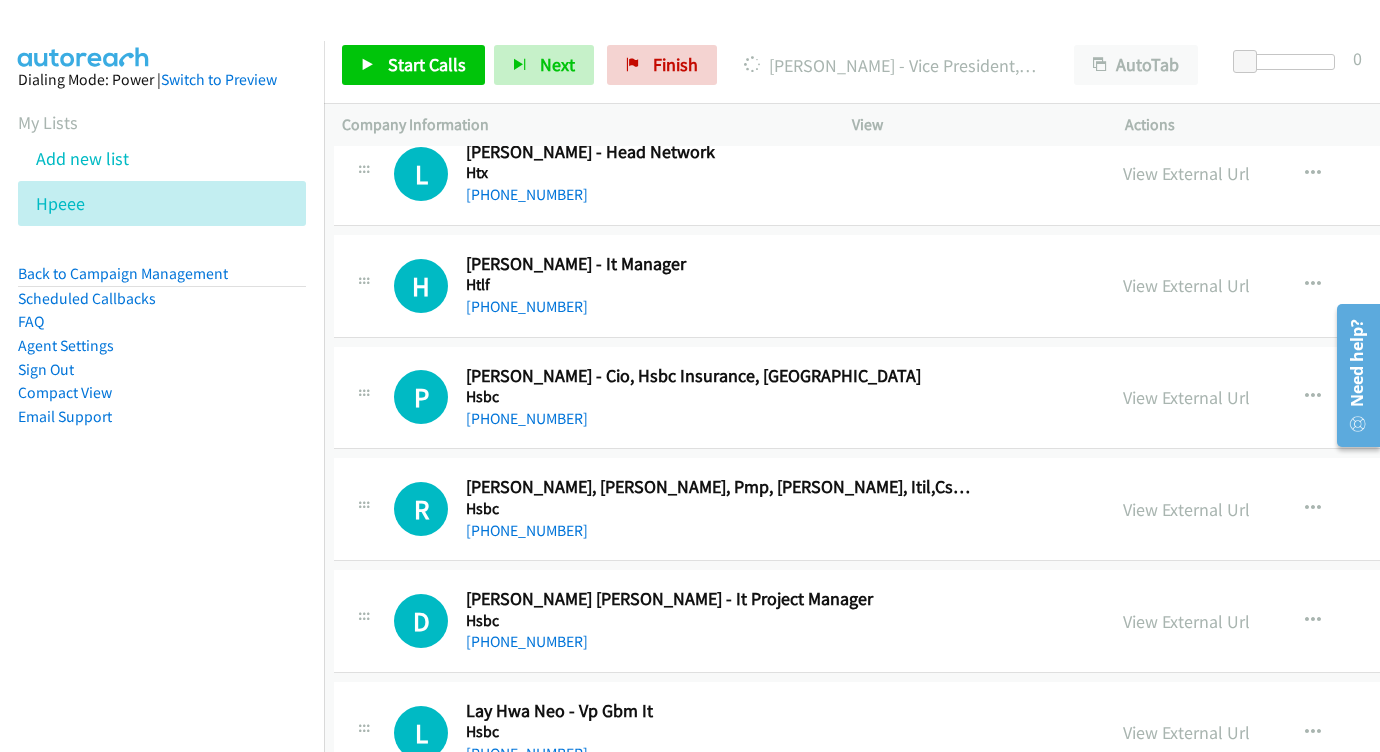 scroll, scrollTop: 14206, scrollLeft: 8, axis: both 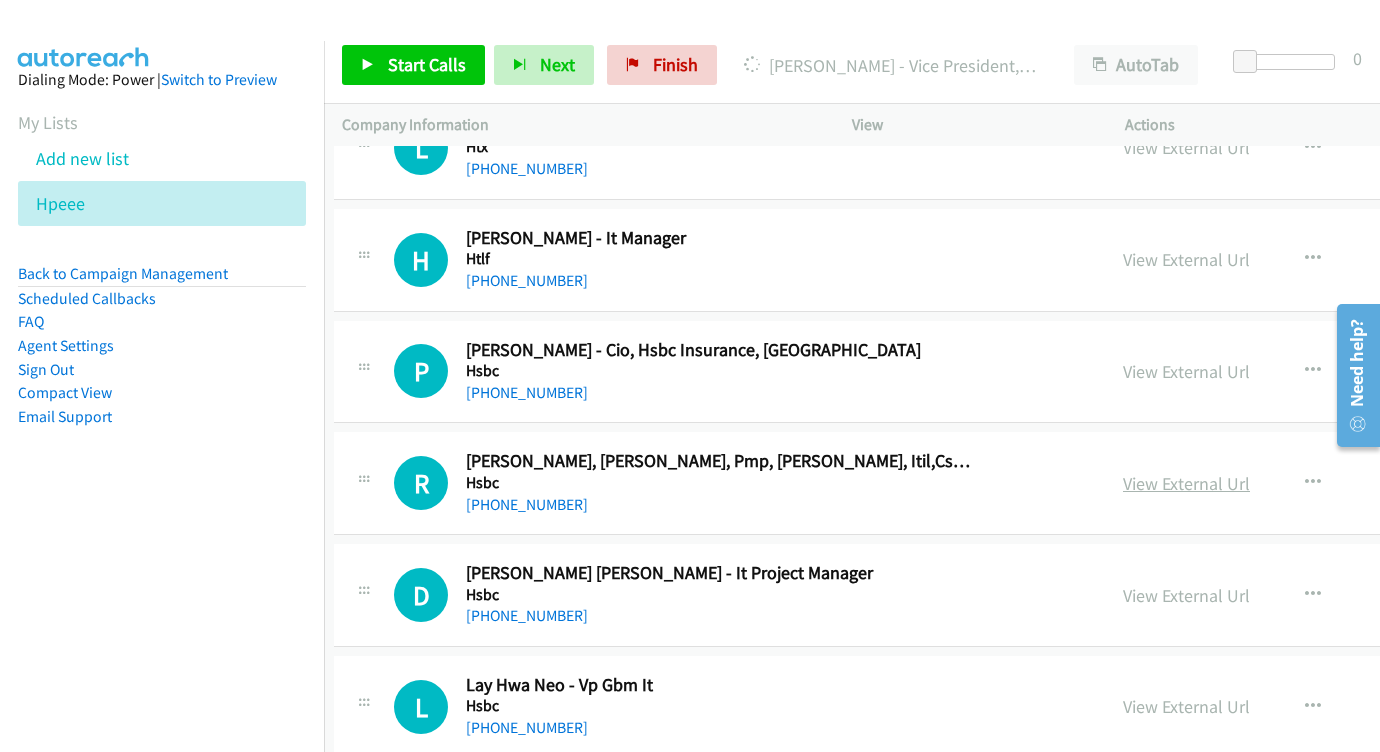 click on "View External Url" at bounding box center [1186, 483] 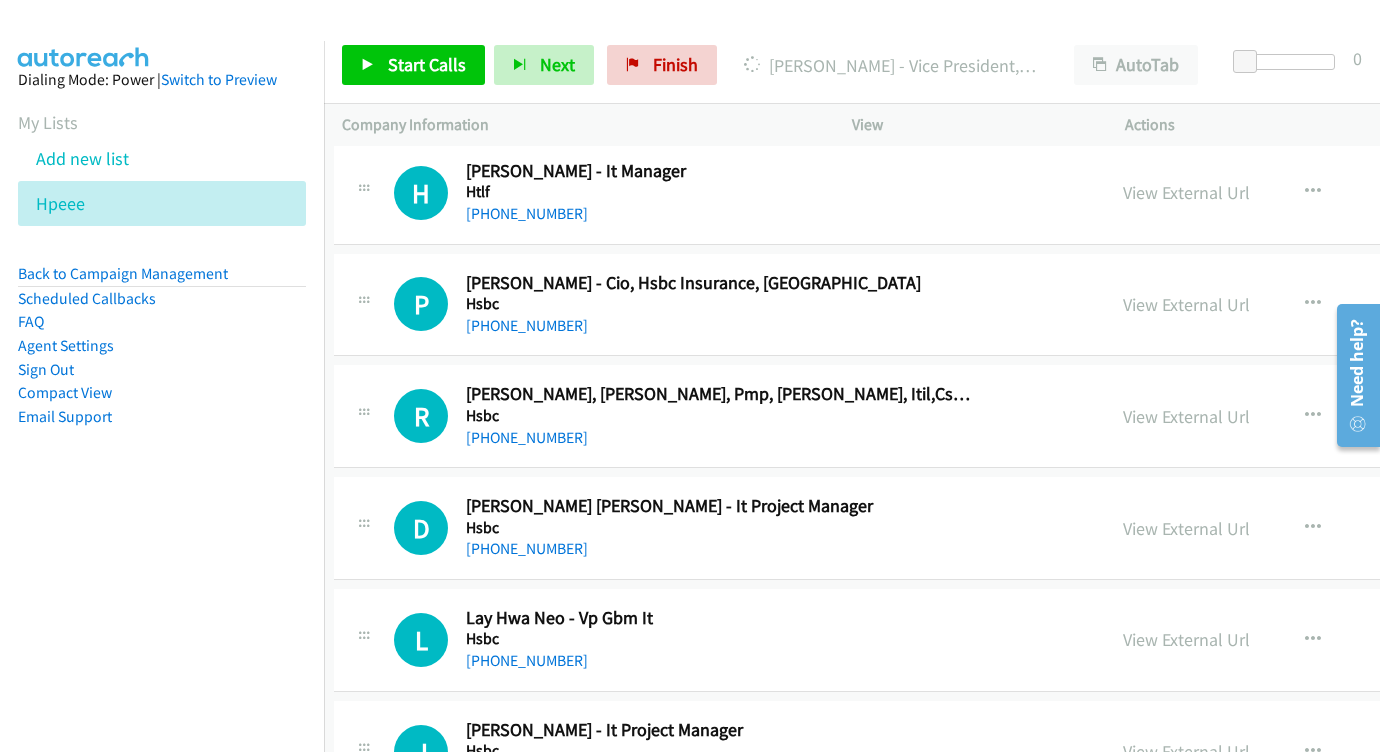 scroll, scrollTop: 14318, scrollLeft: 8, axis: both 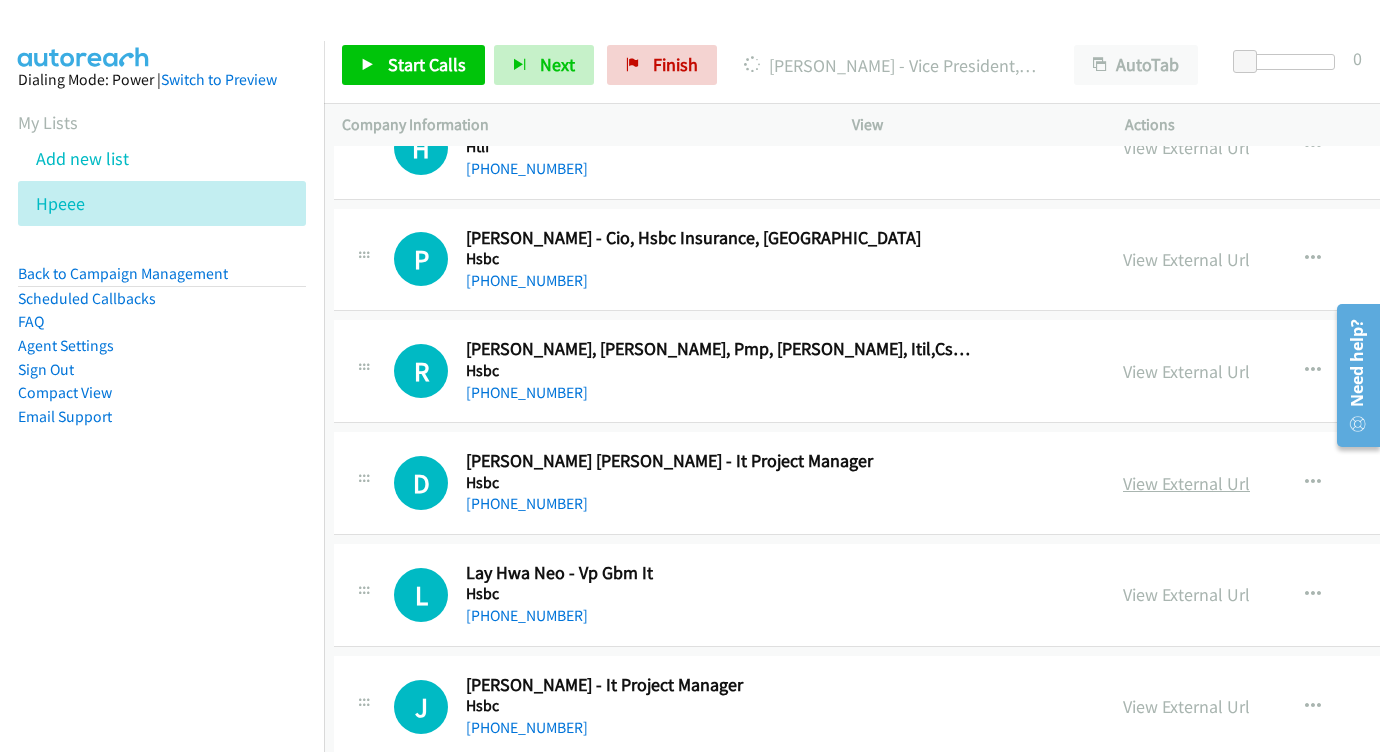 click on "View External Url" at bounding box center [1186, 483] 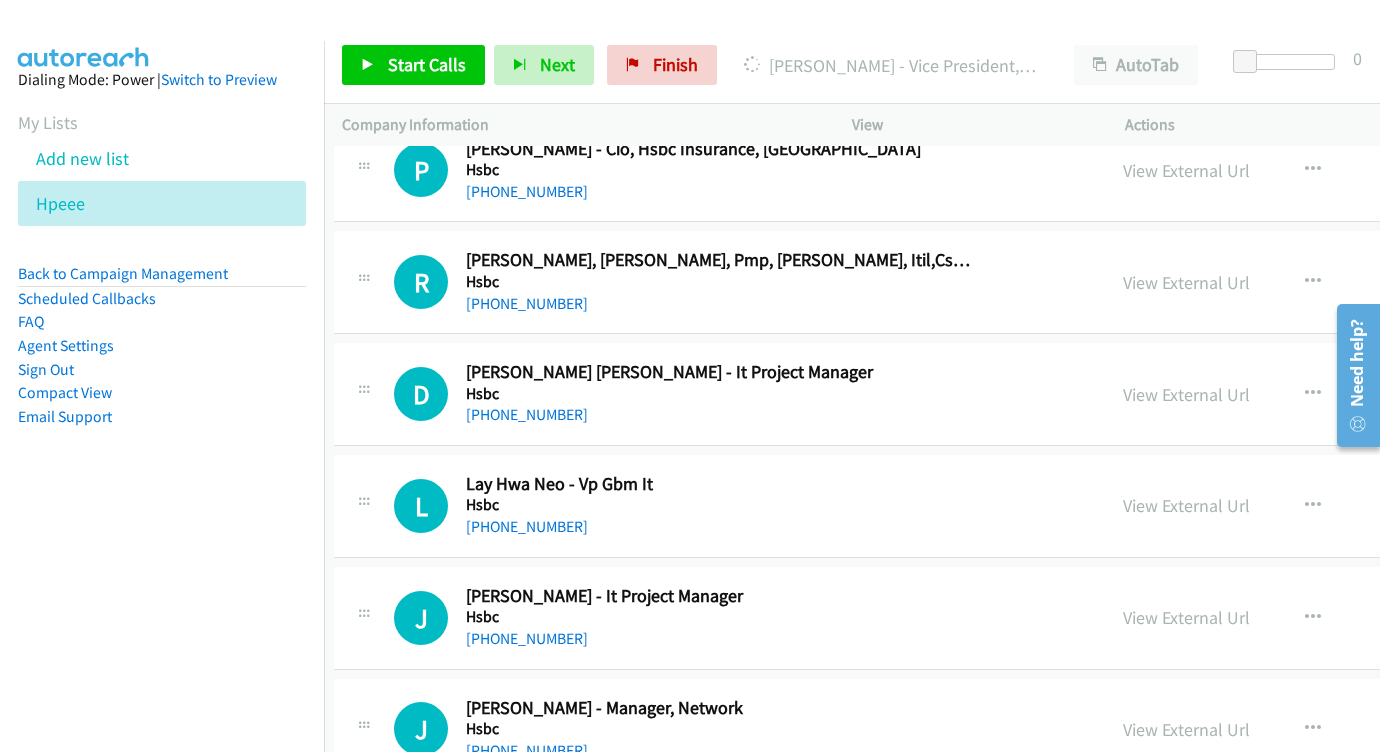 scroll, scrollTop: 14453, scrollLeft: 8, axis: both 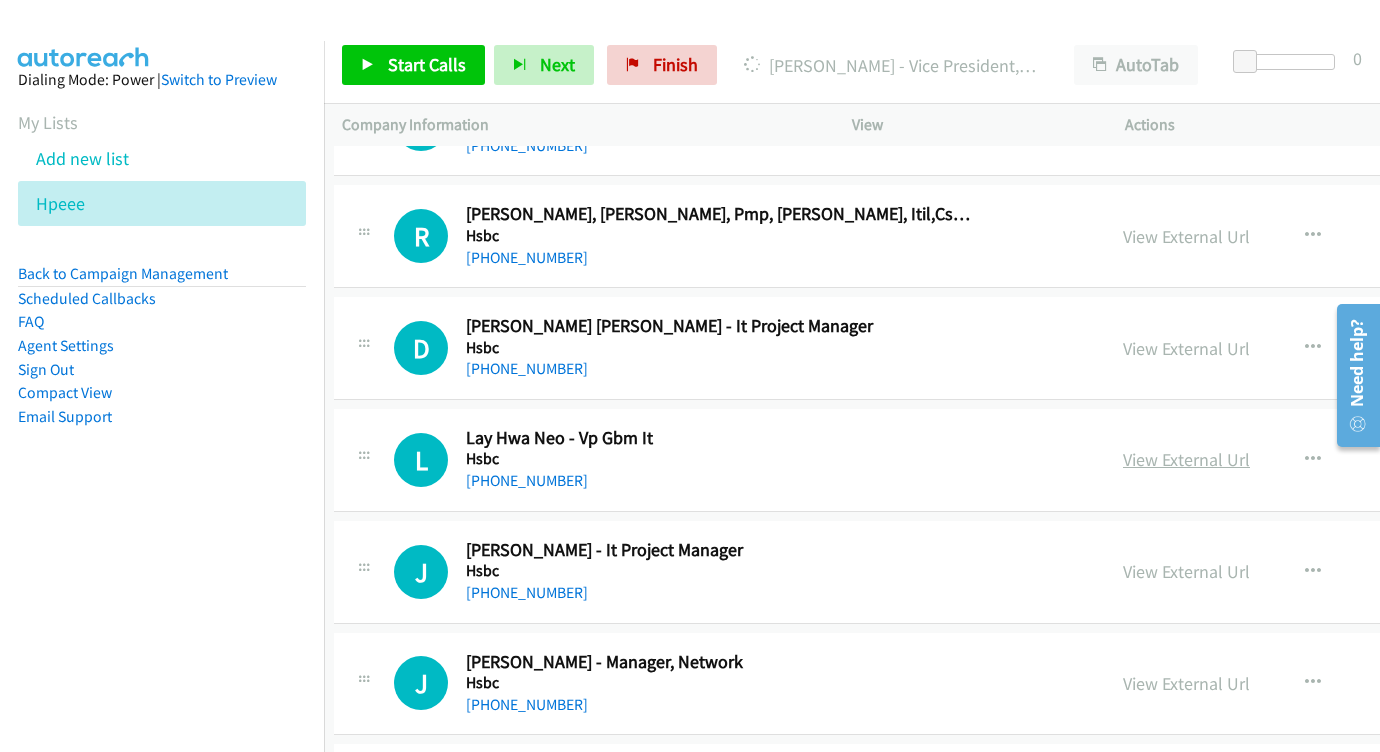 click on "View External Url" at bounding box center (1186, 459) 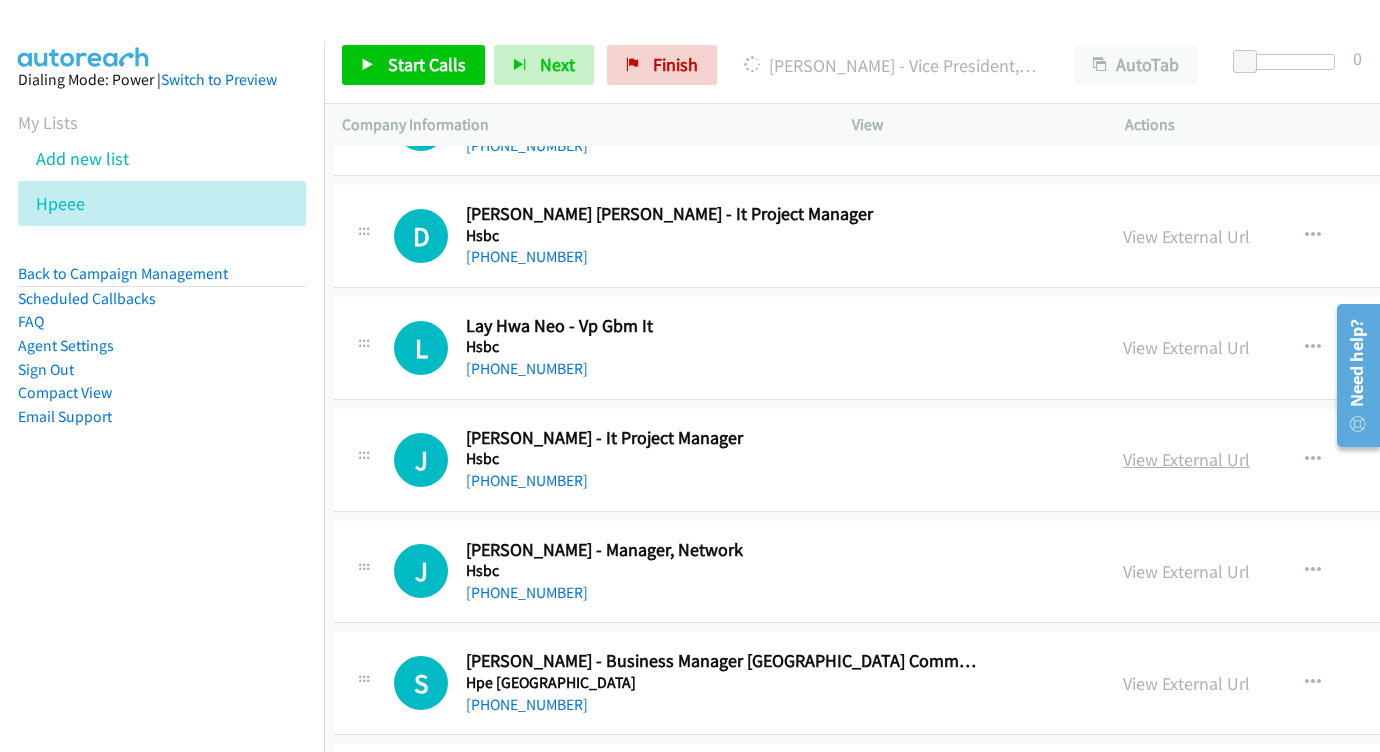 scroll, scrollTop: 14566, scrollLeft: 8, axis: both 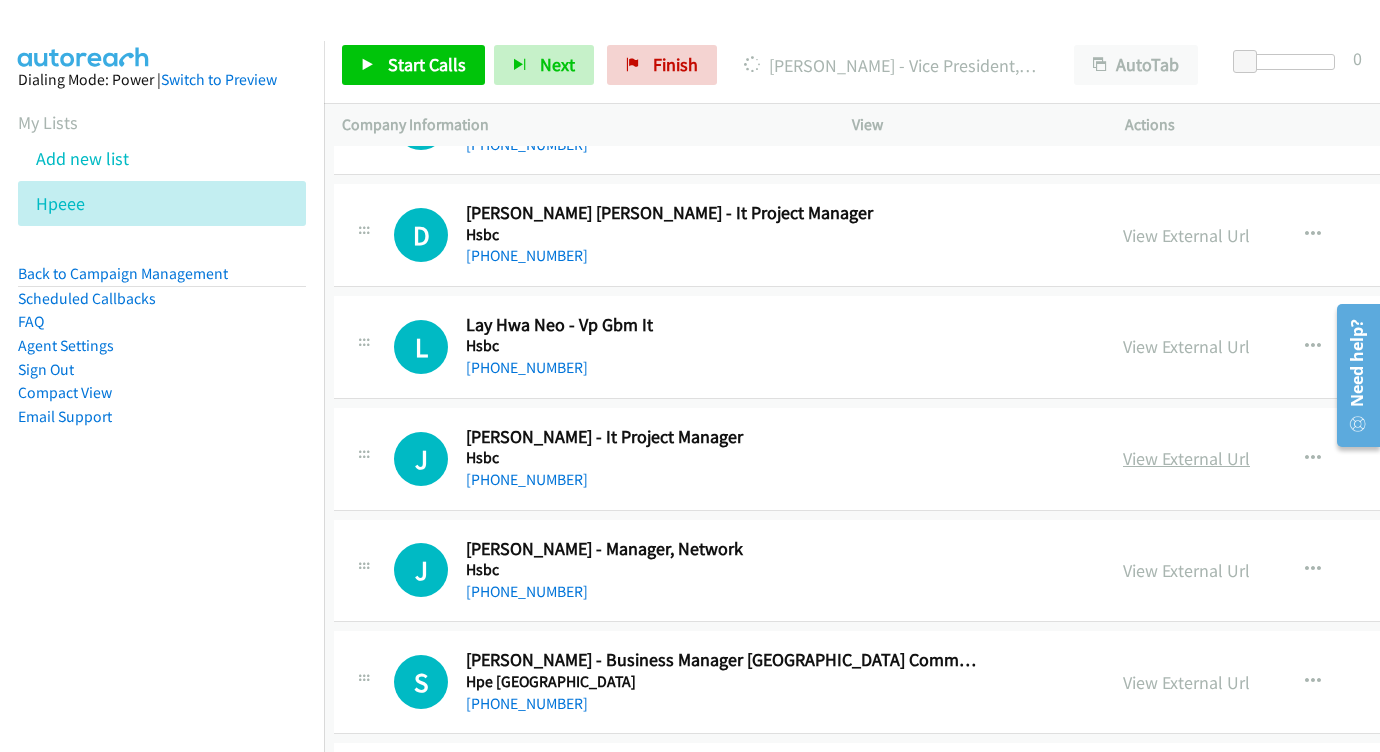 click on "View External Url" at bounding box center (1186, 458) 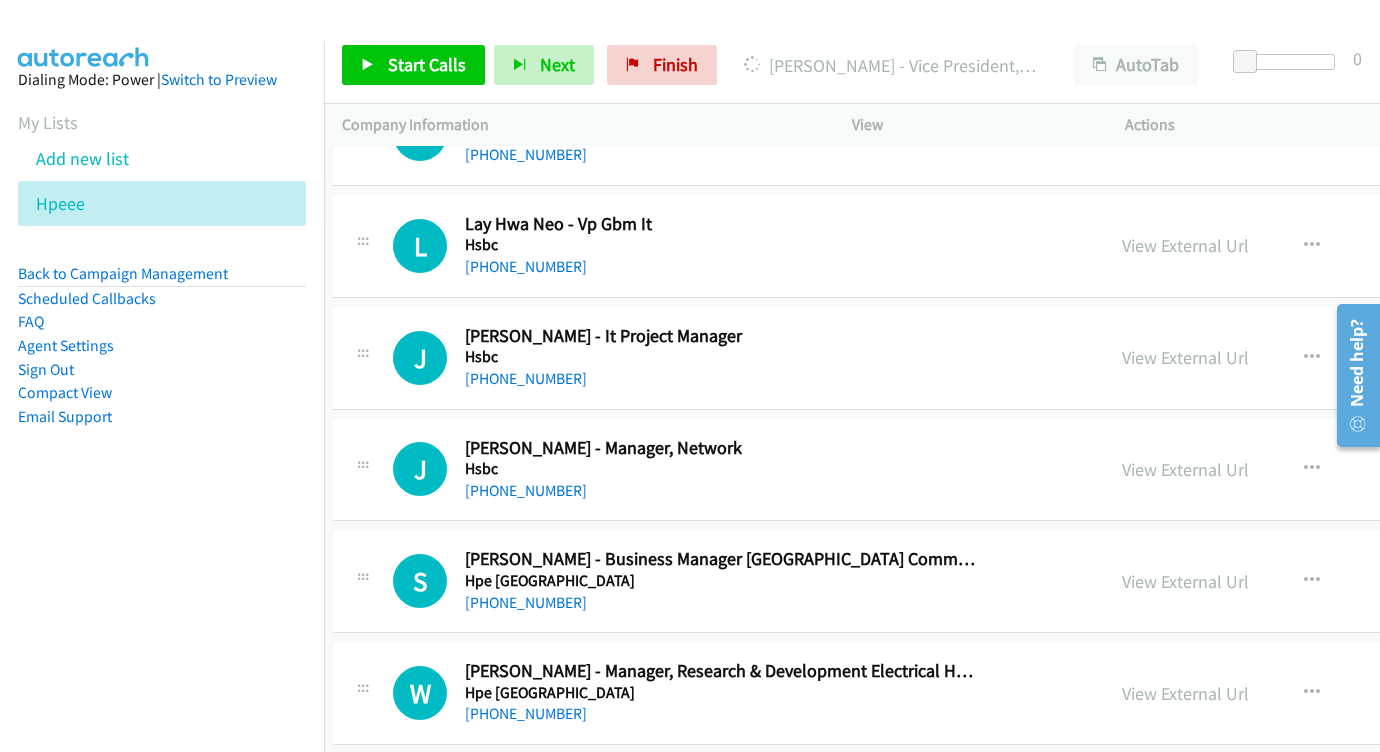 scroll, scrollTop: 14667, scrollLeft: 9, axis: both 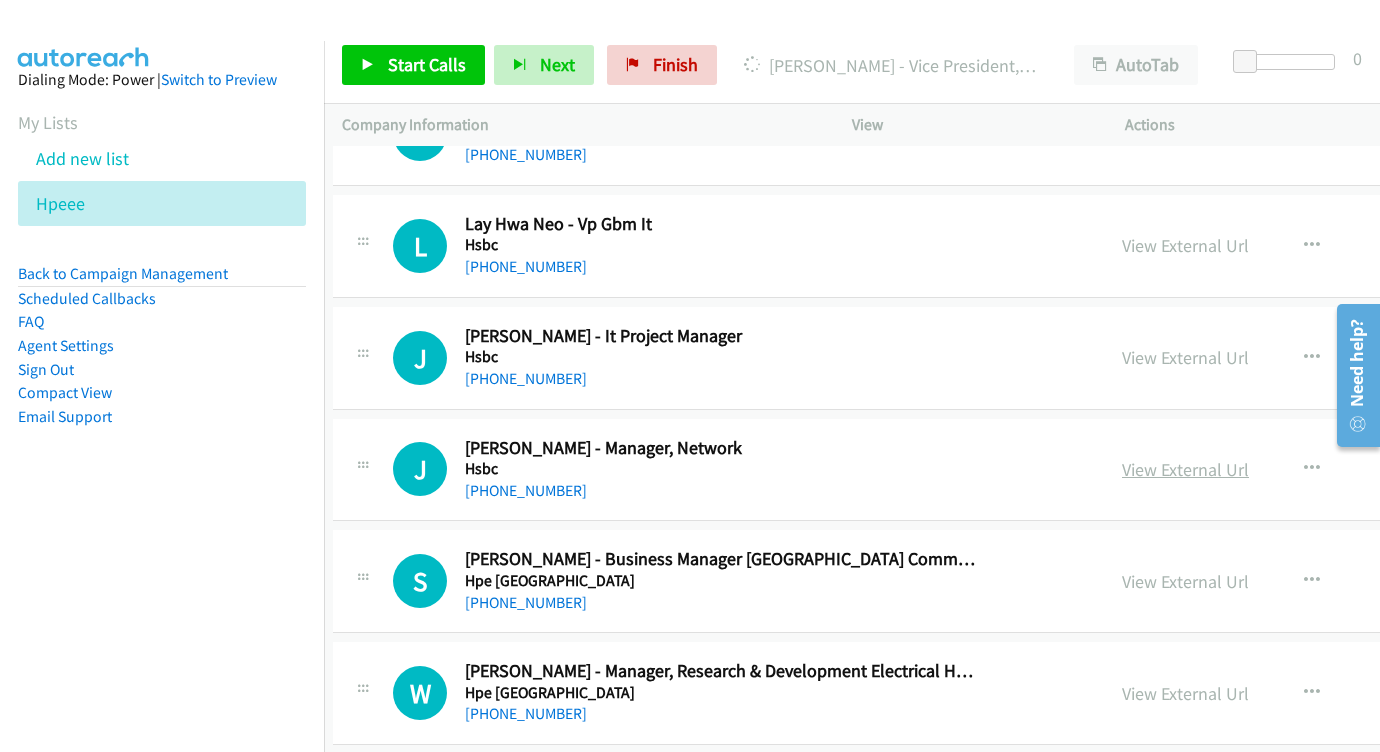 click on "View External Url" at bounding box center (1185, 469) 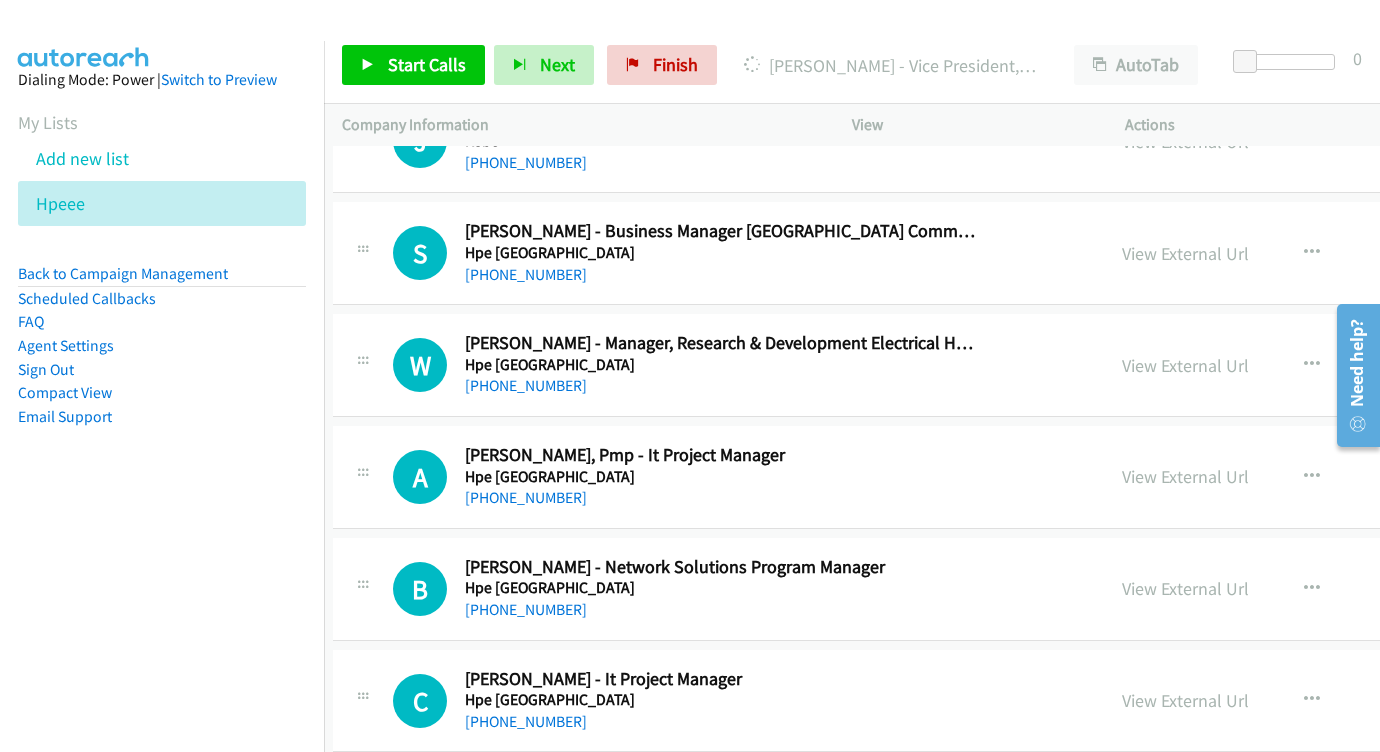 scroll, scrollTop: 15016, scrollLeft: 9, axis: both 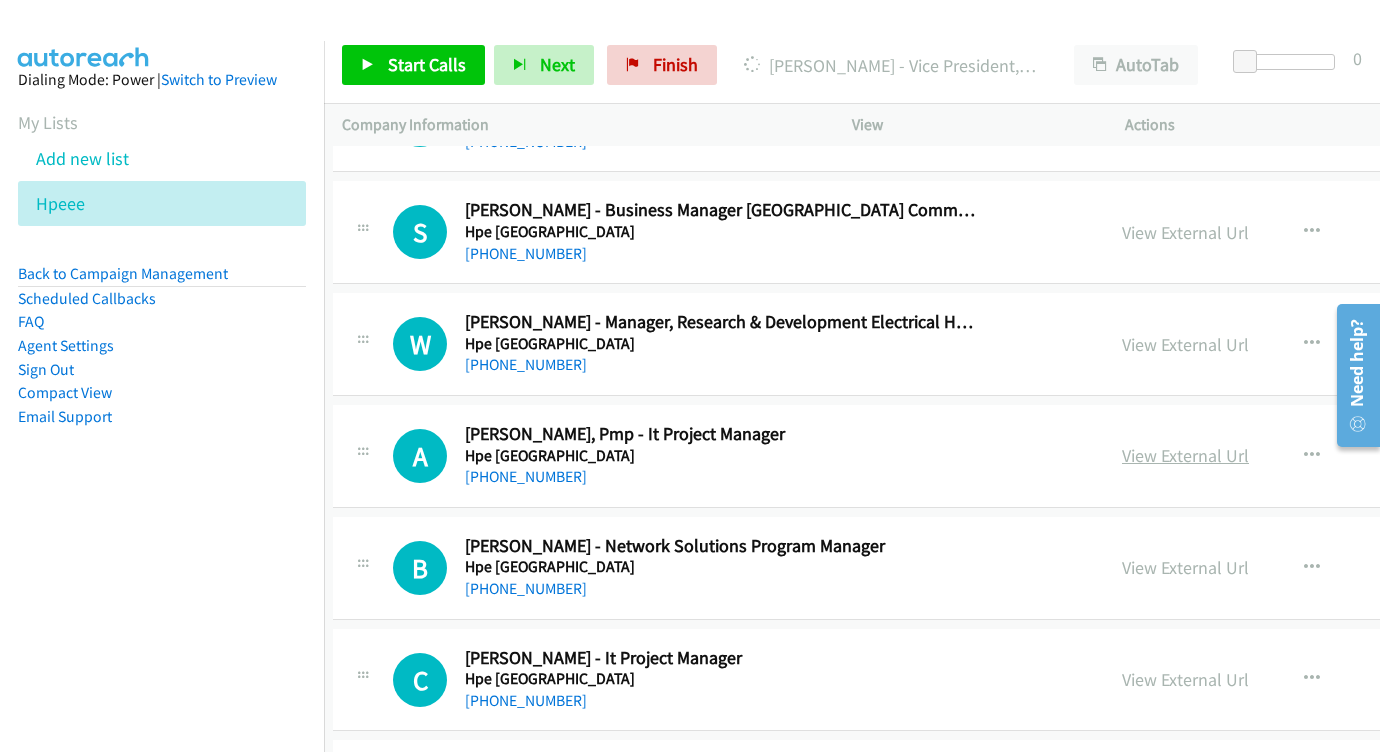 click on "View External Url" at bounding box center [1185, 455] 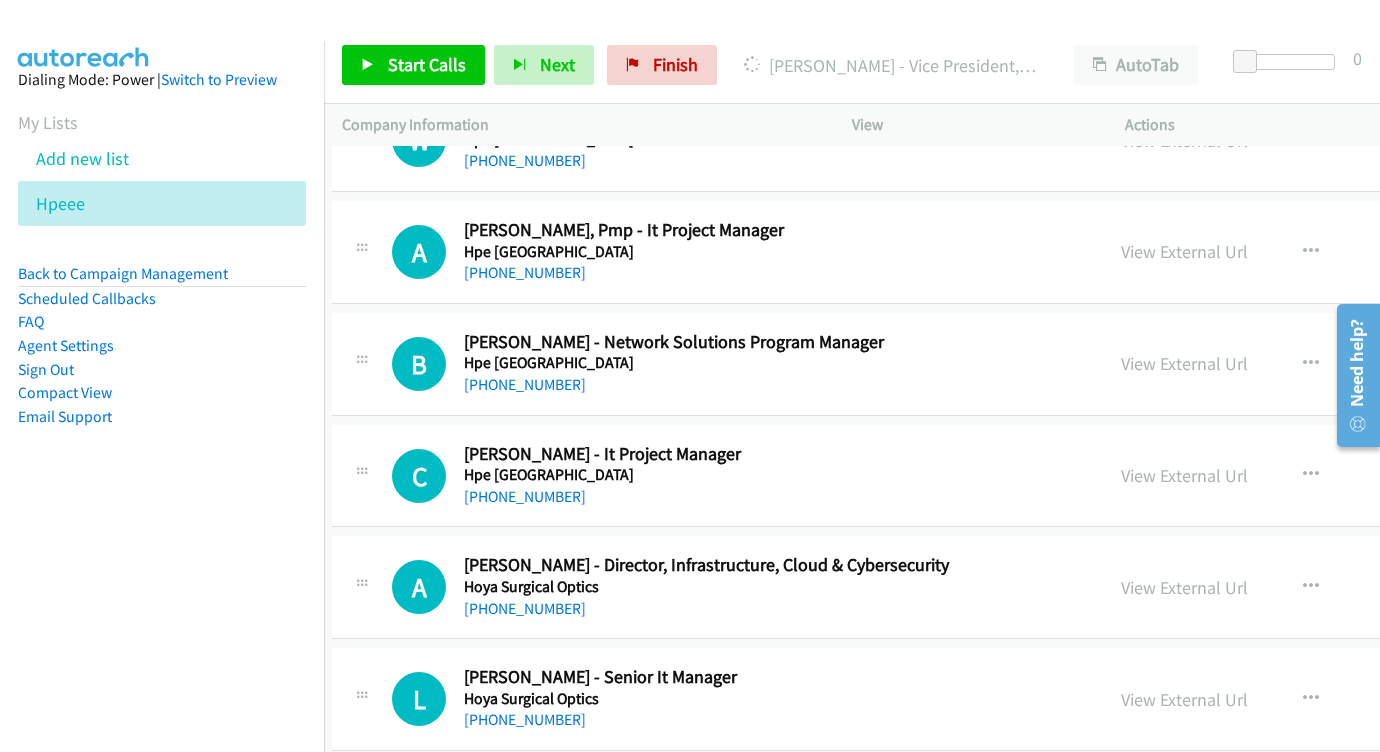 scroll, scrollTop: 15234, scrollLeft: 10, axis: both 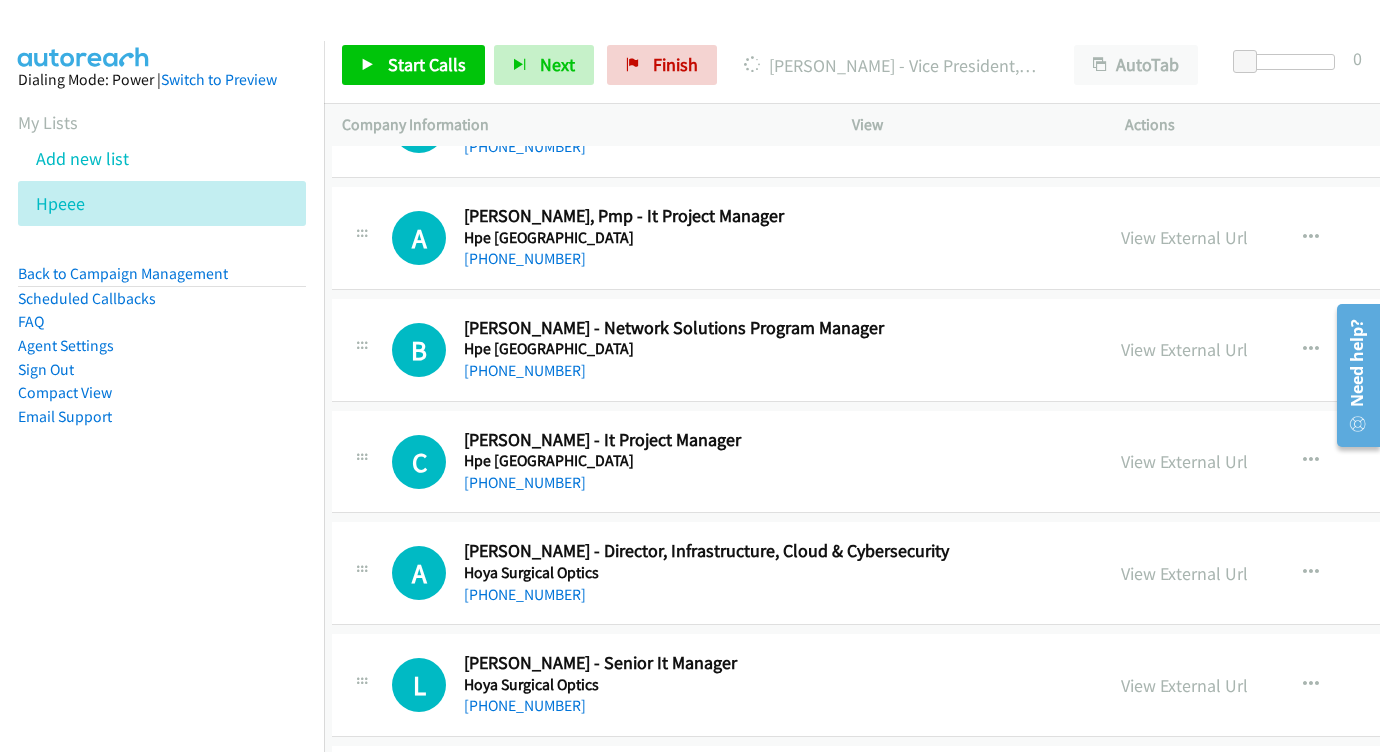 click on "View External Url" at bounding box center [1184, 461] 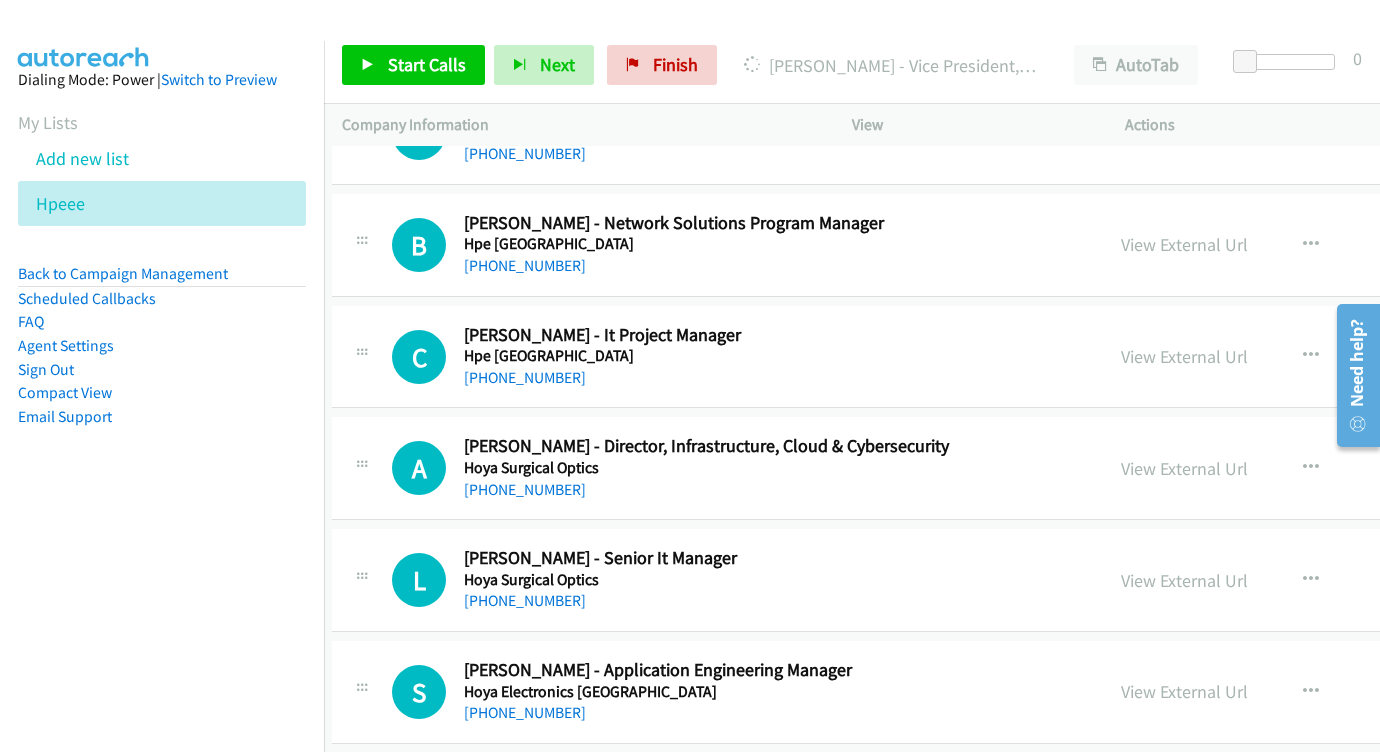 click on "View External Url
View External Url
Schedule/Manage Callback
Start Calls Here
Remove from list
Add to do not call list
Reset Call Status" at bounding box center [1305, 468] 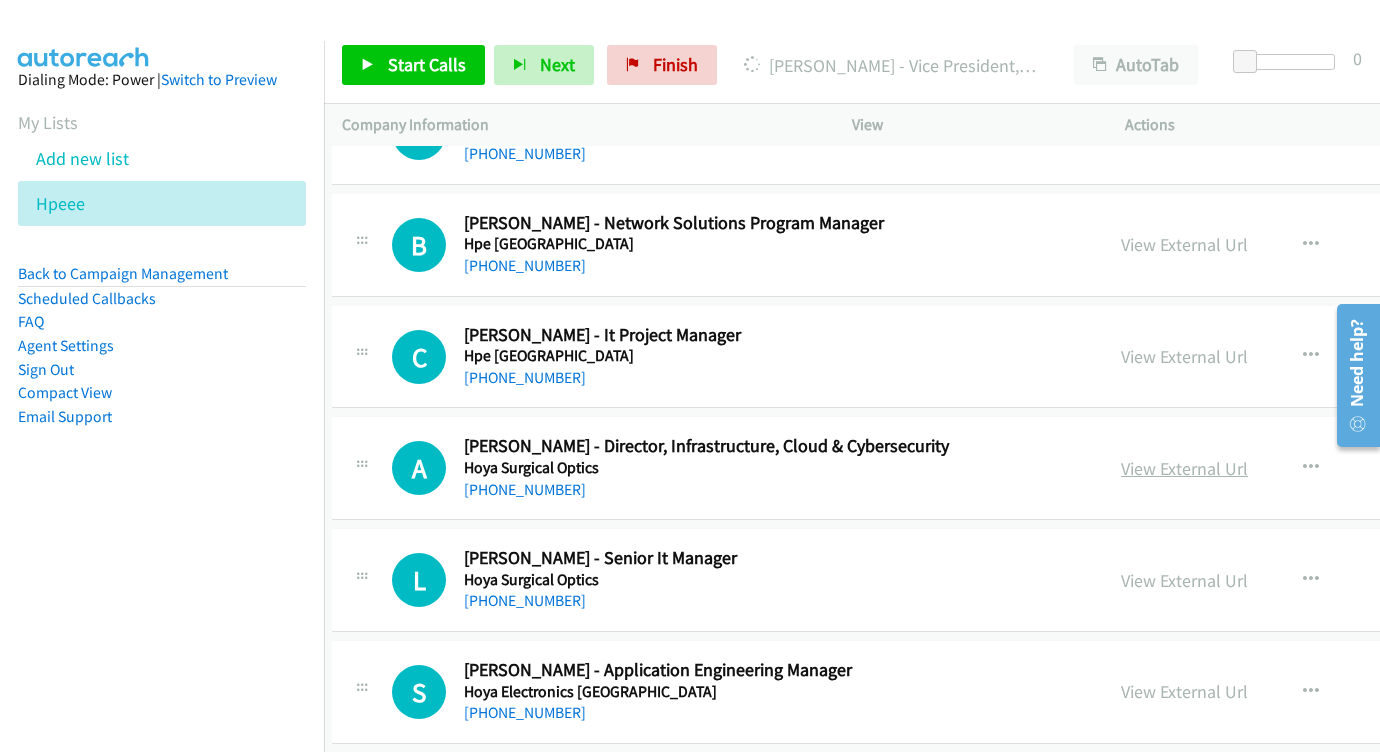 click on "View External Url" at bounding box center (1184, 468) 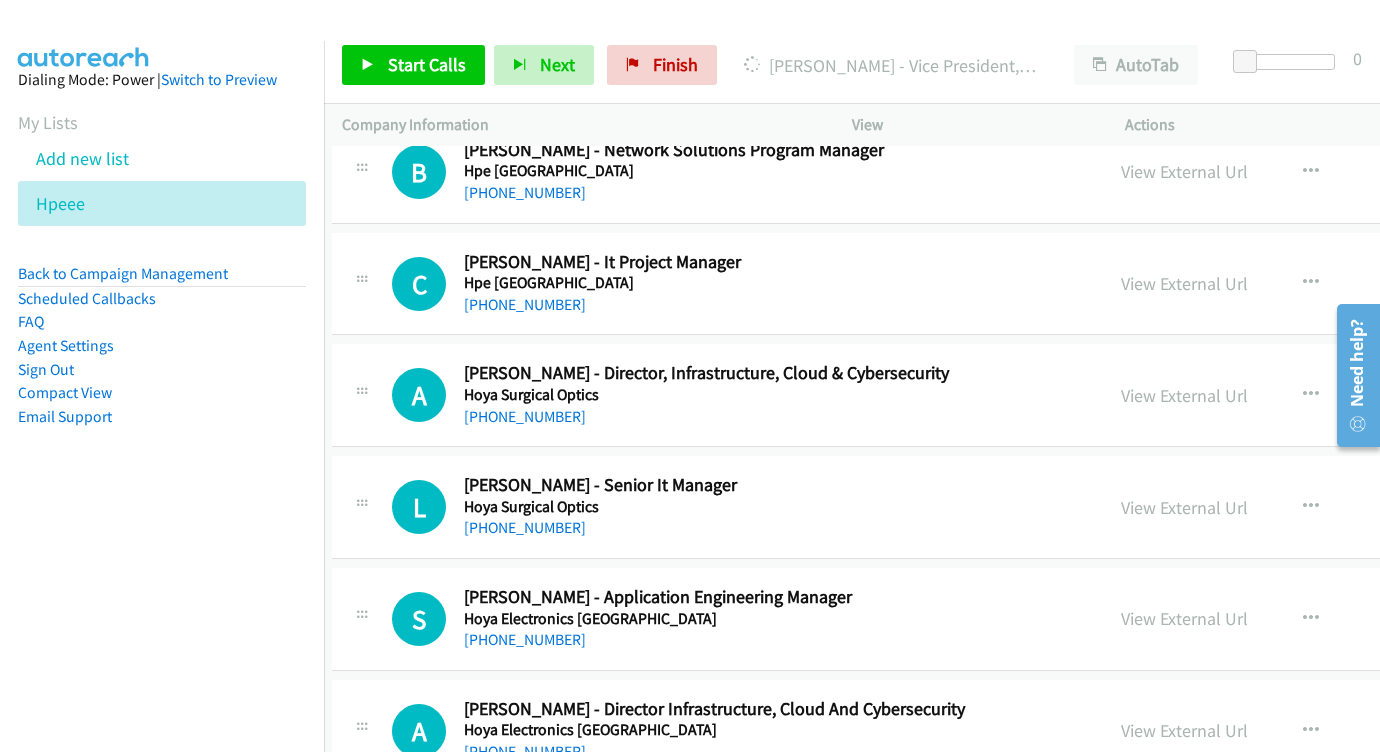 scroll, scrollTop: 15422, scrollLeft: 10, axis: both 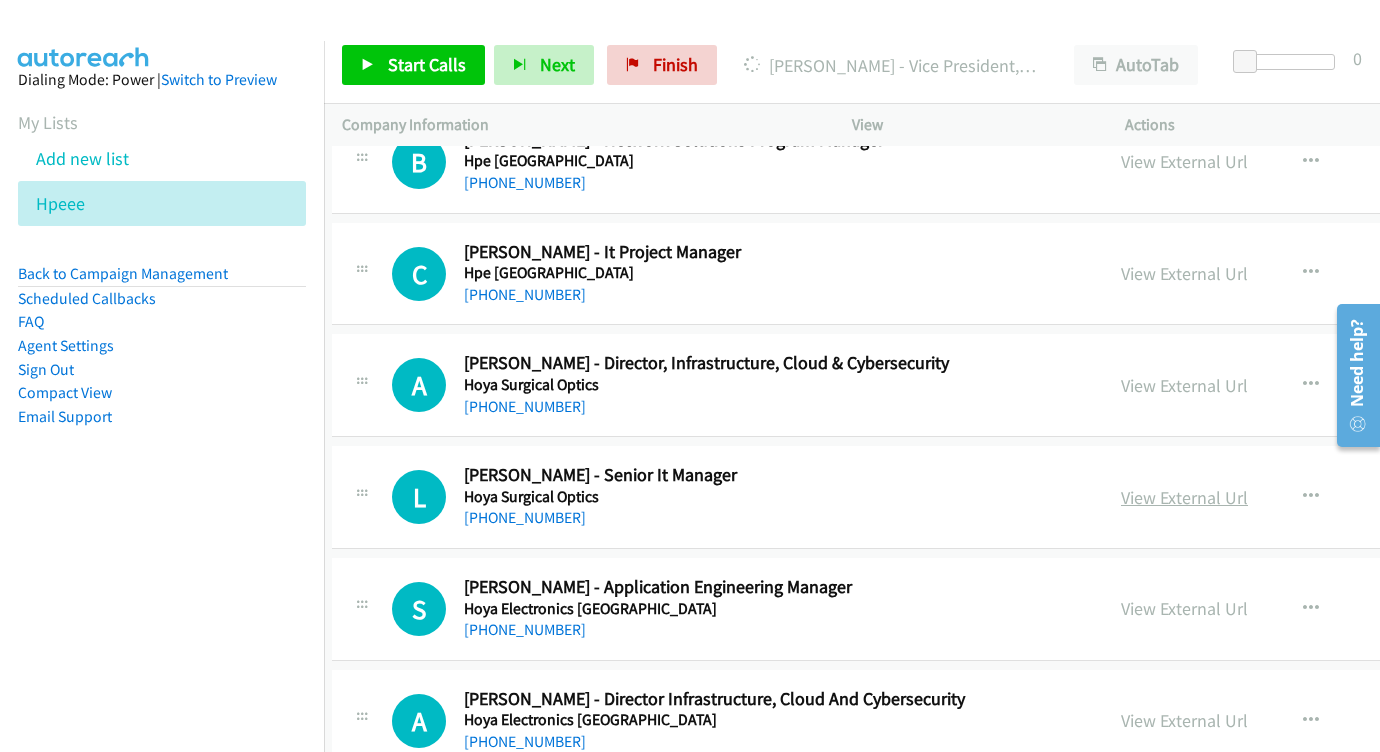 click on "View External Url" at bounding box center [1184, 497] 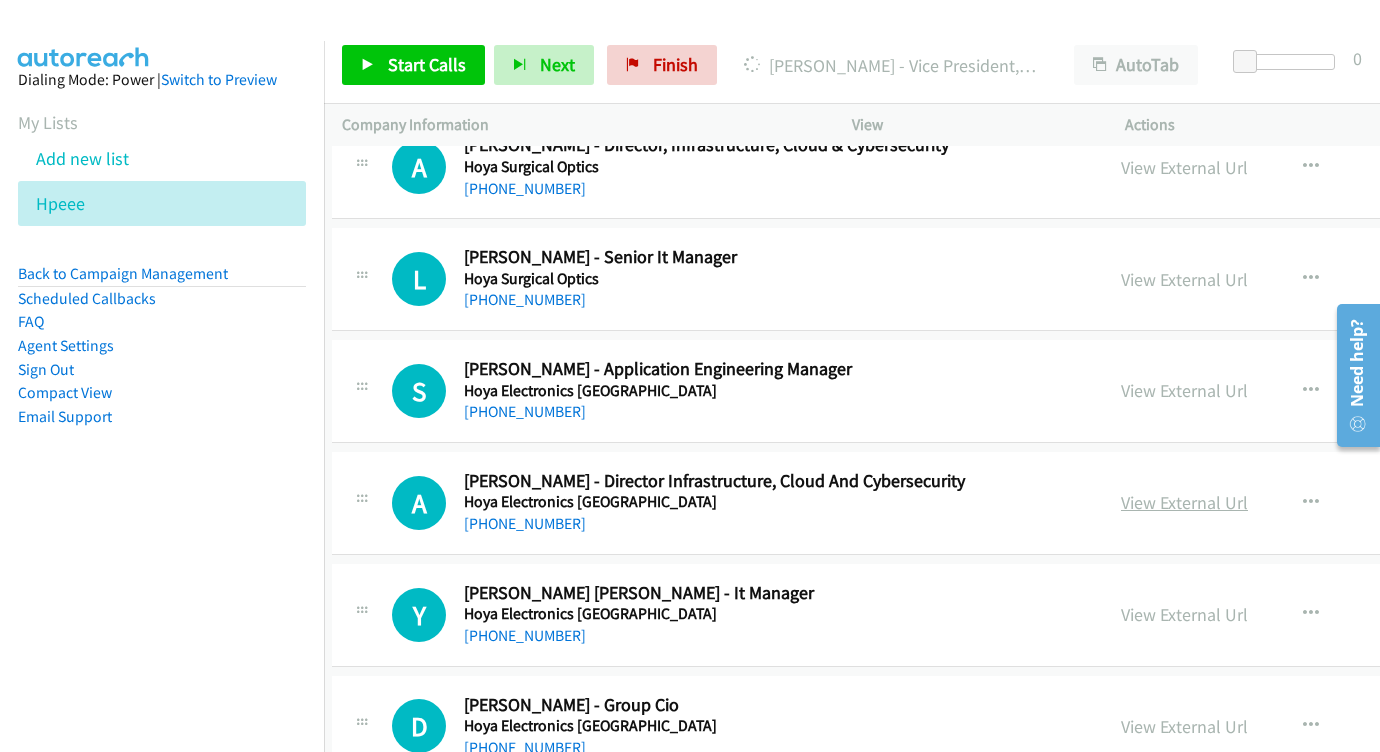 scroll, scrollTop: 15644, scrollLeft: 10, axis: both 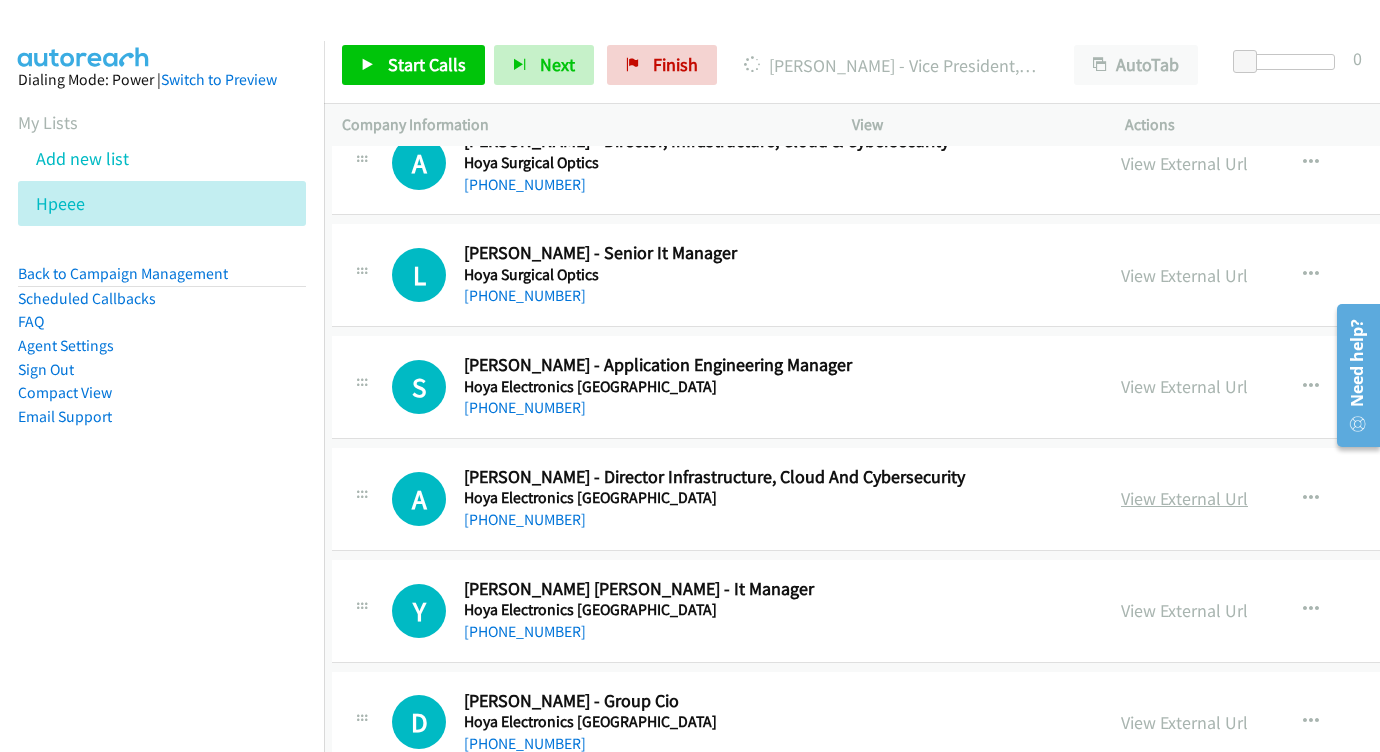 click on "View External Url" at bounding box center (1184, 498) 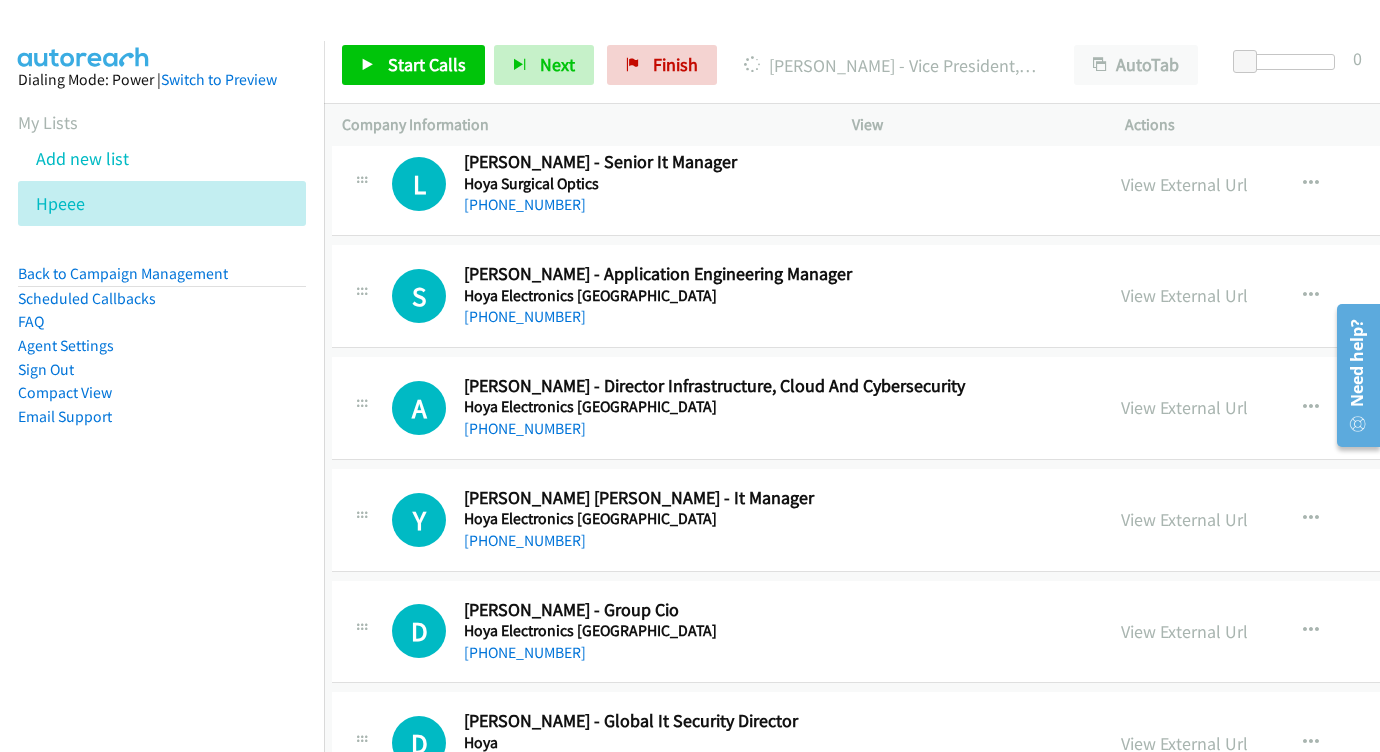 scroll, scrollTop: 15746, scrollLeft: 10, axis: both 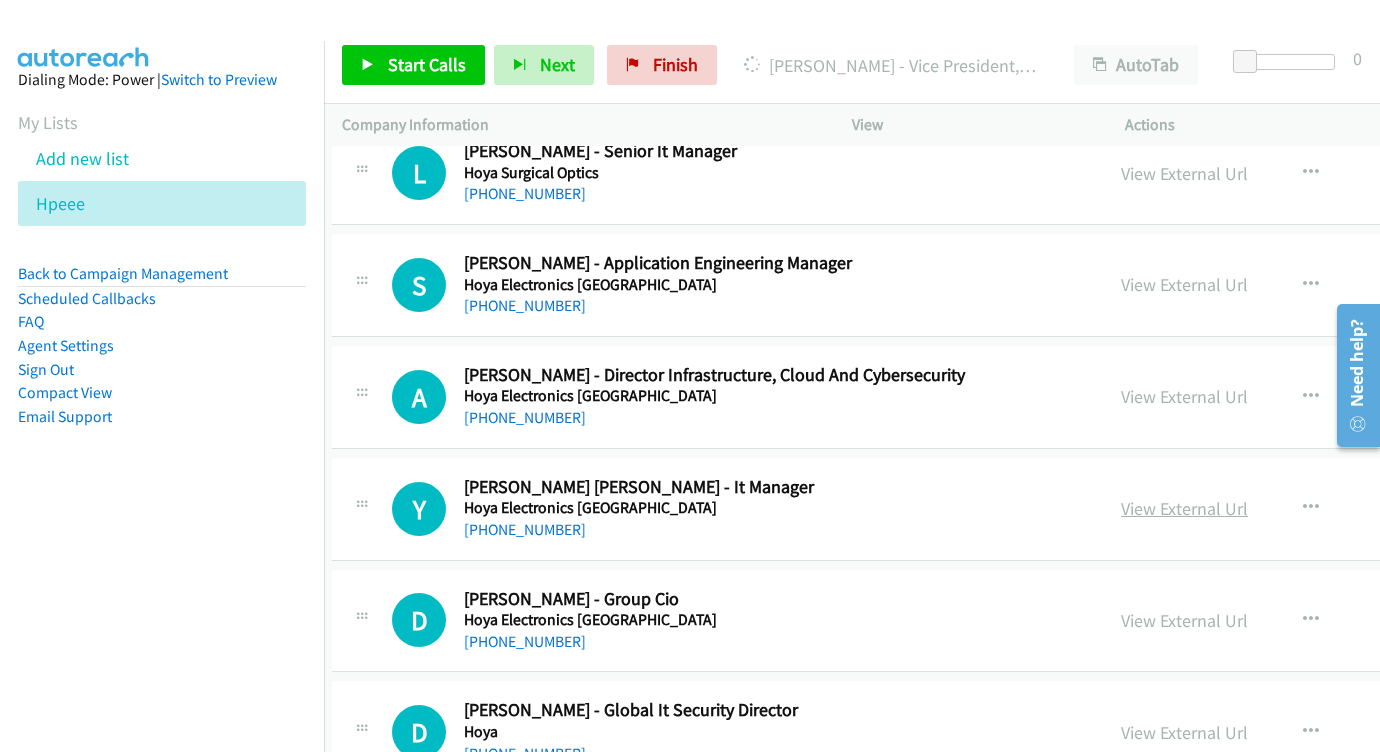 click on "View External Url" at bounding box center (1184, 508) 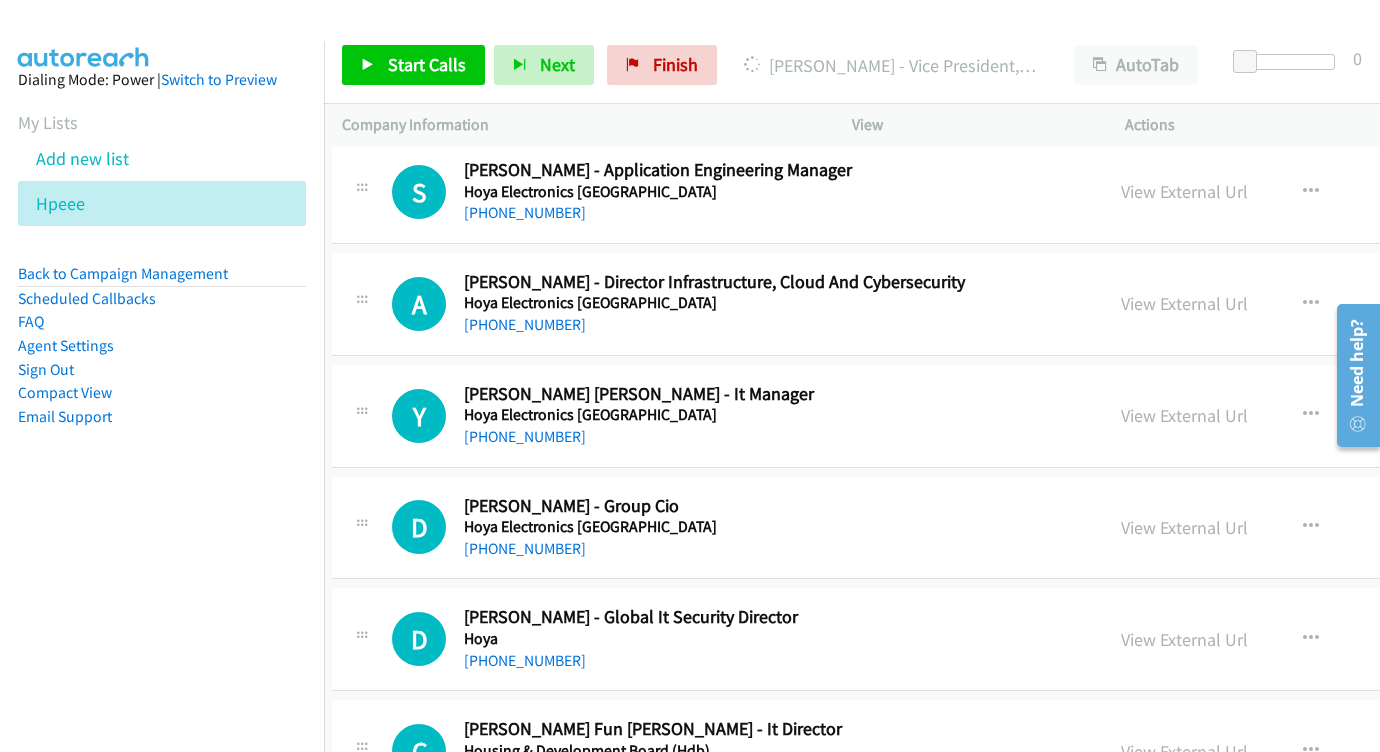 scroll, scrollTop: 15839, scrollLeft: 10, axis: both 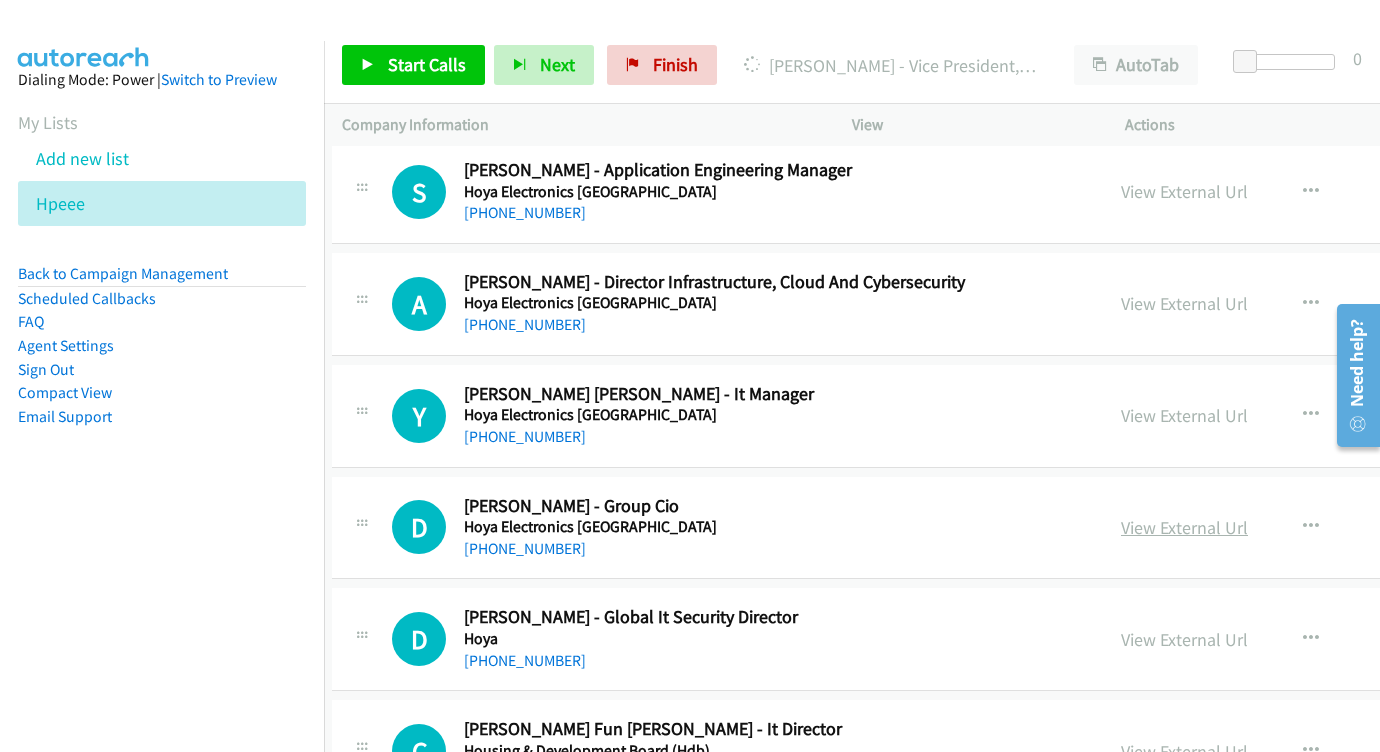 click on "View External Url" at bounding box center (1184, 527) 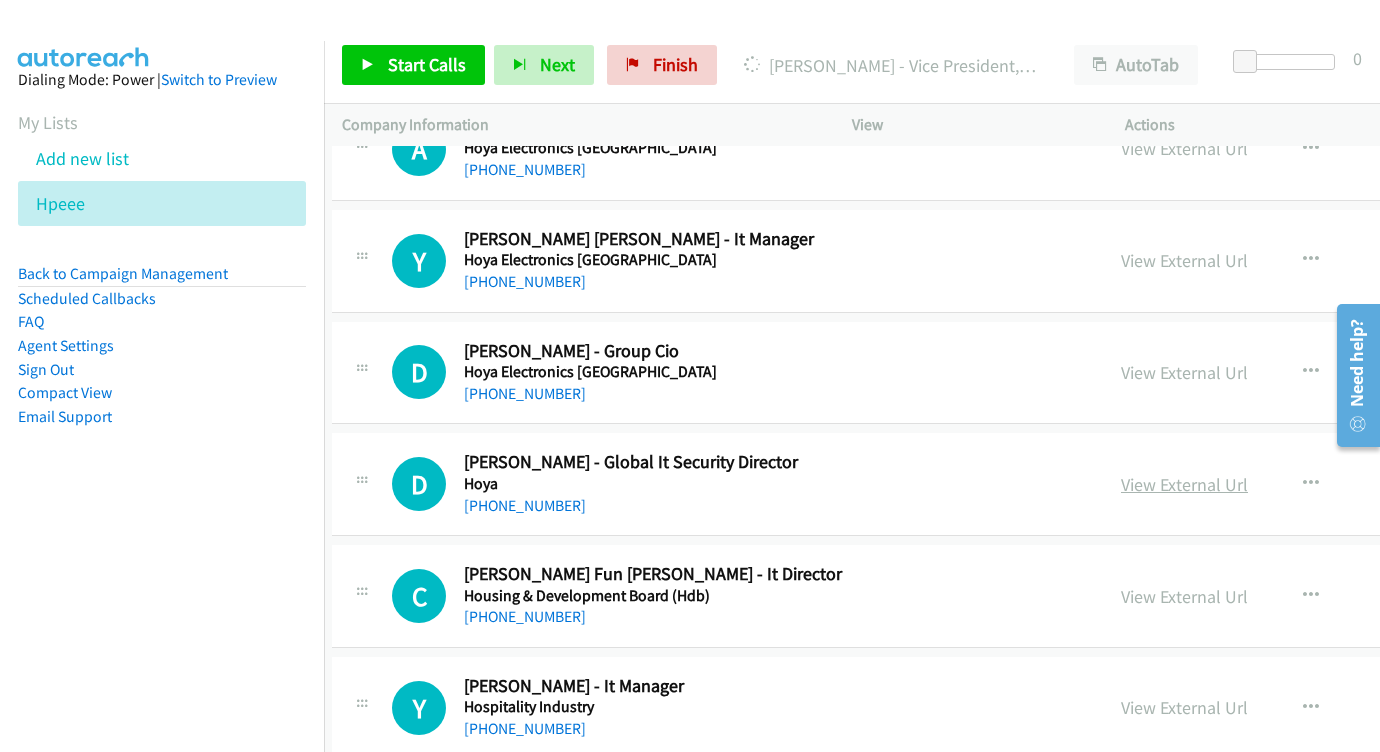 scroll, scrollTop: 15995, scrollLeft: 10, axis: both 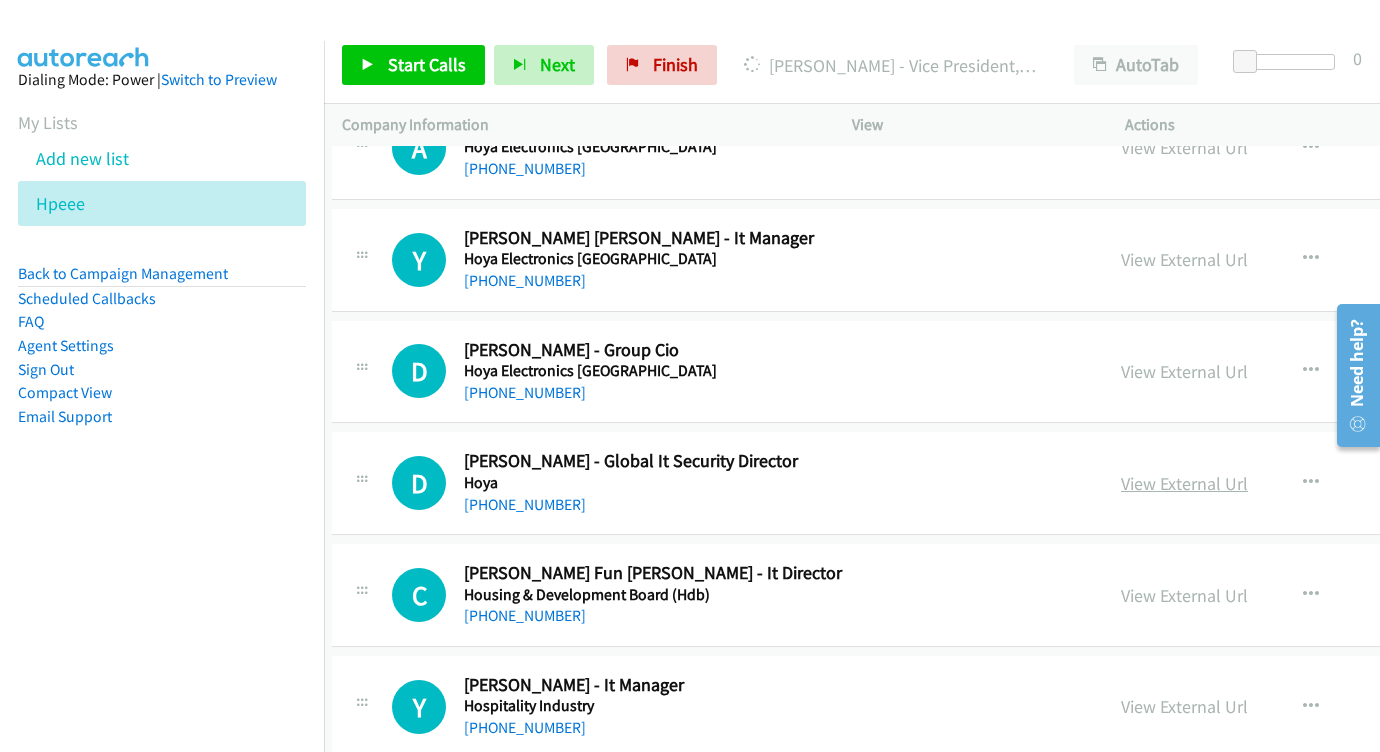click on "View External Url" at bounding box center [1184, 483] 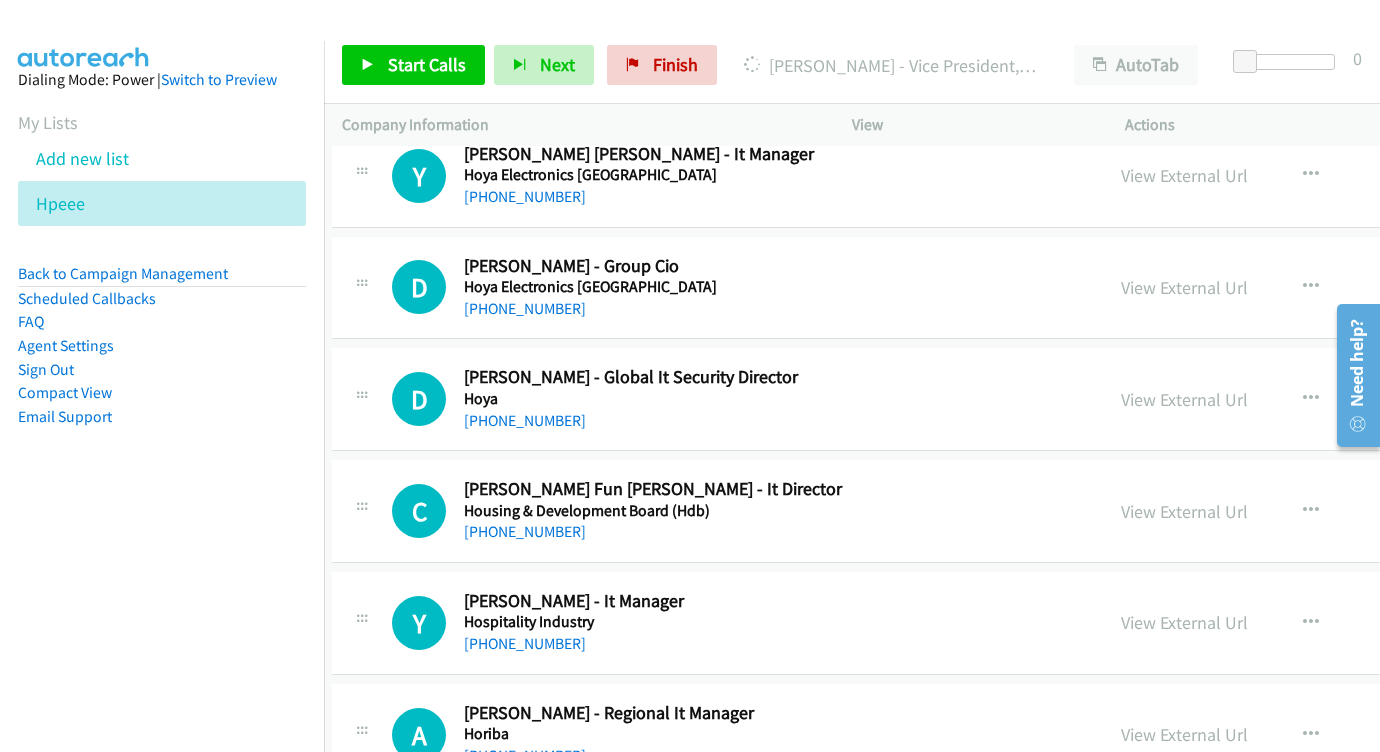 scroll, scrollTop: 16111, scrollLeft: 10, axis: both 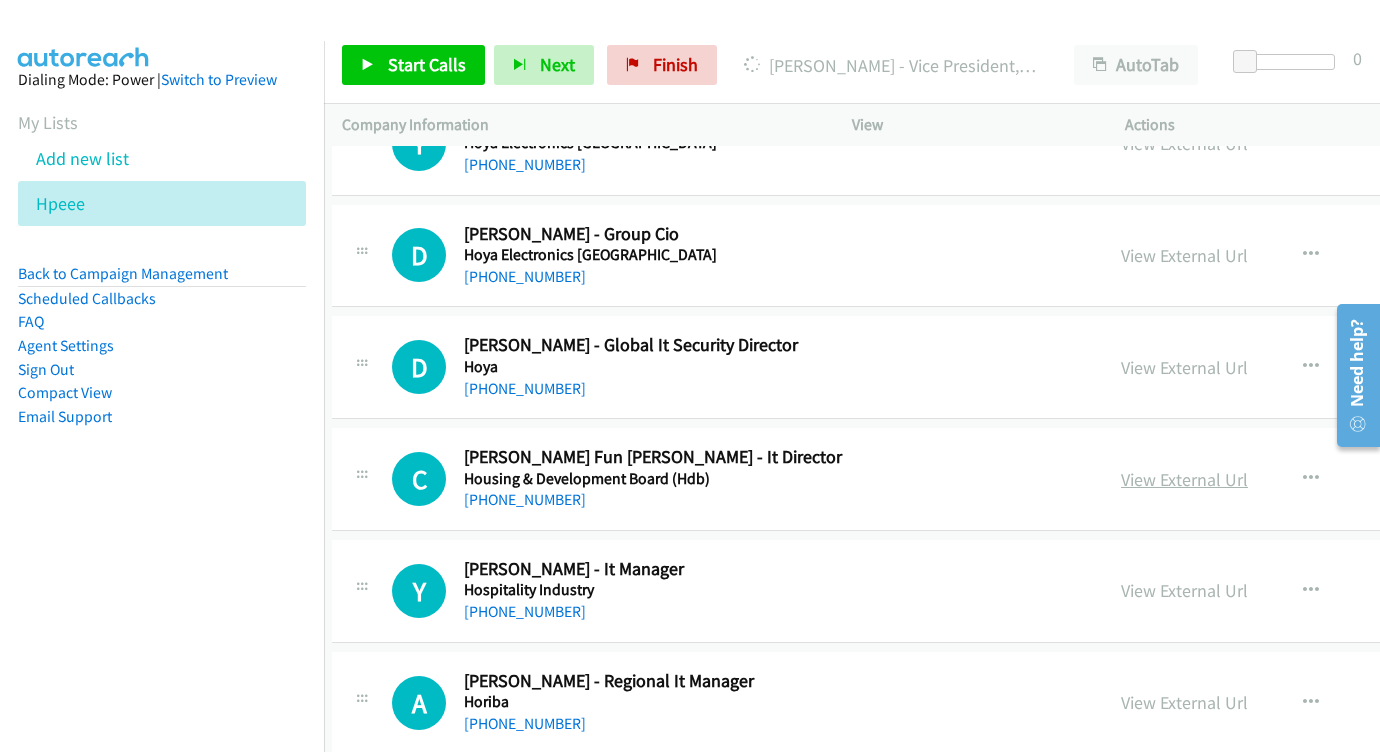 click on "View External Url" at bounding box center (1184, 479) 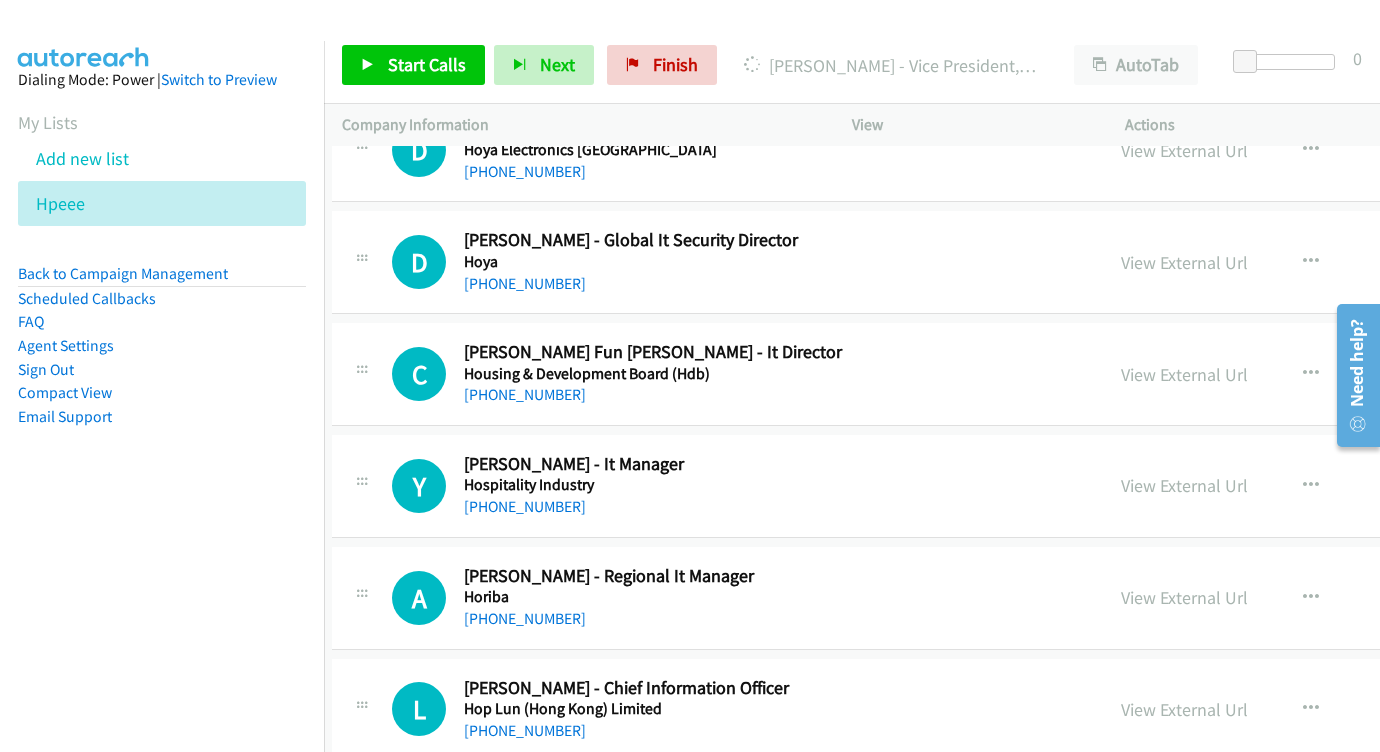 scroll, scrollTop: 16217, scrollLeft: 10, axis: both 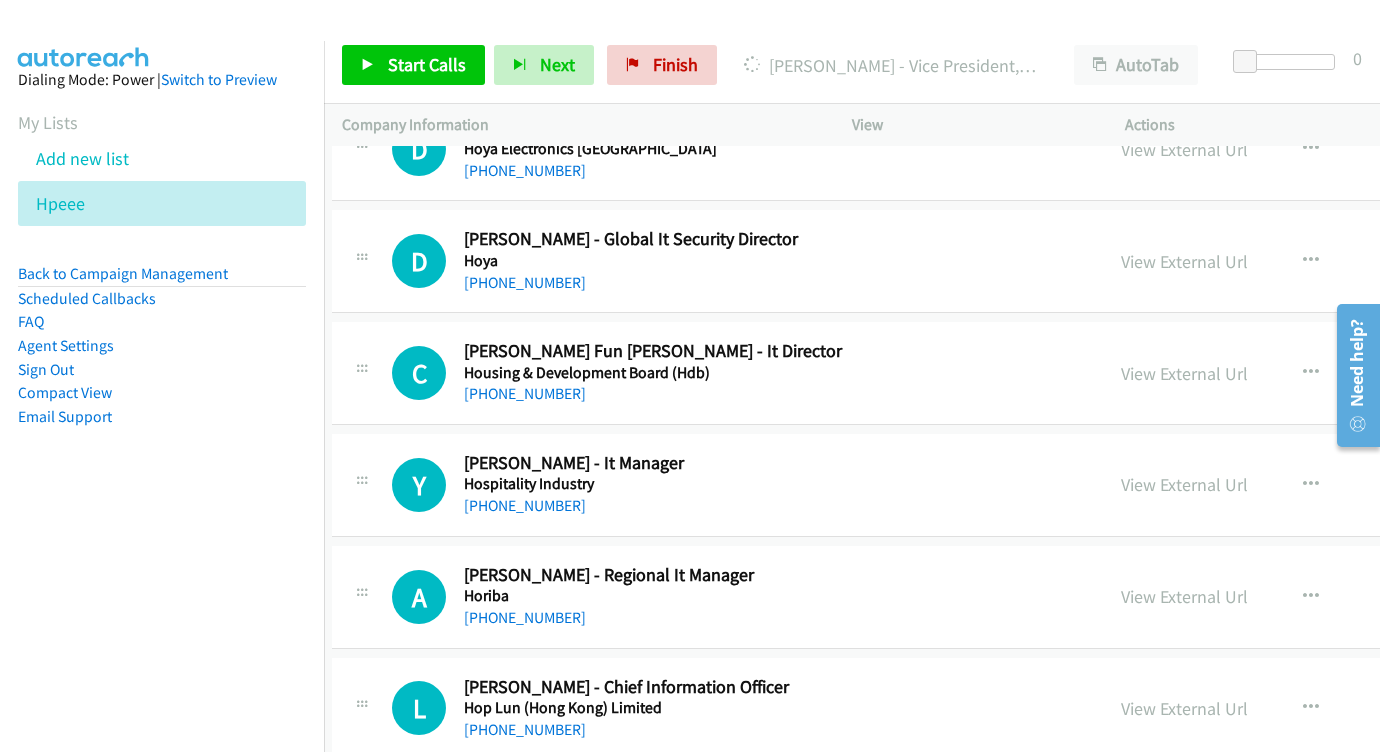 drag, startPoint x: 1187, startPoint y: 204, endPoint x: 1032, endPoint y: 214, distance: 155.32225 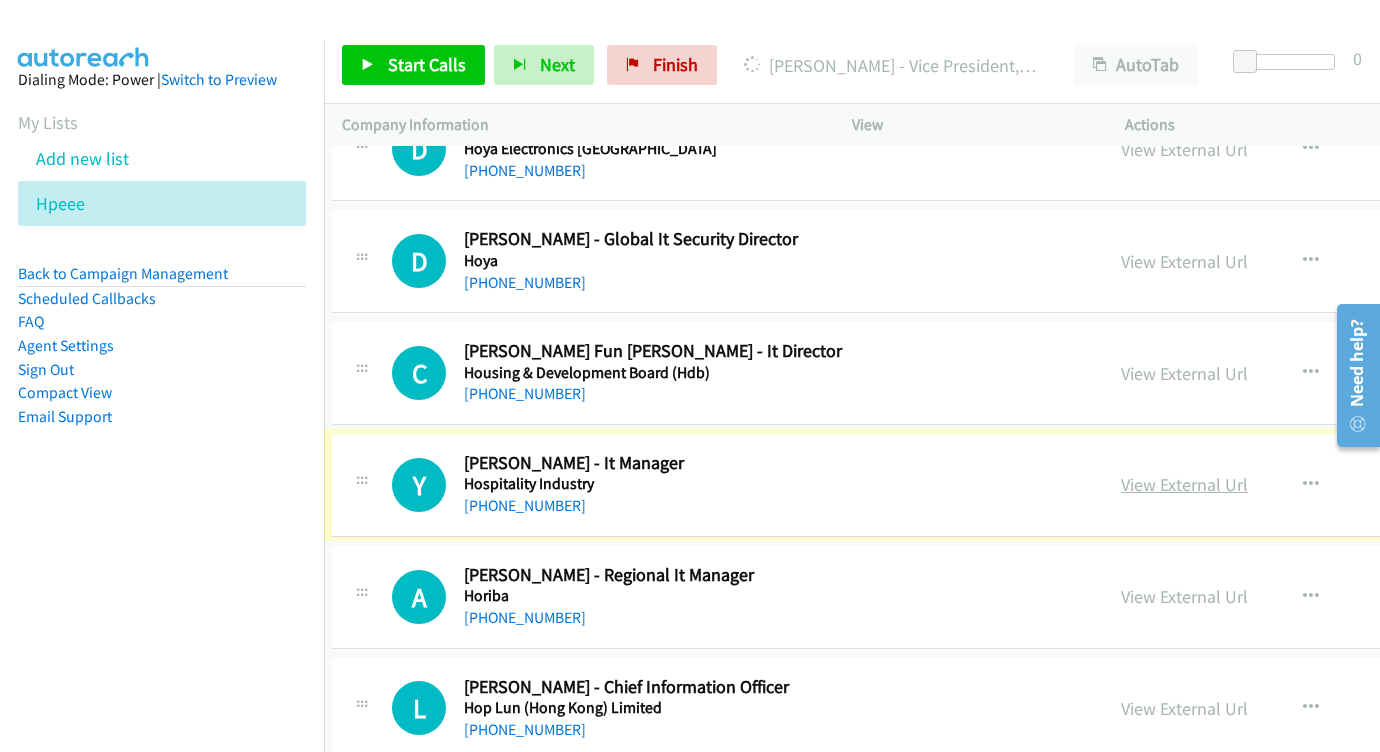 click on "View External Url" at bounding box center [1184, 484] 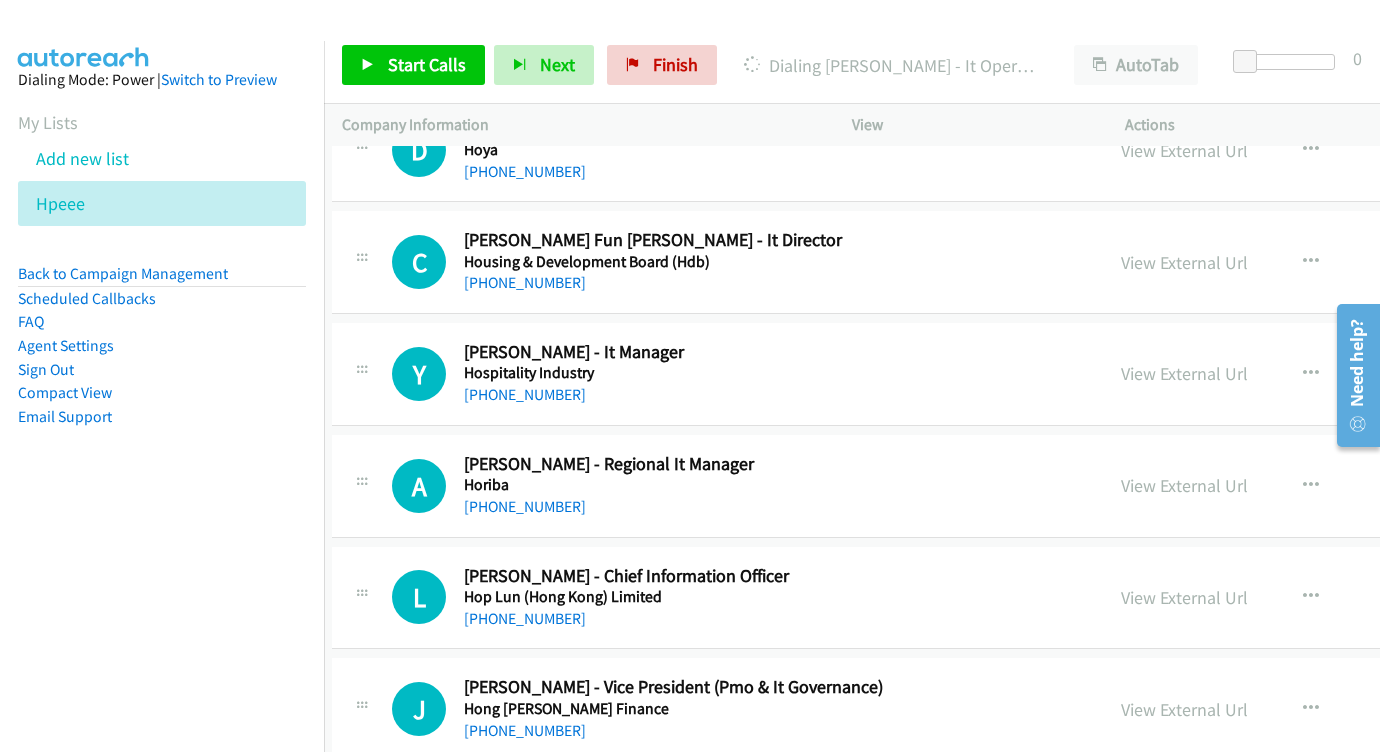 scroll, scrollTop: 16351, scrollLeft: 10, axis: both 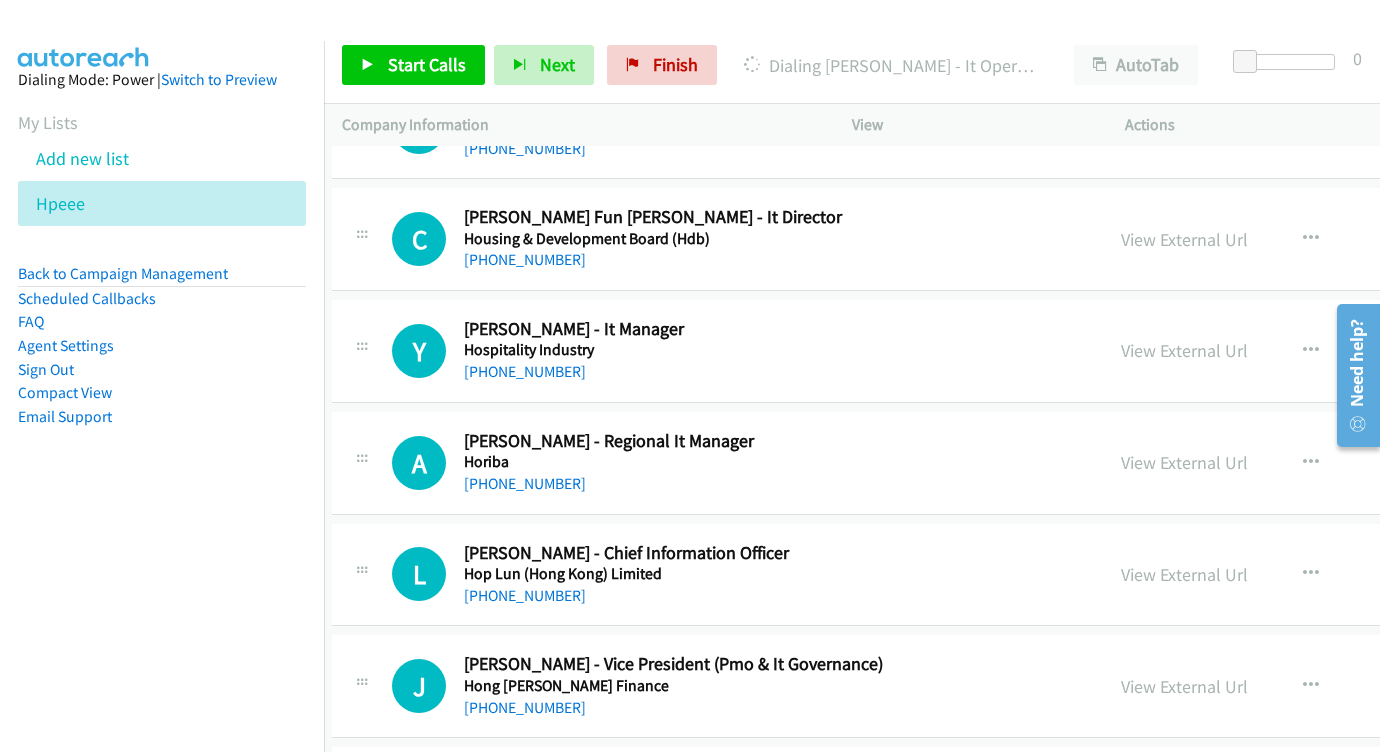 click on "View External Url" at bounding box center (1184, 462) 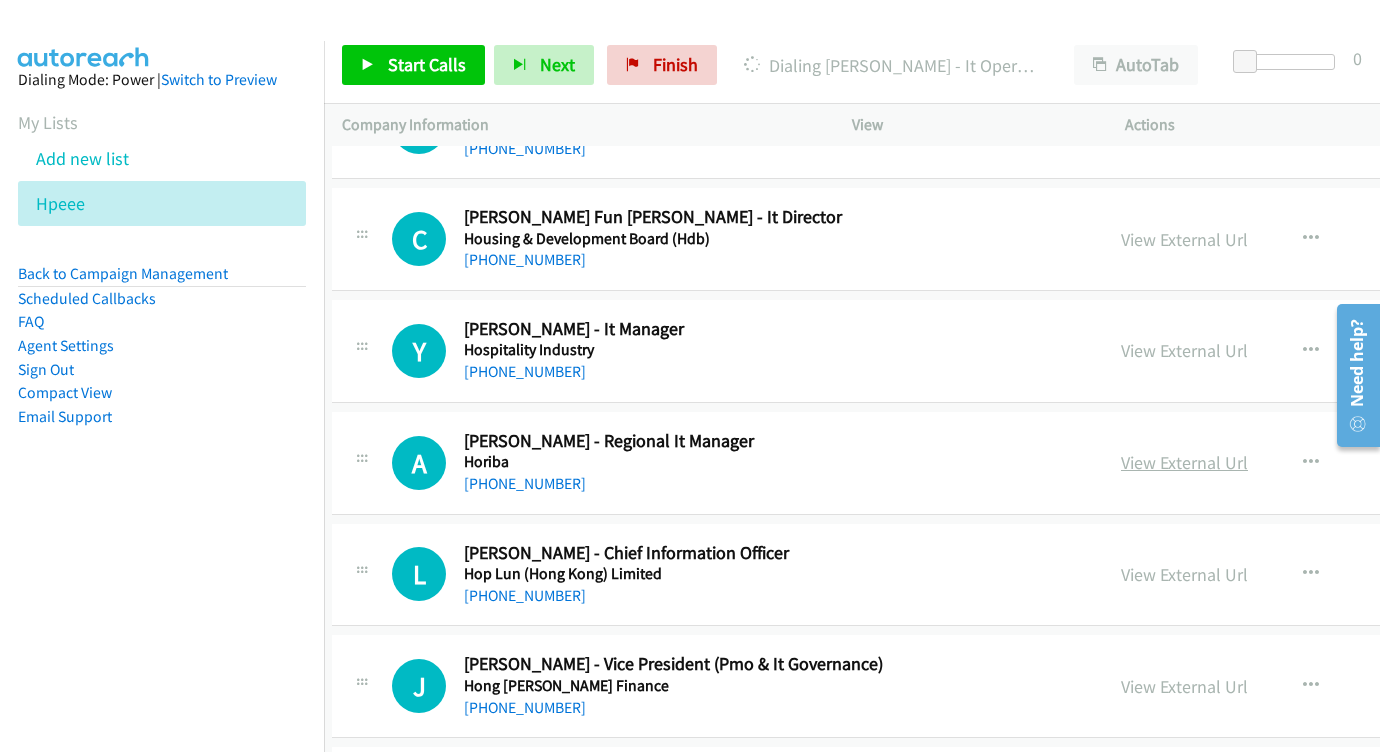 click on "View External Url" at bounding box center [1184, 462] 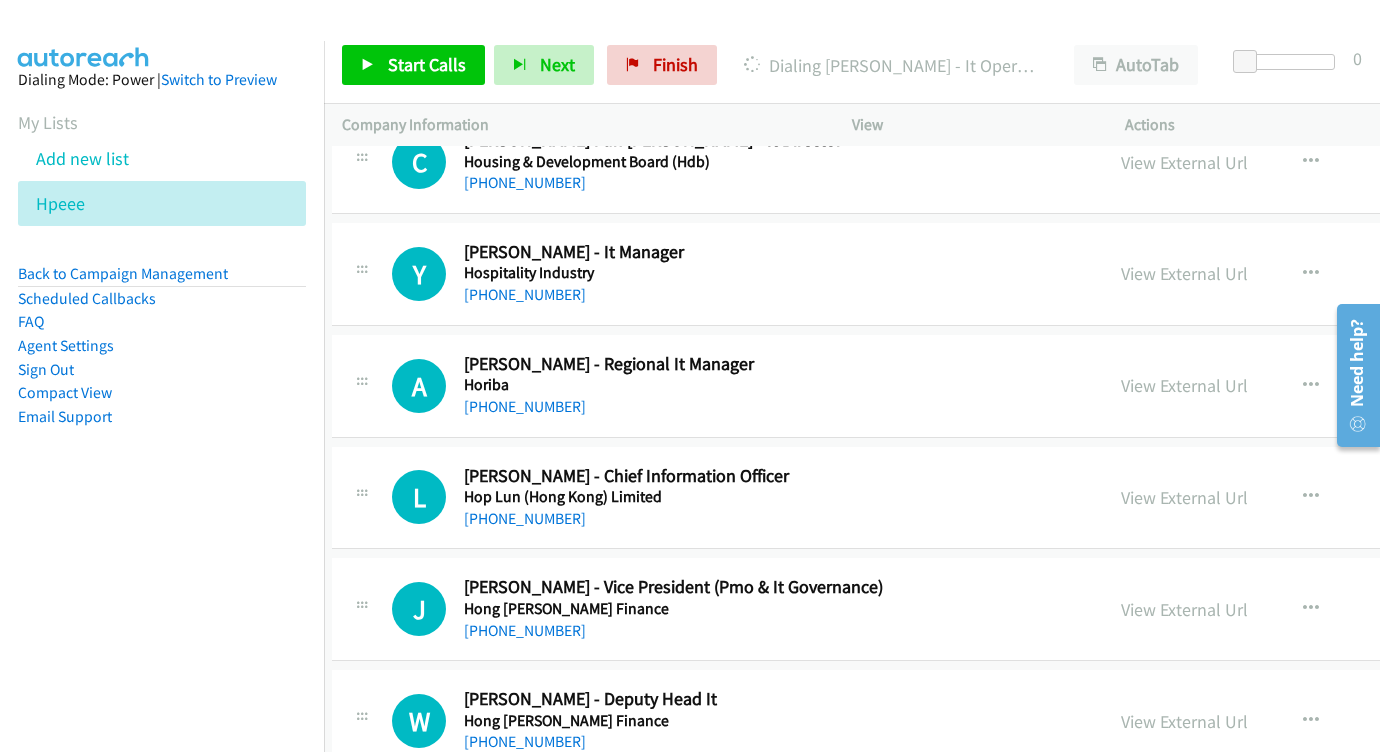 scroll, scrollTop: 16448, scrollLeft: 10, axis: both 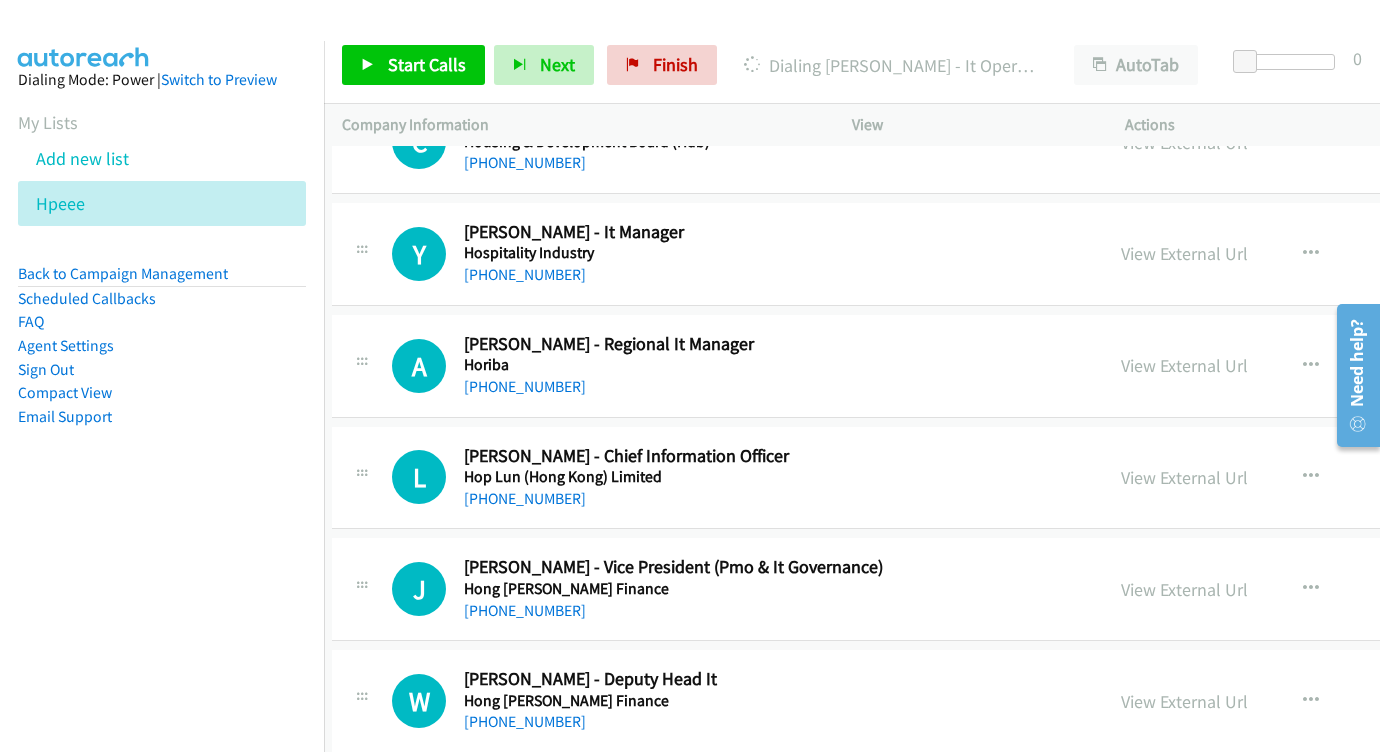 click on "View External Url
View External Url
Schedule/Manage Callback
Start Calls Here
Remove from list
Add to do not call list
Reset Call Status" at bounding box center [1305, 478] 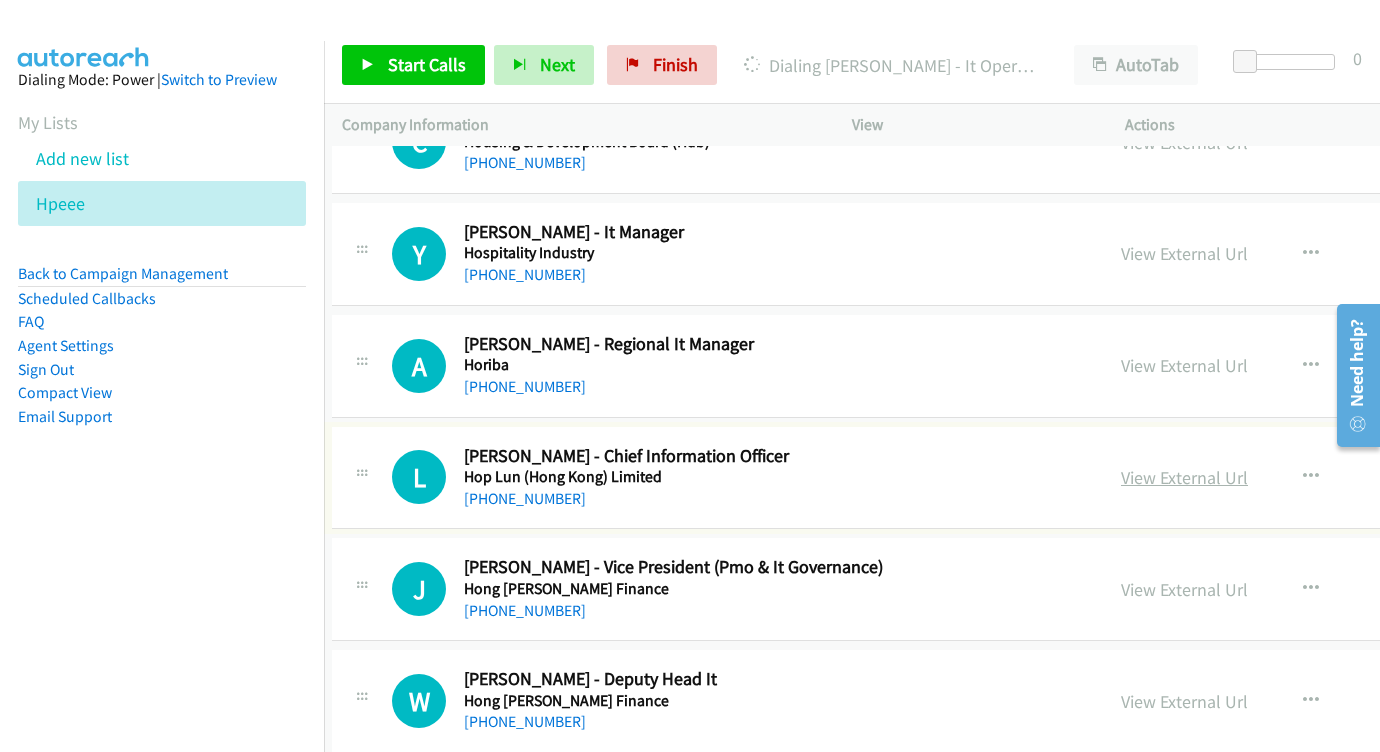 click on "View External Url" at bounding box center [1184, 477] 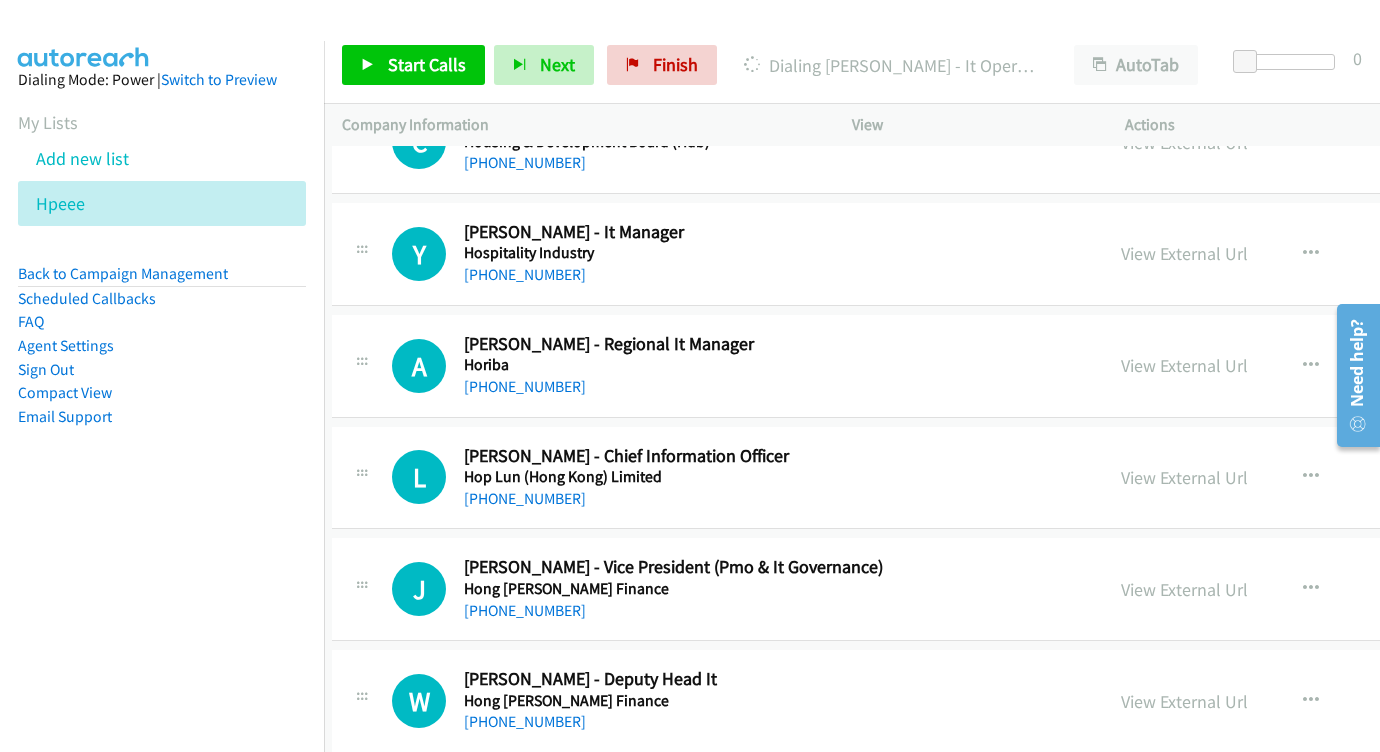 scroll, scrollTop: 16526, scrollLeft: 10, axis: both 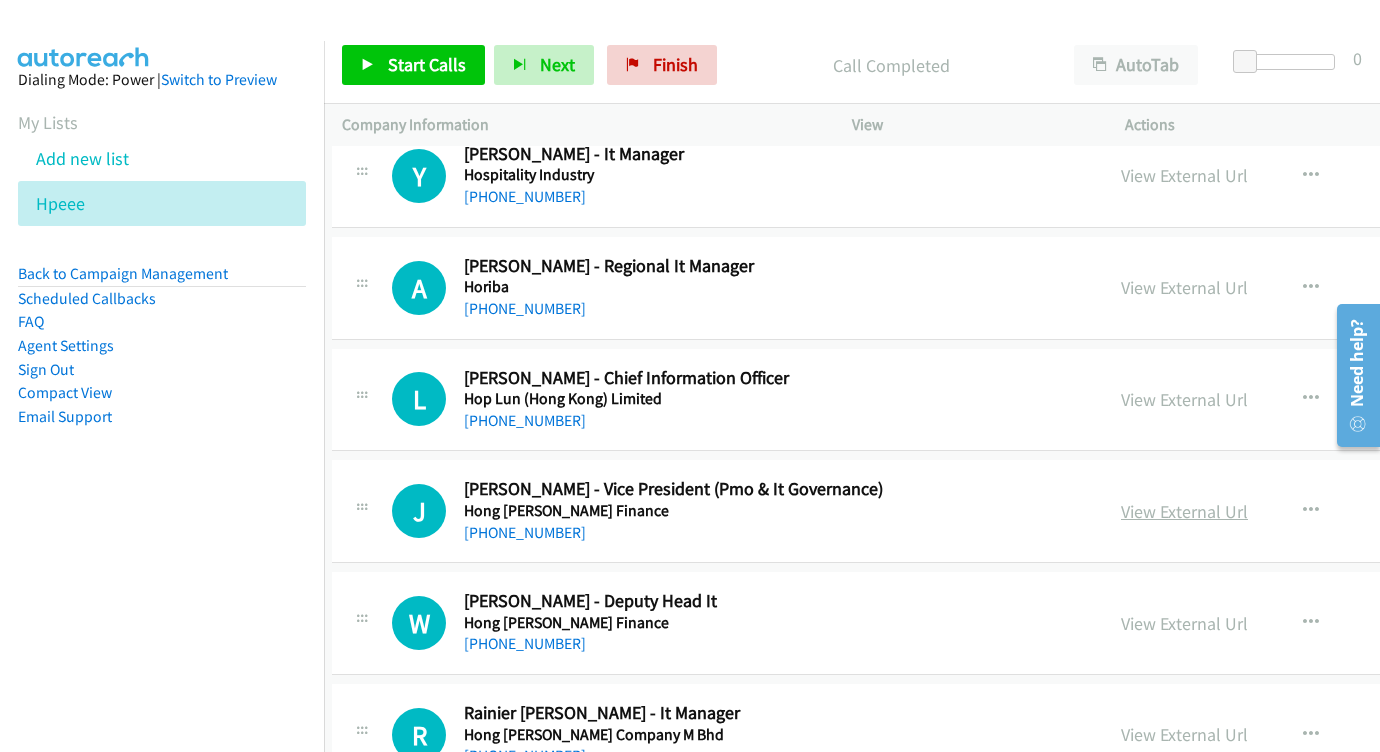 click on "View External Url" at bounding box center (1184, 511) 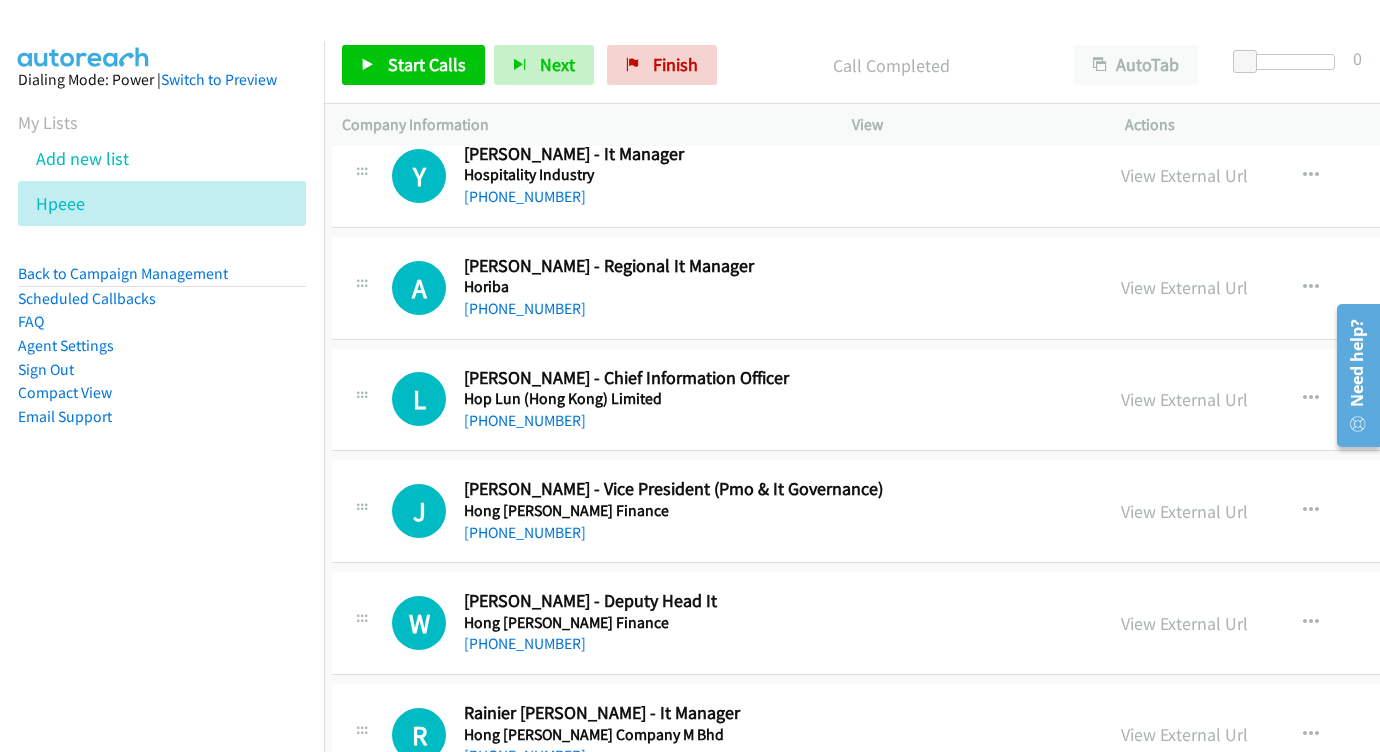 scroll, scrollTop: 16648, scrollLeft: 10, axis: both 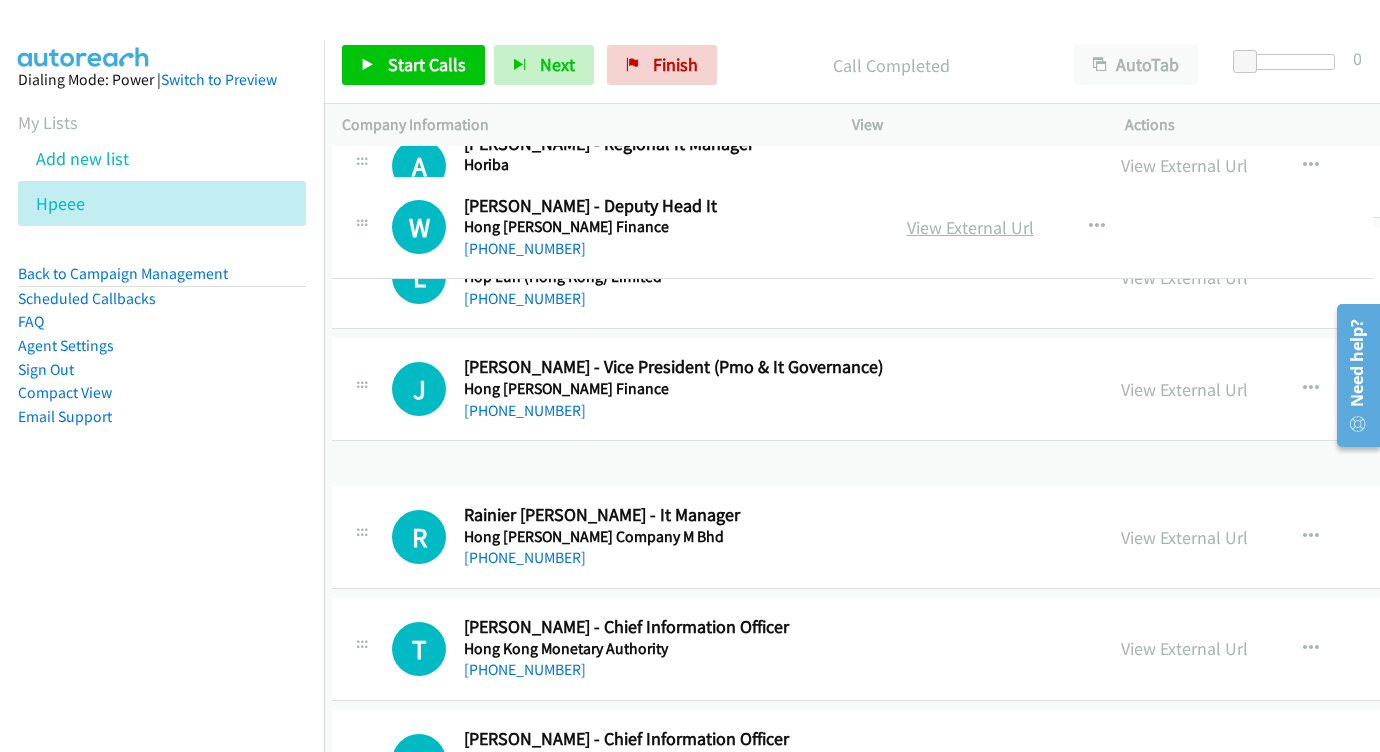 click on "View External Url" at bounding box center (970, 227) 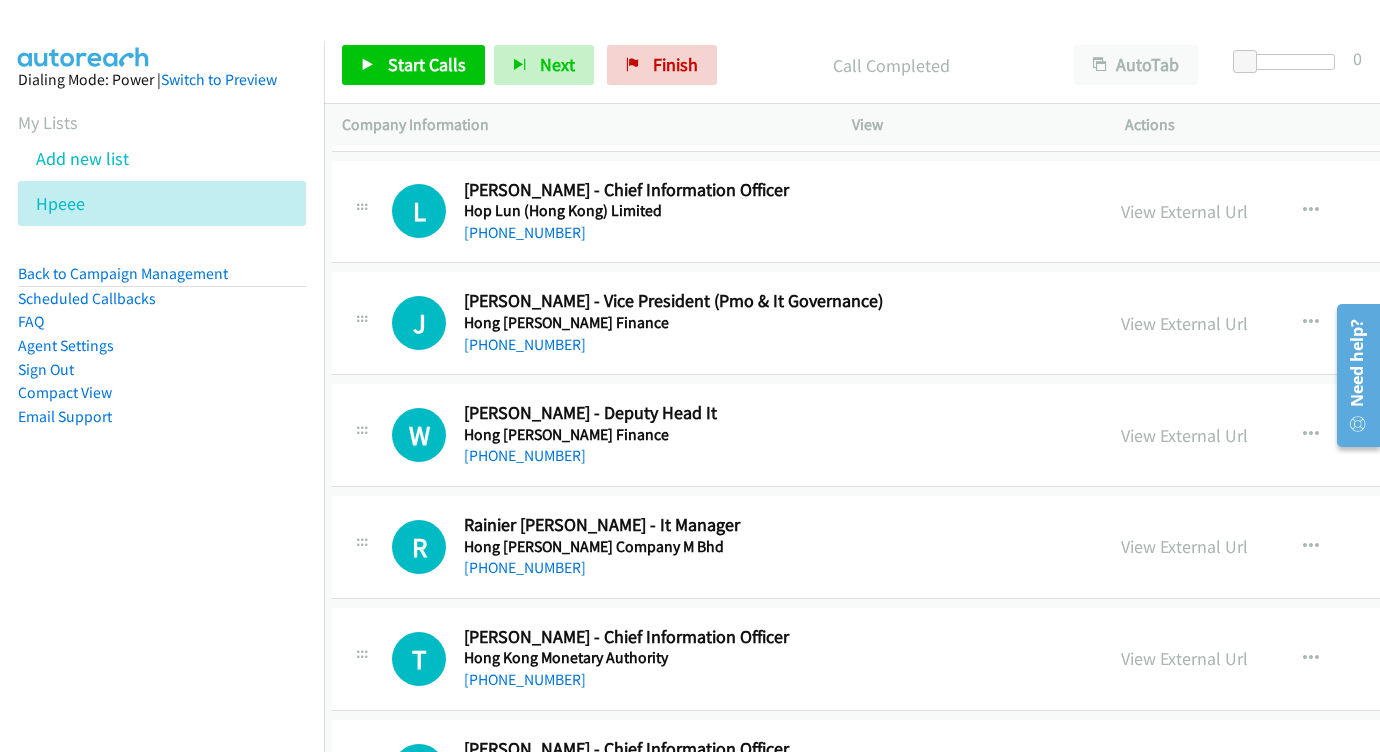 scroll, scrollTop: 16740, scrollLeft: 10, axis: both 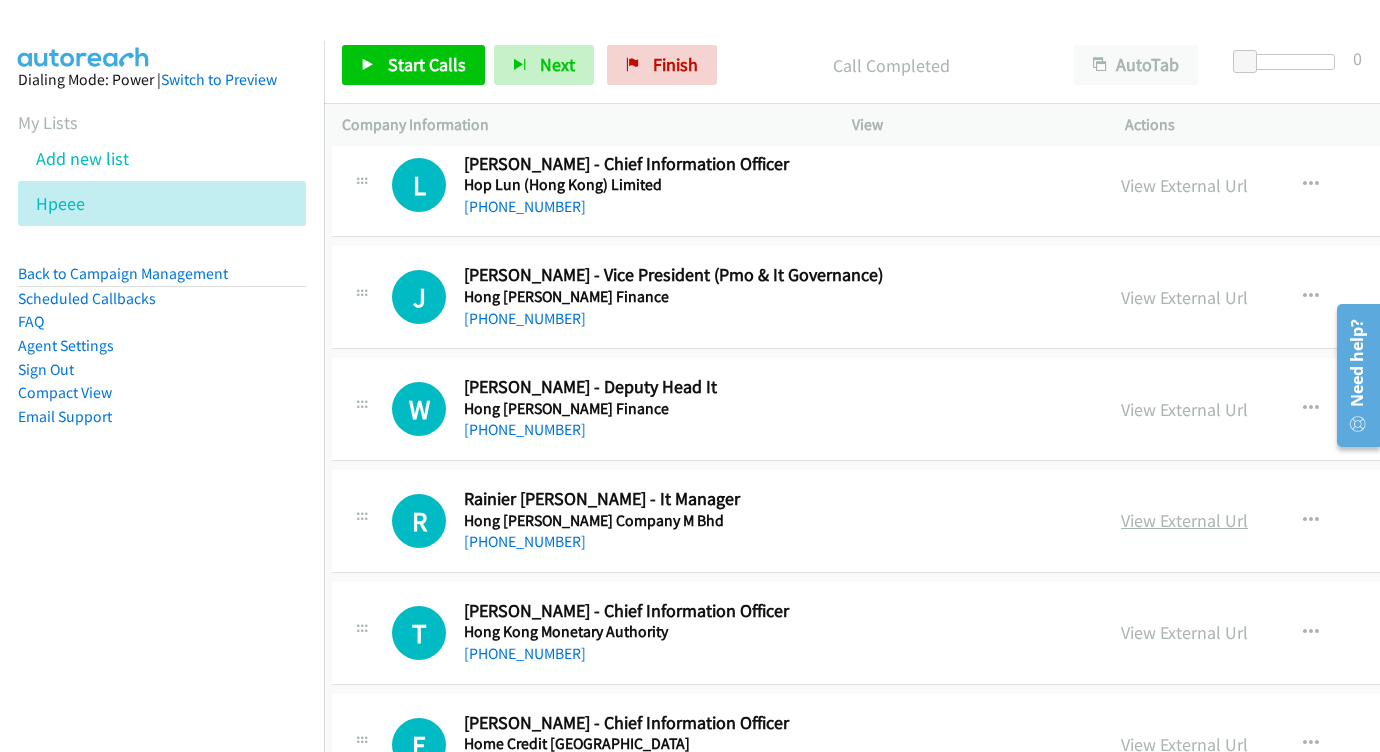 click on "View External Url" at bounding box center (1184, 520) 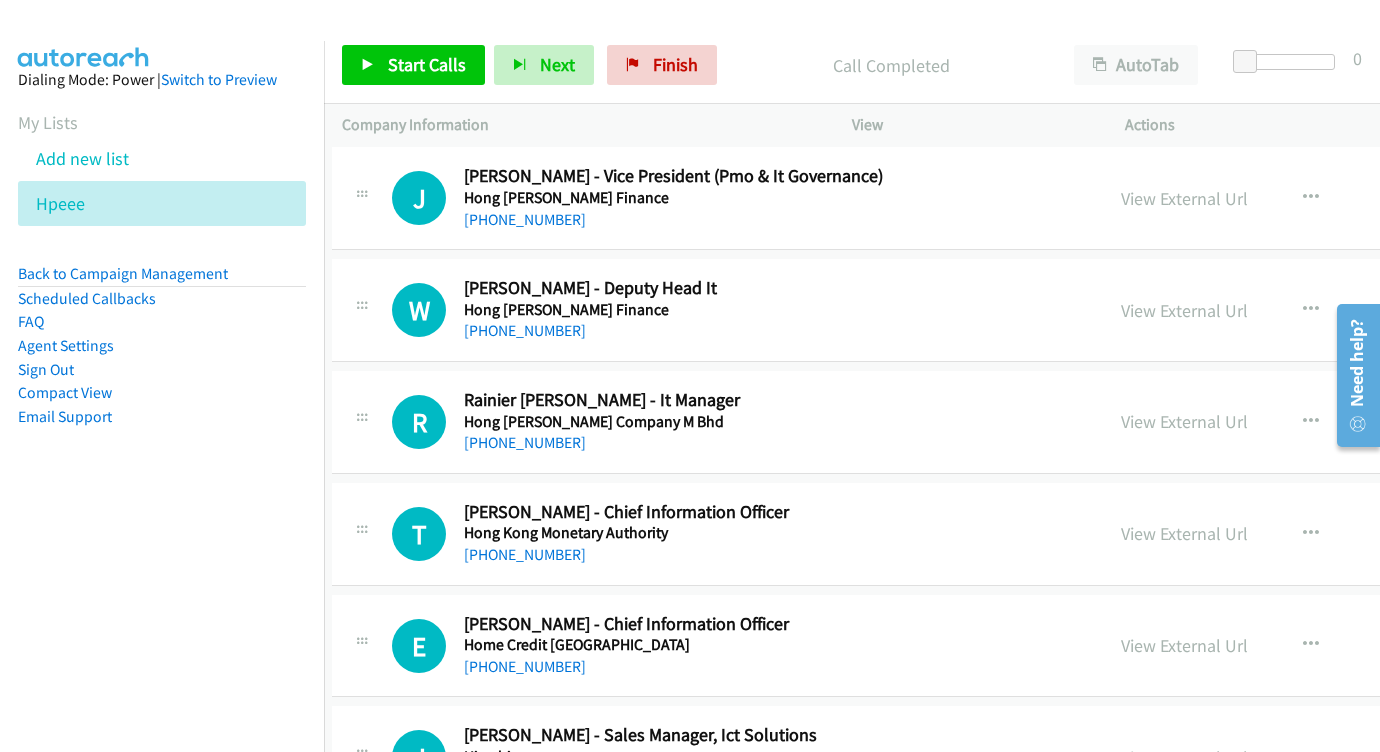 scroll, scrollTop: 16842, scrollLeft: 10, axis: both 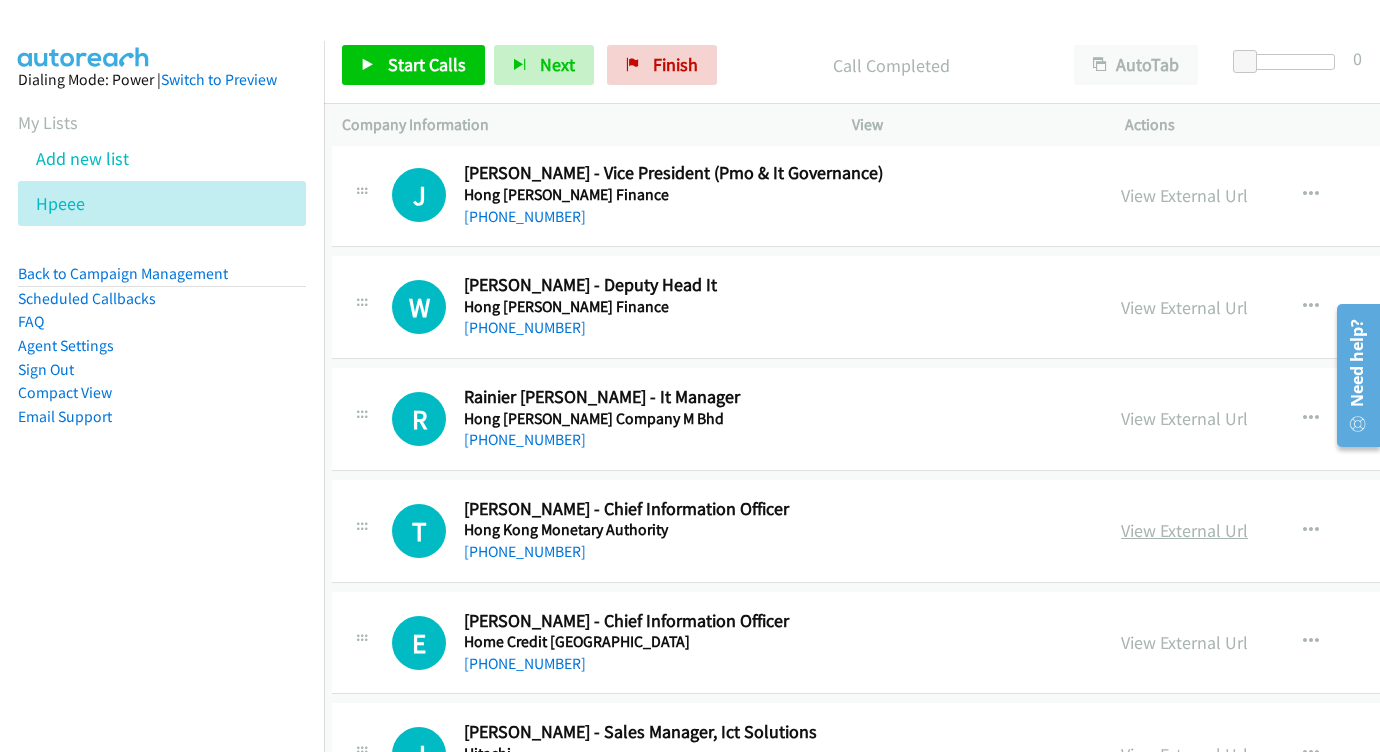 click on "View External Url" at bounding box center [1184, 530] 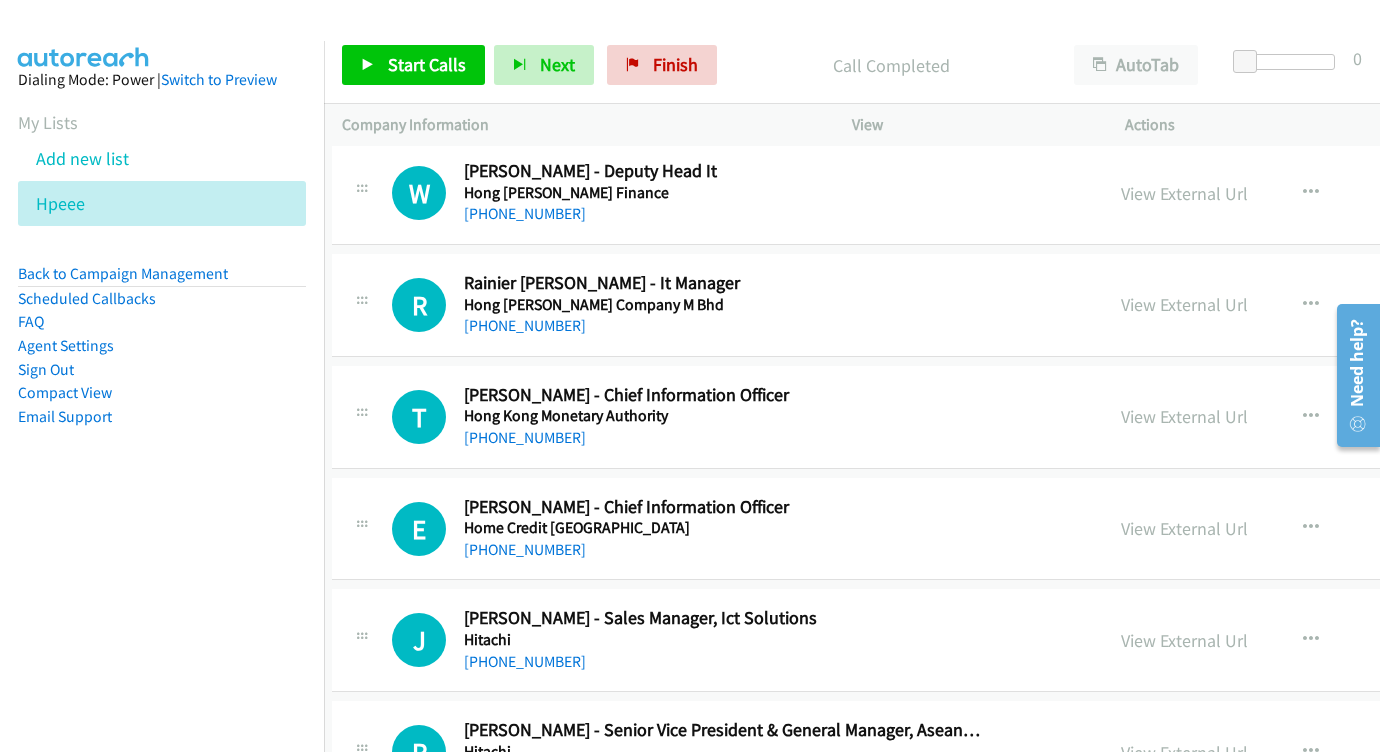 scroll, scrollTop: 16957, scrollLeft: 10, axis: both 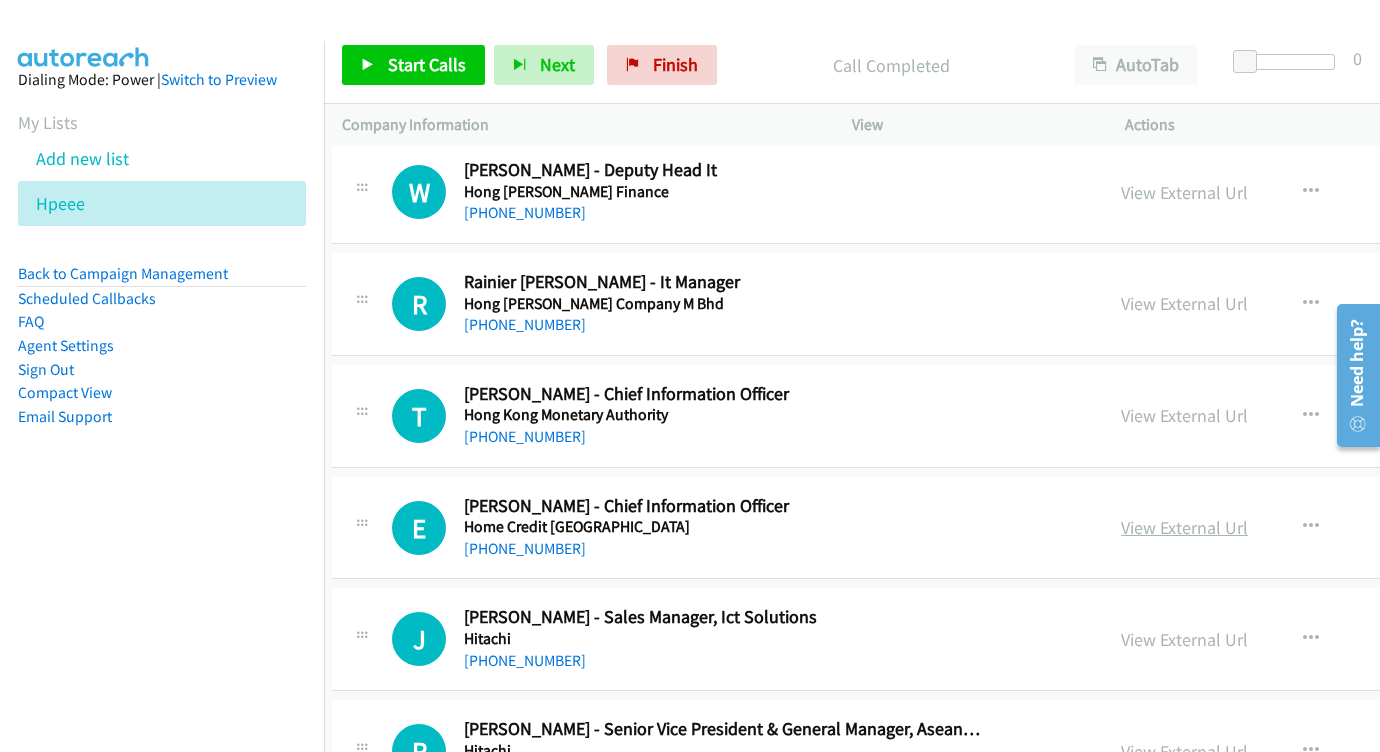 click on "View External Url" at bounding box center [1184, 527] 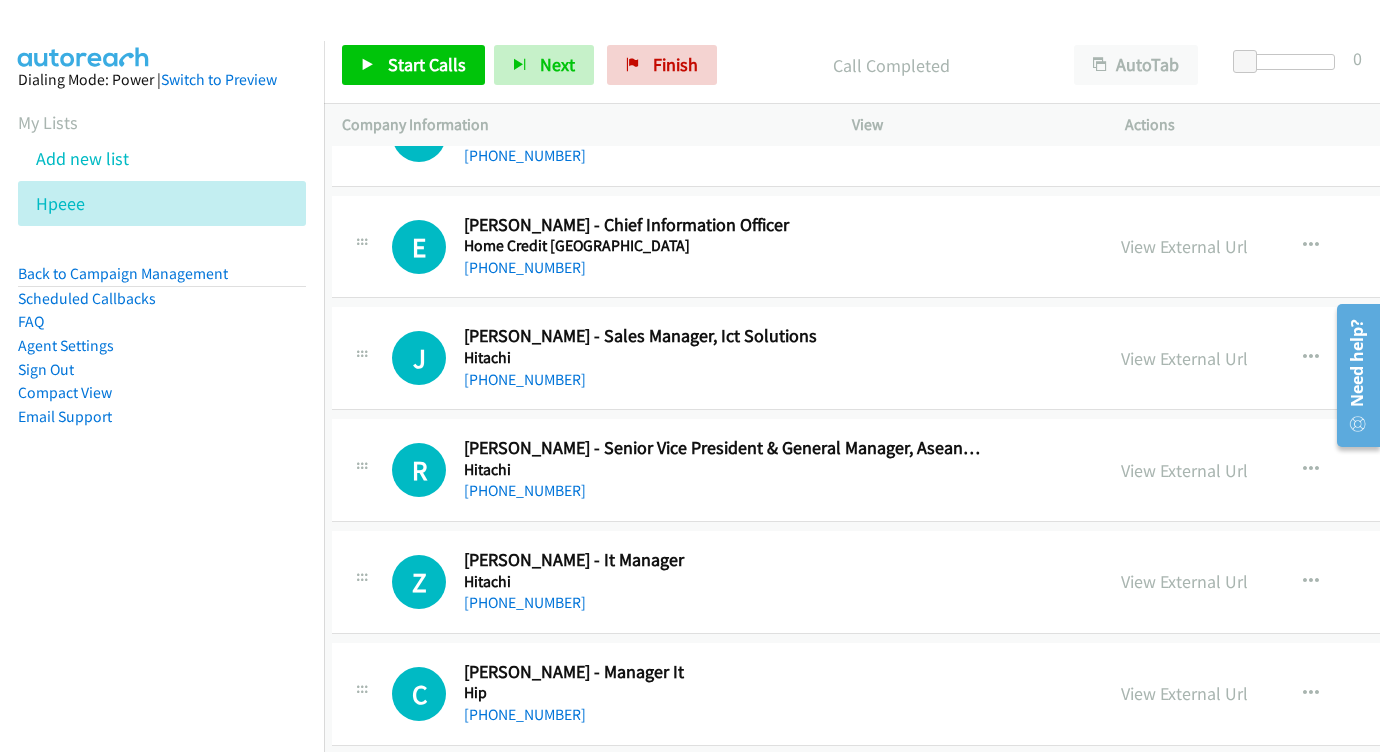 scroll, scrollTop: 17301, scrollLeft: 10, axis: both 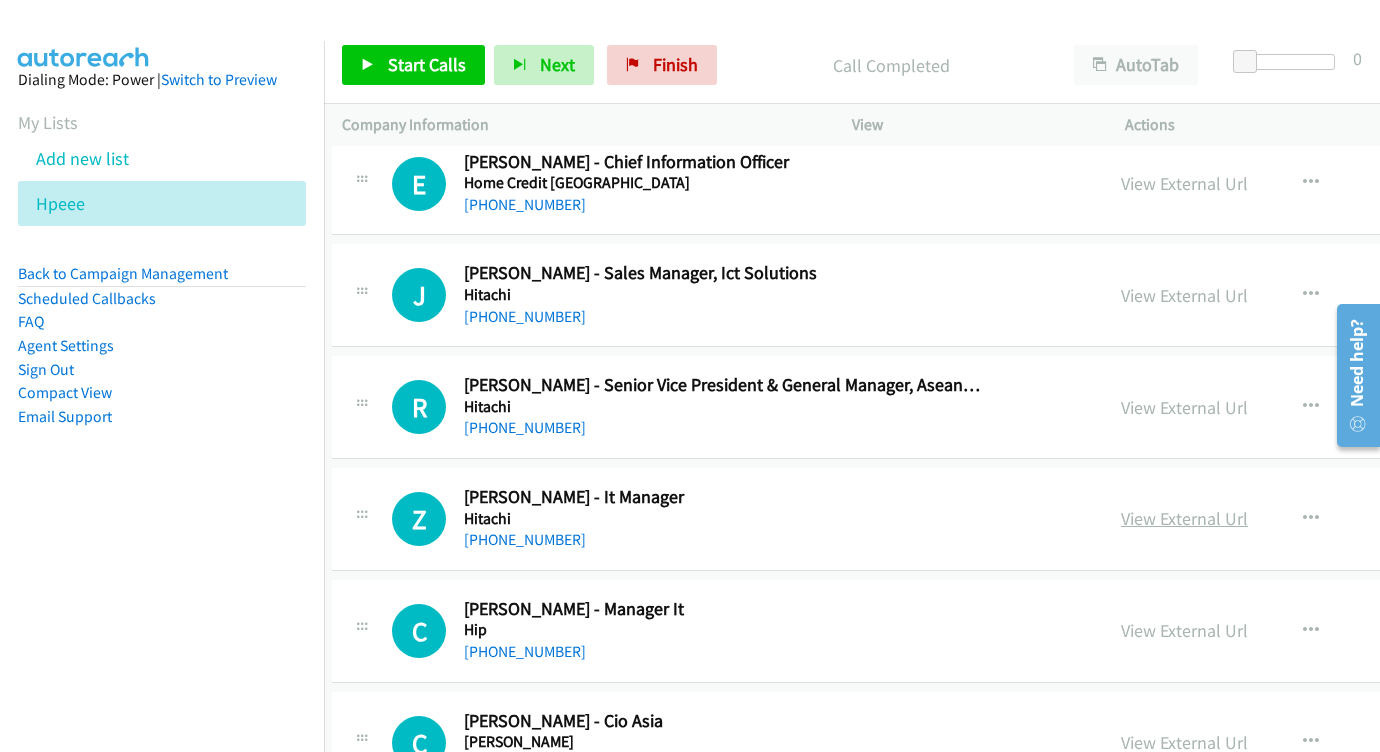 click on "View External Url" at bounding box center (1184, 518) 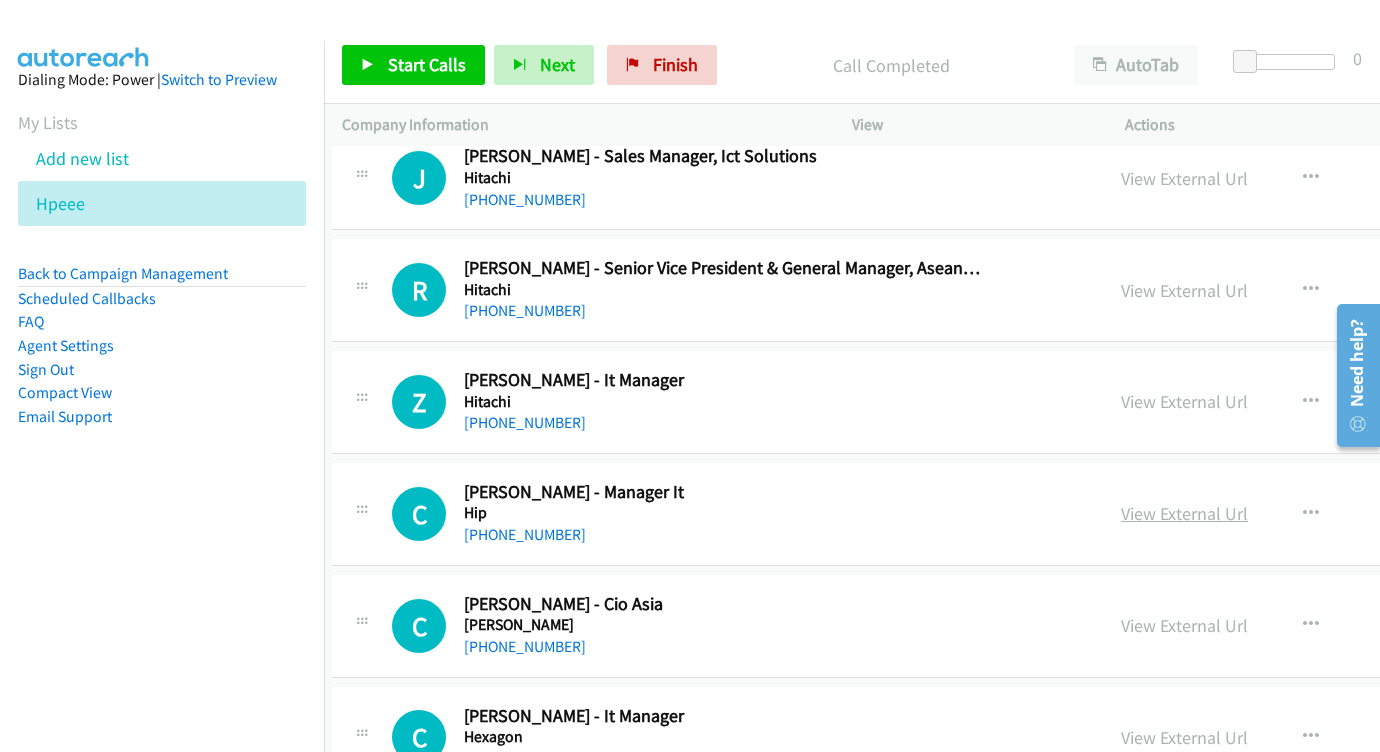 scroll, scrollTop: 17419, scrollLeft: 10, axis: both 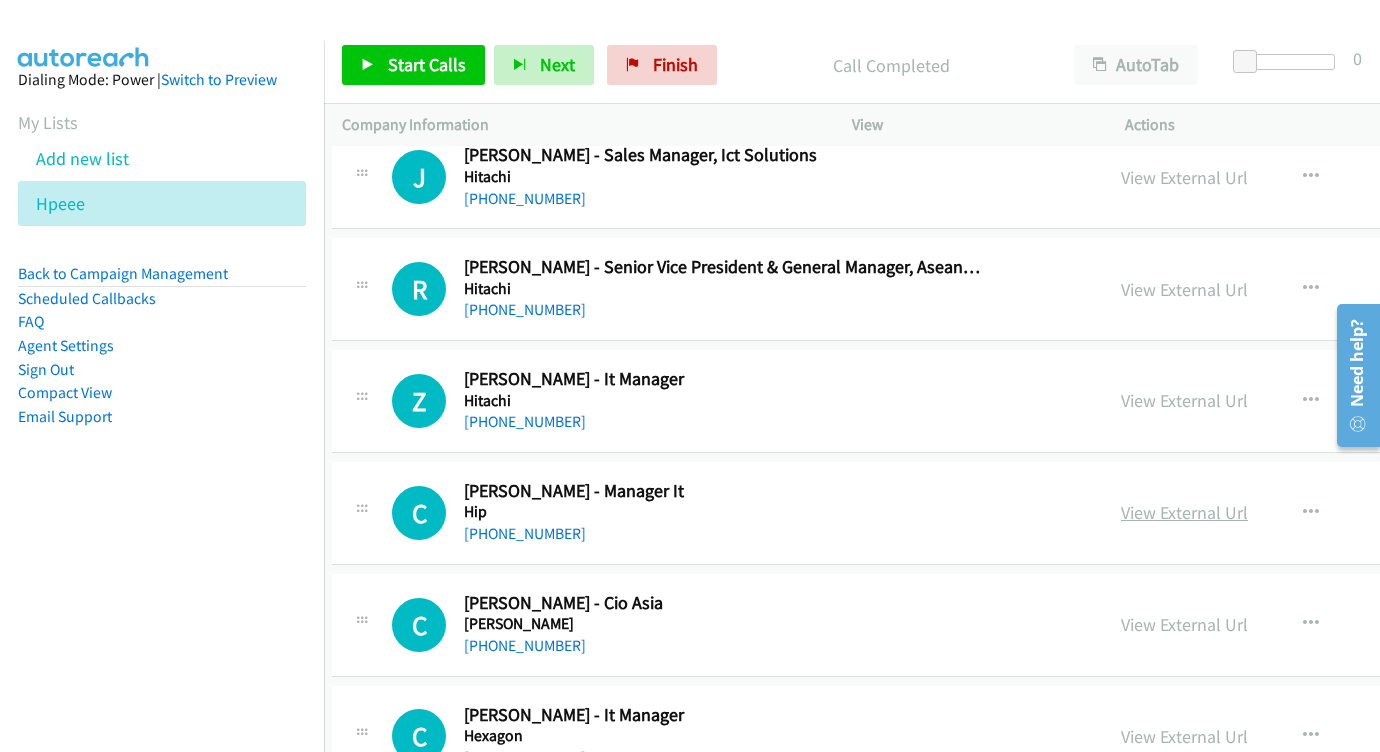 click on "View External Url" at bounding box center (1184, 512) 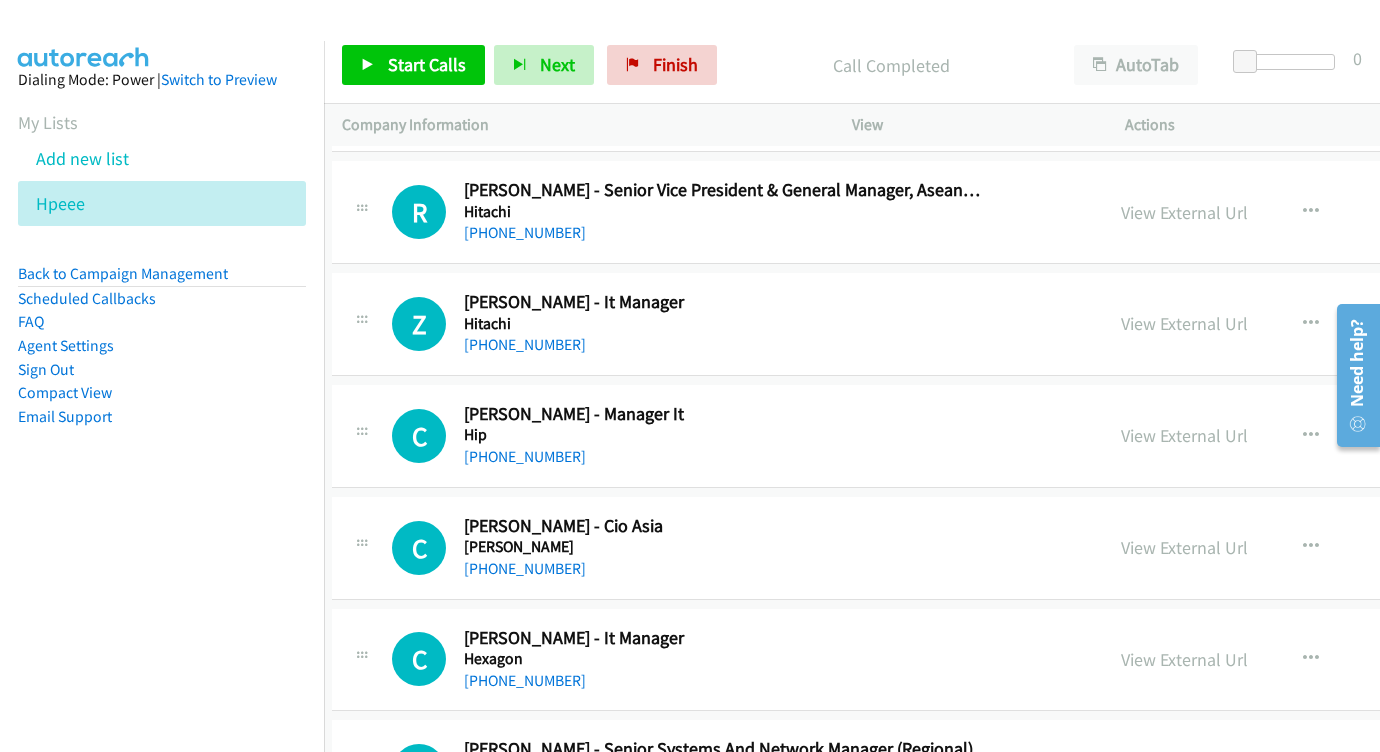 scroll, scrollTop: 17521, scrollLeft: 10, axis: both 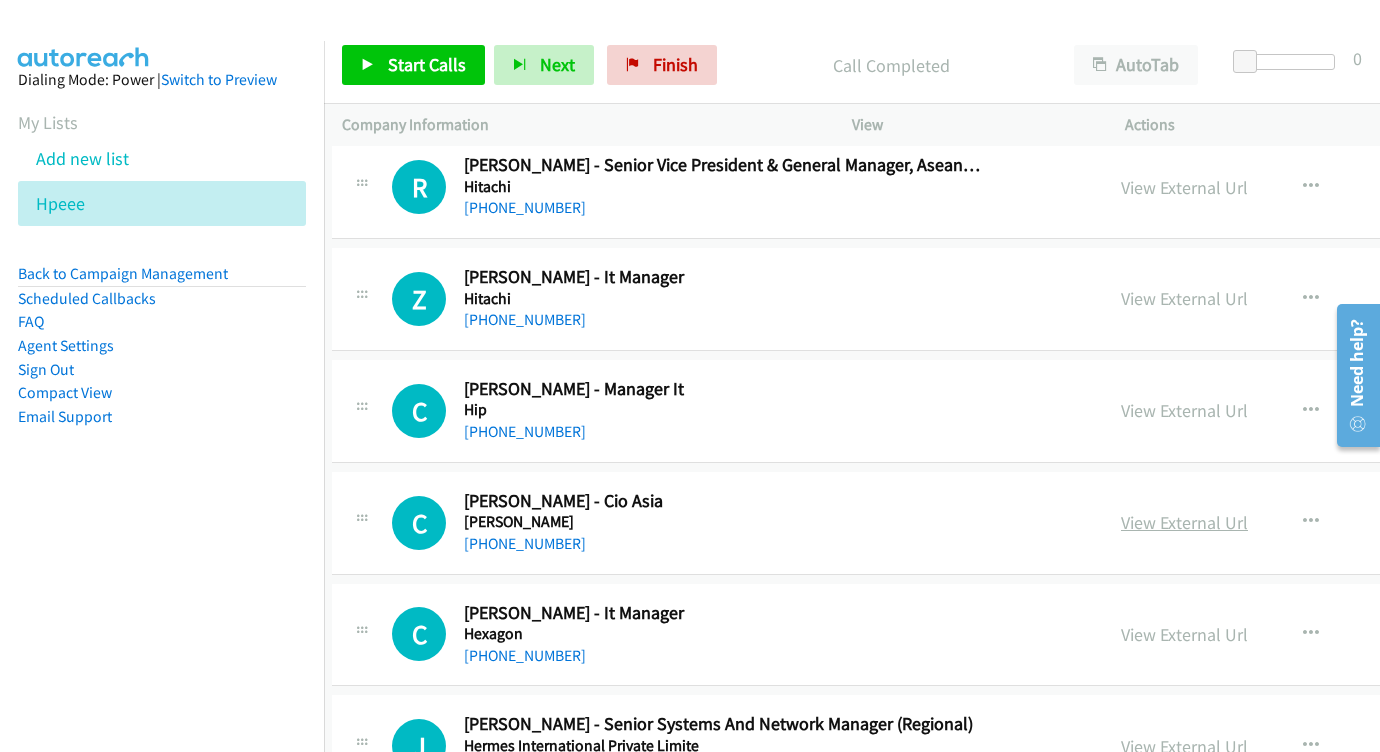 click on "View External Url" at bounding box center [1184, 522] 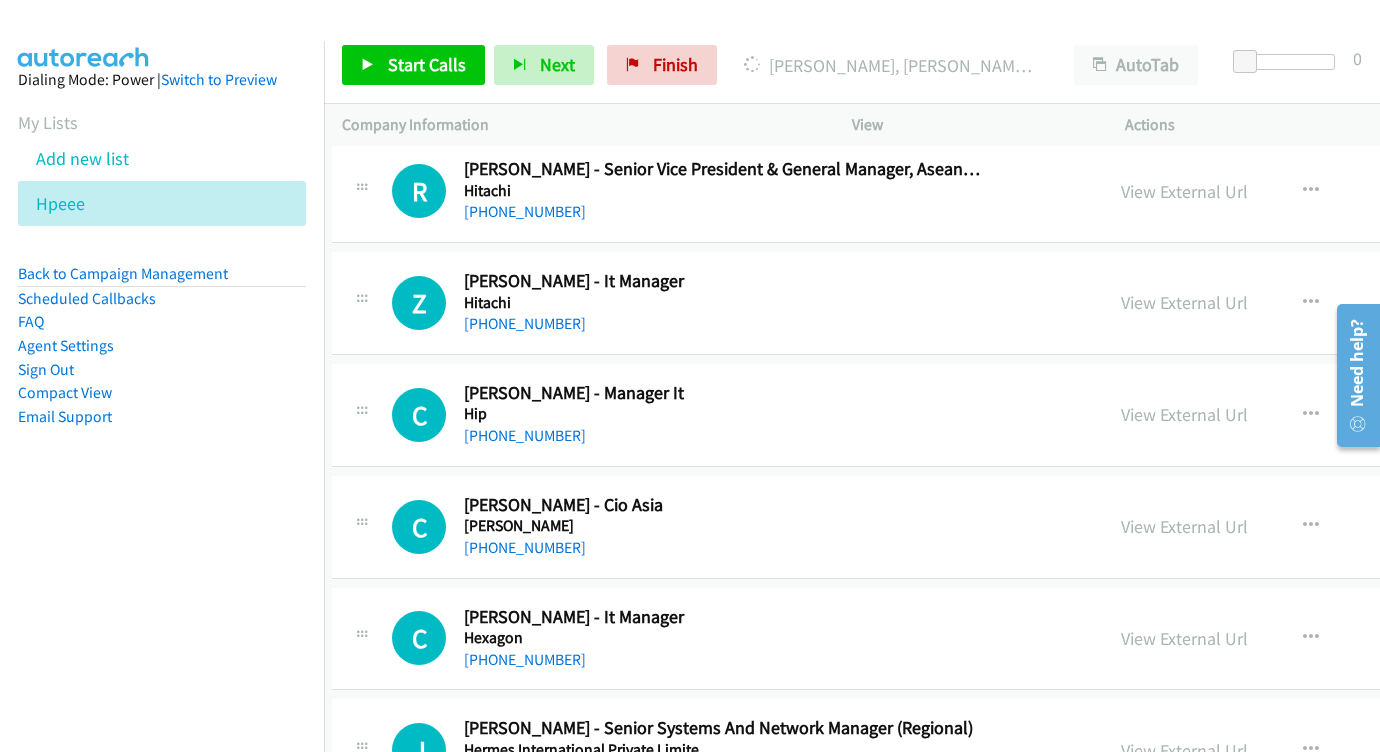 scroll, scrollTop: 17662, scrollLeft: 10, axis: both 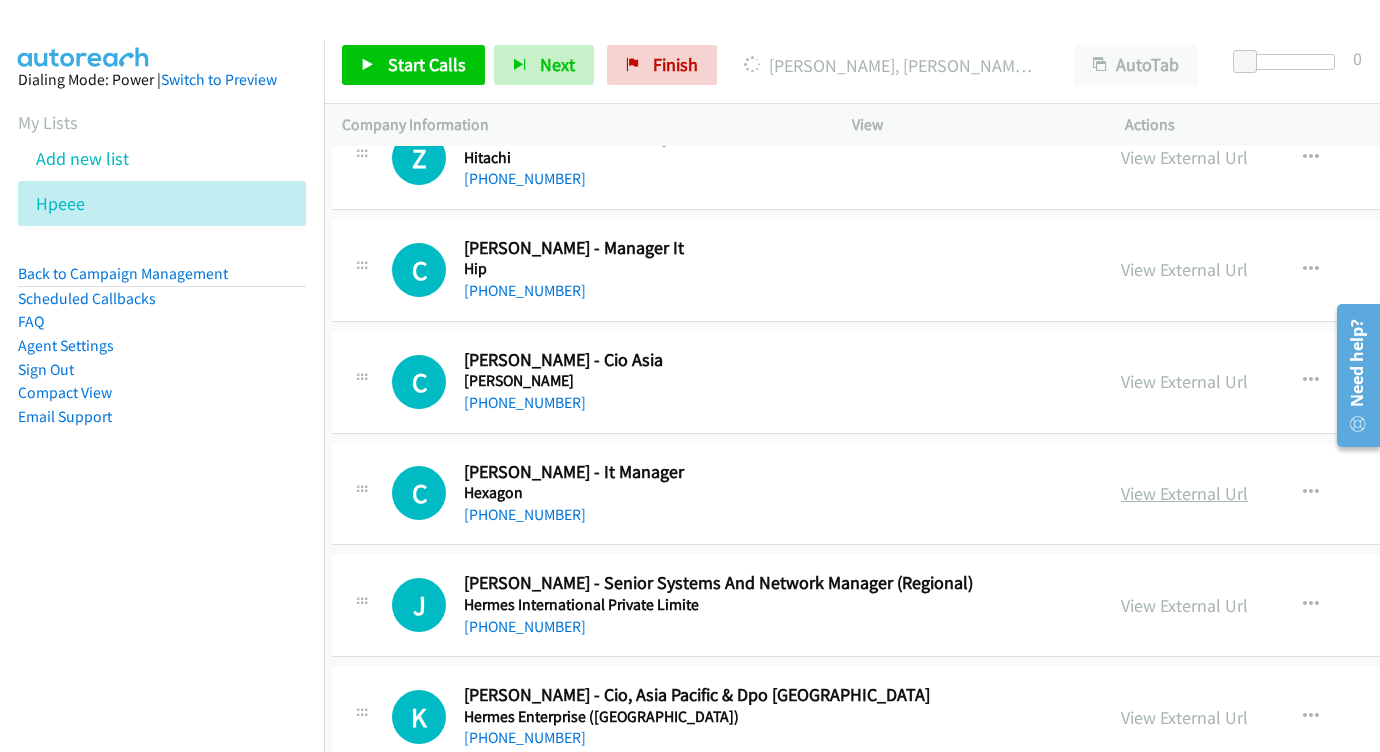 click on "View External Url" at bounding box center (1184, 493) 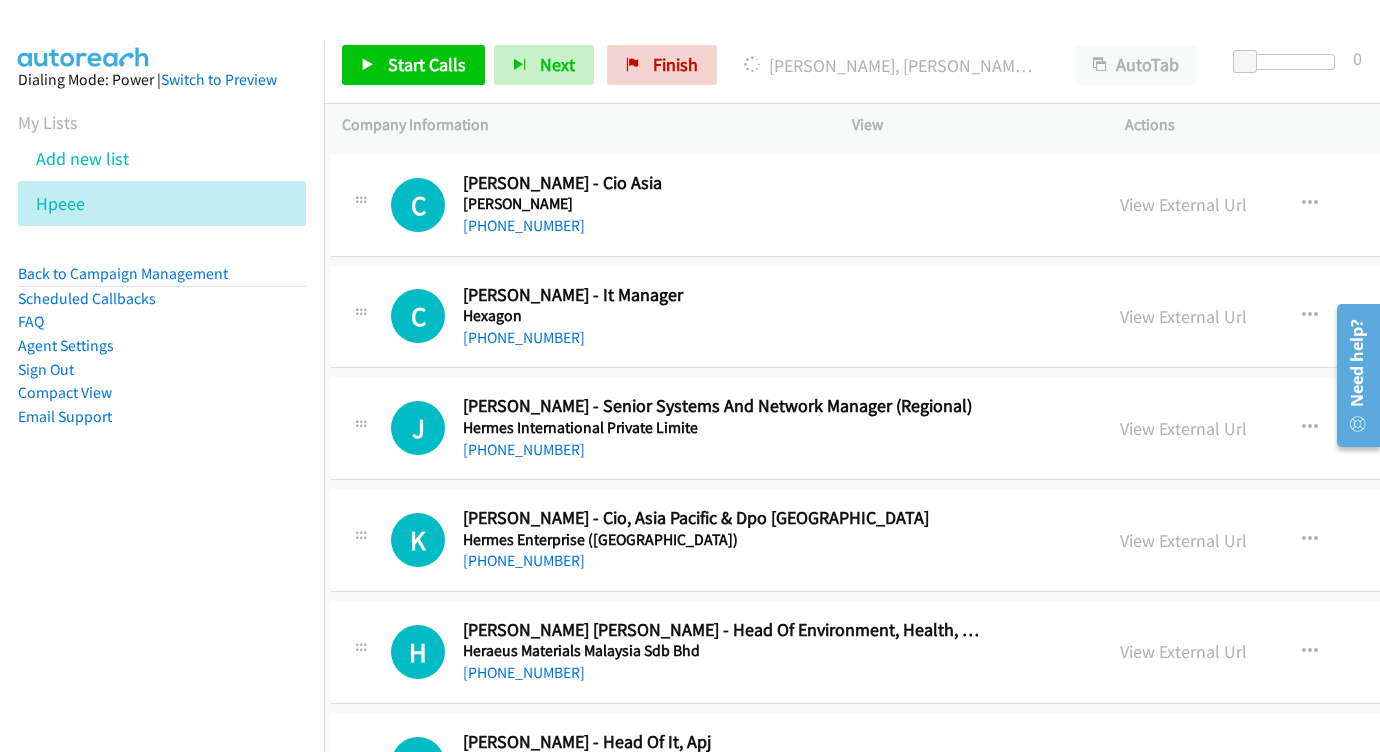 scroll, scrollTop: 17858, scrollLeft: 11, axis: both 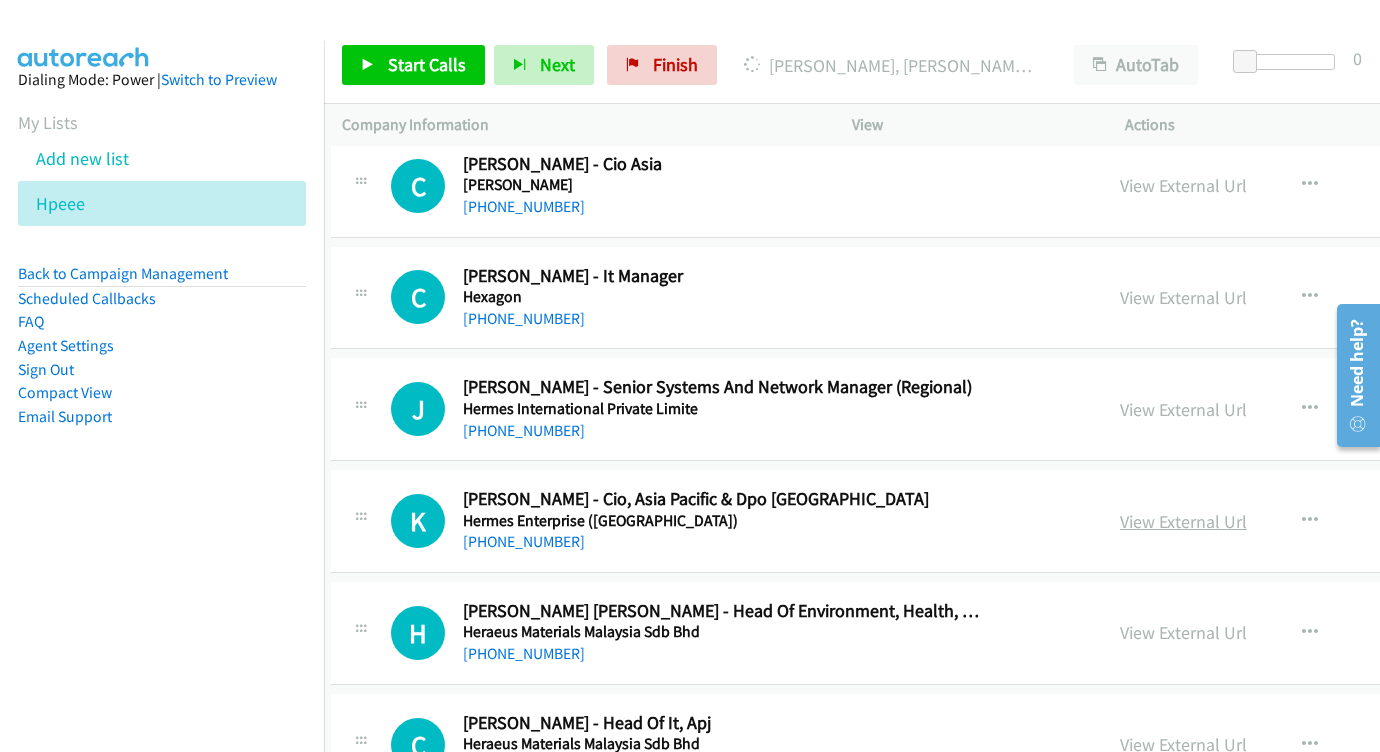 click on "View External Url" at bounding box center (1183, 521) 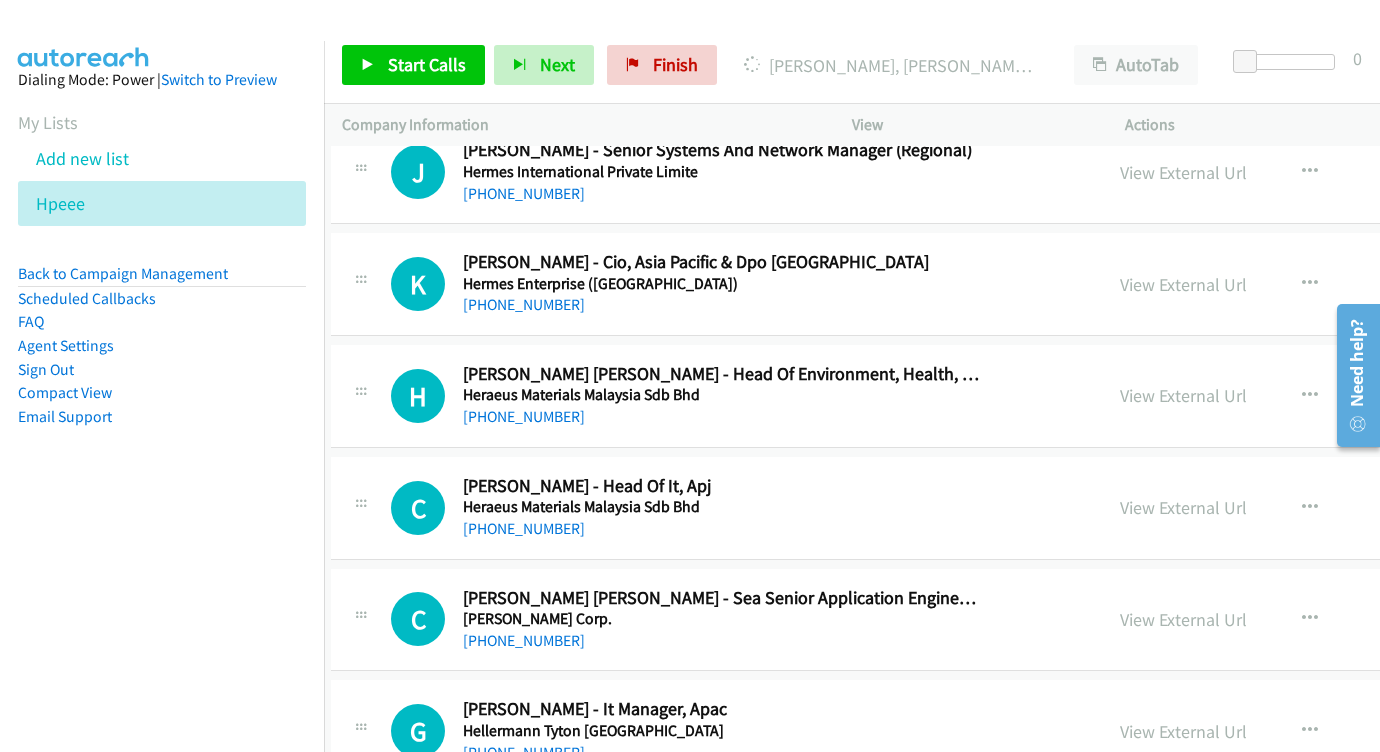 scroll, scrollTop: 18111, scrollLeft: 11, axis: both 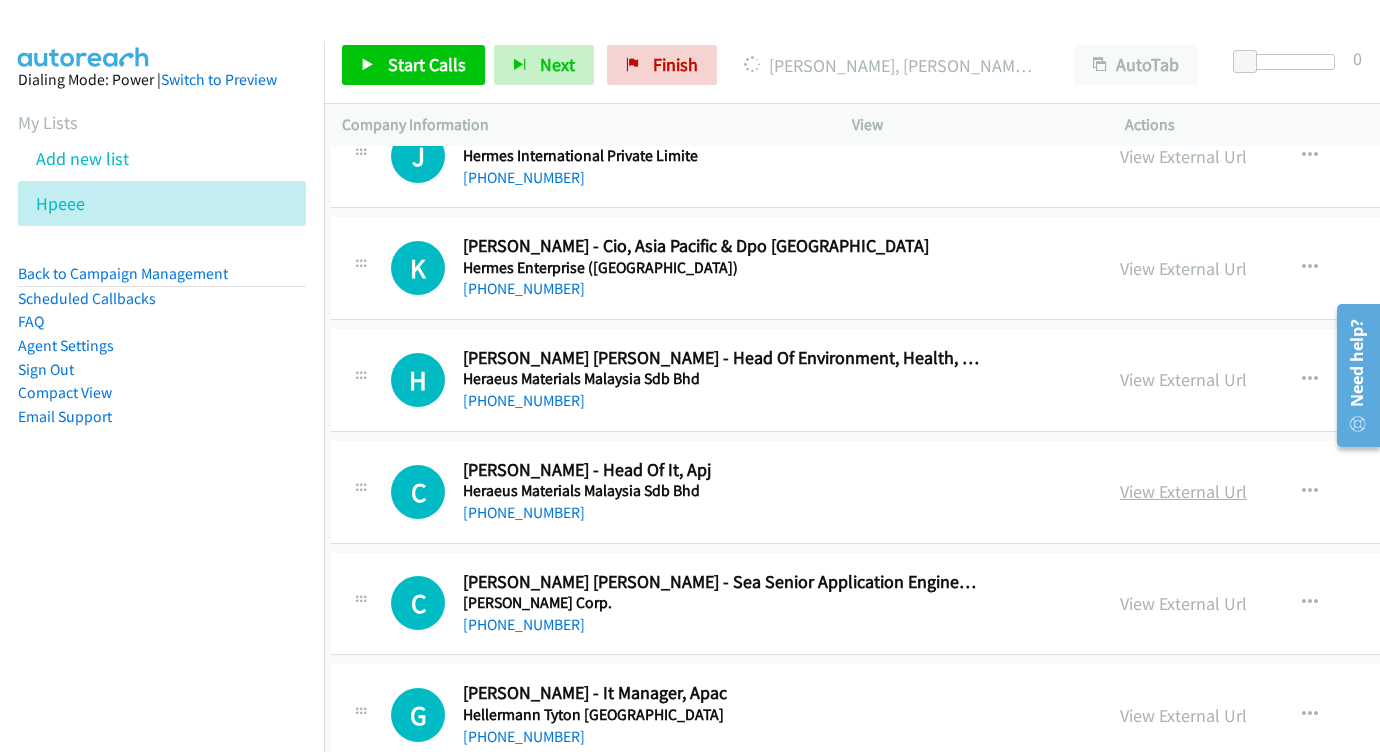 click on "View External Url" at bounding box center (1183, 491) 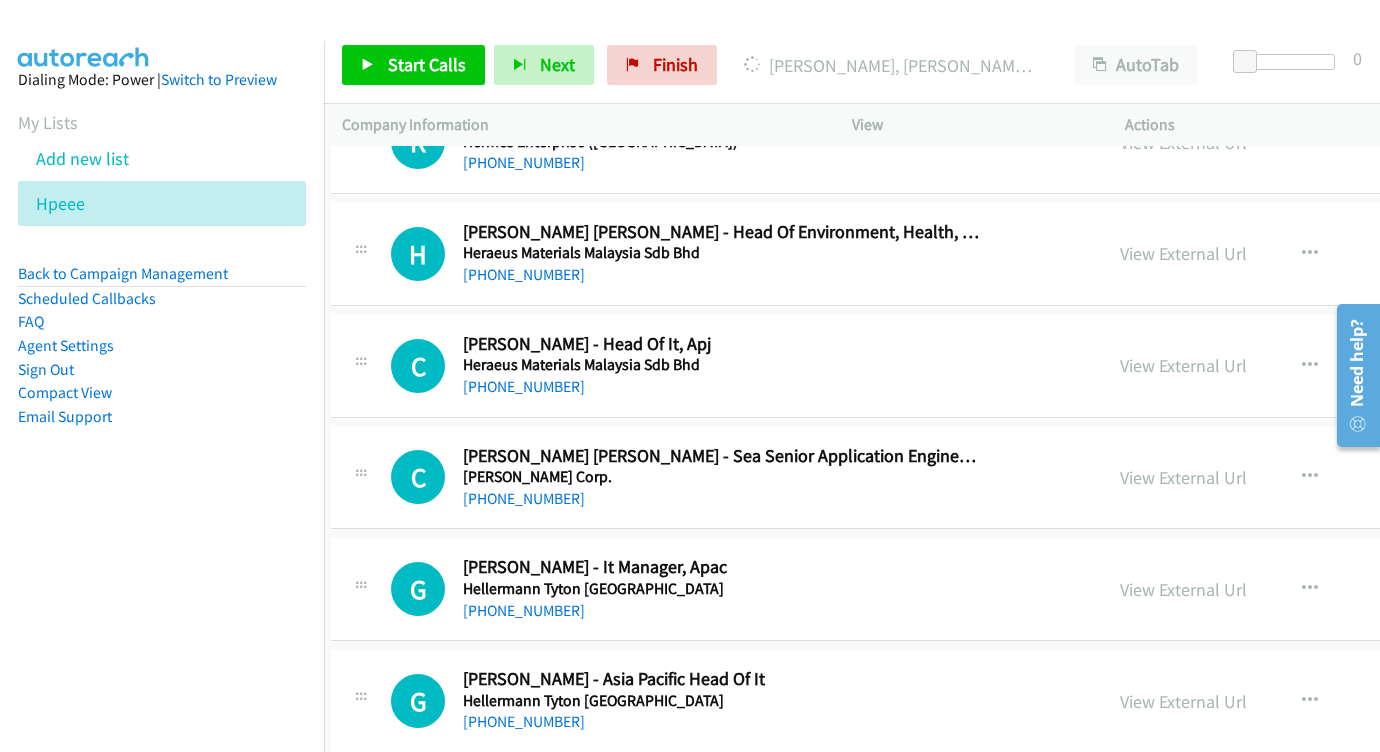 scroll, scrollTop: 18272, scrollLeft: 11, axis: both 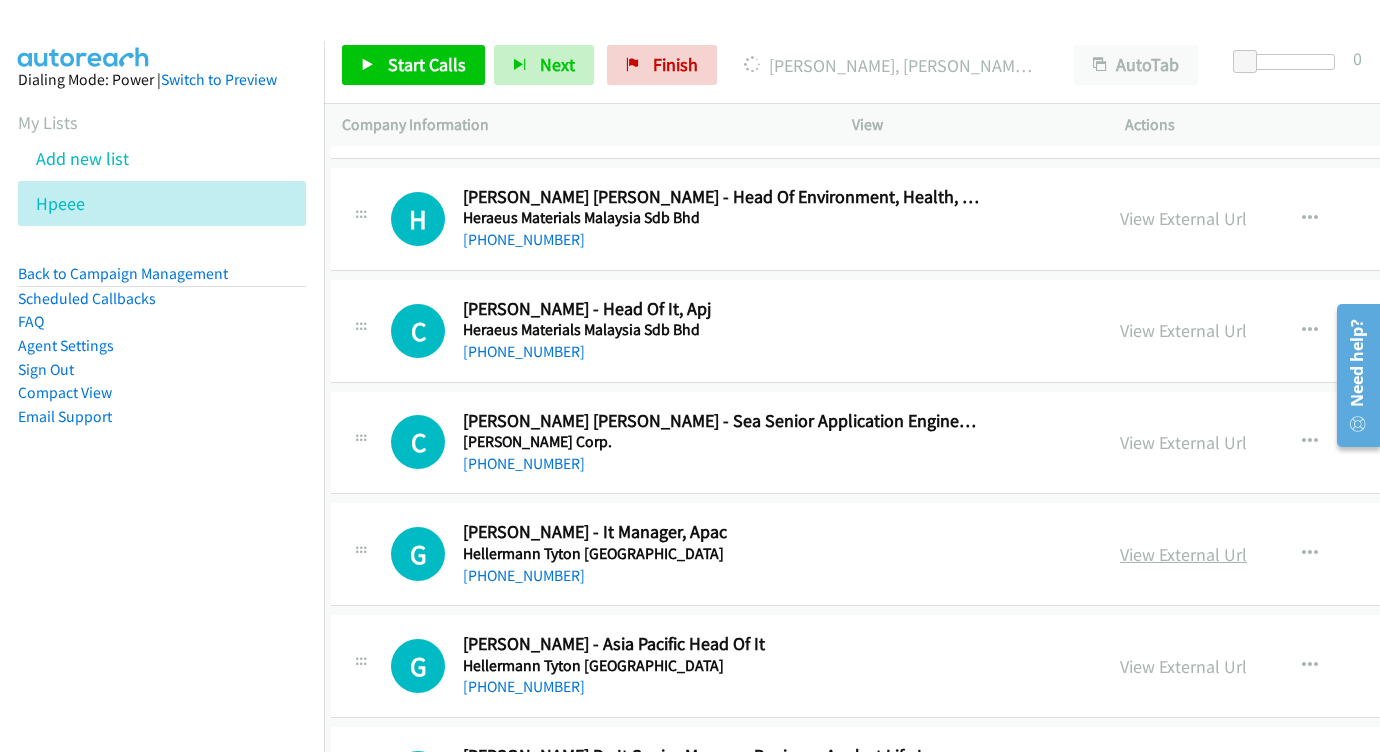 click on "View External Url" at bounding box center (1183, 554) 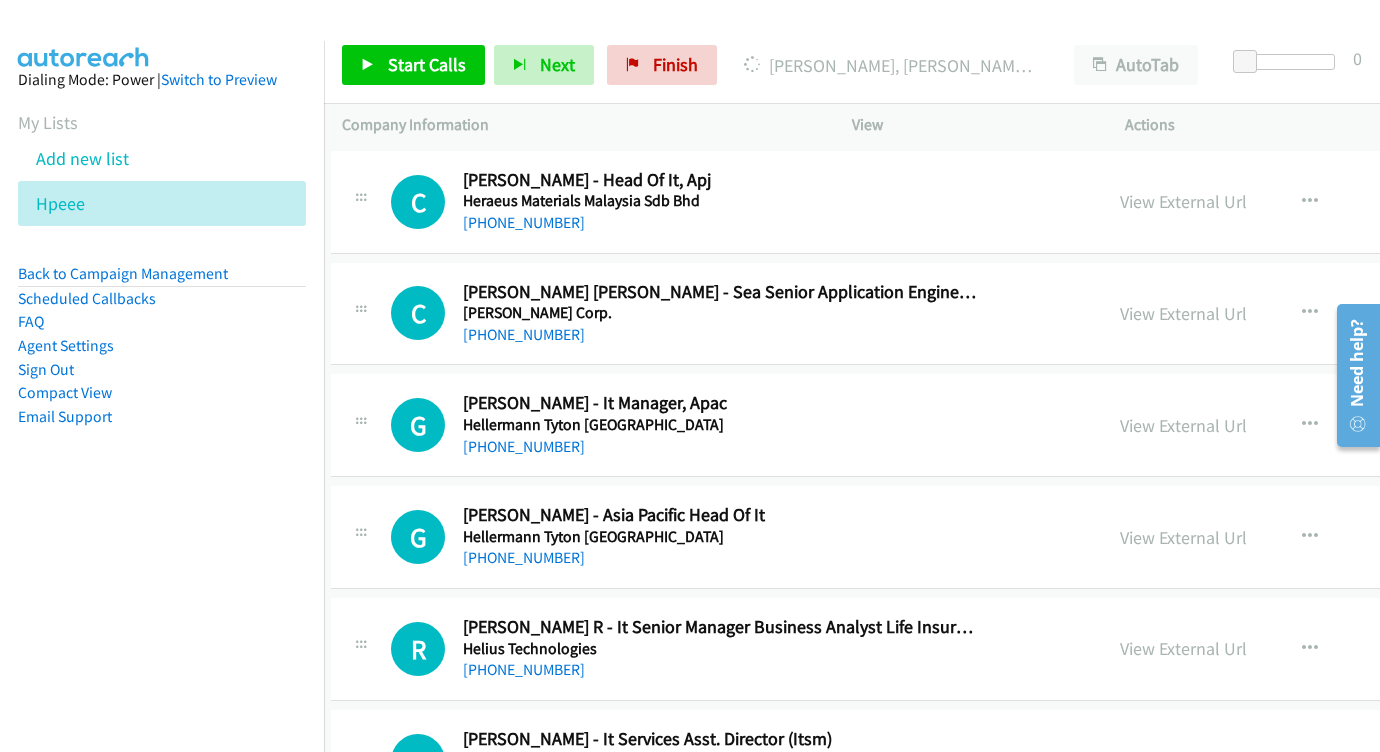 scroll, scrollTop: 18402, scrollLeft: 11, axis: both 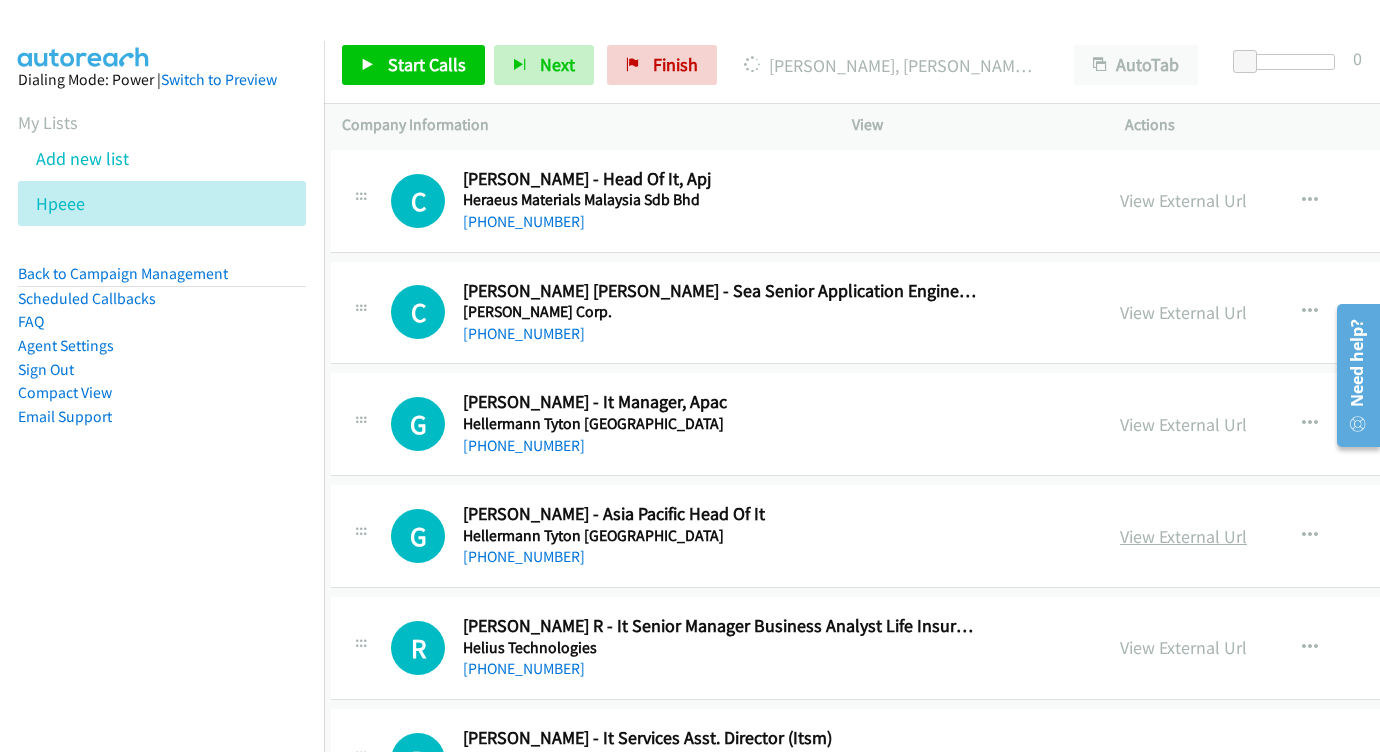 click on "View External Url" at bounding box center [1183, 536] 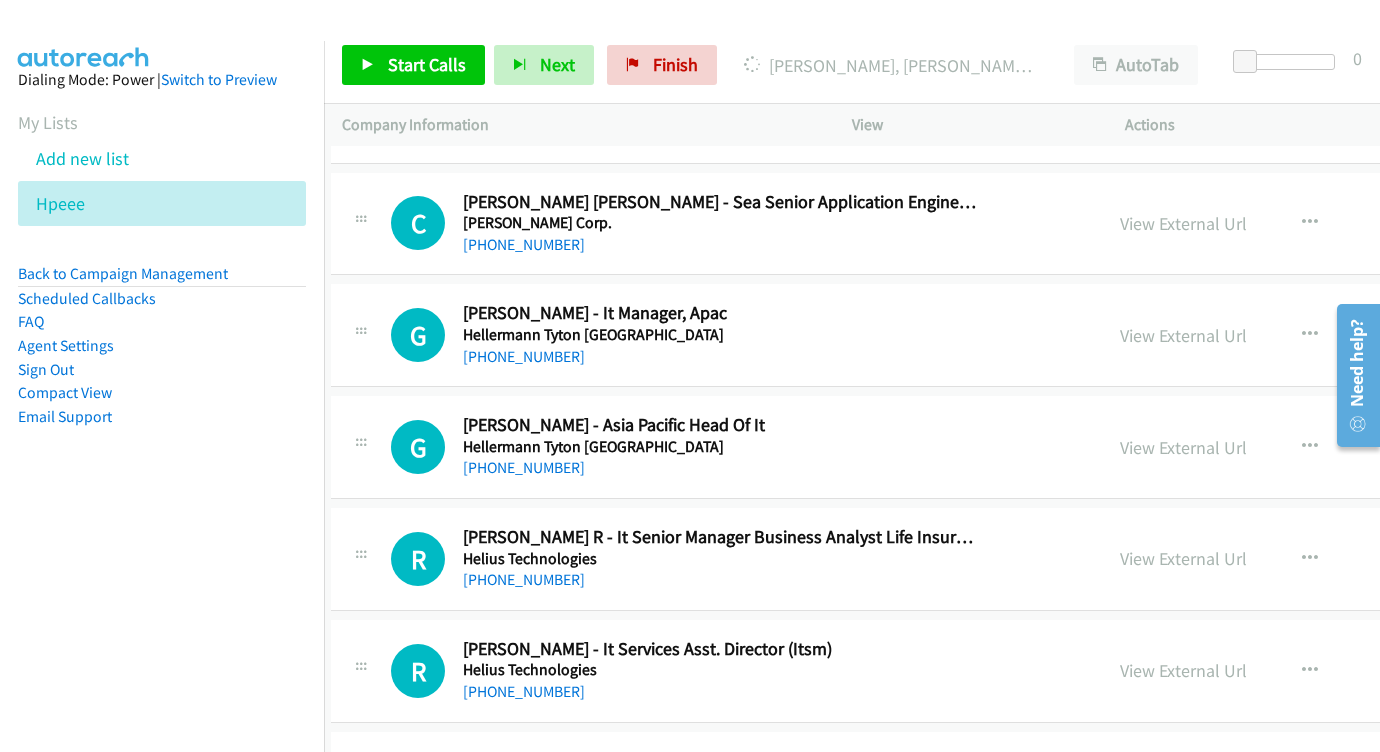 scroll, scrollTop: 18491, scrollLeft: 11, axis: both 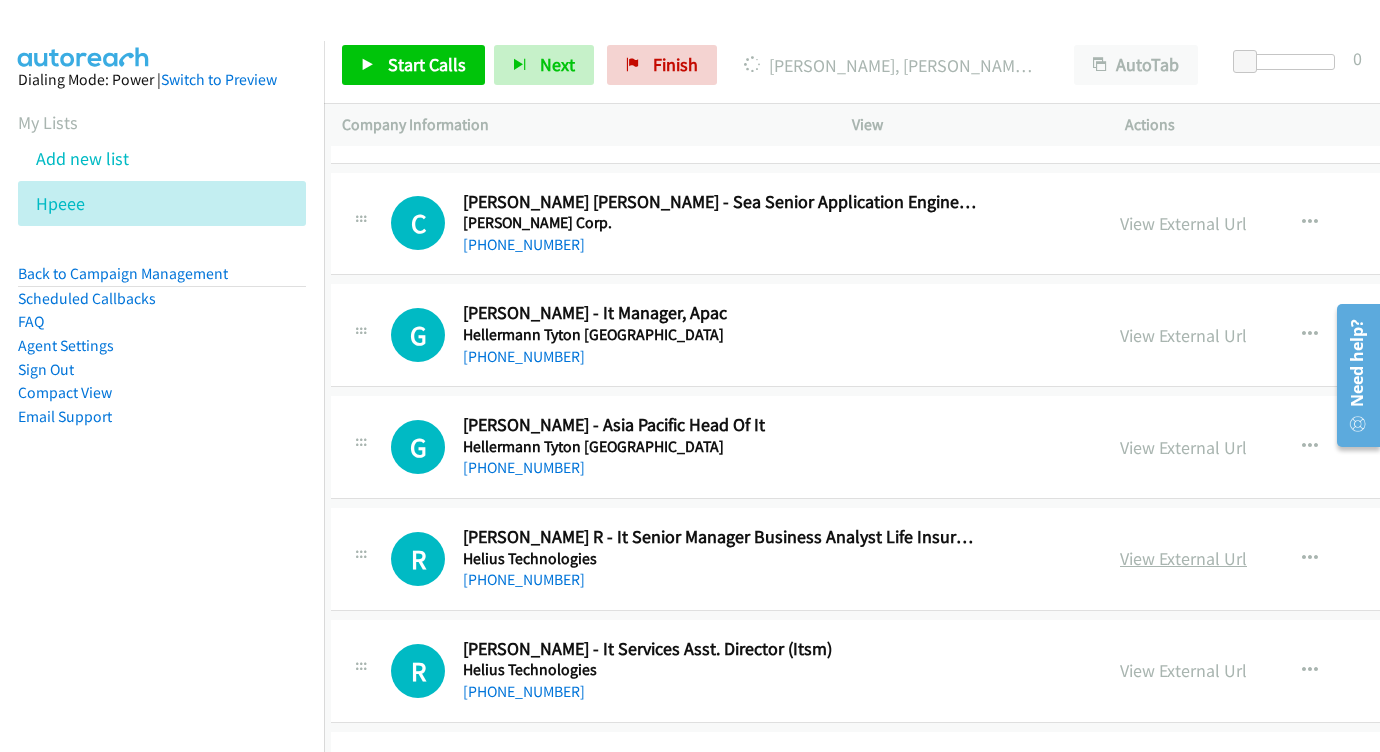 click on "View External Url" at bounding box center [1183, 558] 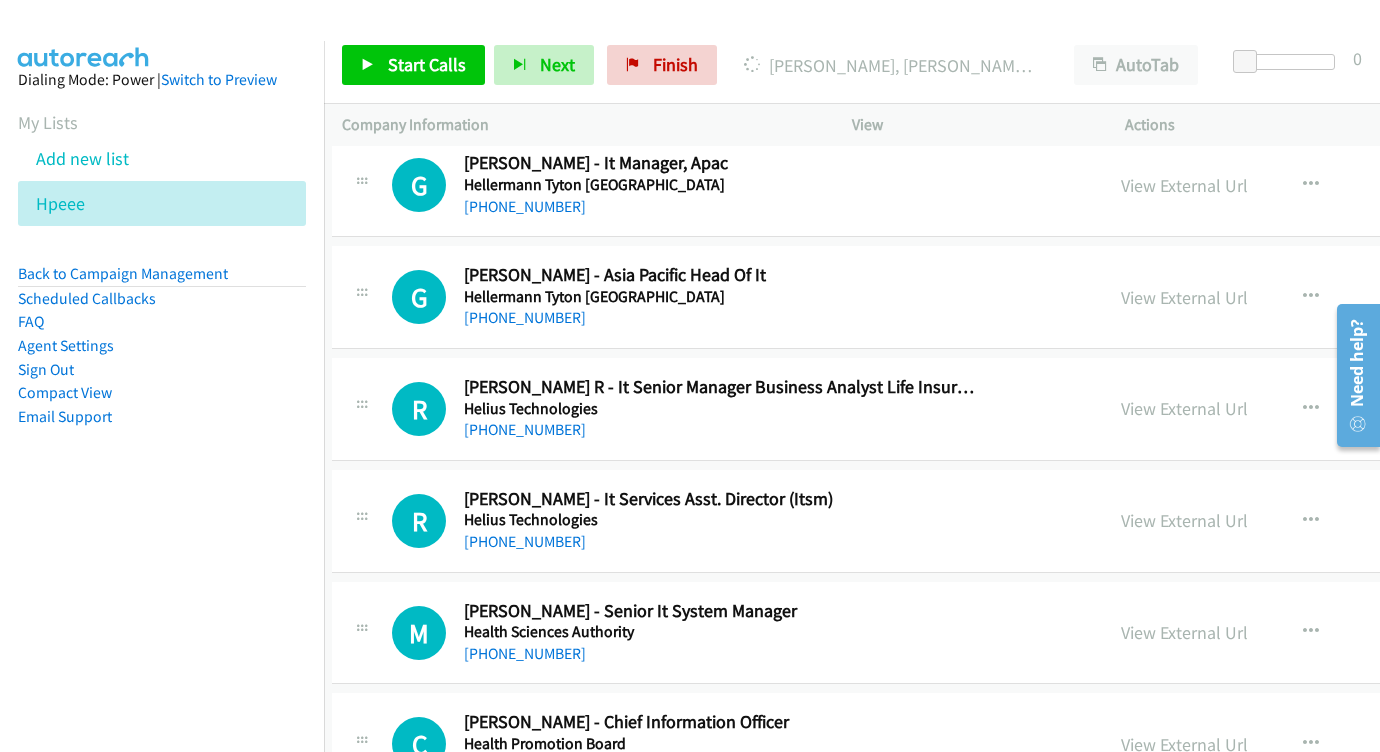 scroll, scrollTop: 18649, scrollLeft: 10, axis: both 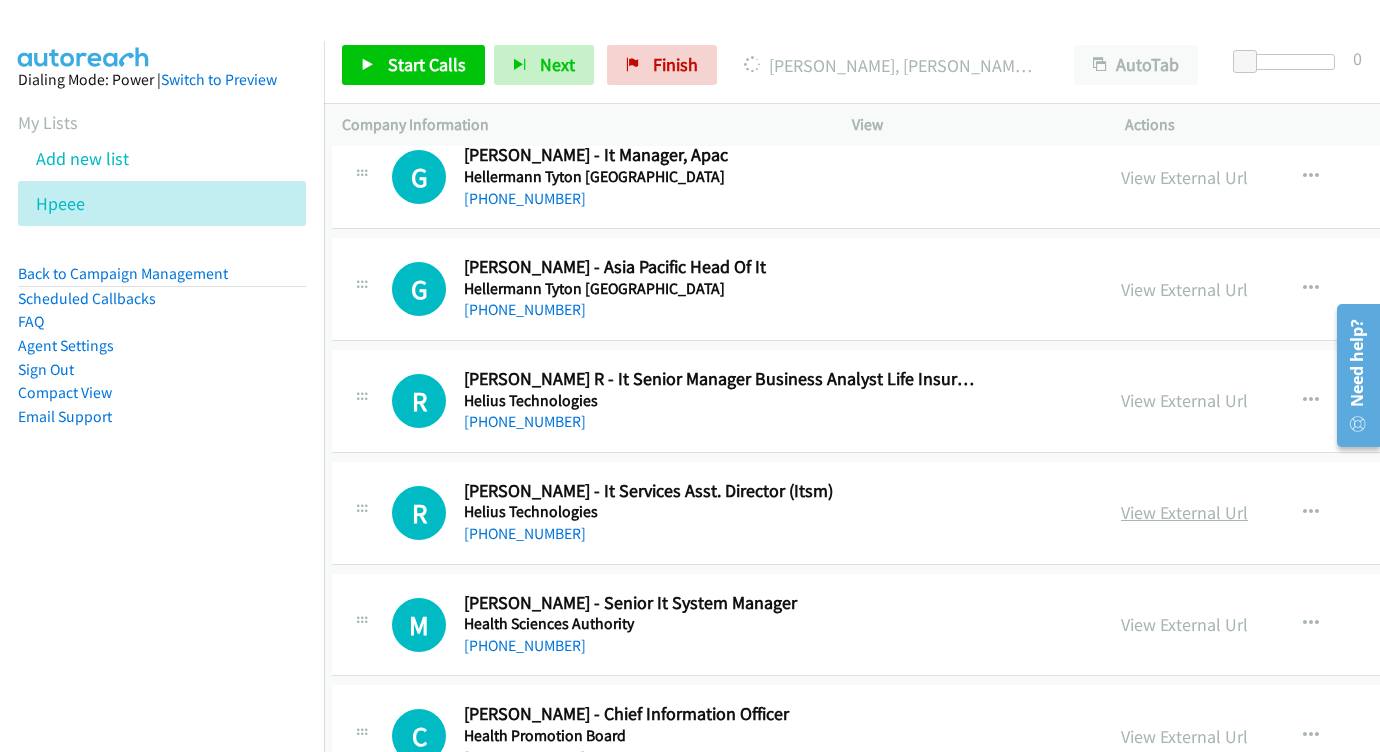 click on "View External Url" at bounding box center (1184, 512) 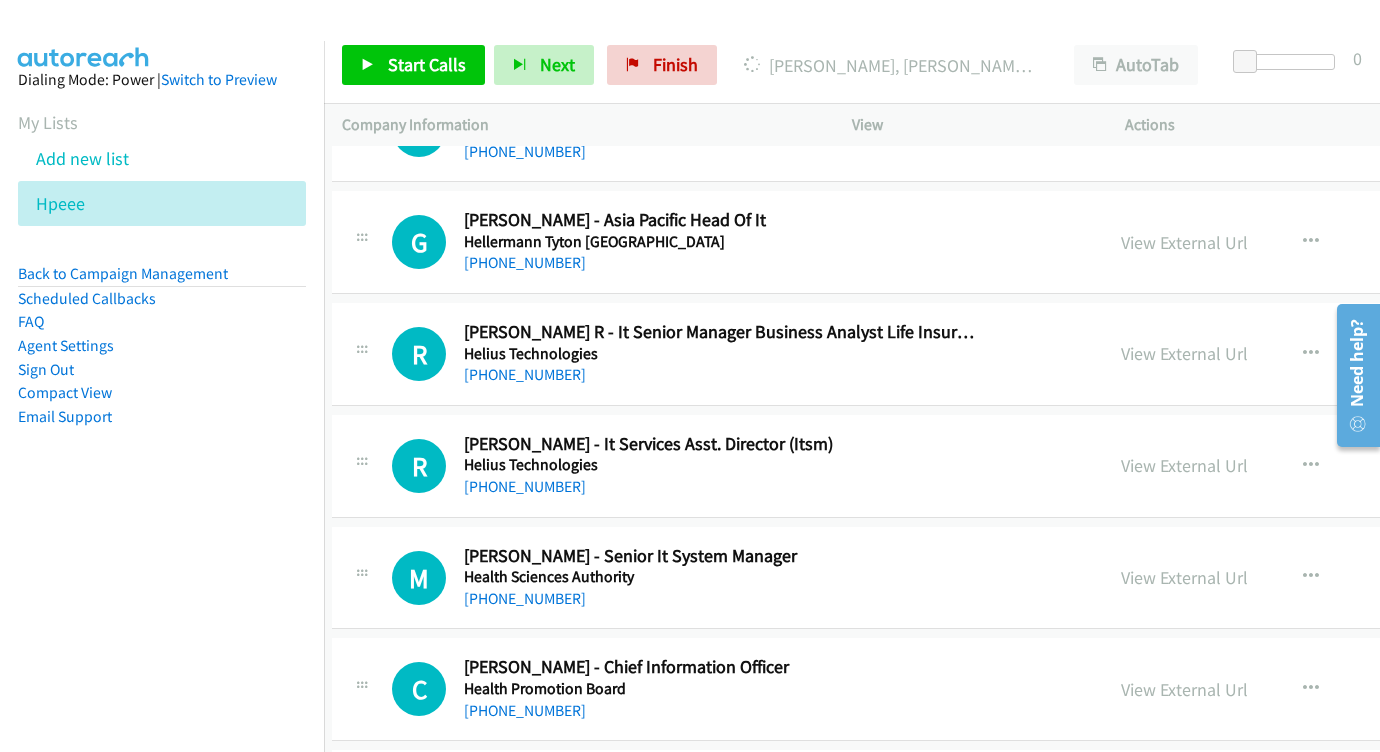 scroll, scrollTop: 18735, scrollLeft: 10, axis: both 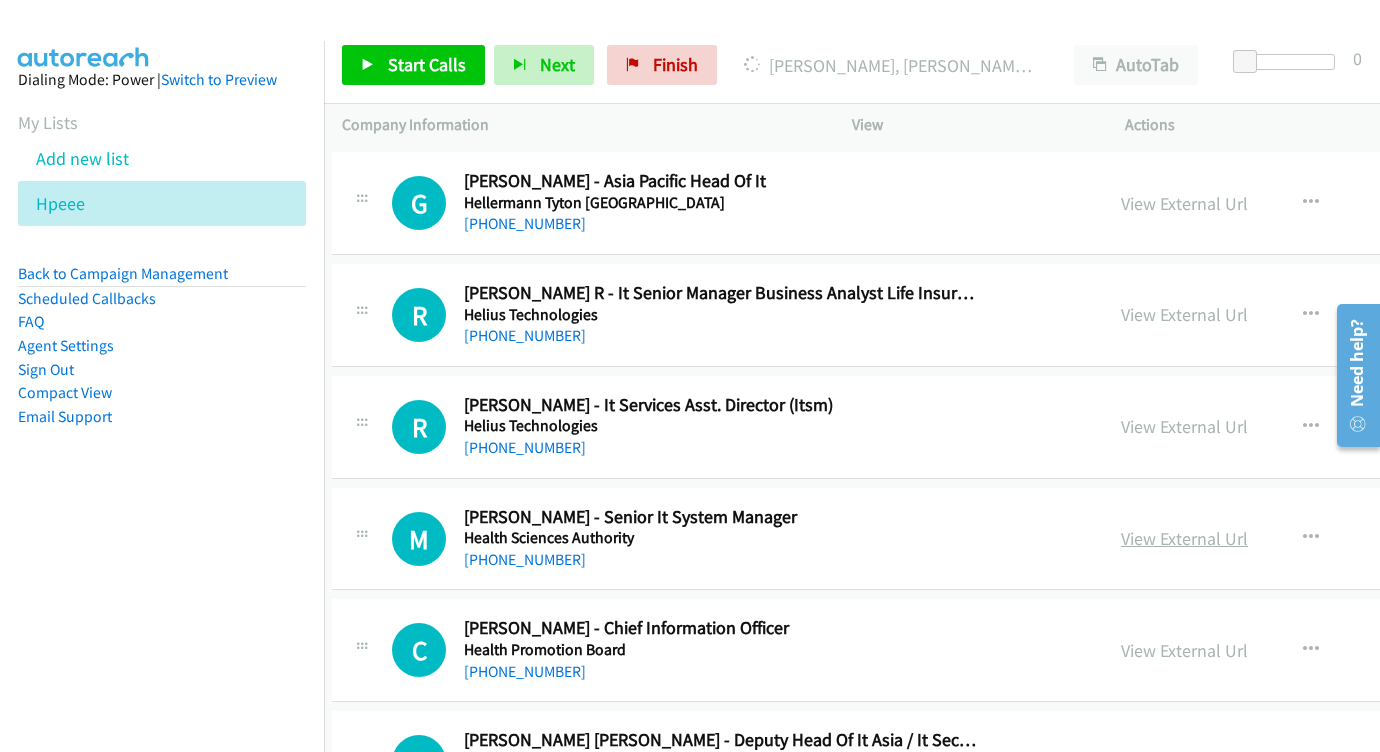 click on "View External Url" at bounding box center [1184, 538] 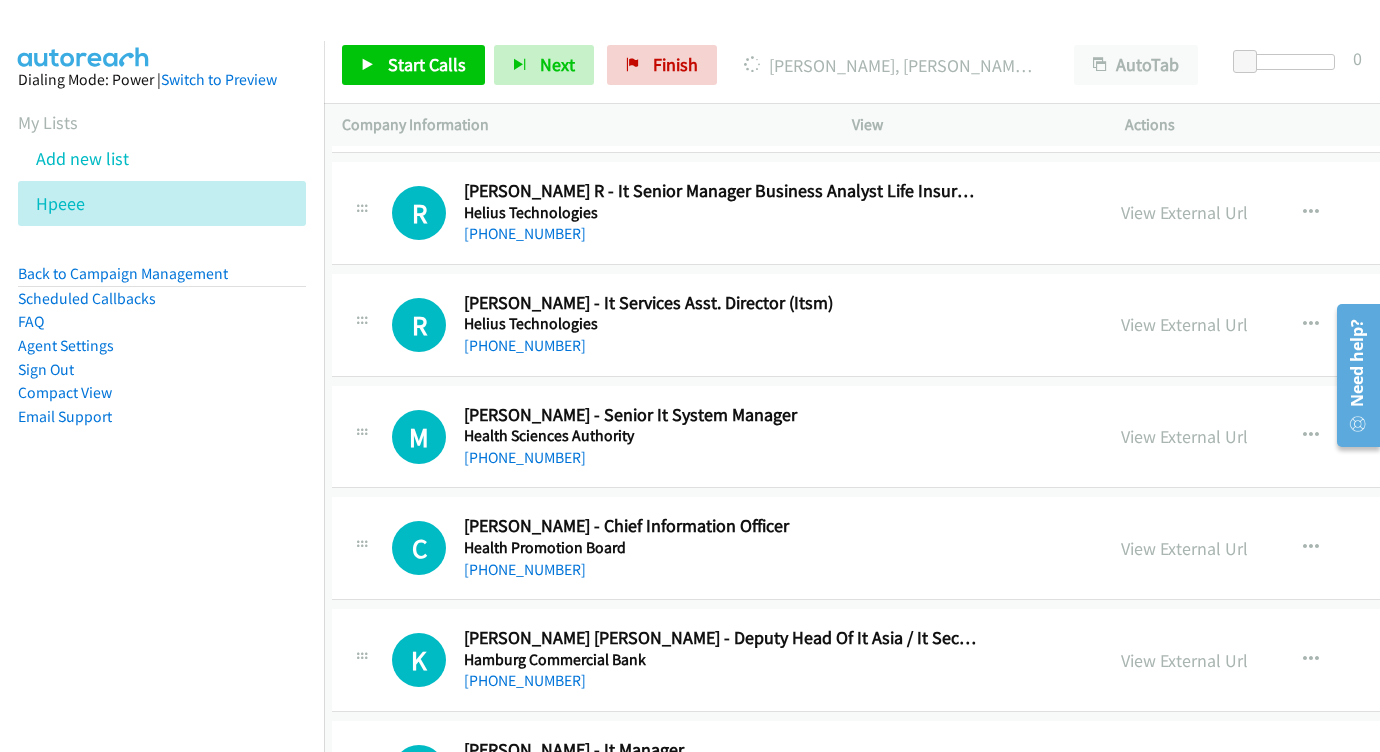 scroll, scrollTop: 18841, scrollLeft: 10, axis: both 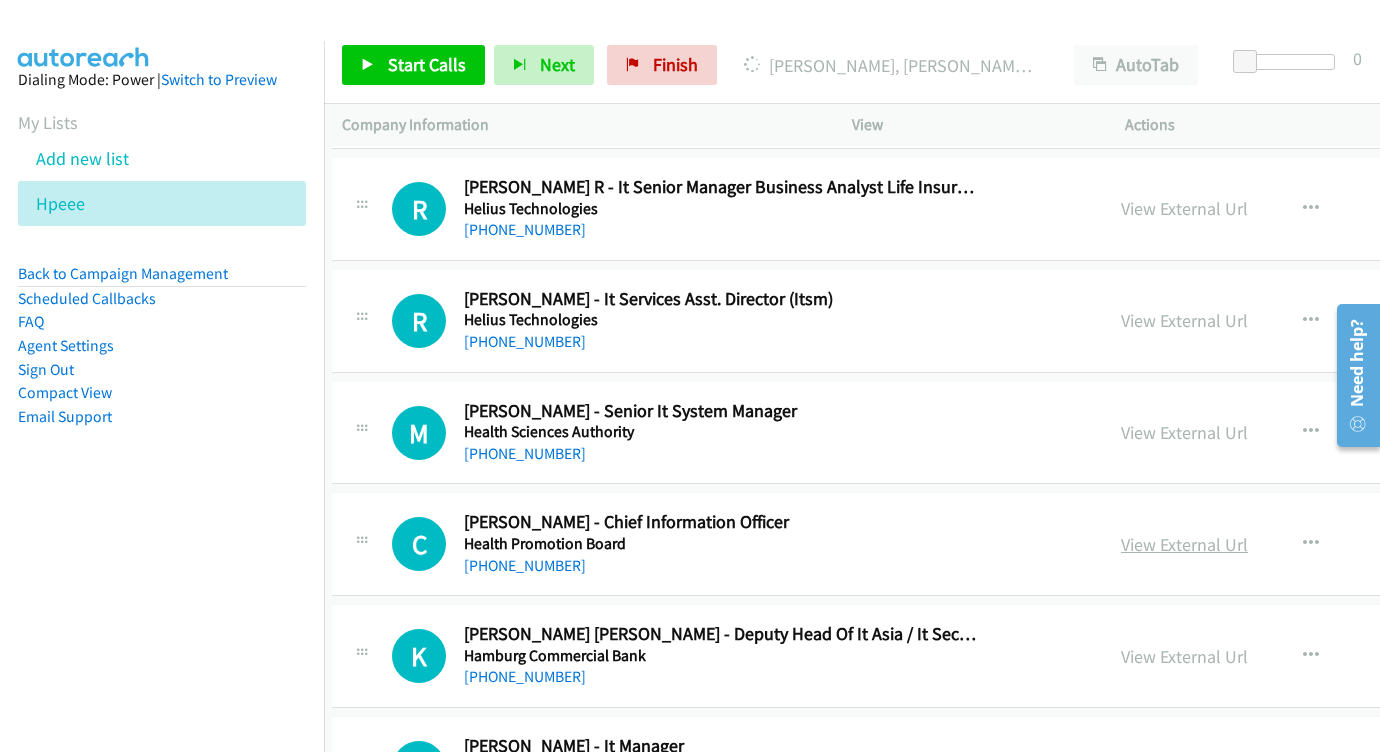 click on "View External Url" at bounding box center [1184, 544] 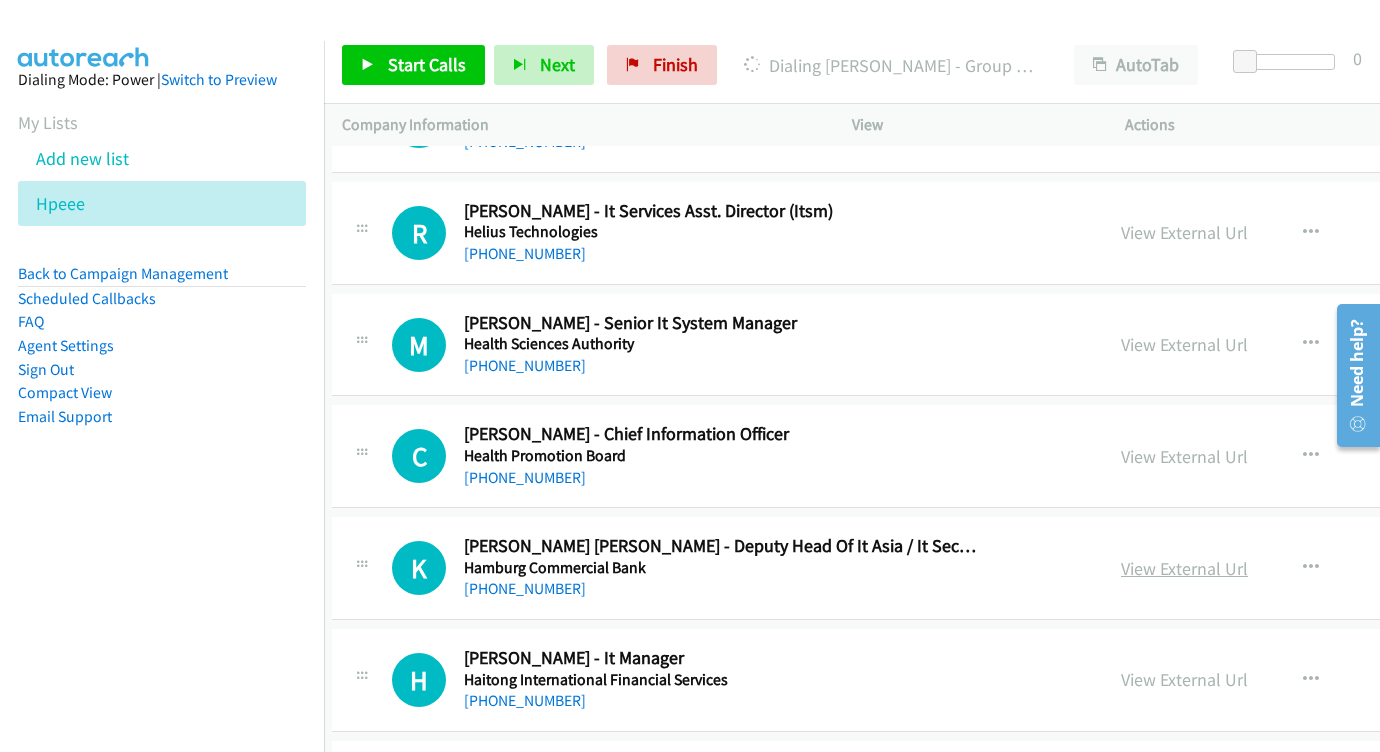 scroll, scrollTop: 18930, scrollLeft: 10, axis: both 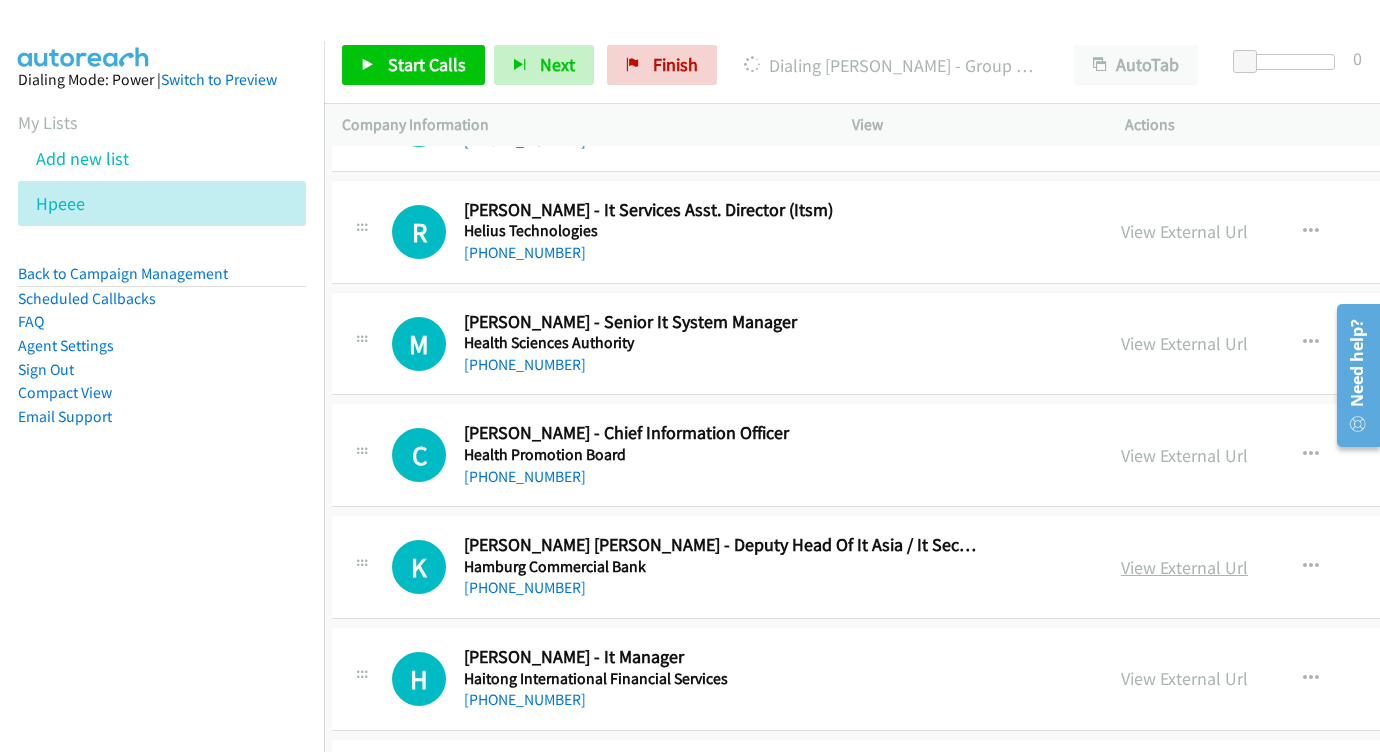 click on "View External Url" at bounding box center (1184, 567) 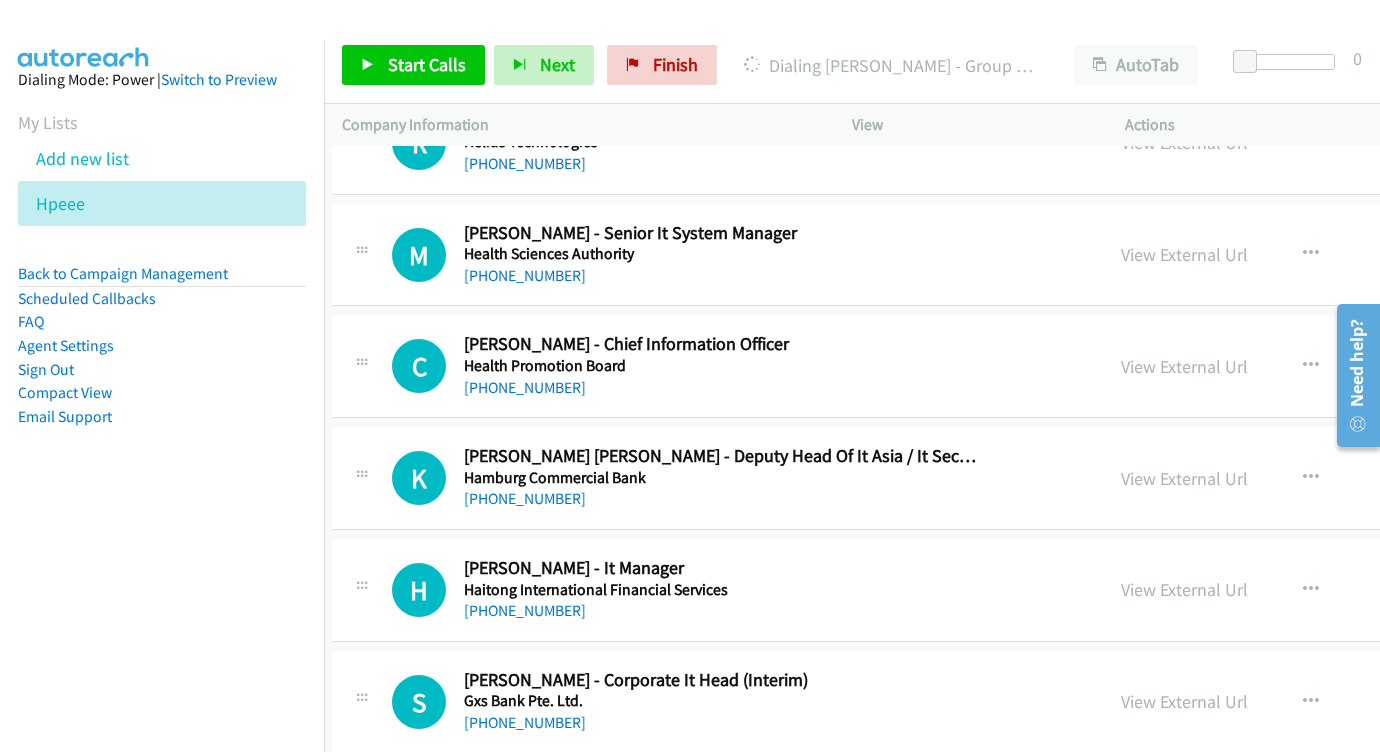 scroll, scrollTop: 19055, scrollLeft: 10, axis: both 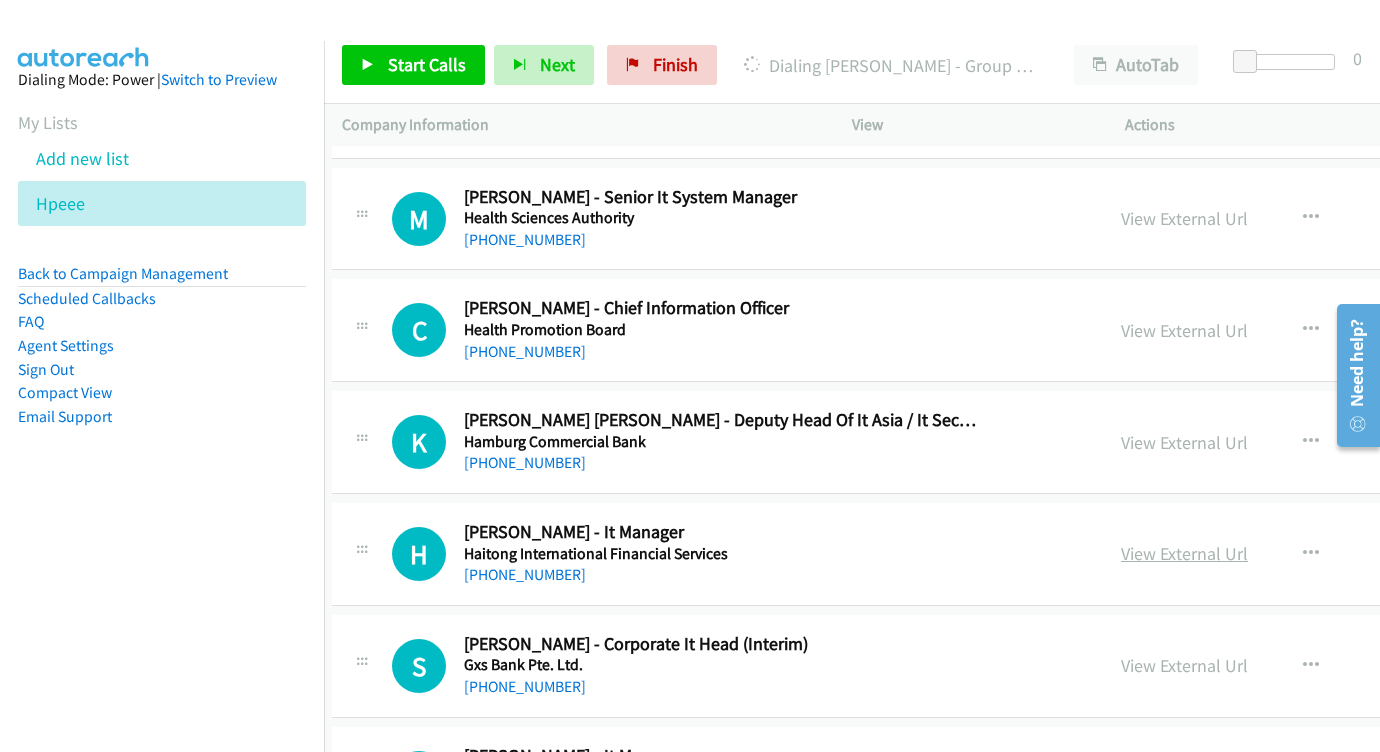 click on "View External Url" at bounding box center [1184, 553] 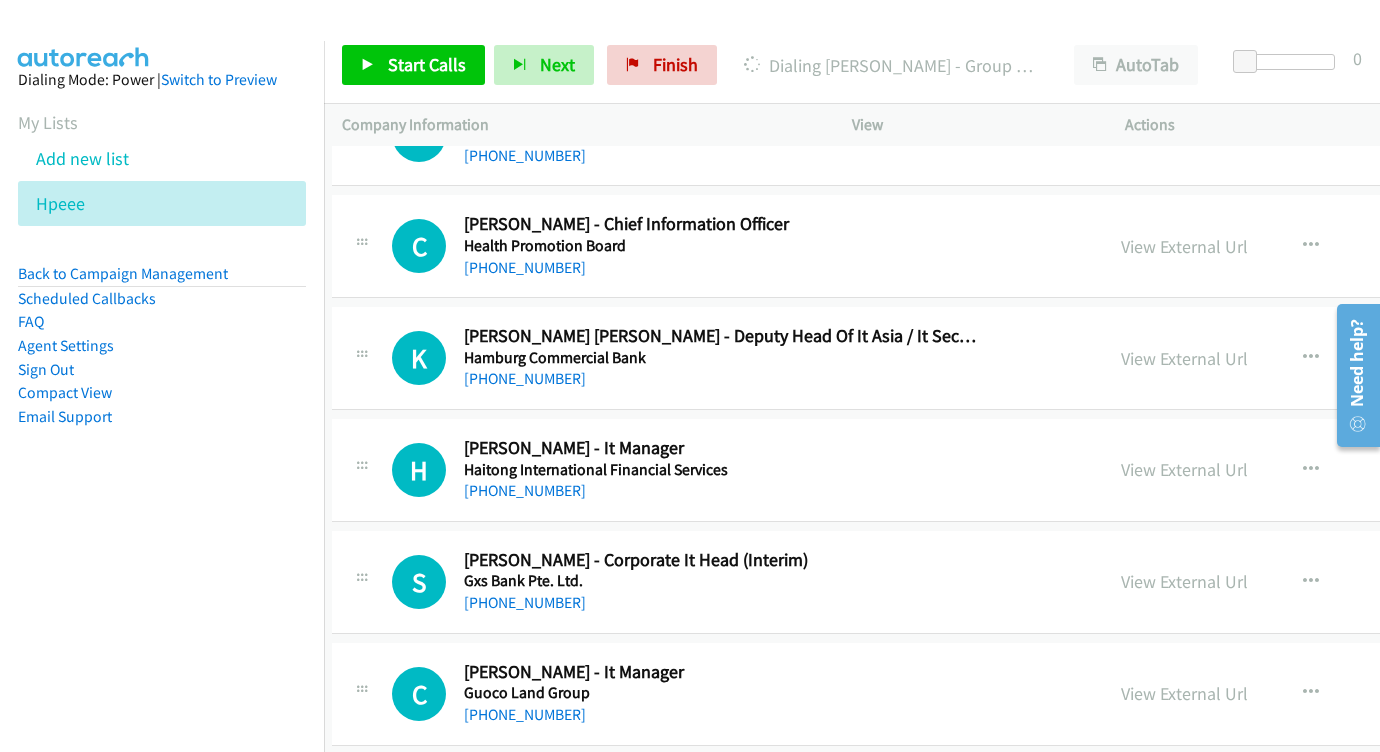 scroll, scrollTop: 19184, scrollLeft: 10, axis: both 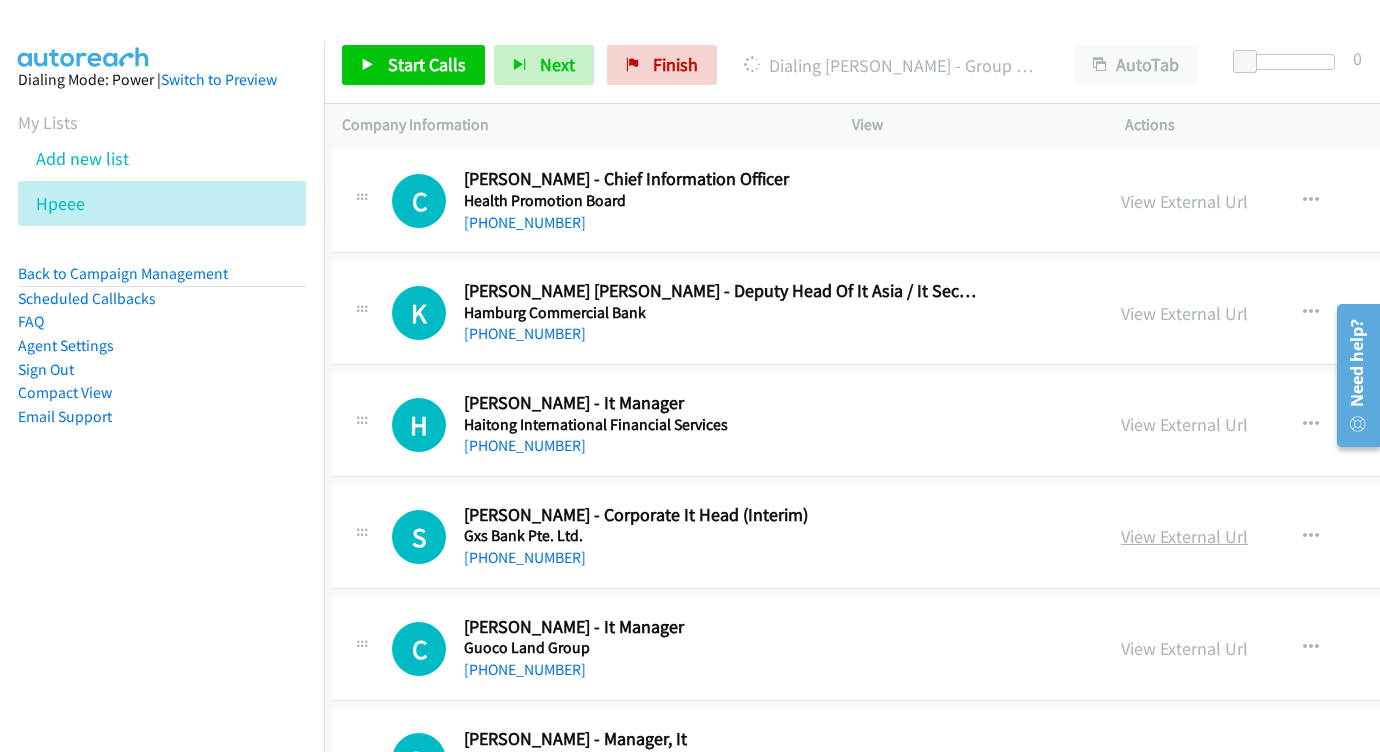 click on "View External Url" at bounding box center [1184, 536] 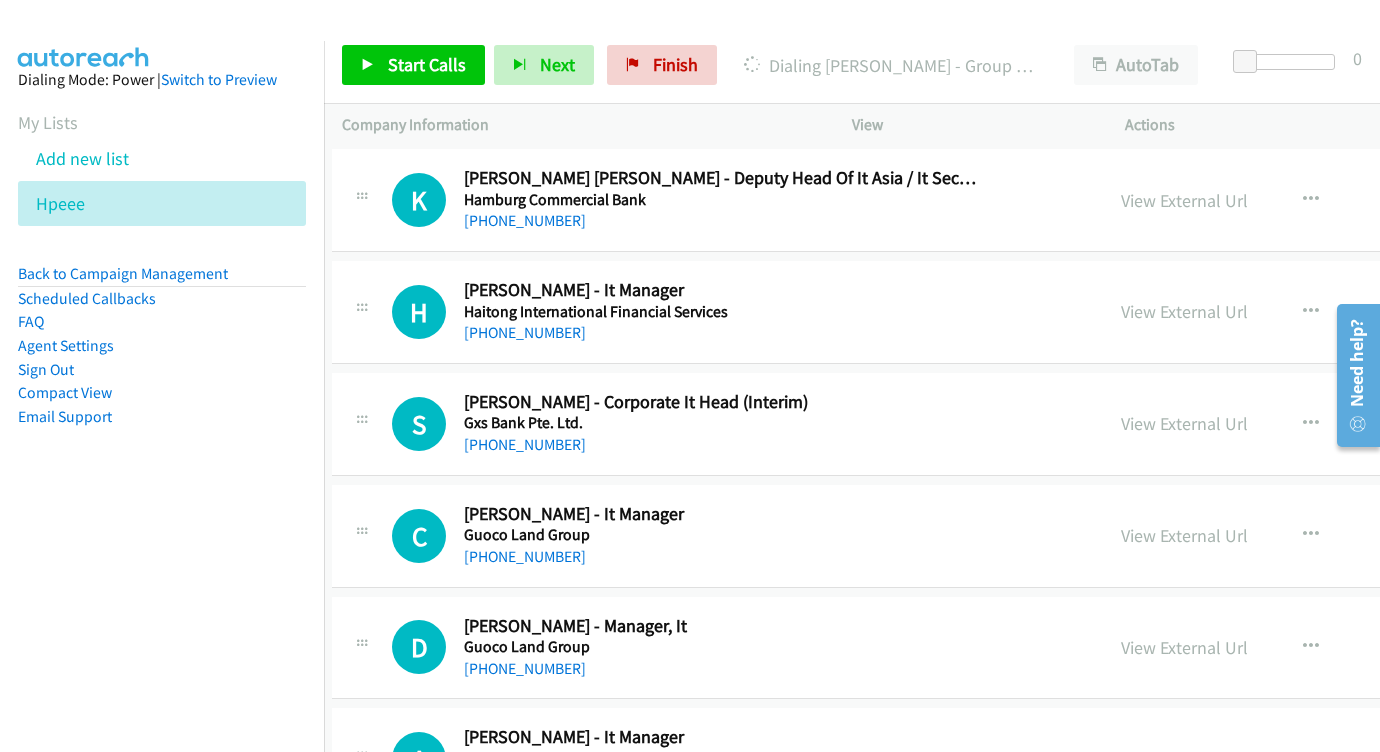 scroll, scrollTop: 19297, scrollLeft: 10, axis: both 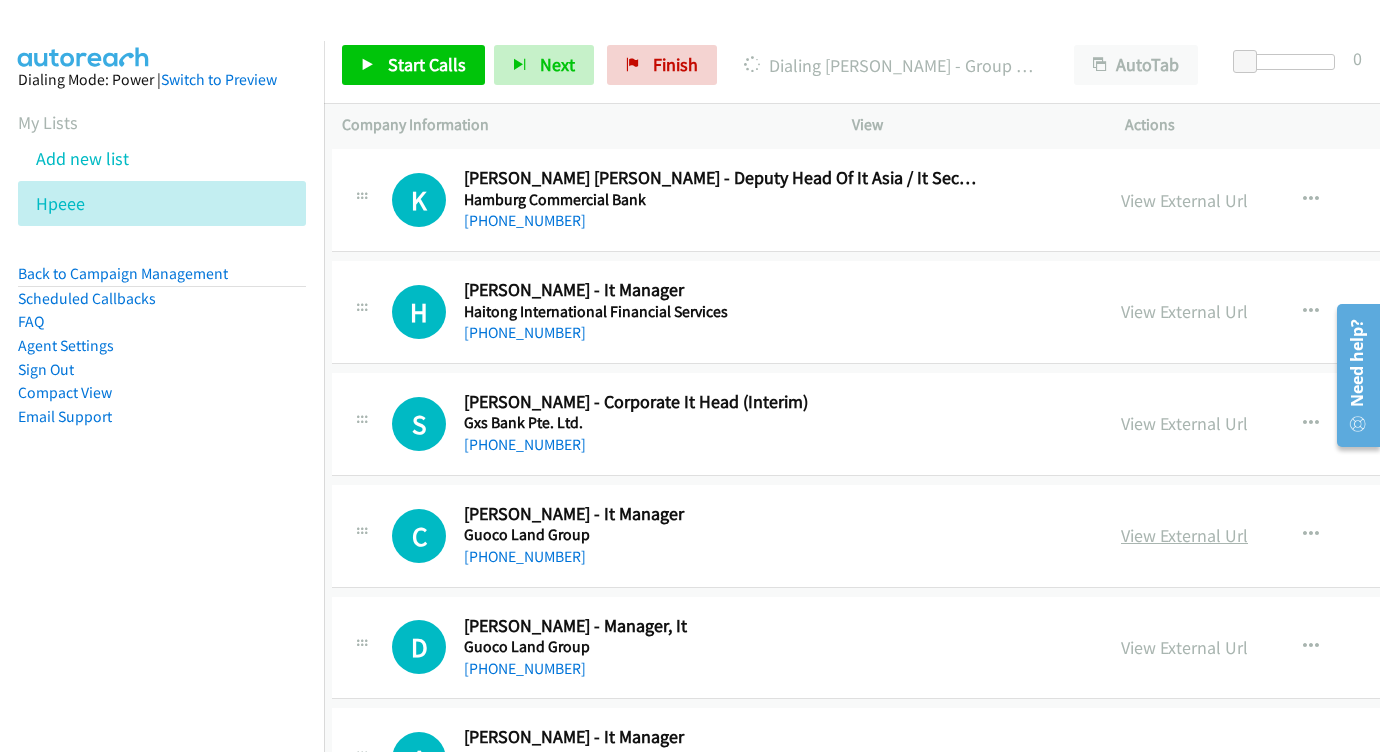 click on "View External Url" at bounding box center [1184, 535] 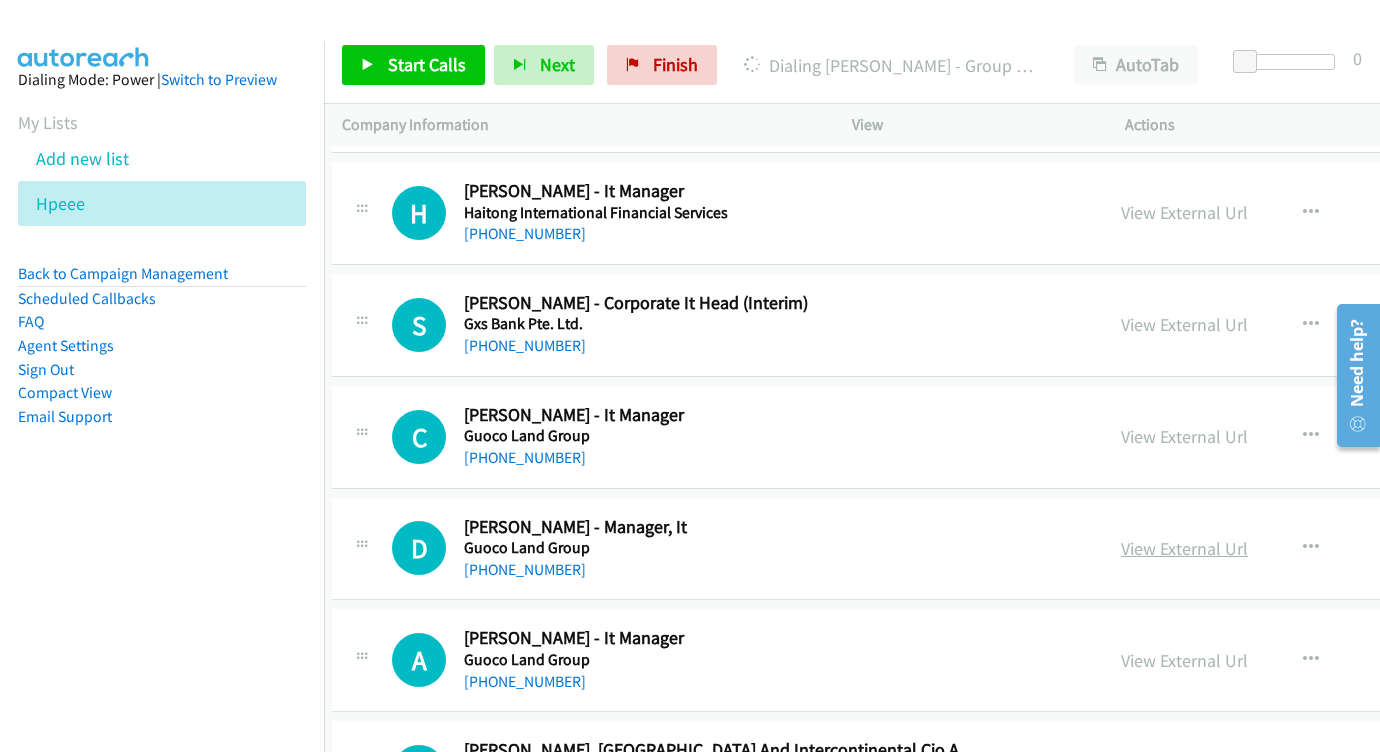 scroll, scrollTop: 19397, scrollLeft: 10, axis: both 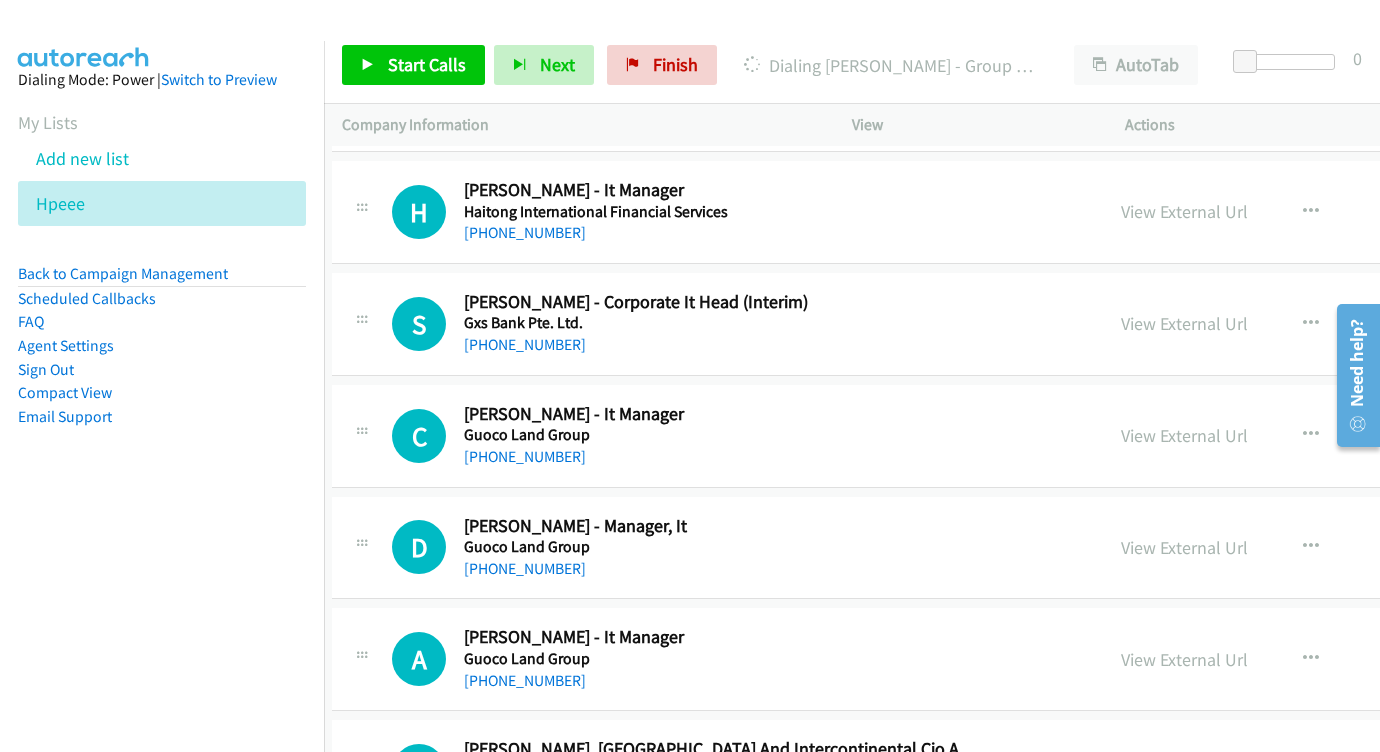 click on "View External Url" at bounding box center [1184, 547] 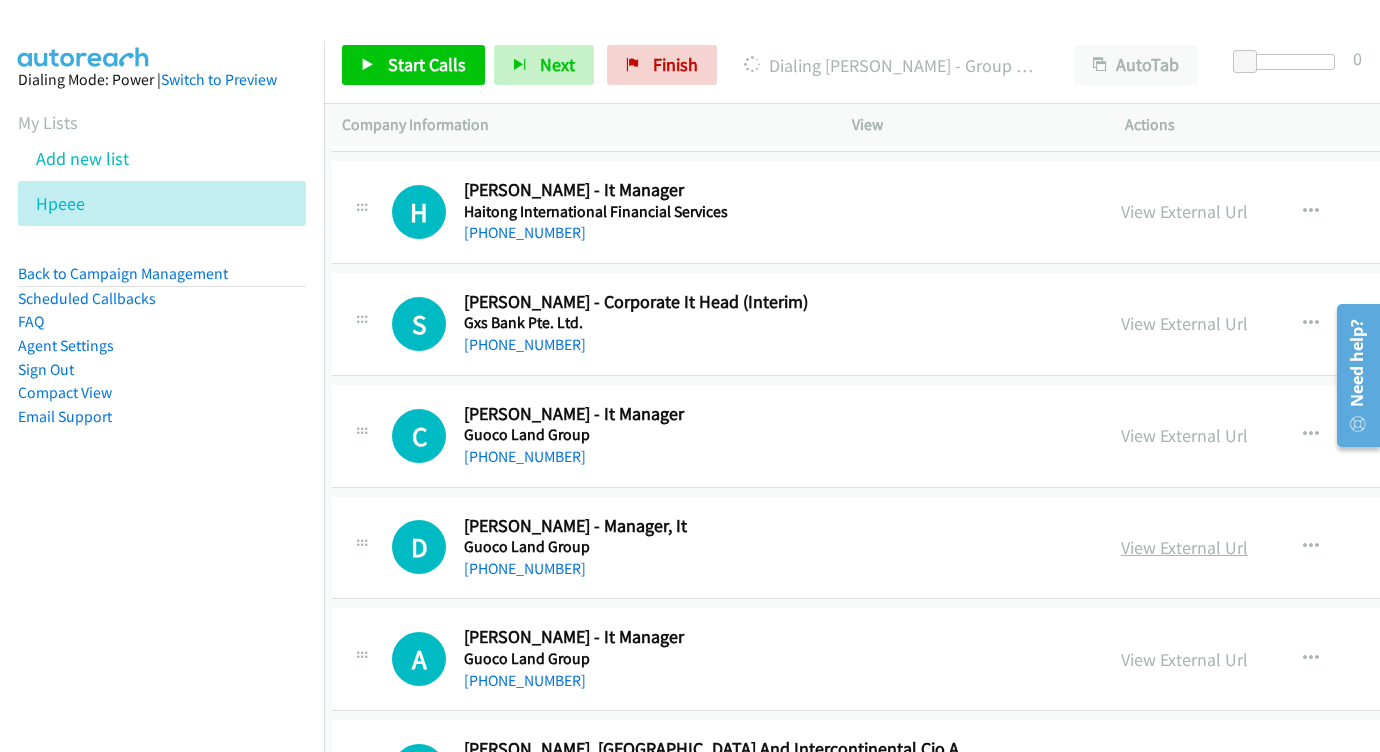 click on "View External Url" at bounding box center (1184, 547) 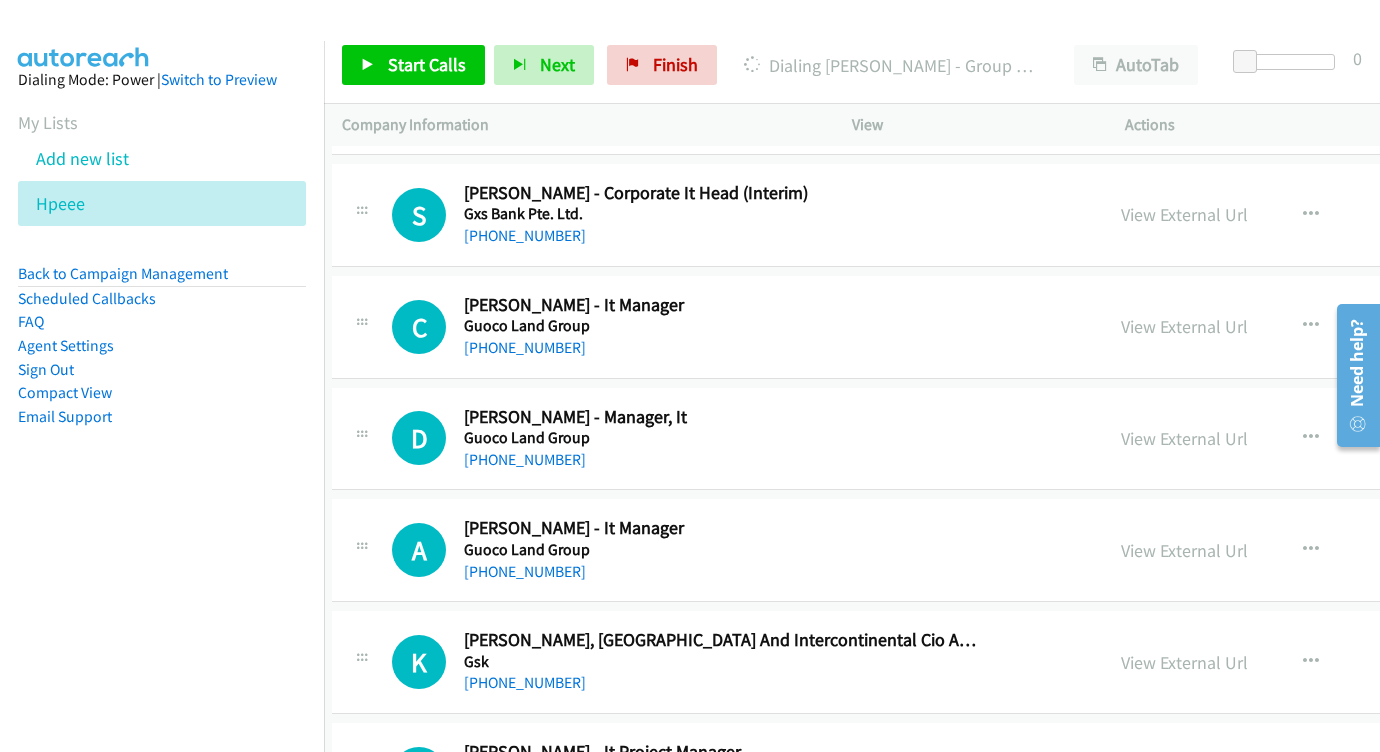 scroll, scrollTop: 19507, scrollLeft: 10, axis: both 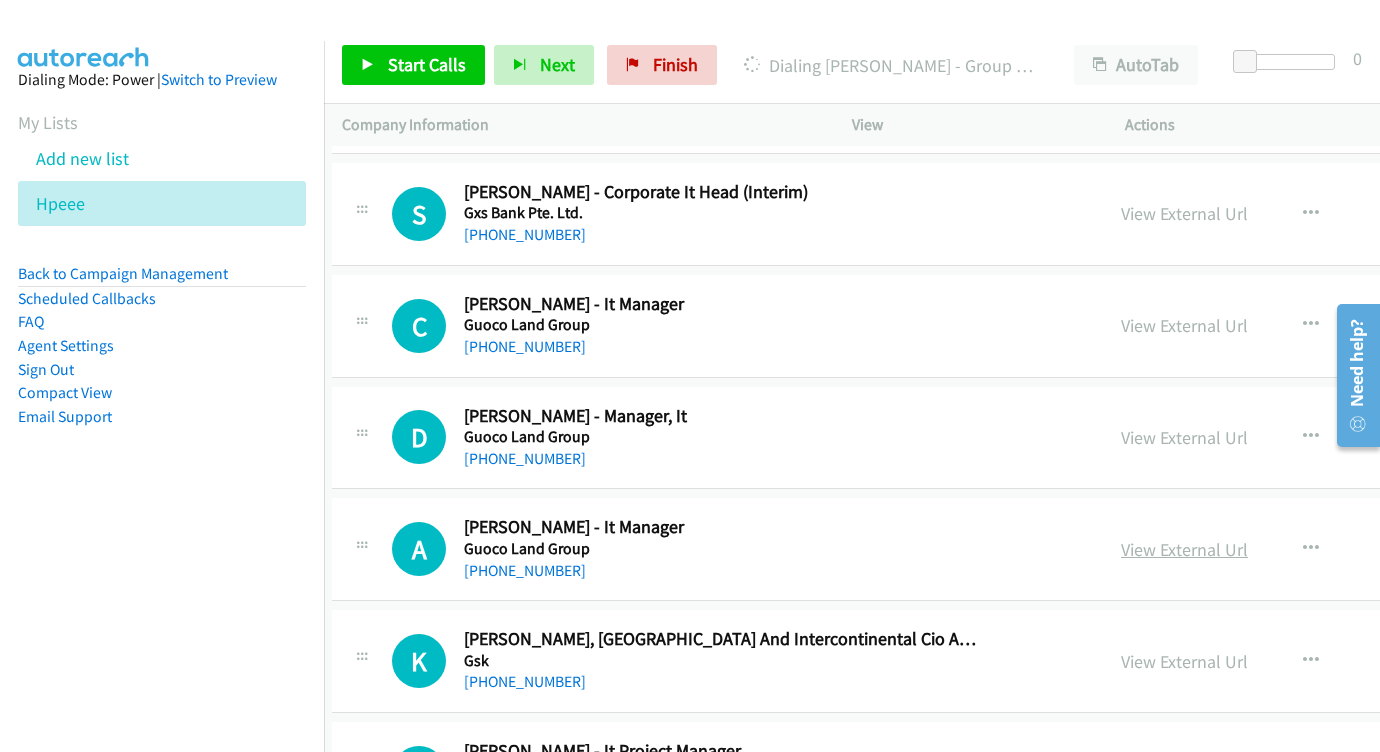 click on "View External Url" at bounding box center [1184, 549] 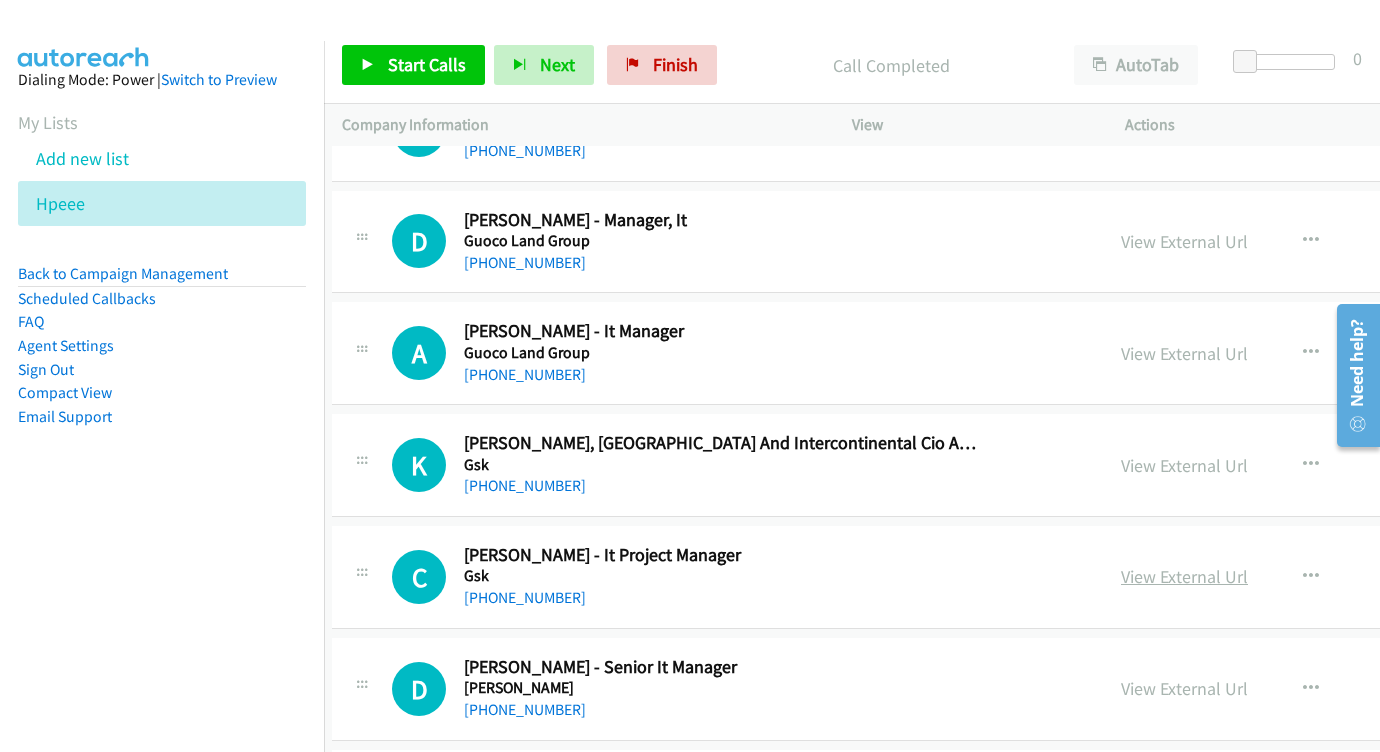 scroll, scrollTop: 19735, scrollLeft: 10, axis: both 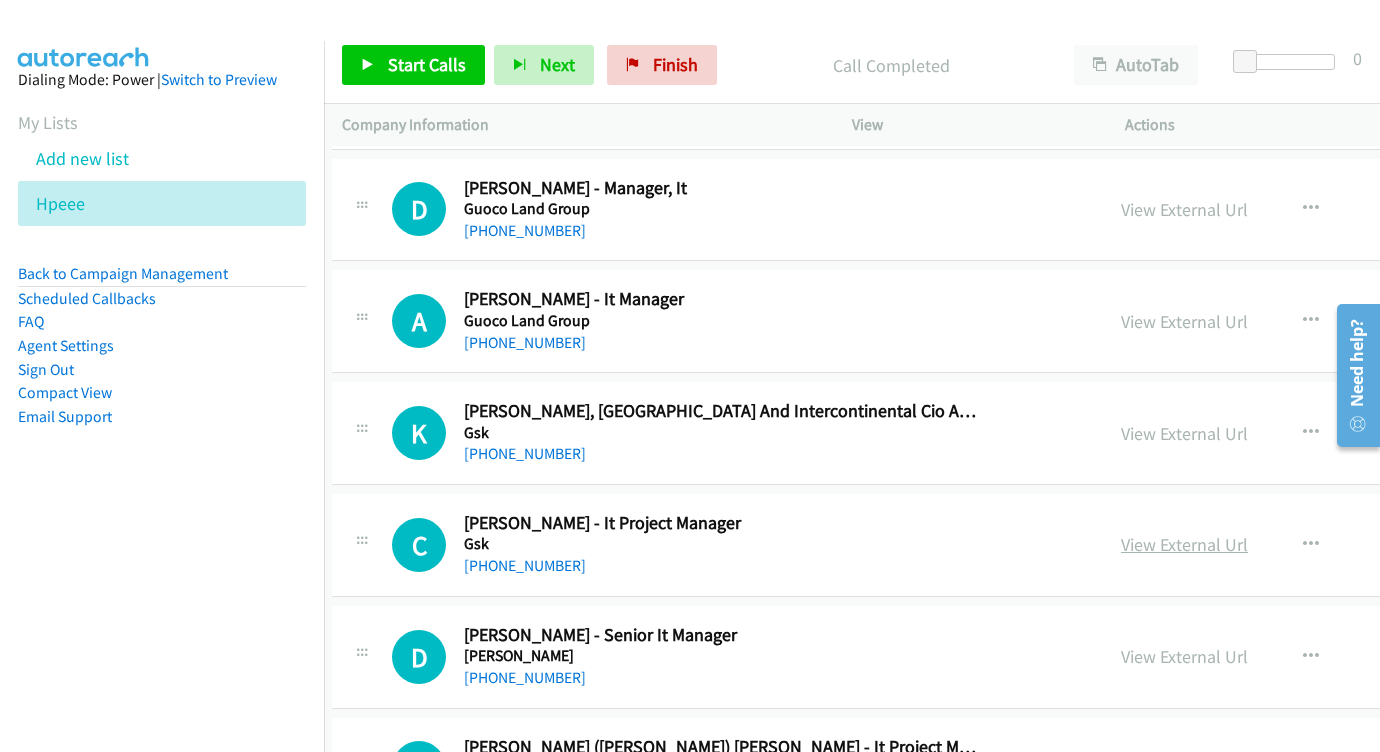 click on "View External Url" at bounding box center [1184, 544] 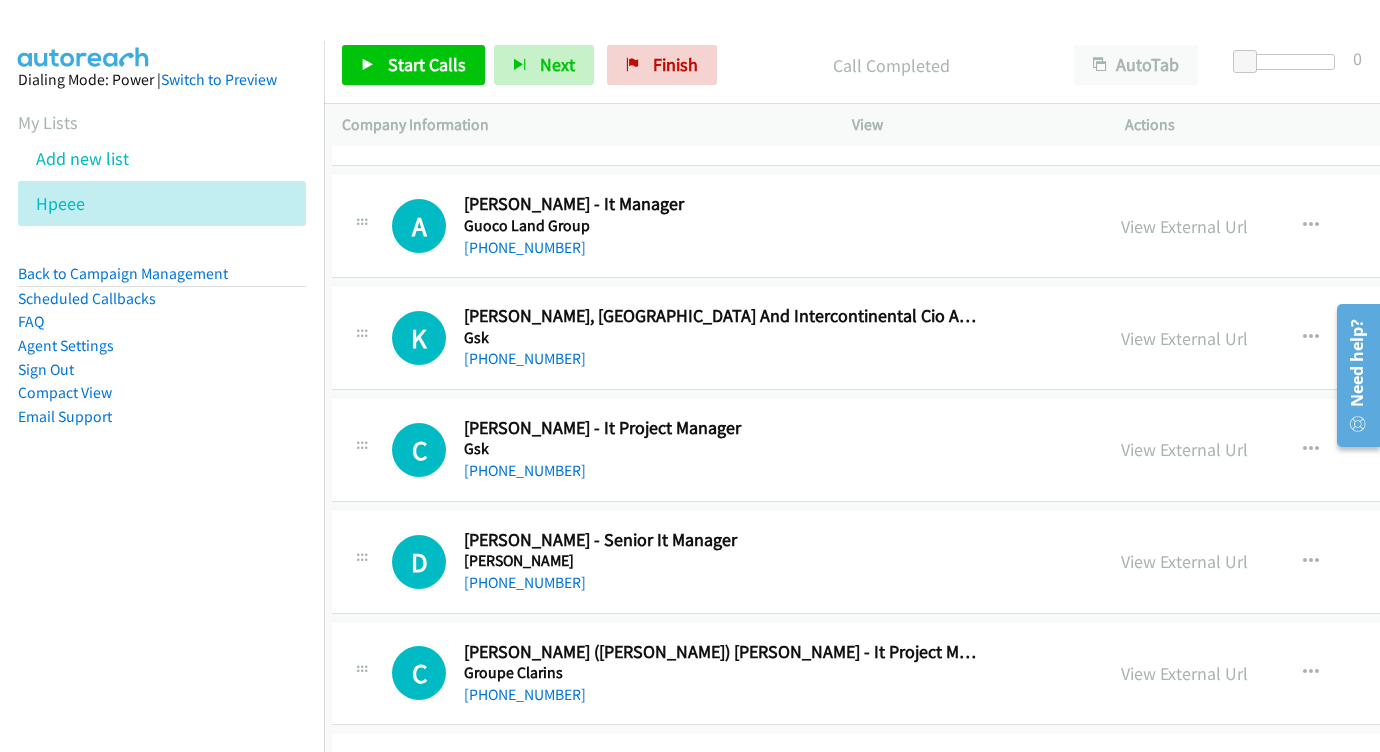 scroll, scrollTop: 19855, scrollLeft: 10, axis: both 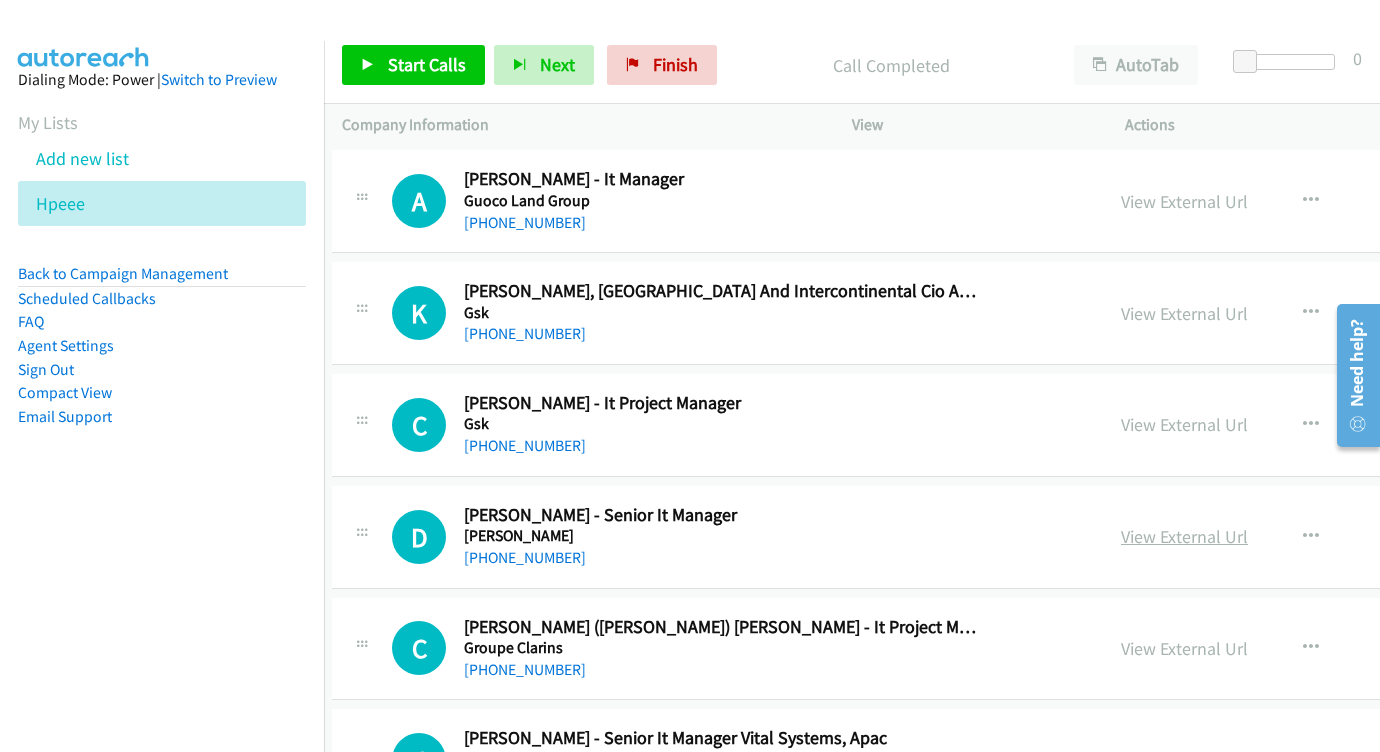 click on "View External Url" at bounding box center [1184, 536] 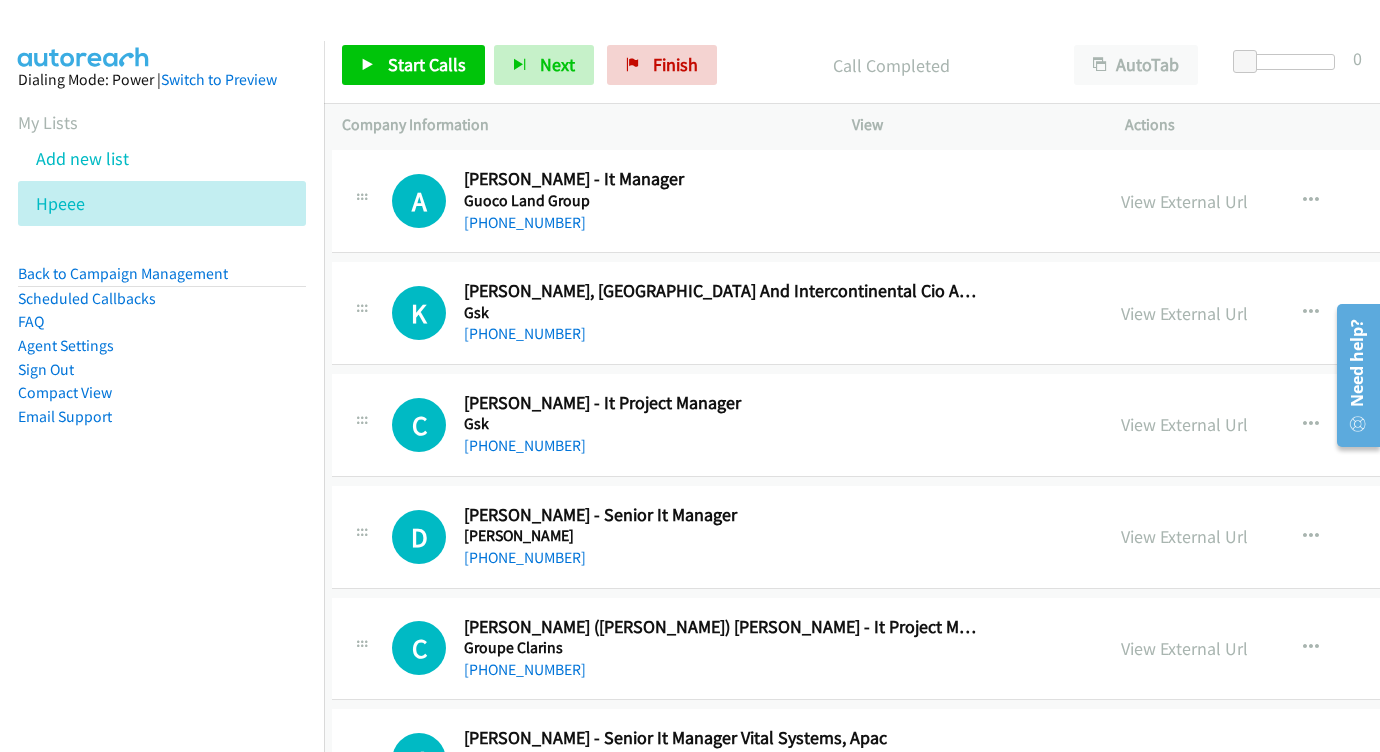 scroll, scrollTop: 19925, scrollLeft: 10, axis: both 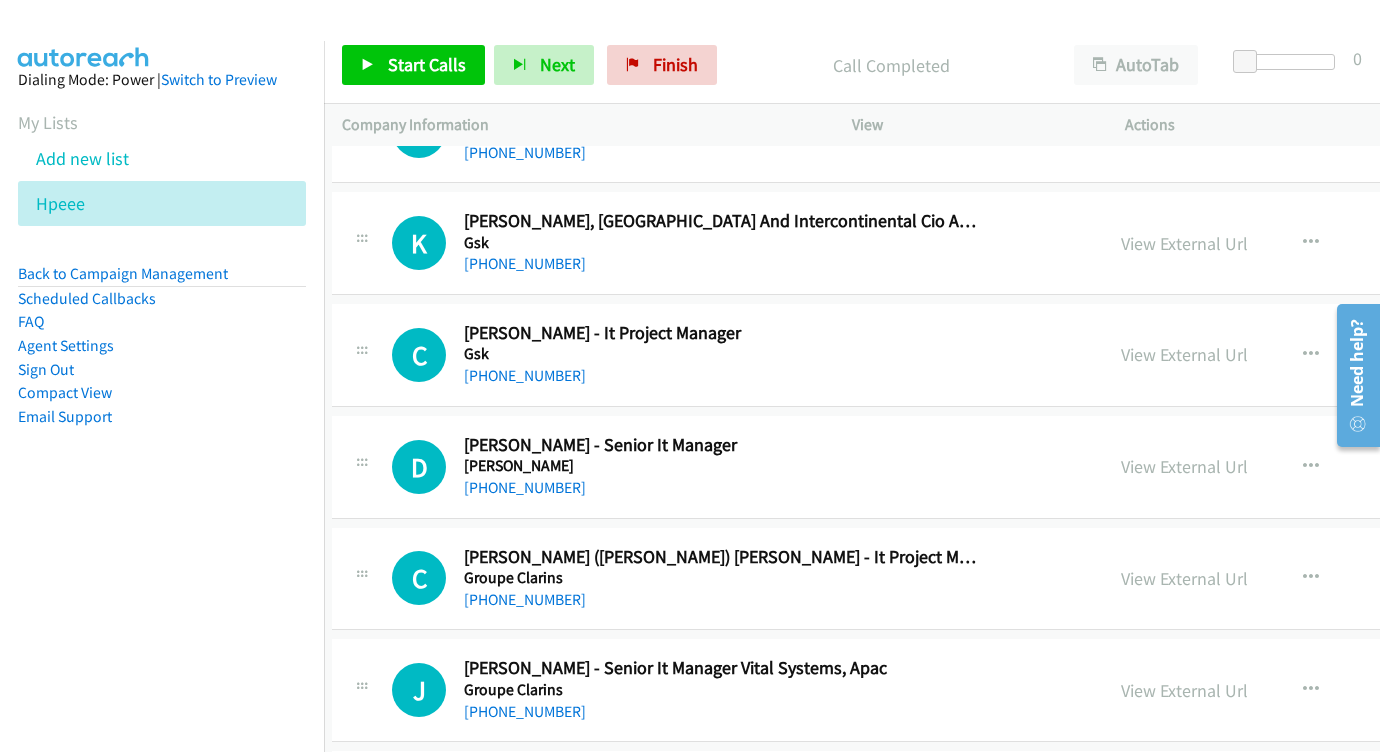 click on "View External Url
View External Url
Schedule/Manage Callback
Start Calls Here
Remove from list
Add to do not call list
Reset Call Status" at bounding box center [1305, 579] 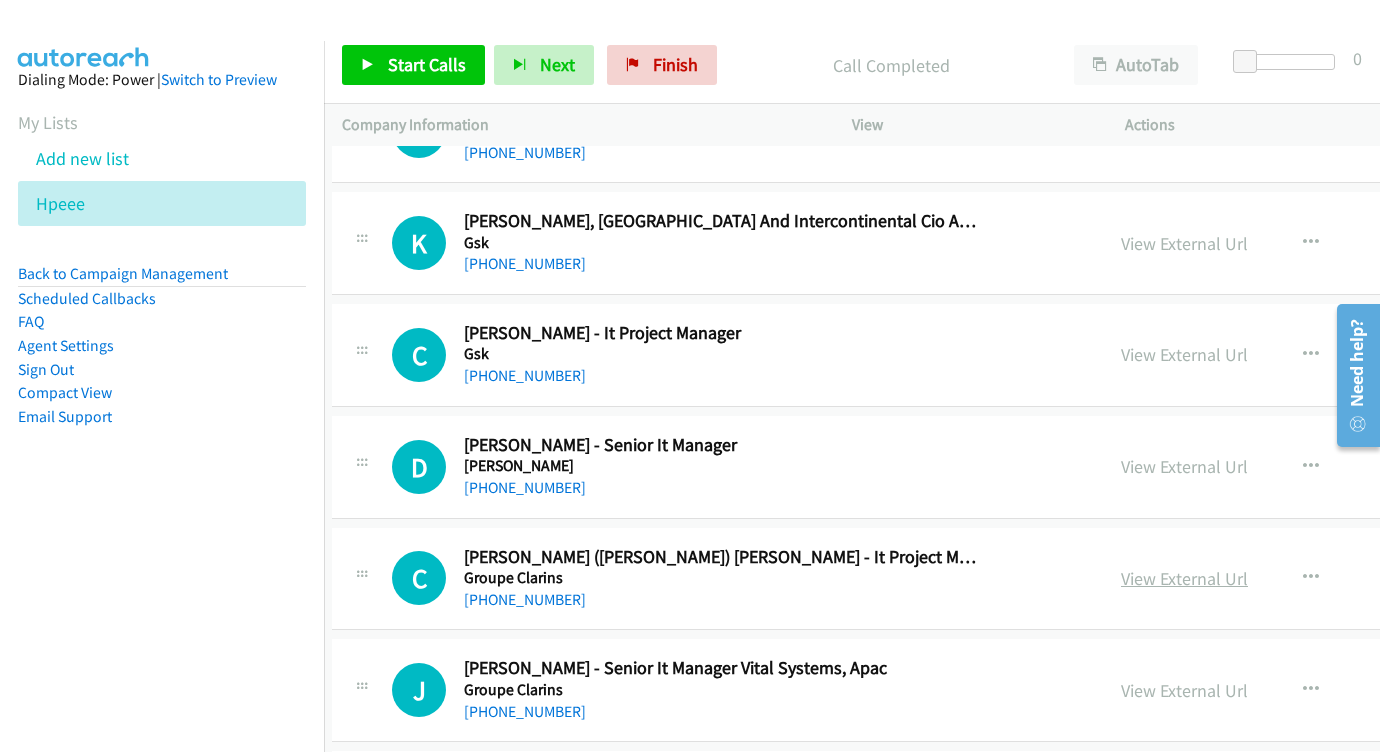 click on "View External Url" at bounding box center (1184, 578) 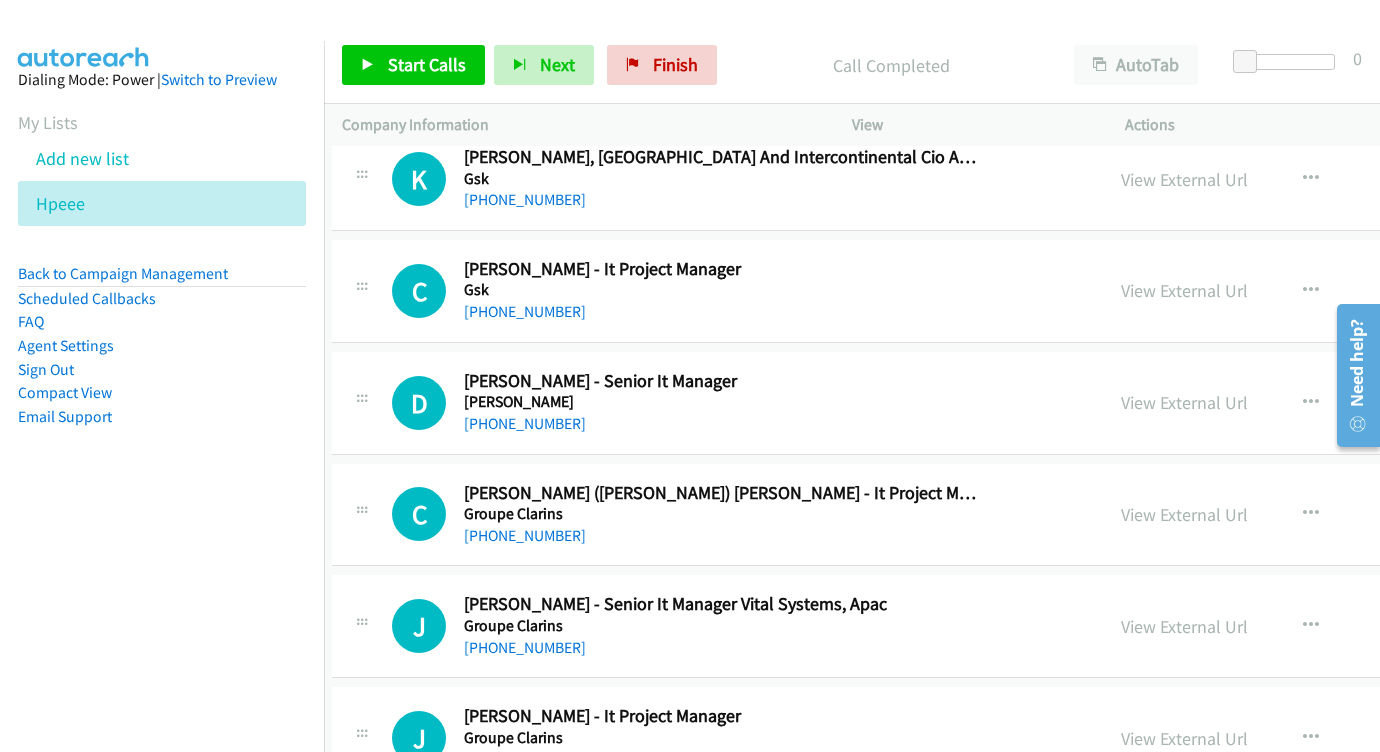 scroll, scrollTop: 20010, scrollLeft: 10, axis: both 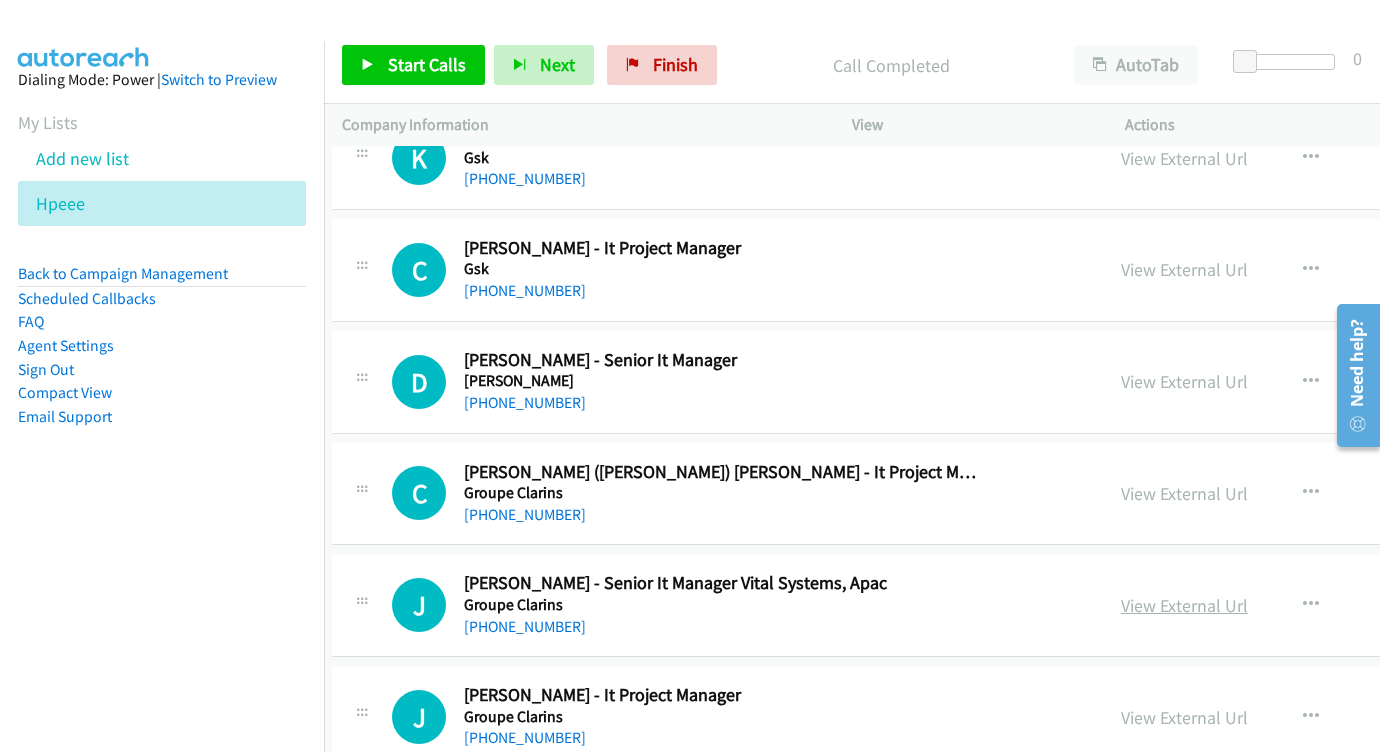 click on "View External Url" at bounding box center [1184, 605] 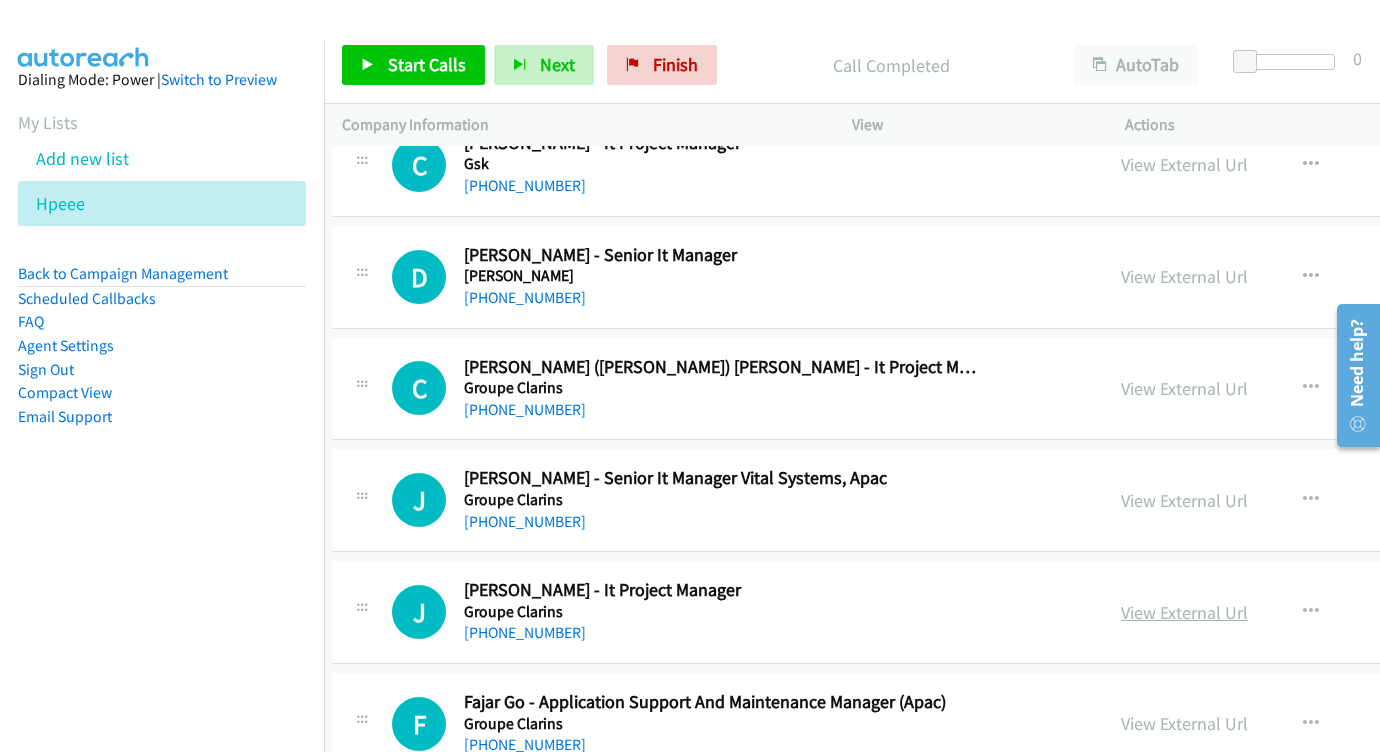 scroll, scrollTop: 20116, scrollLeft: 10, axis: both 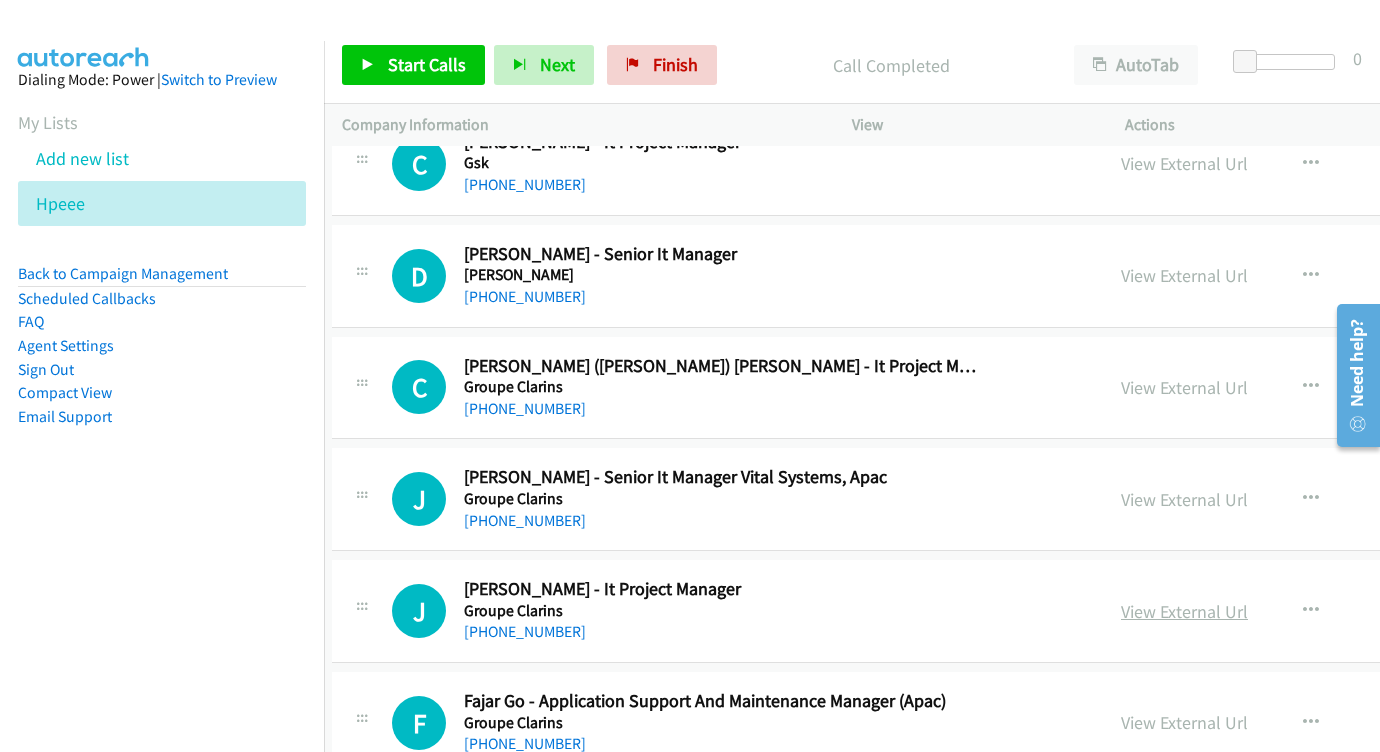 click on "View External Url" at bounding box center (1184, 611) 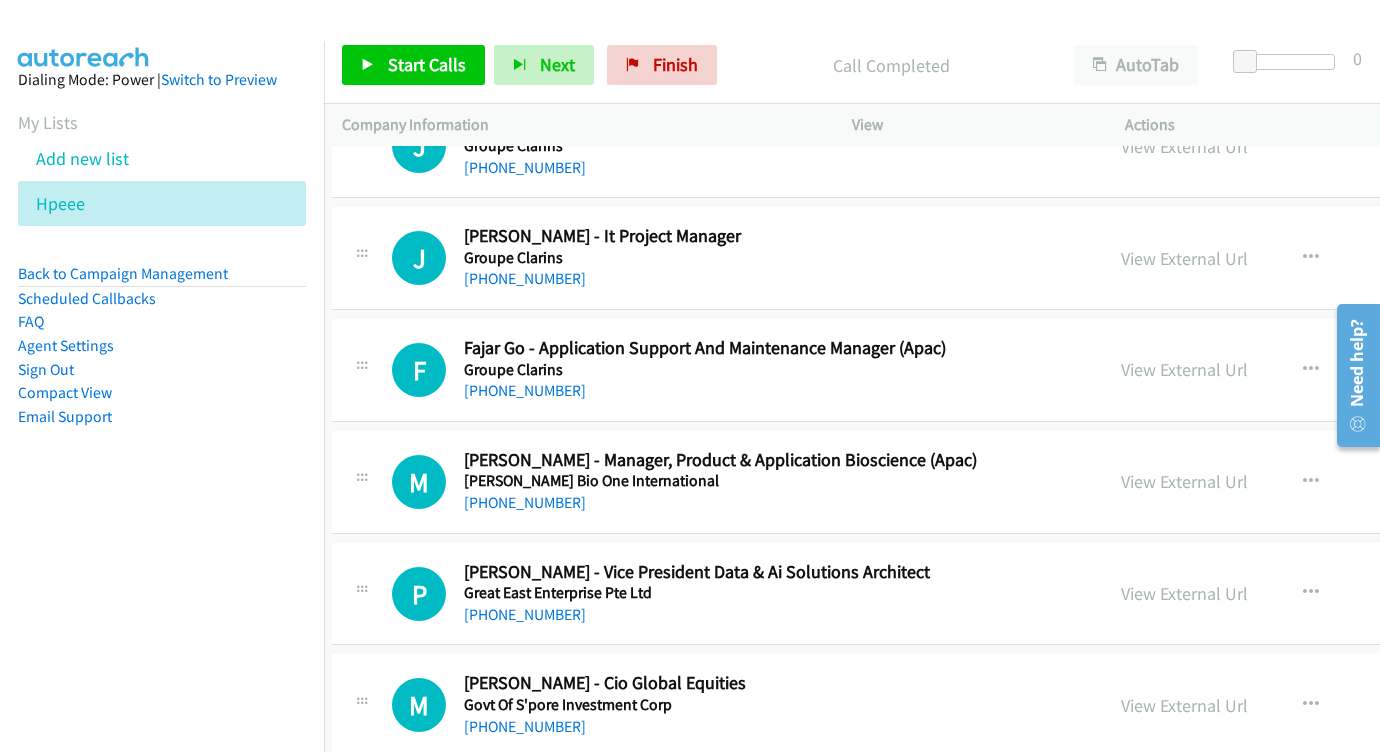 scroll, scrollTop: 20471, scrollLeft: 10, axis: both 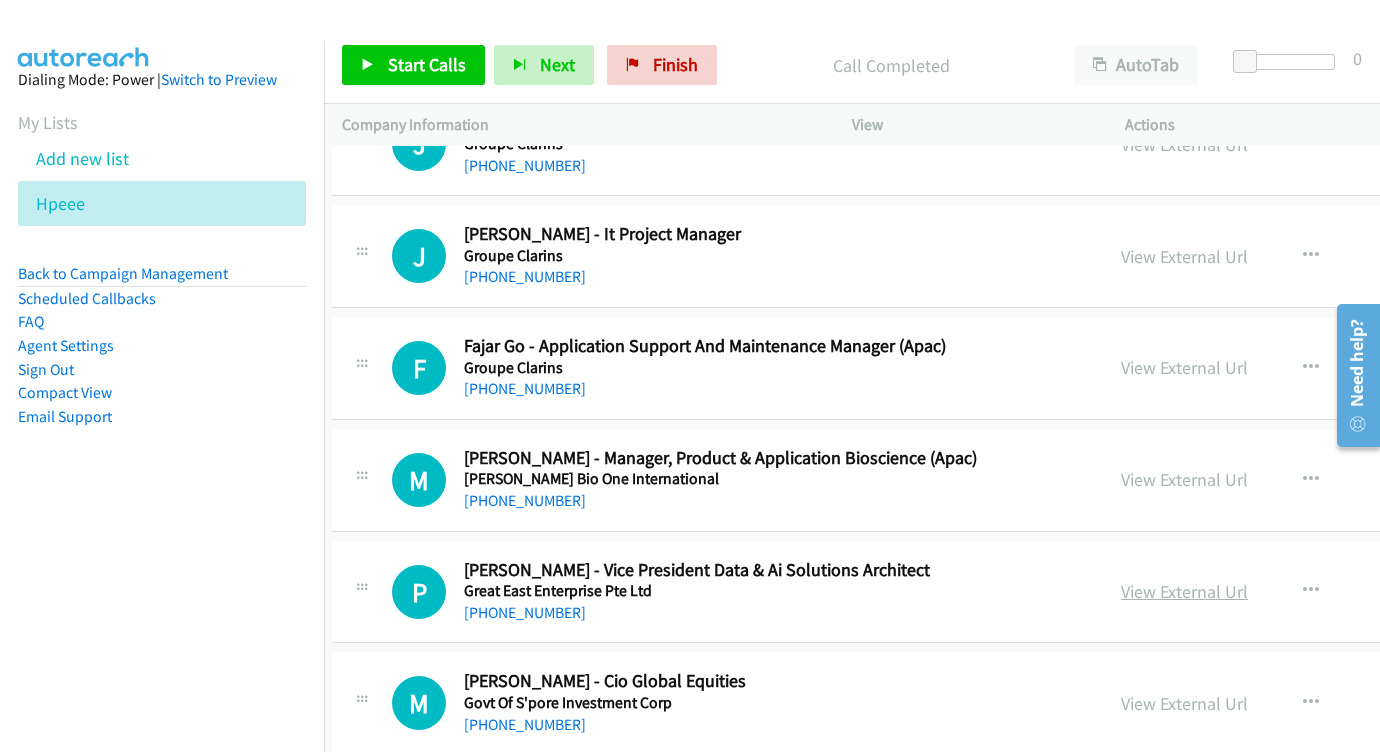 click on "View External Url" at bounding box center [1184, 591] 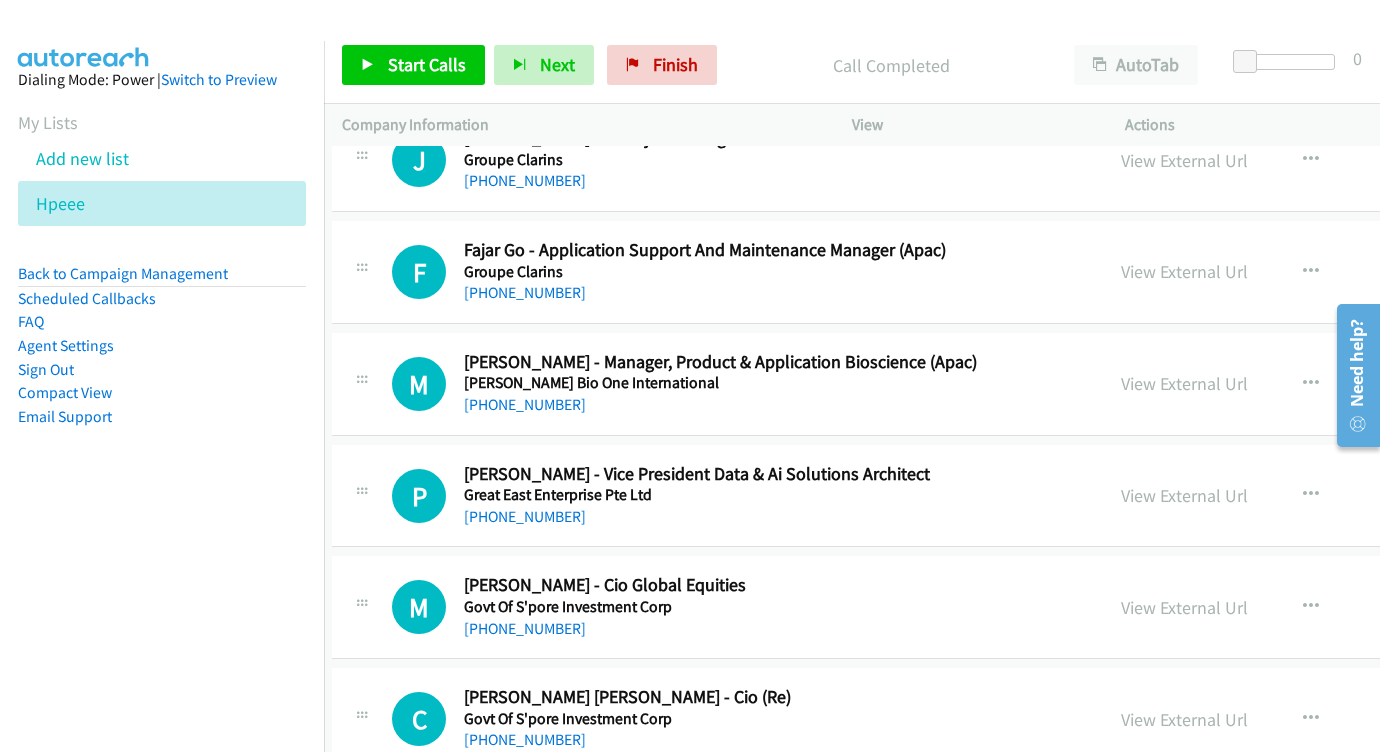 scroll, scrollTop: 20589, scrollLeft: 10, axis: both 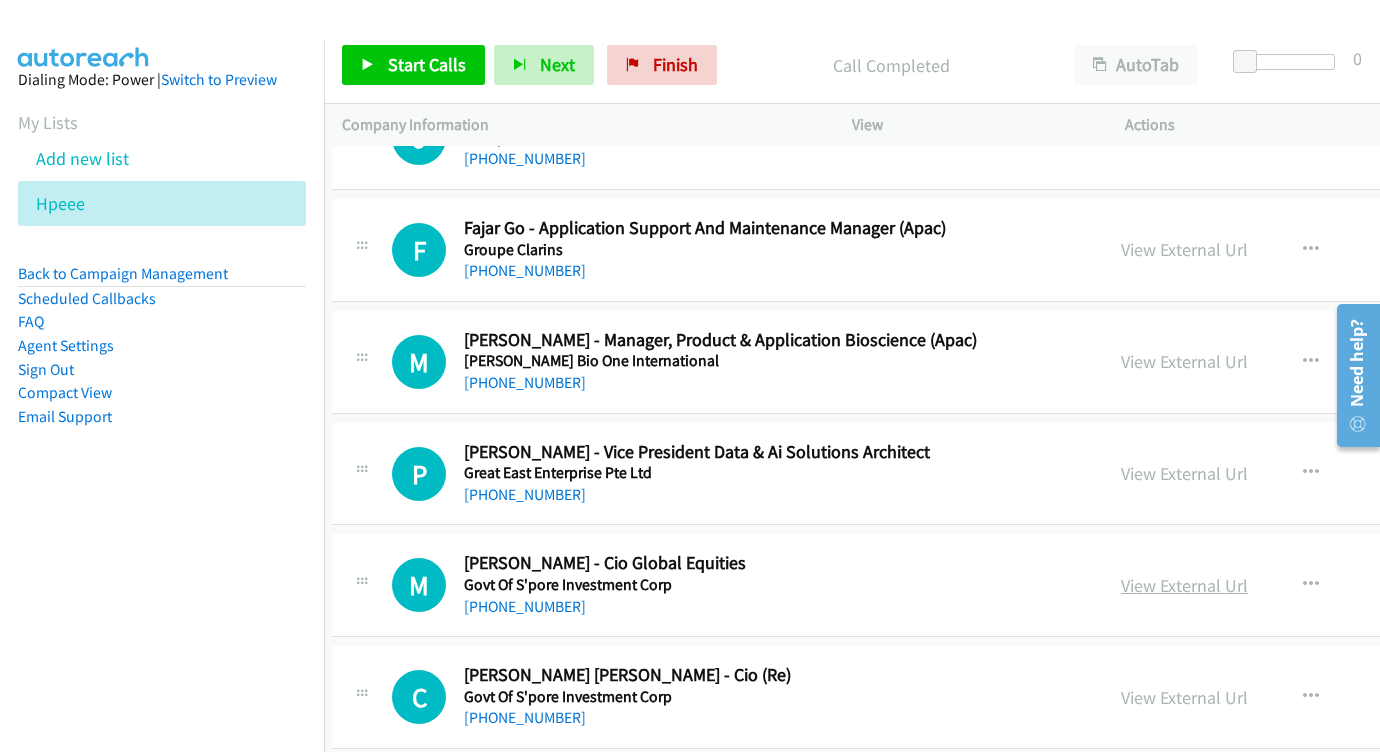 click on "View External Url" at bounding box center [1184, 585] 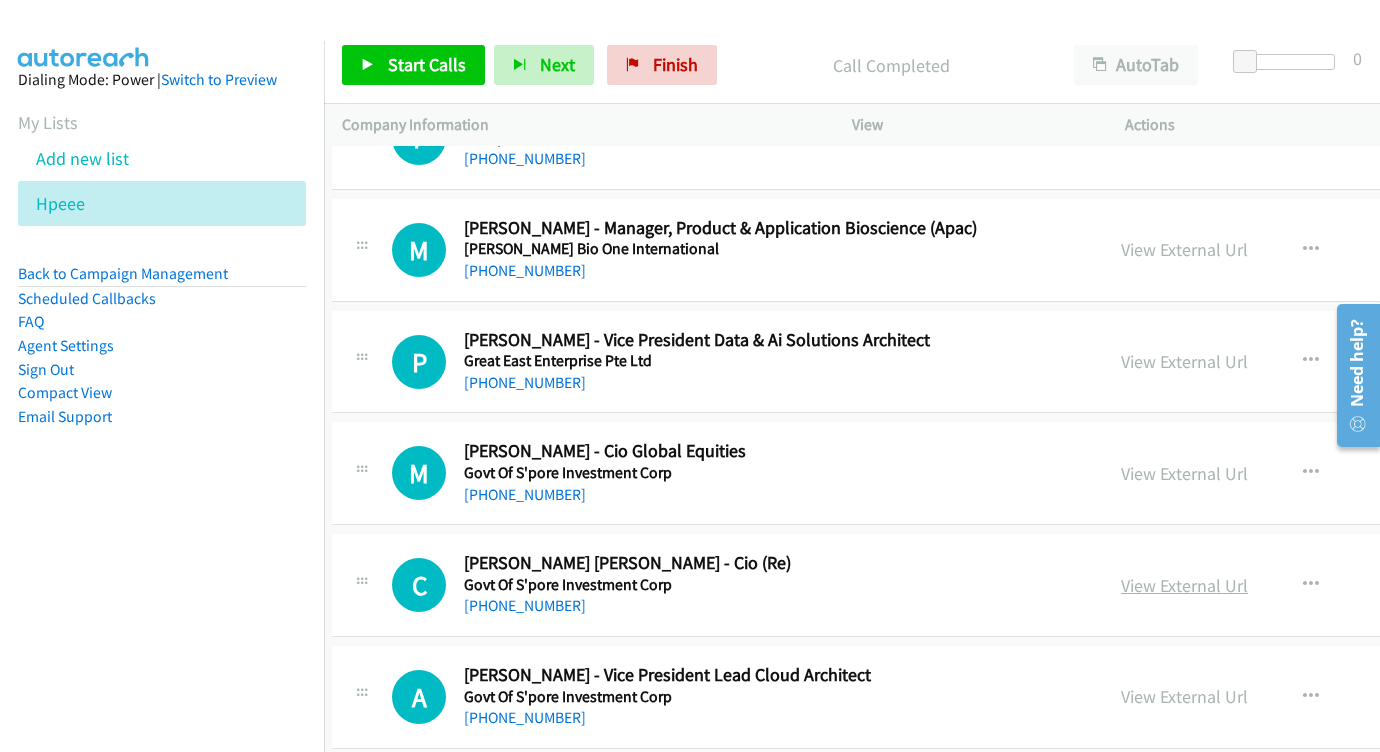 scroll, scrollTop: 20700, scrollLeft: 10, axis: both 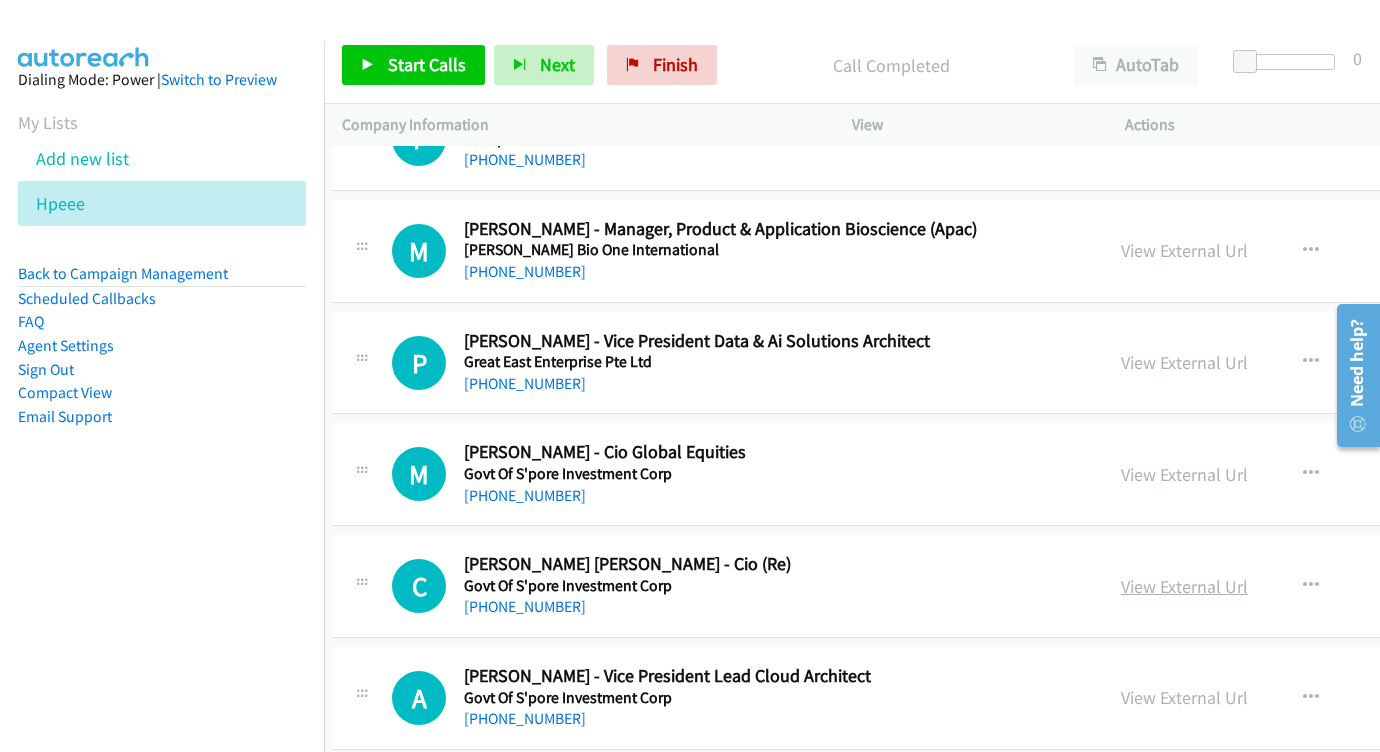 click on "View External Url" at bounding box center (1184, 586) 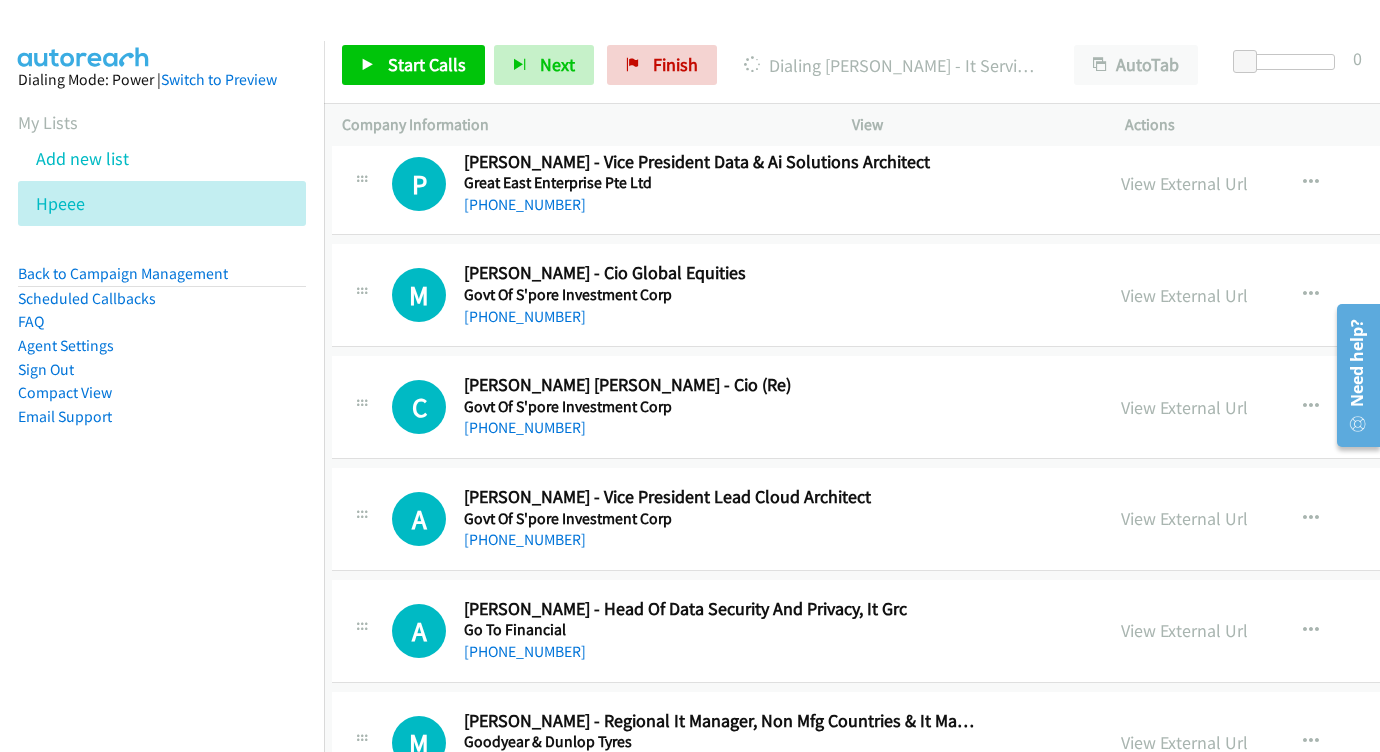 scroll, scrollTop: 20875, scrollLeft: 10, axis: both 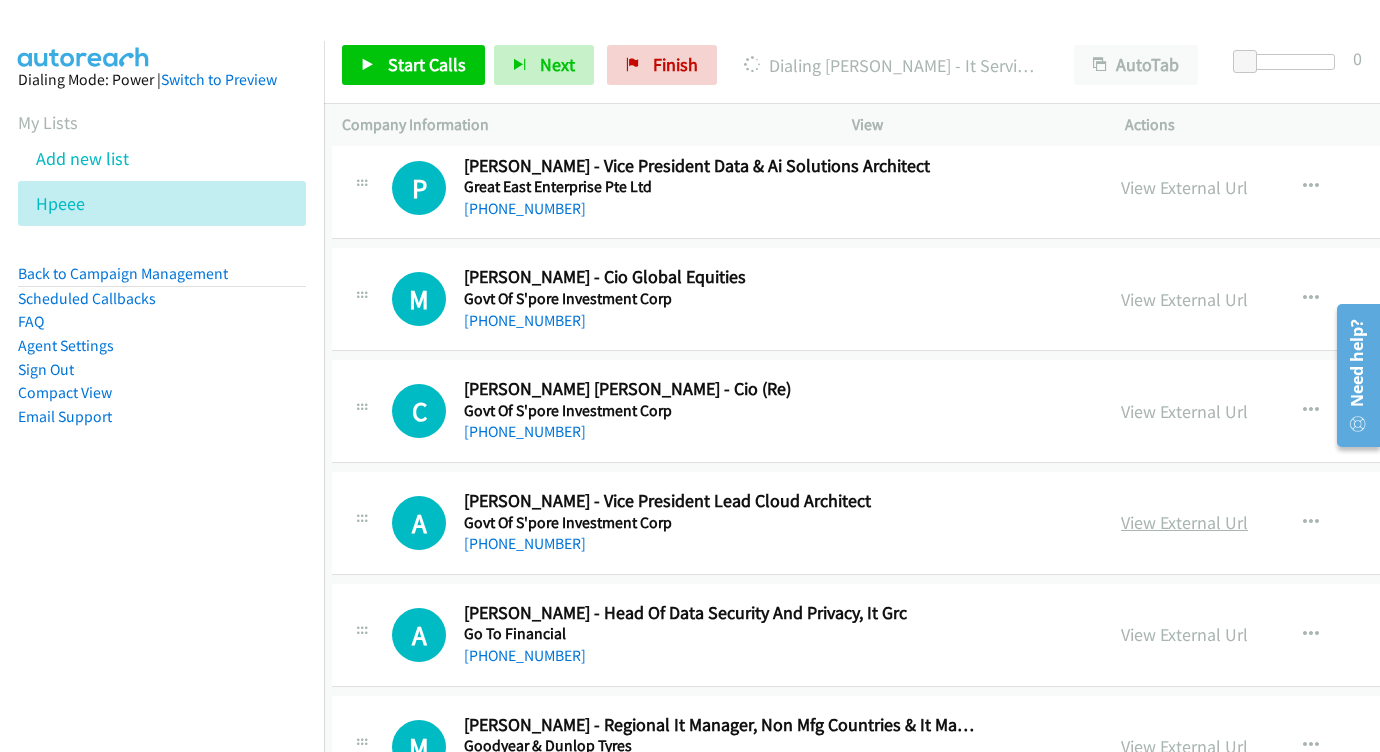 click on "View External Url" at bounding box center [1184, 522] 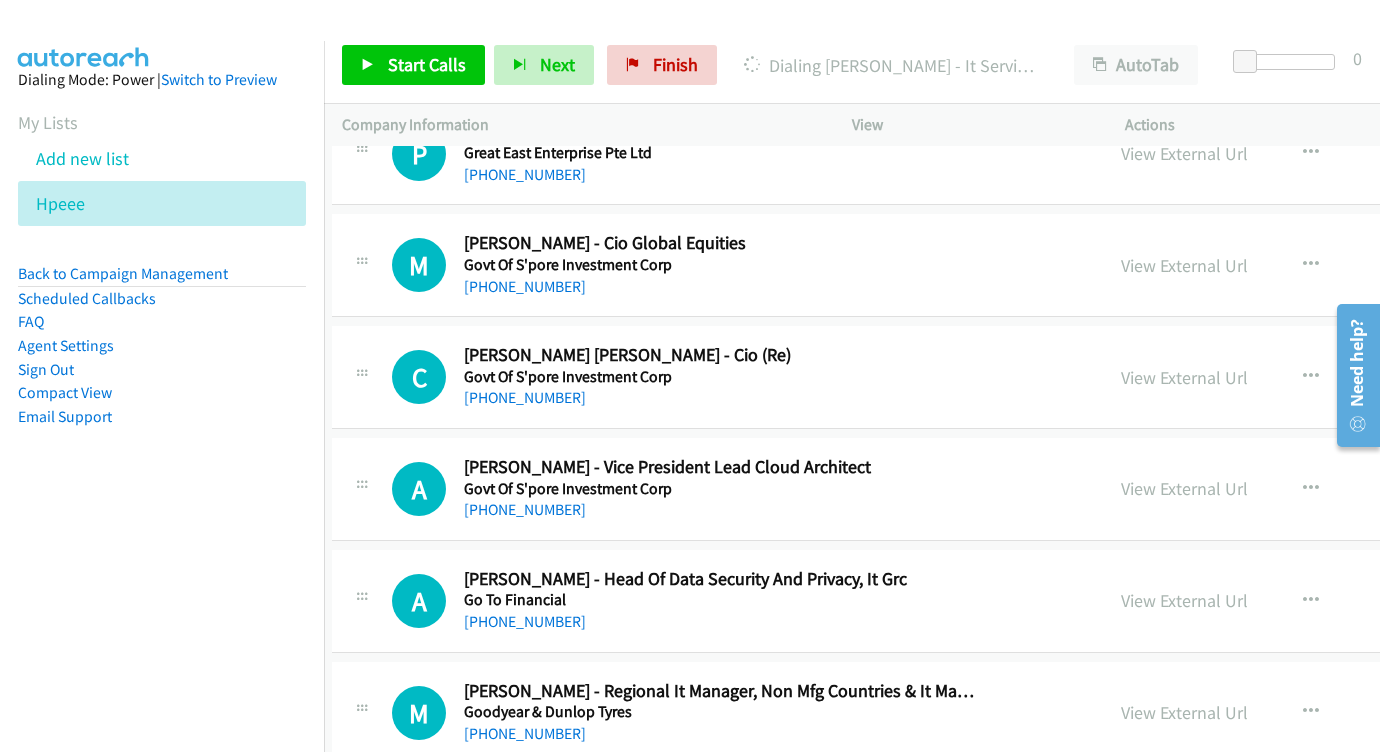 scroll, scrollTop: 20913, scrollLeft: 10, axis: both 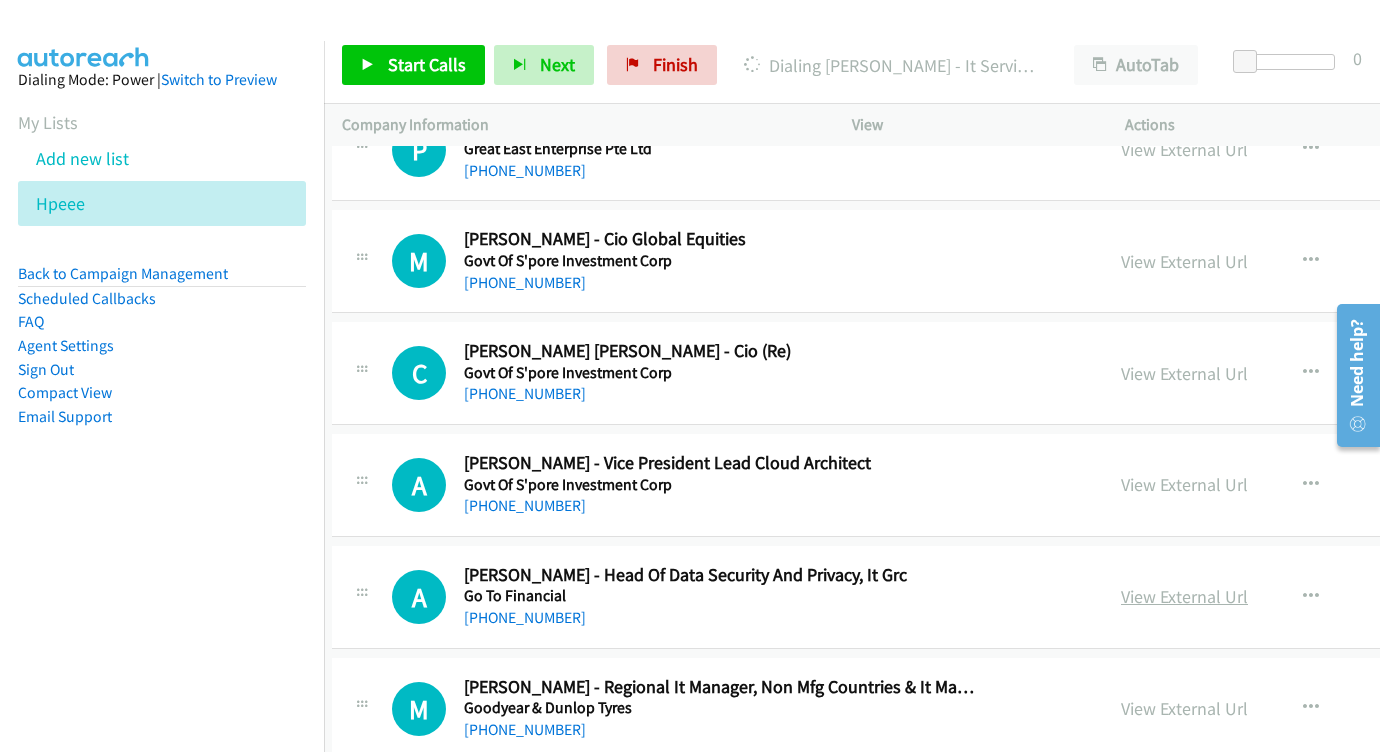 click on "View External Url" at bounding box center [1184, 596] 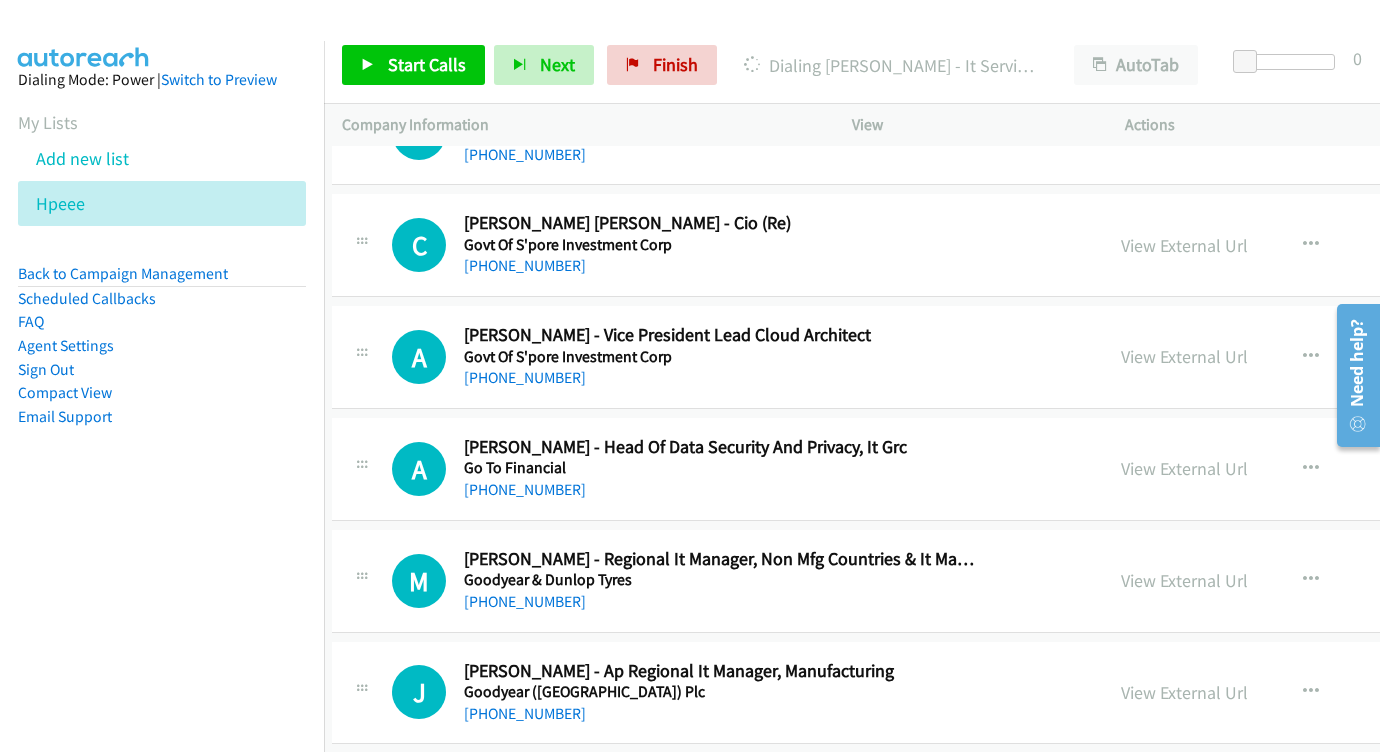 scroll, scrollTop: 21045, scrollLeft: 10, axis: both 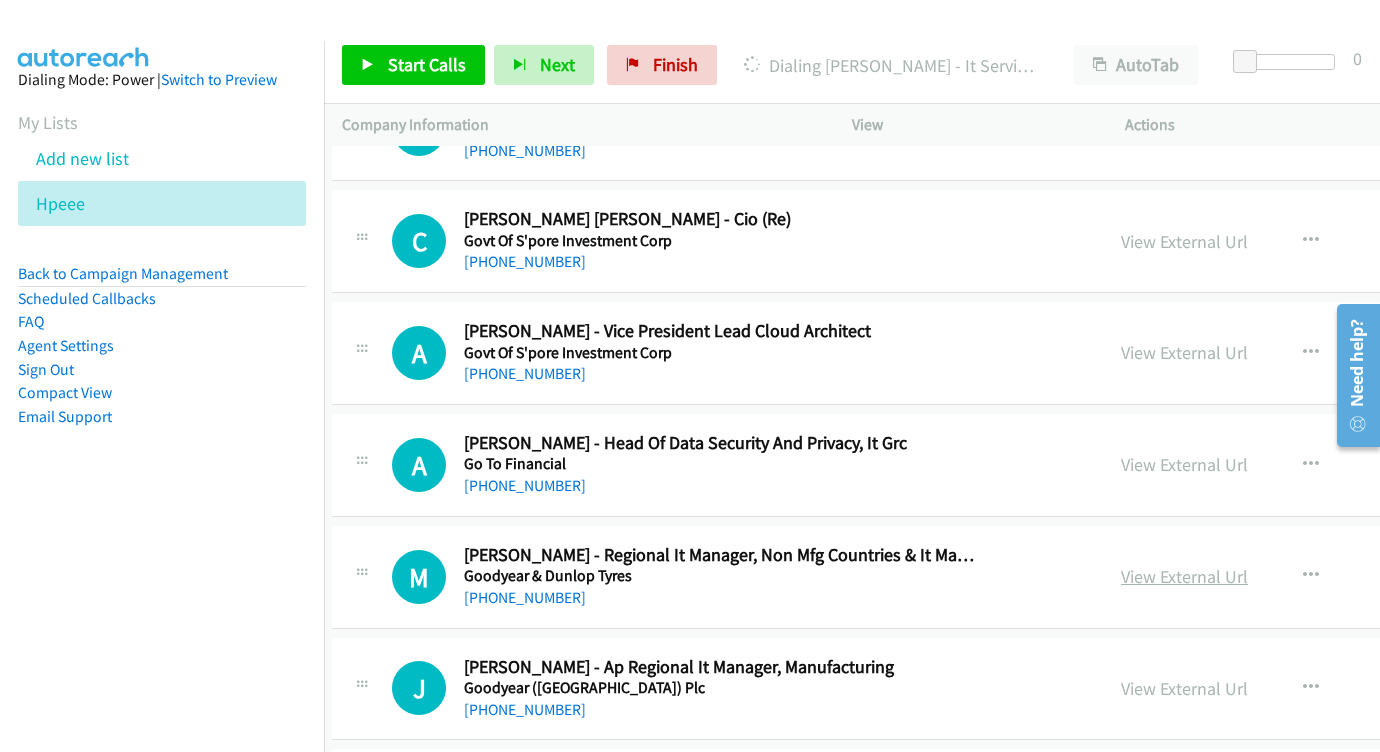 click on "View External Url" at bounding box center [1184, 576] 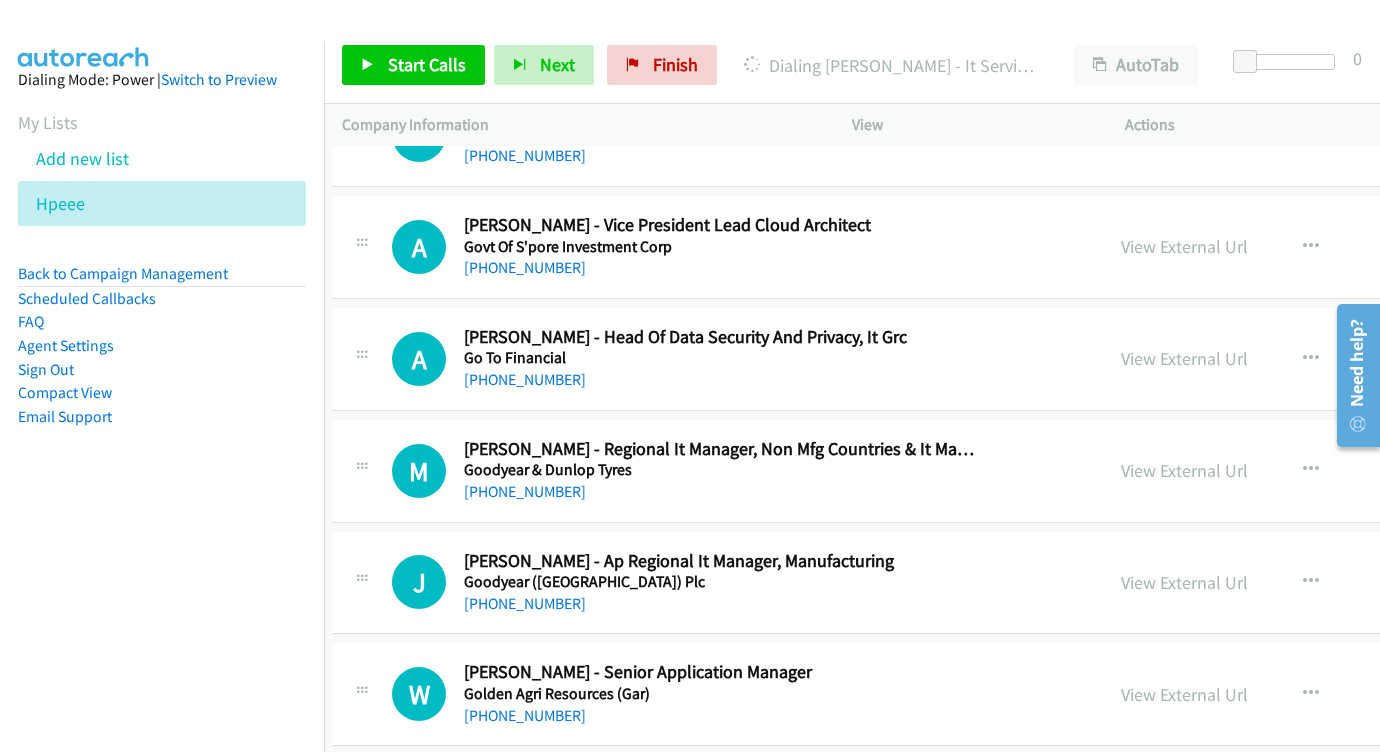 scroll, scrollTop: 21173, scrollLeft: 10, axis: both 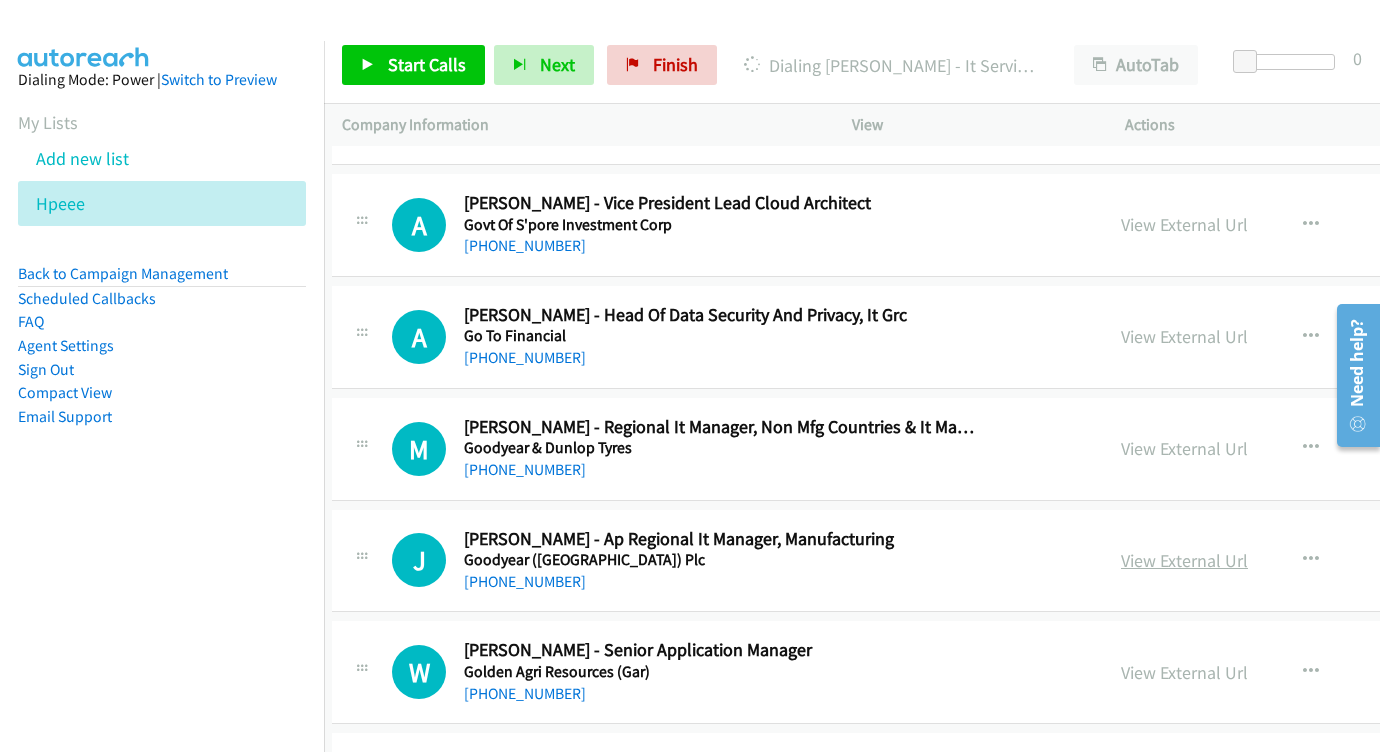 click on "View External Url" at bounding box center (1184, 560) 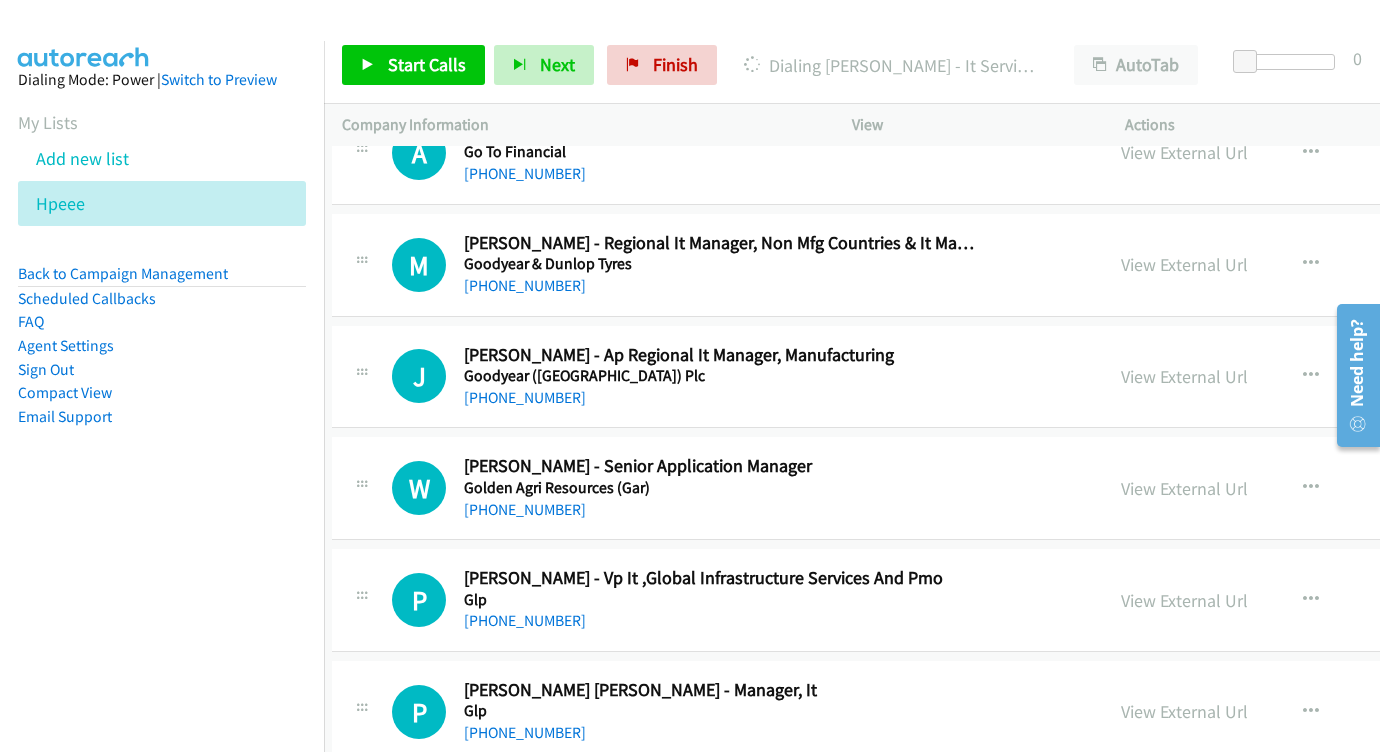 scroll, scrollTop: 21361, scrollLeft: 10, axis: both 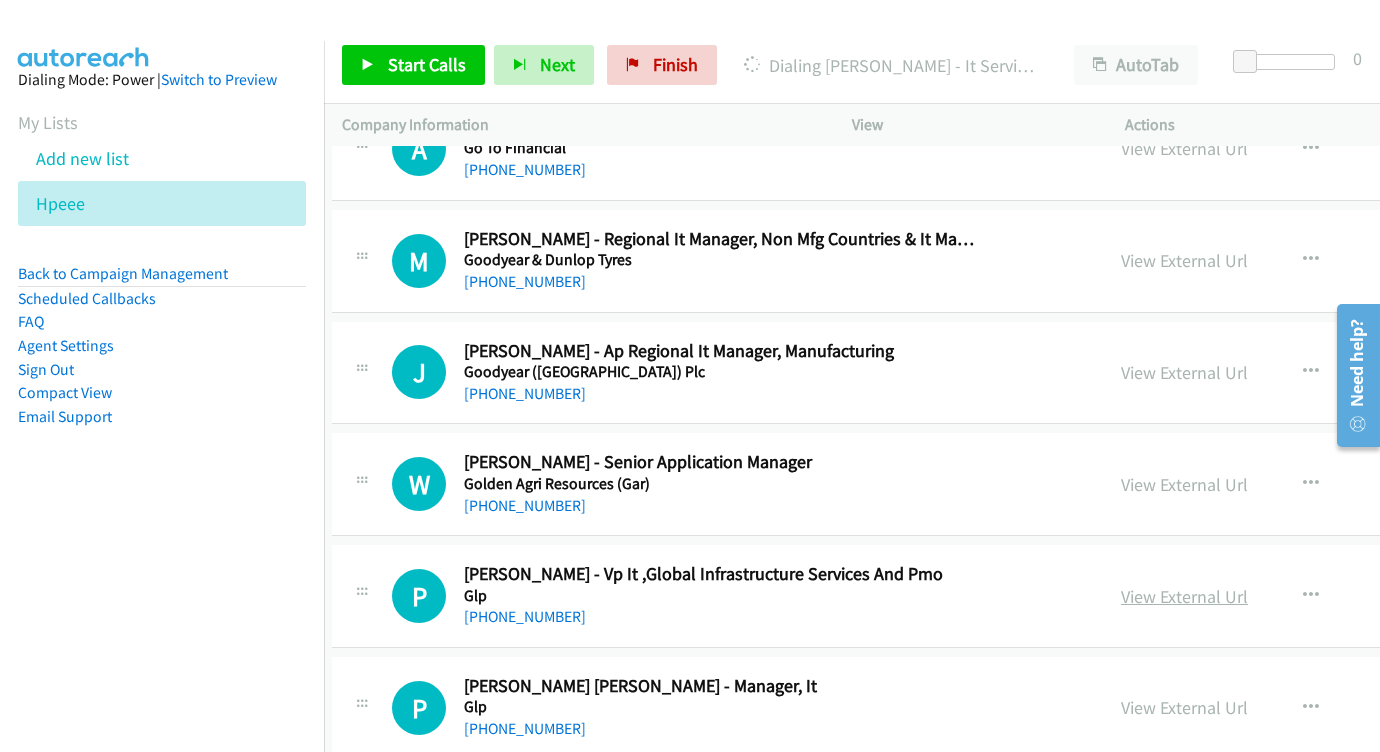 click on "View External Url" at bounding box center [1184, 596] 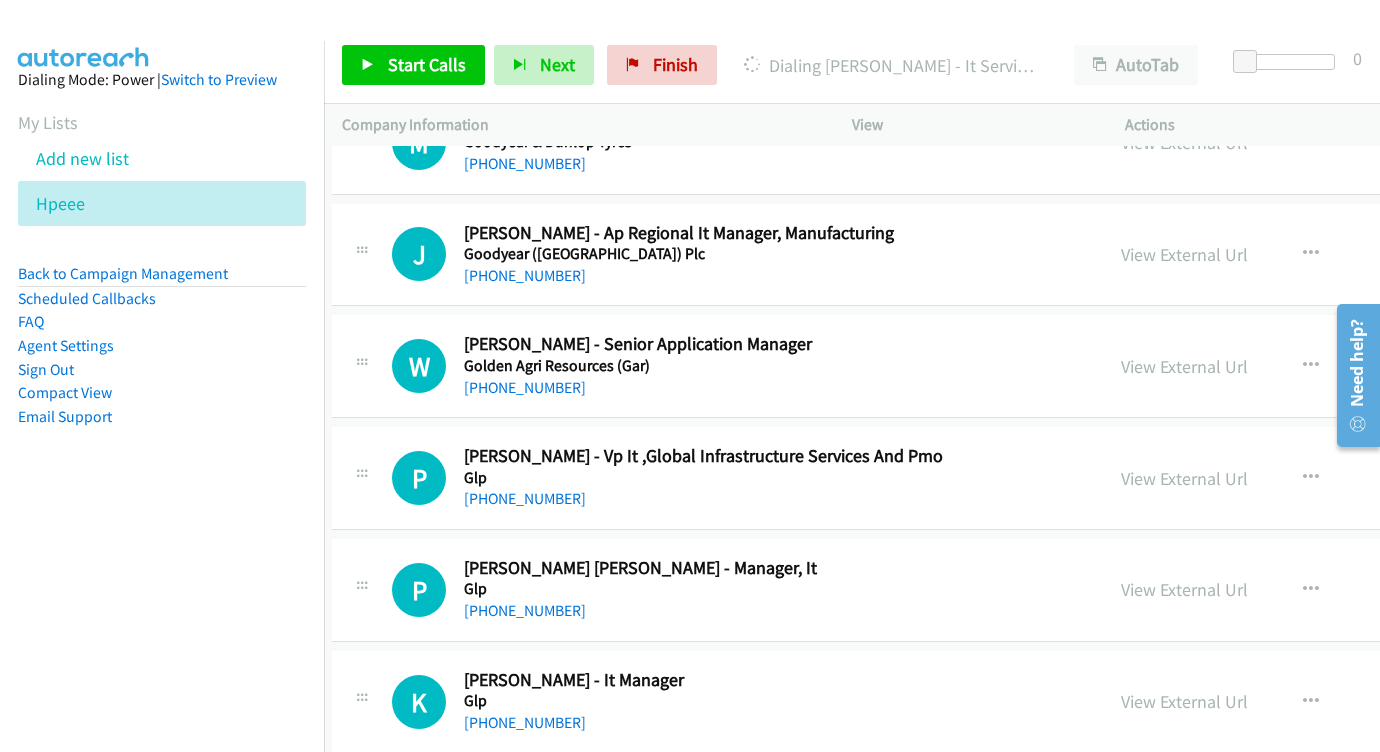 scroll, scrollTop: 21495, scrollLeft: 10, axis: both 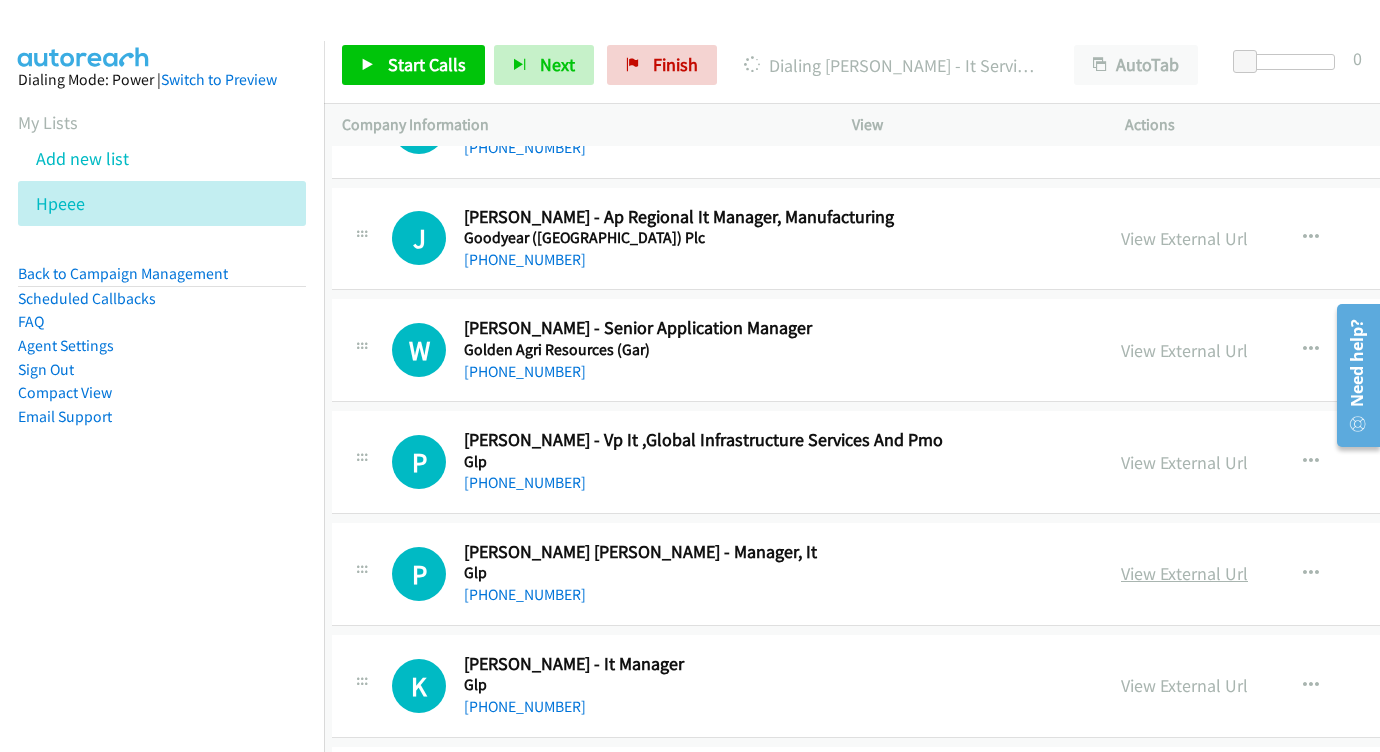 click on "View External Url" at bounding box center (1184, 573) 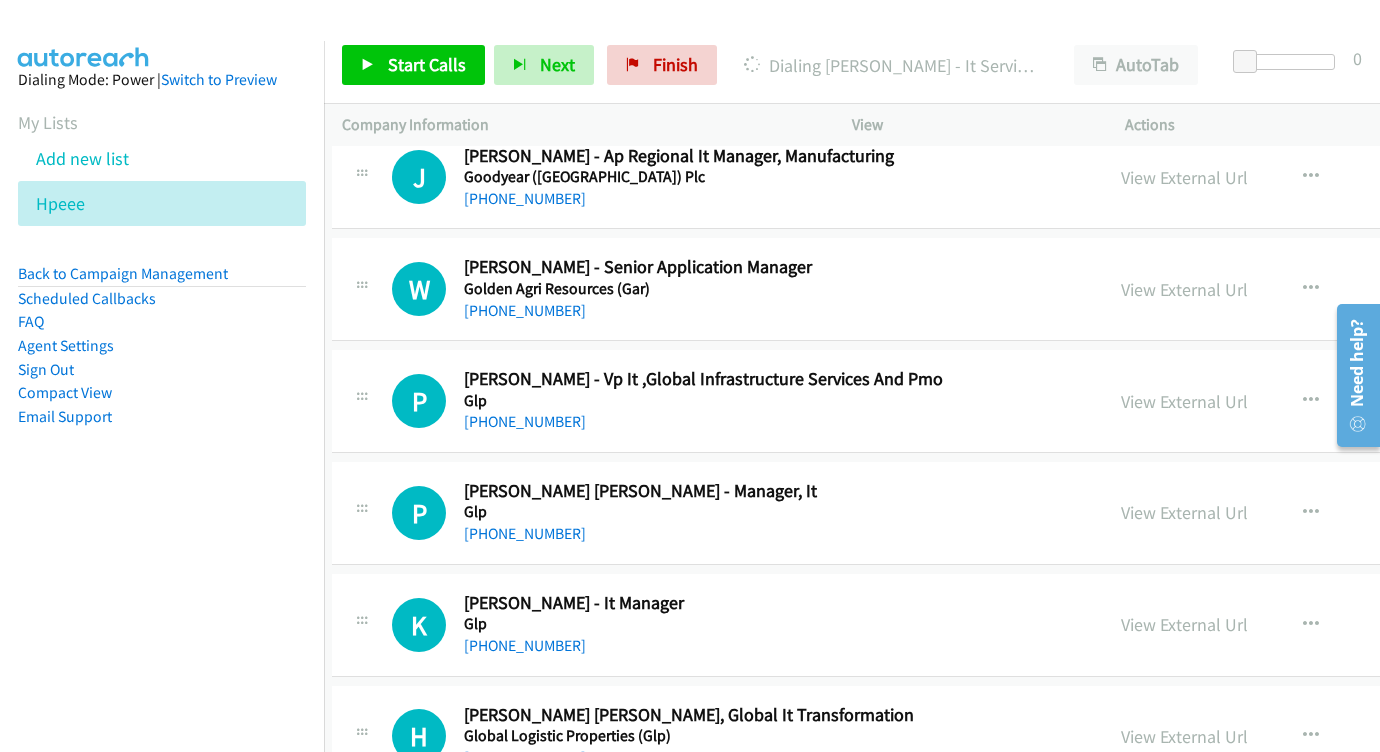 scroll, scrollTop: 21585, scrollLeft: 10, axis: both 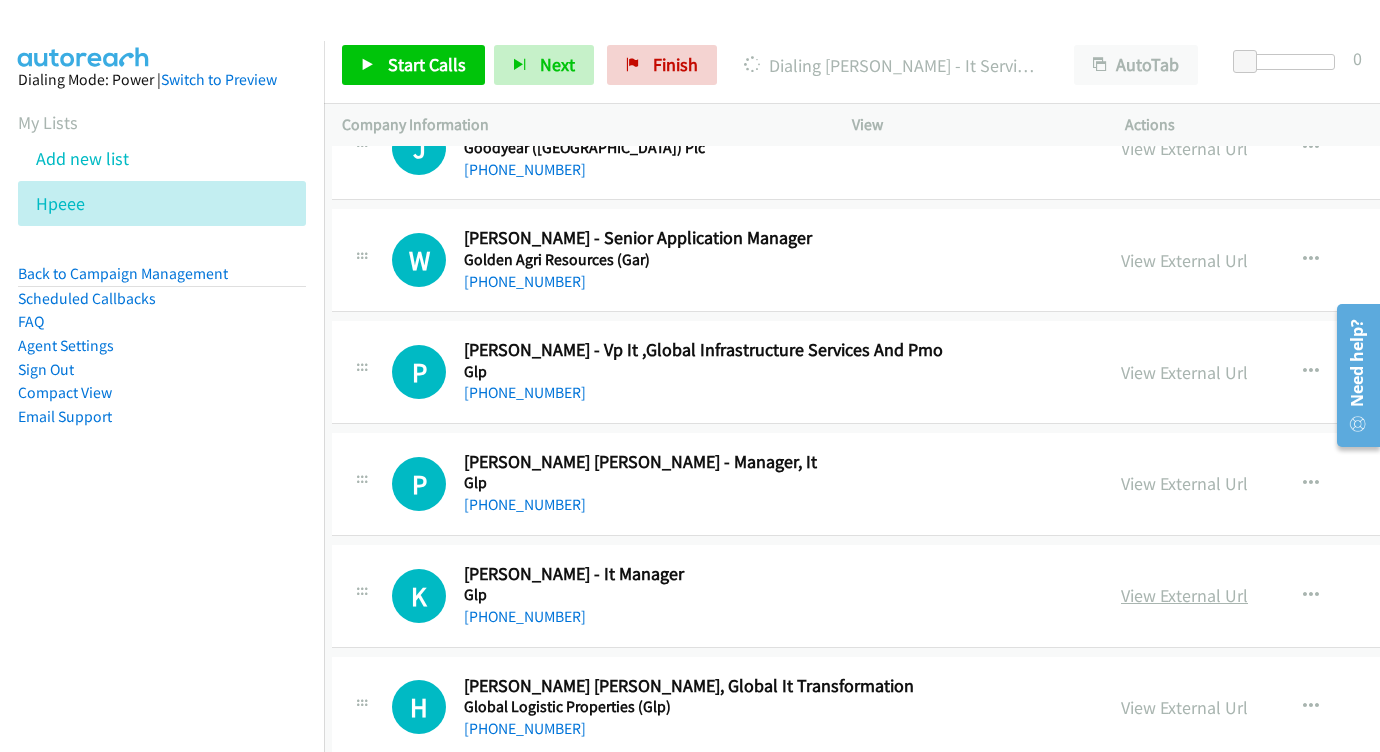 click on "View External Url" at bounding box center (1184, 595) 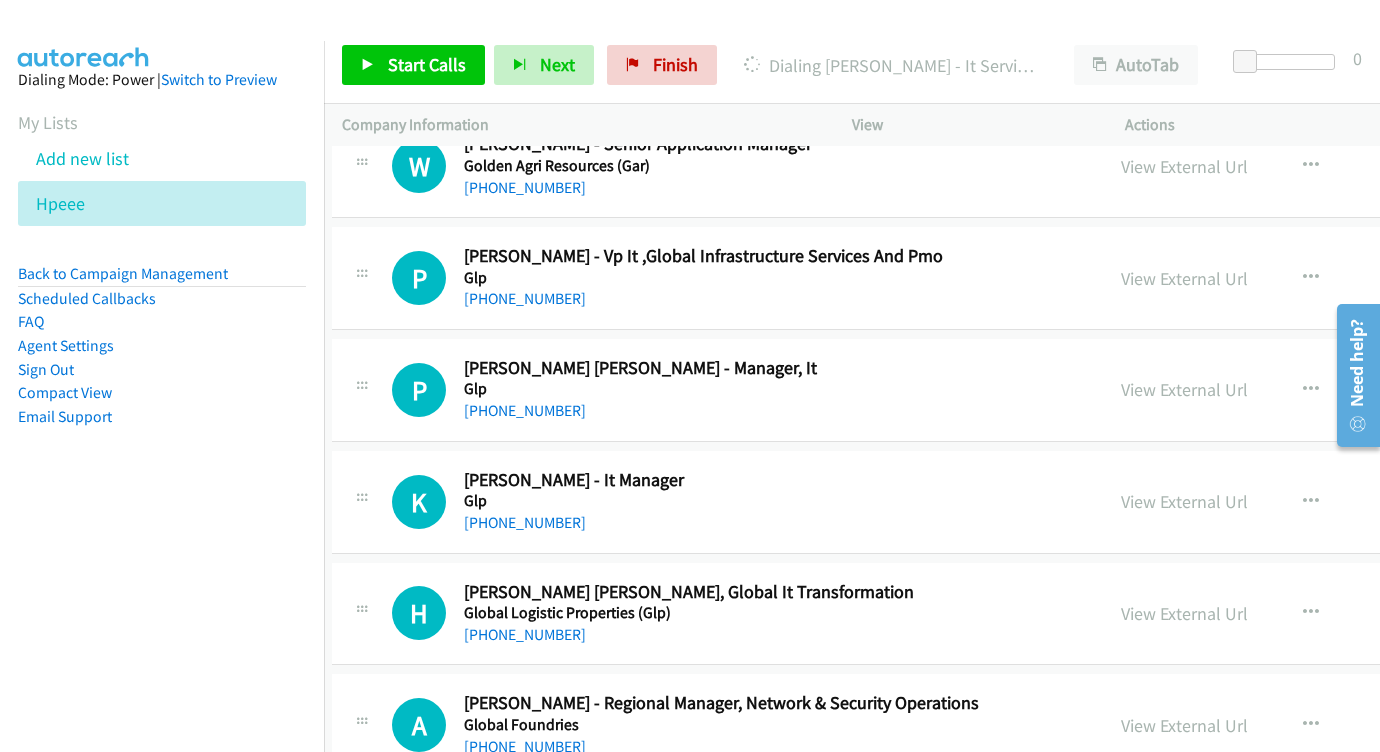 scroll, scrollTop: 21683, scrollLeft: 10, axis: both 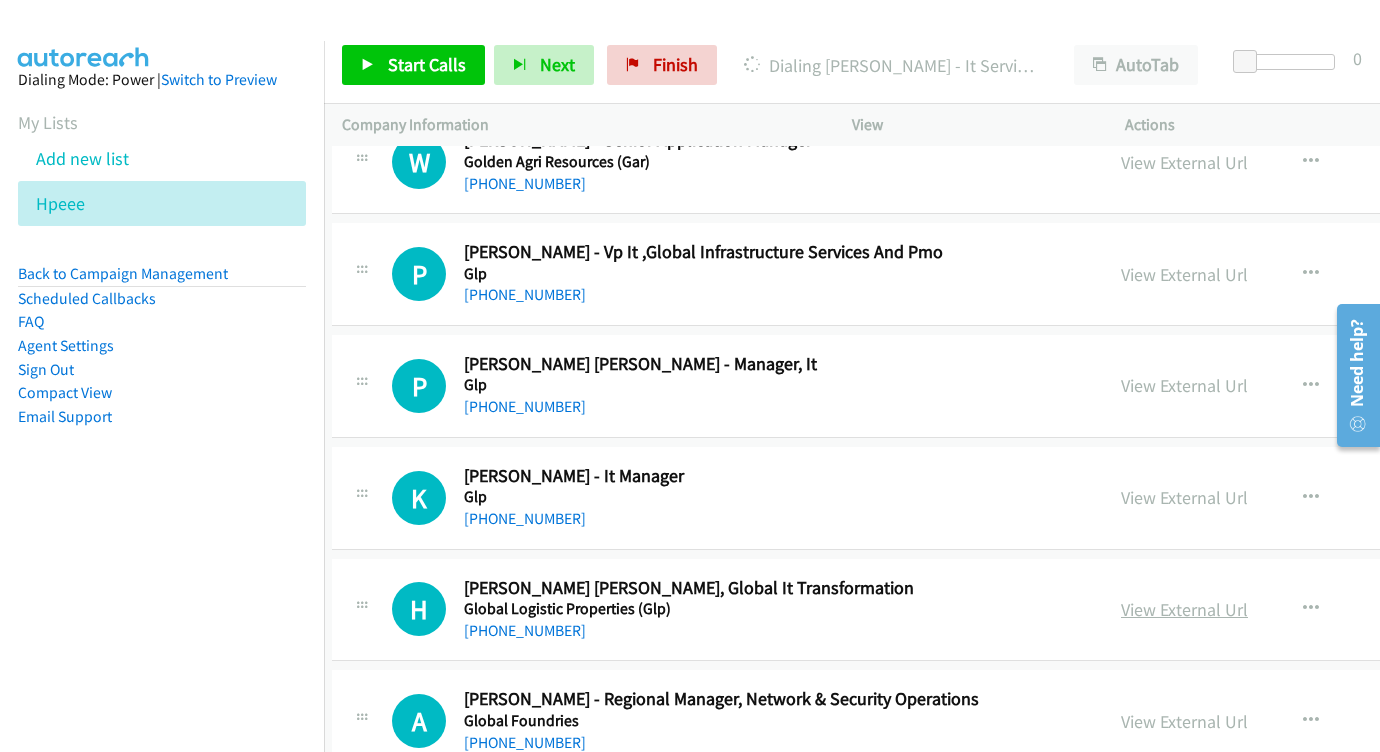 click on "View External Url" at bounding box center [1184, 609] 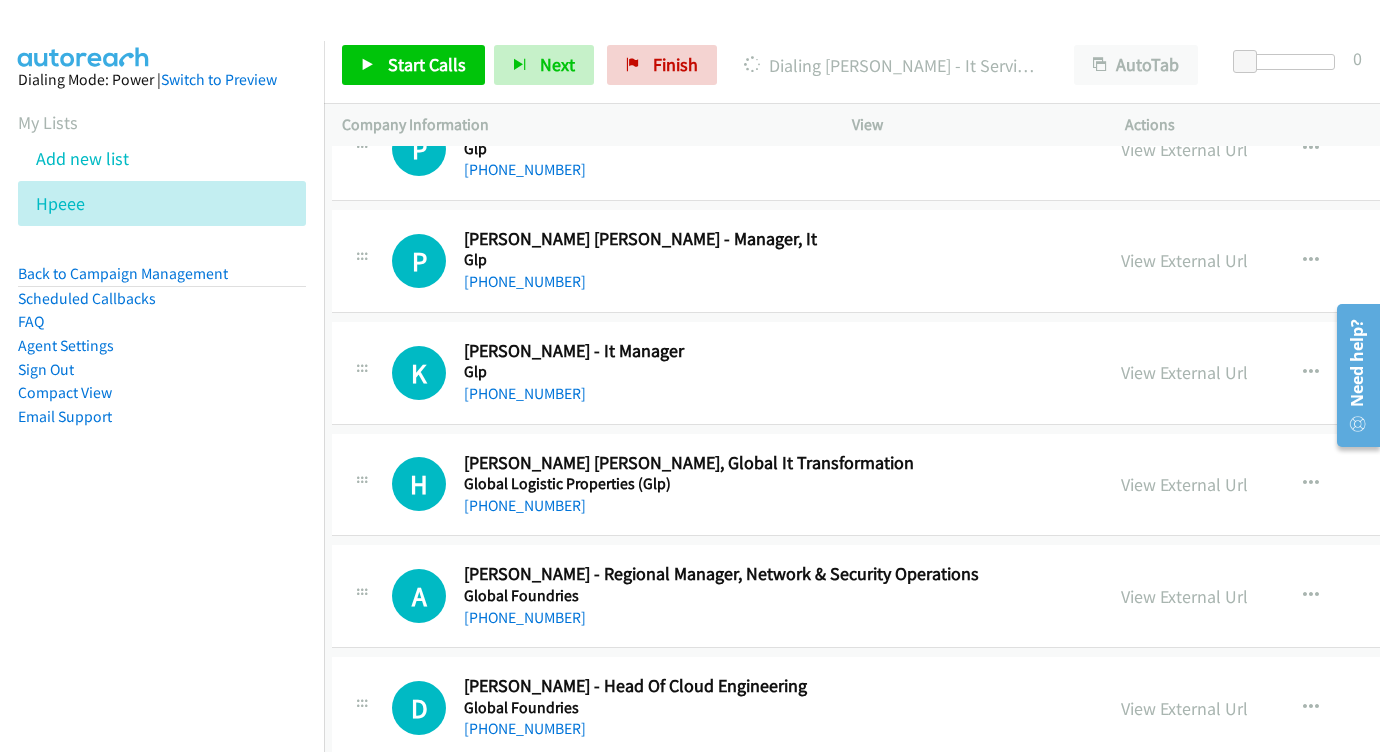 scroll, scrollTop: 21835, scrollLeft: 10, axis: both 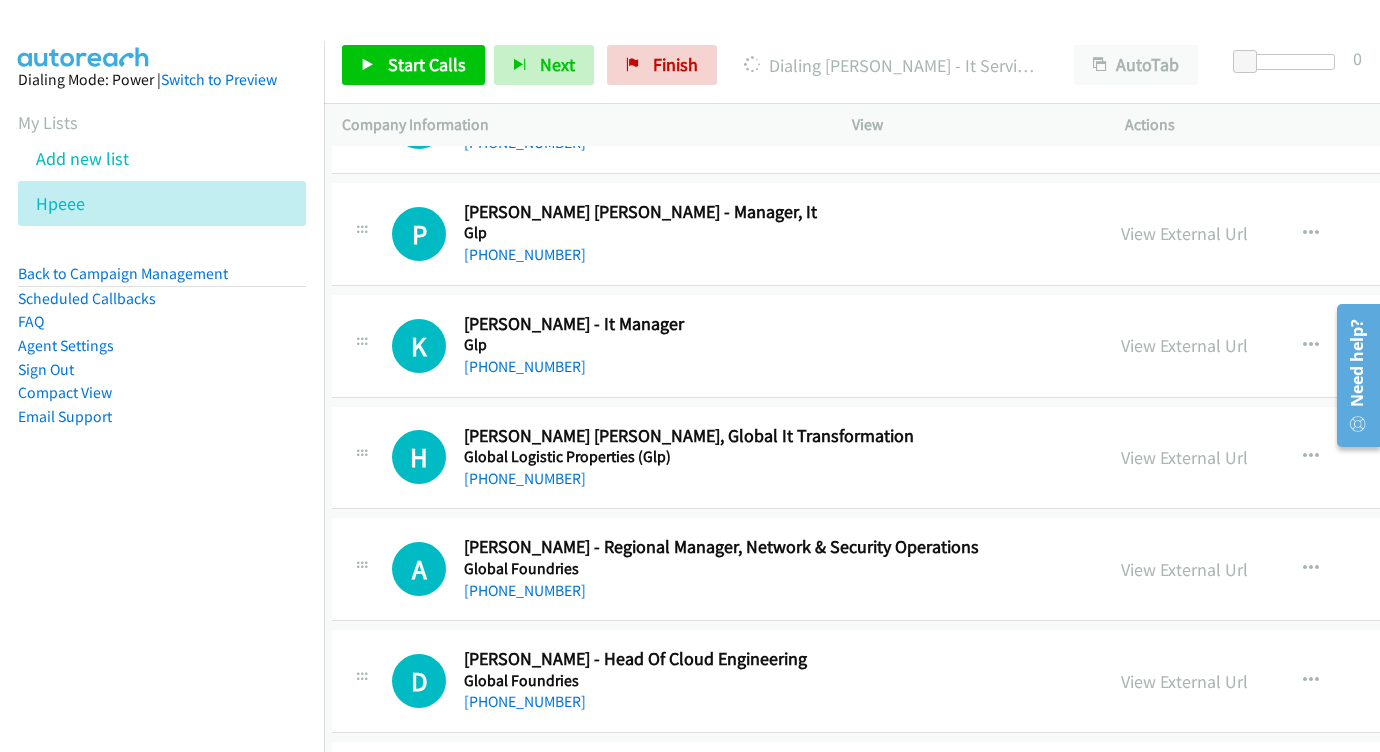 click on "View External Url
View External Url
Schedule/Manage Callback
Start Calls Here
Remove from list
Add to do not call list
Reset Call Status" at bounding box center [1305, 569] 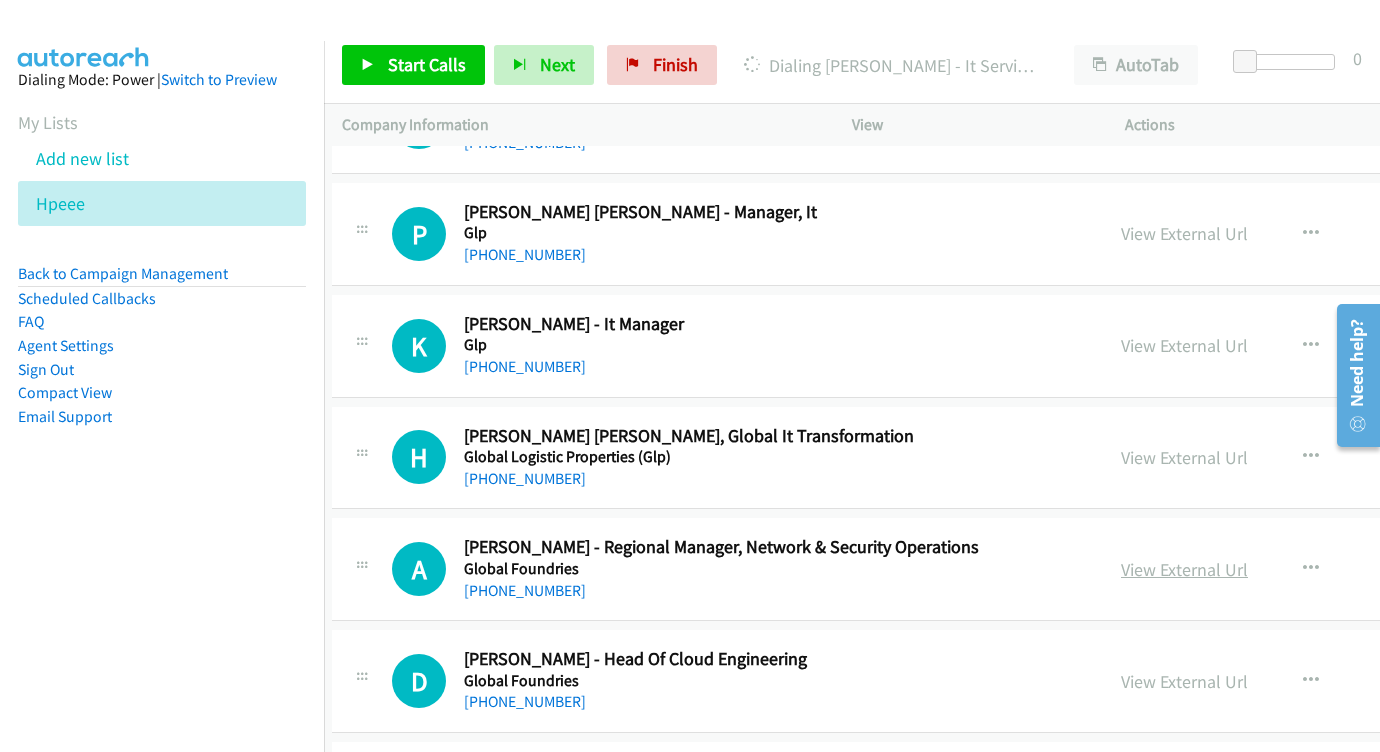click on "View External Url" at bounding box center (1184, 569) 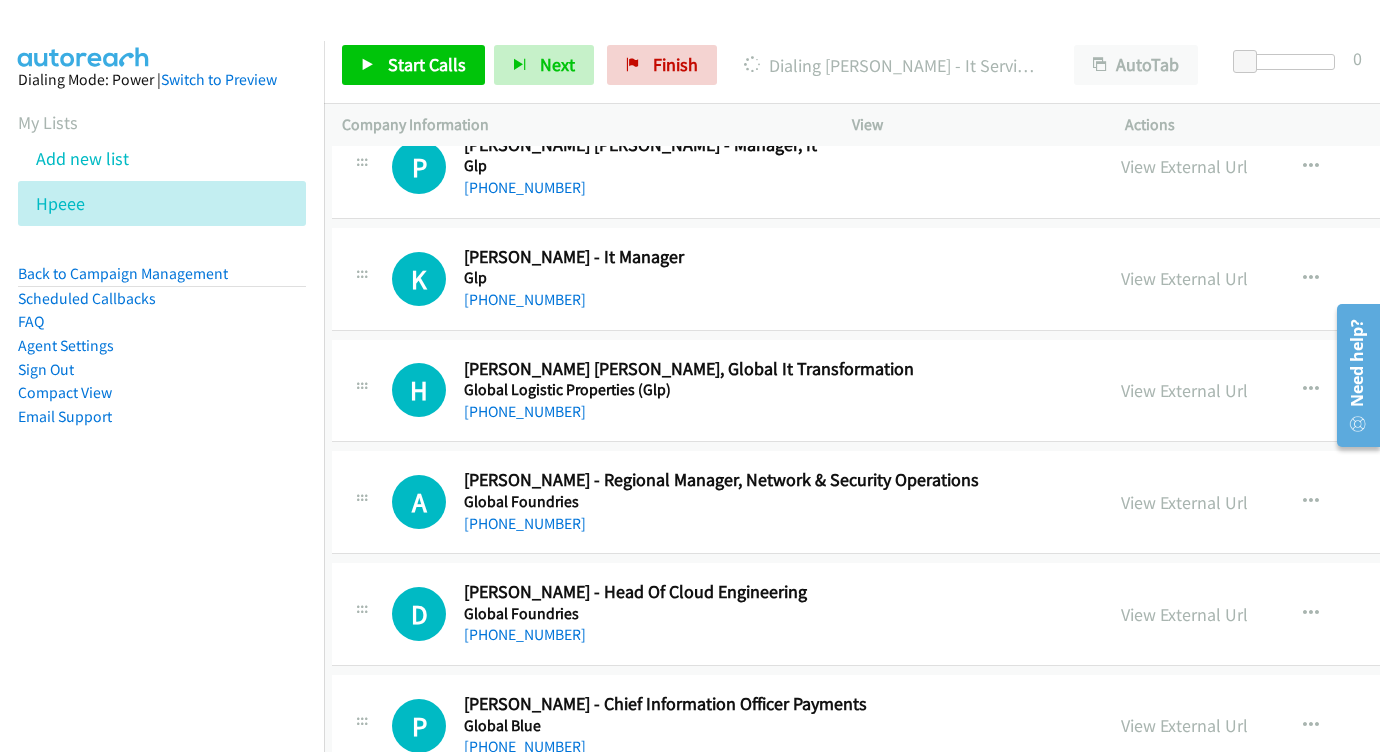 scroll, scrollTop: 21933, scrollLeft: 10, axis: both 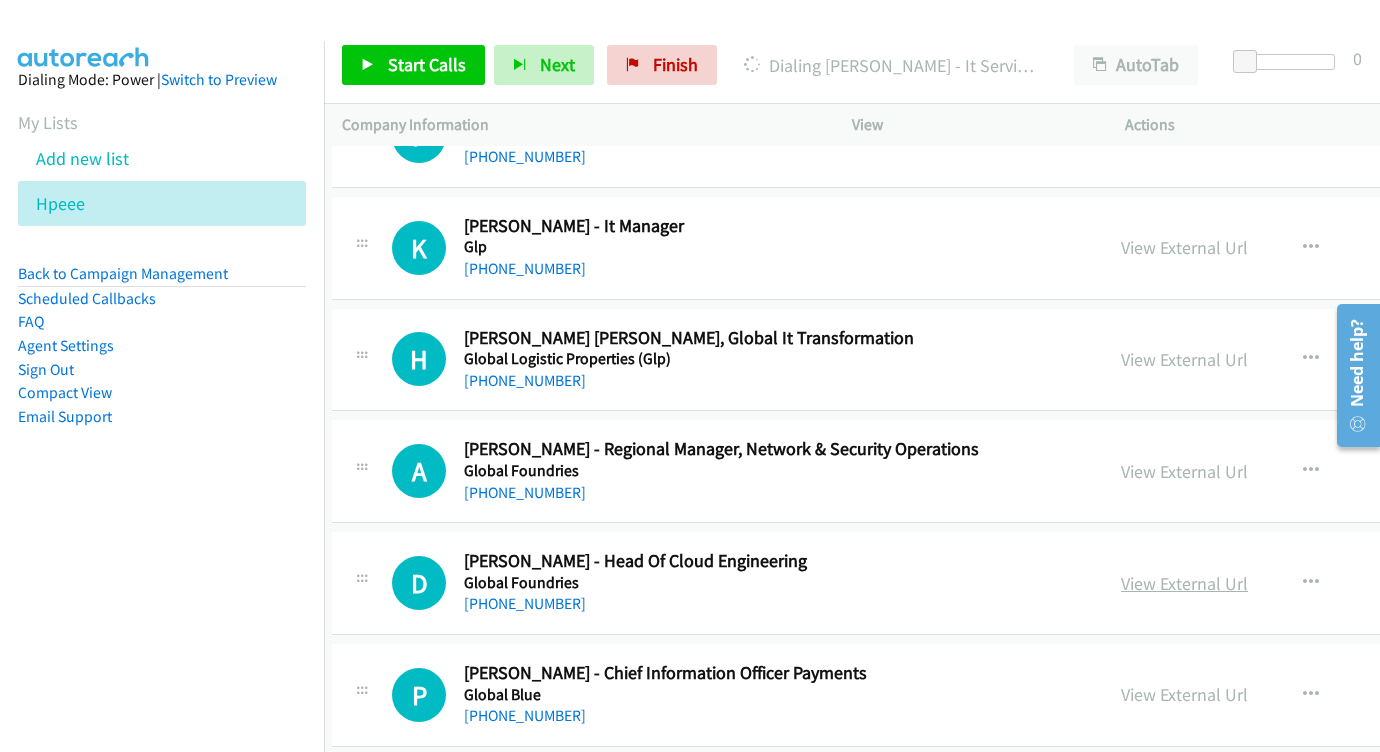 click on "View External Url" at bounding box center [1184, 583] 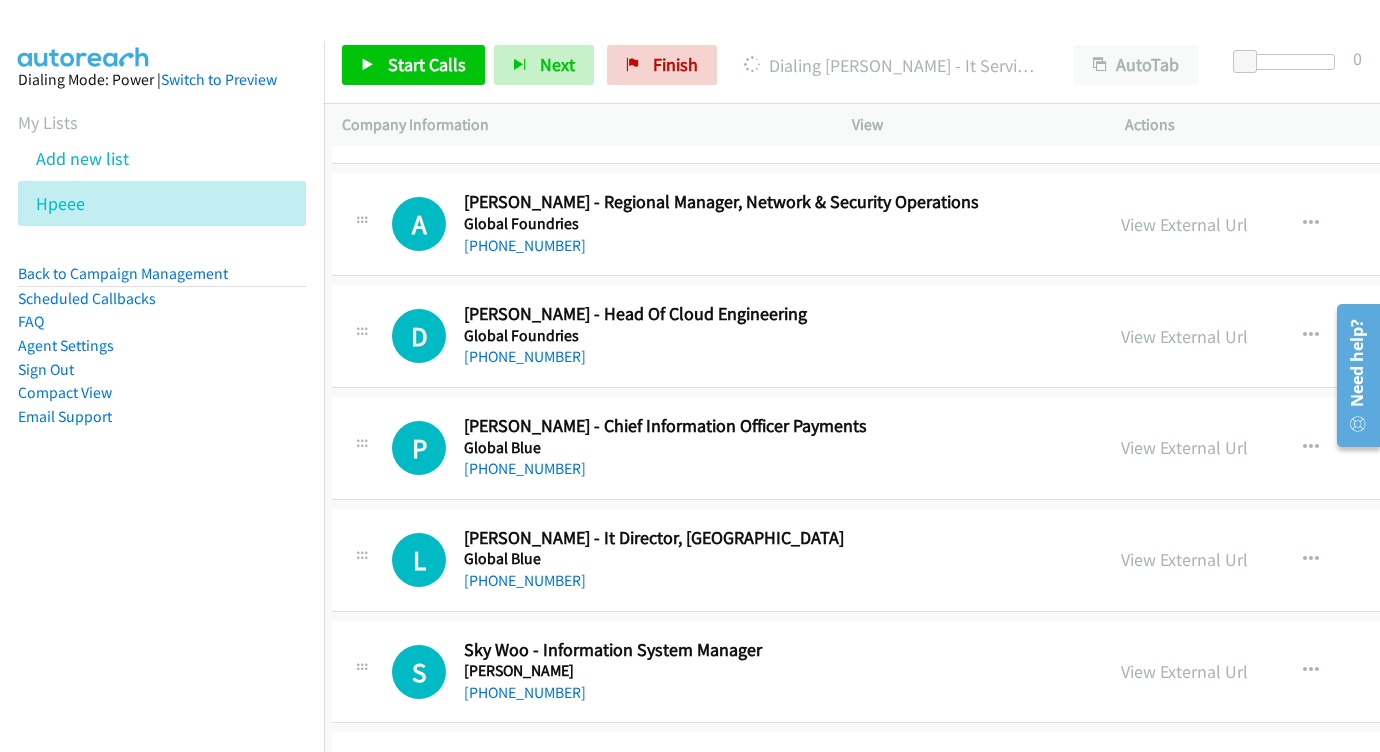 scroll, scrollTop: 22184, scrollLeft: 10, axis: both 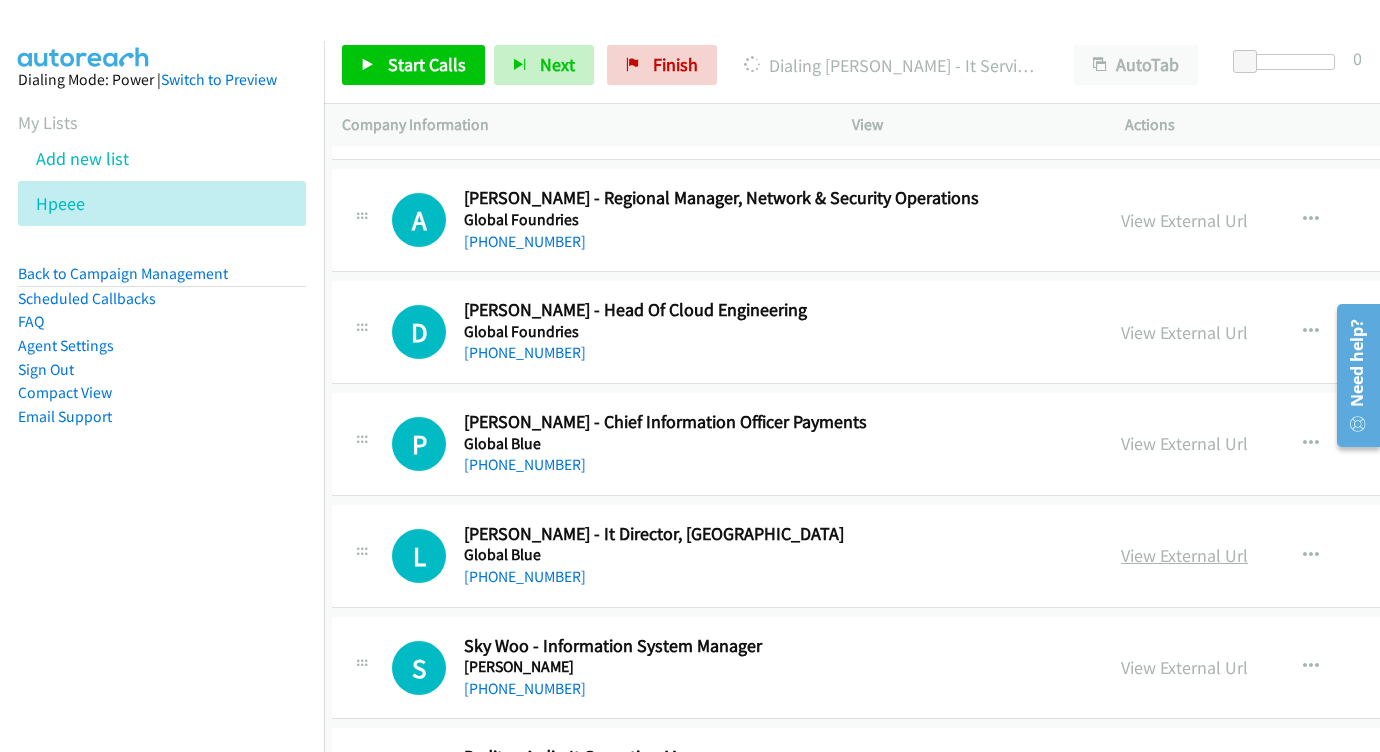 click on "View External Url" at bounding box center (1184, 555) 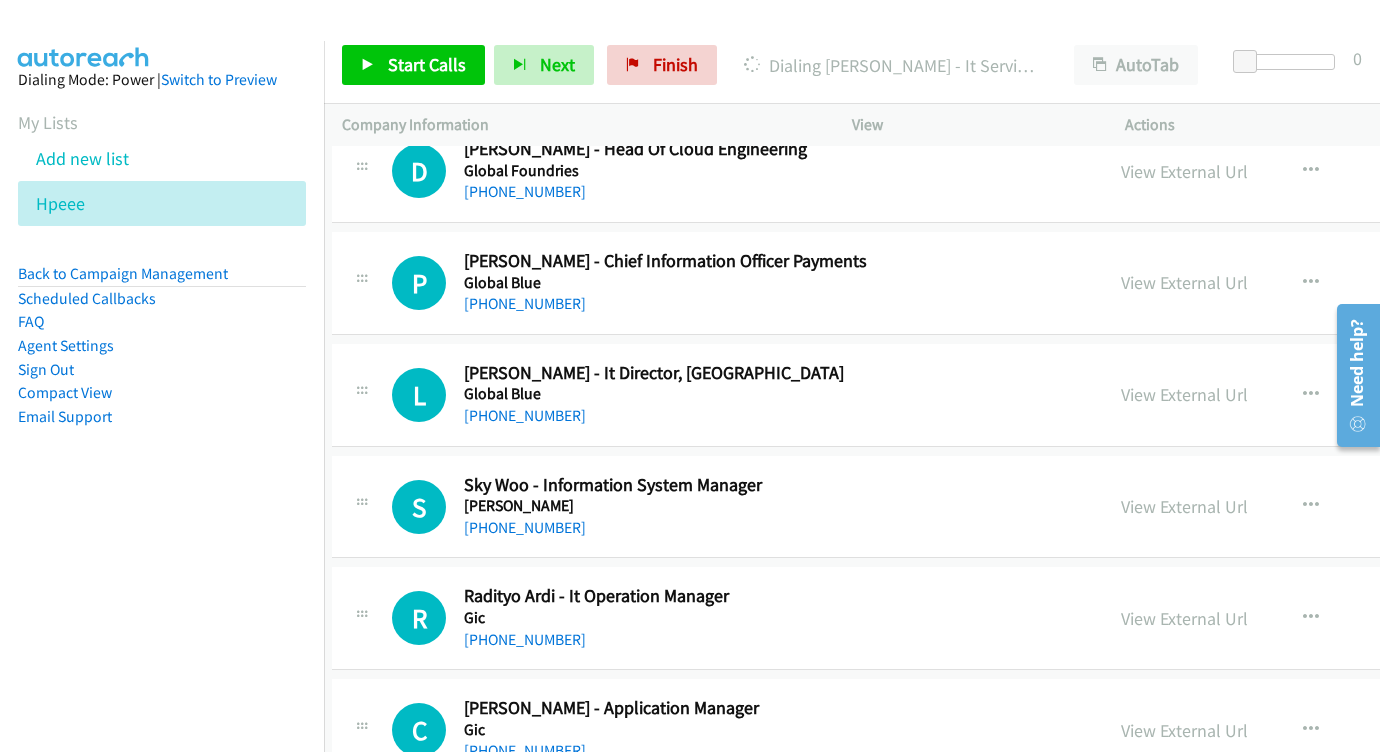 scroll, scrollTop: 22349, scrollLeft: 10, axis: both 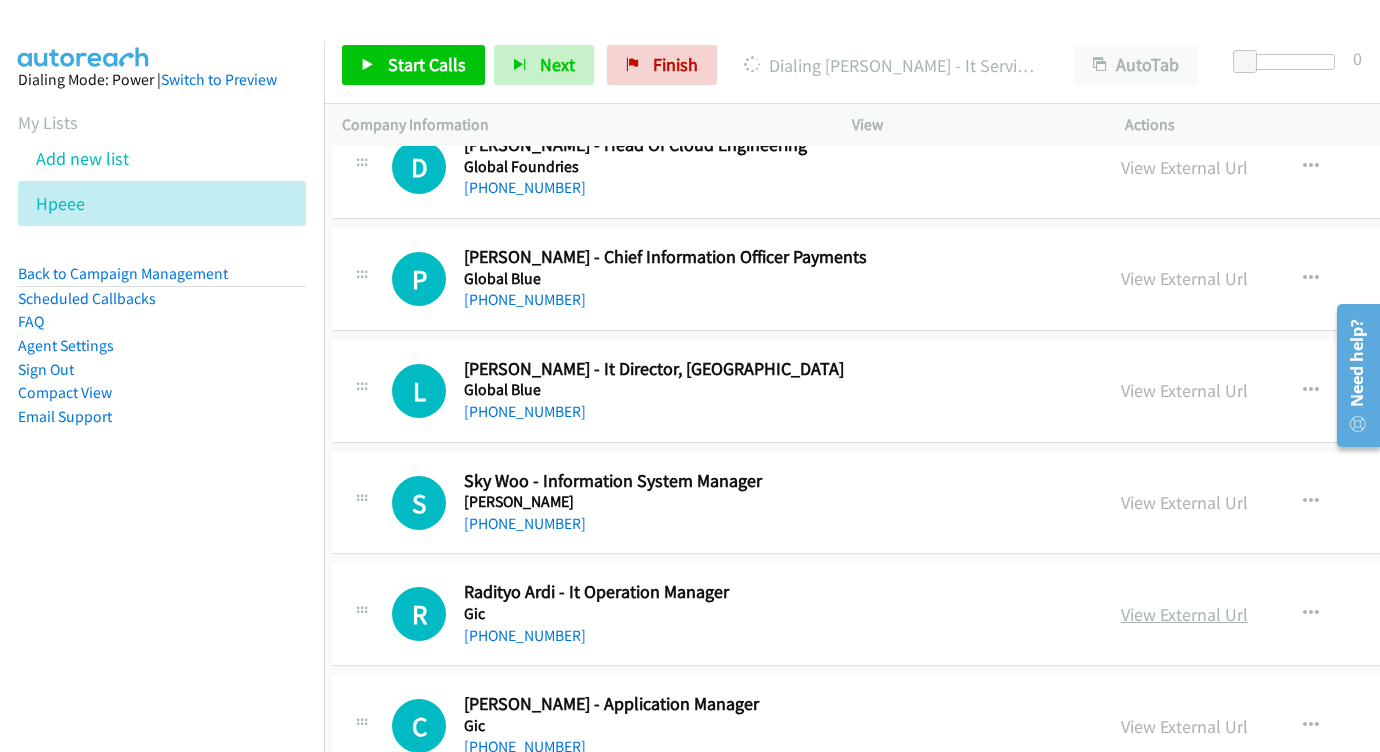 click on "View External Url" at bounding box center [1184, 614] 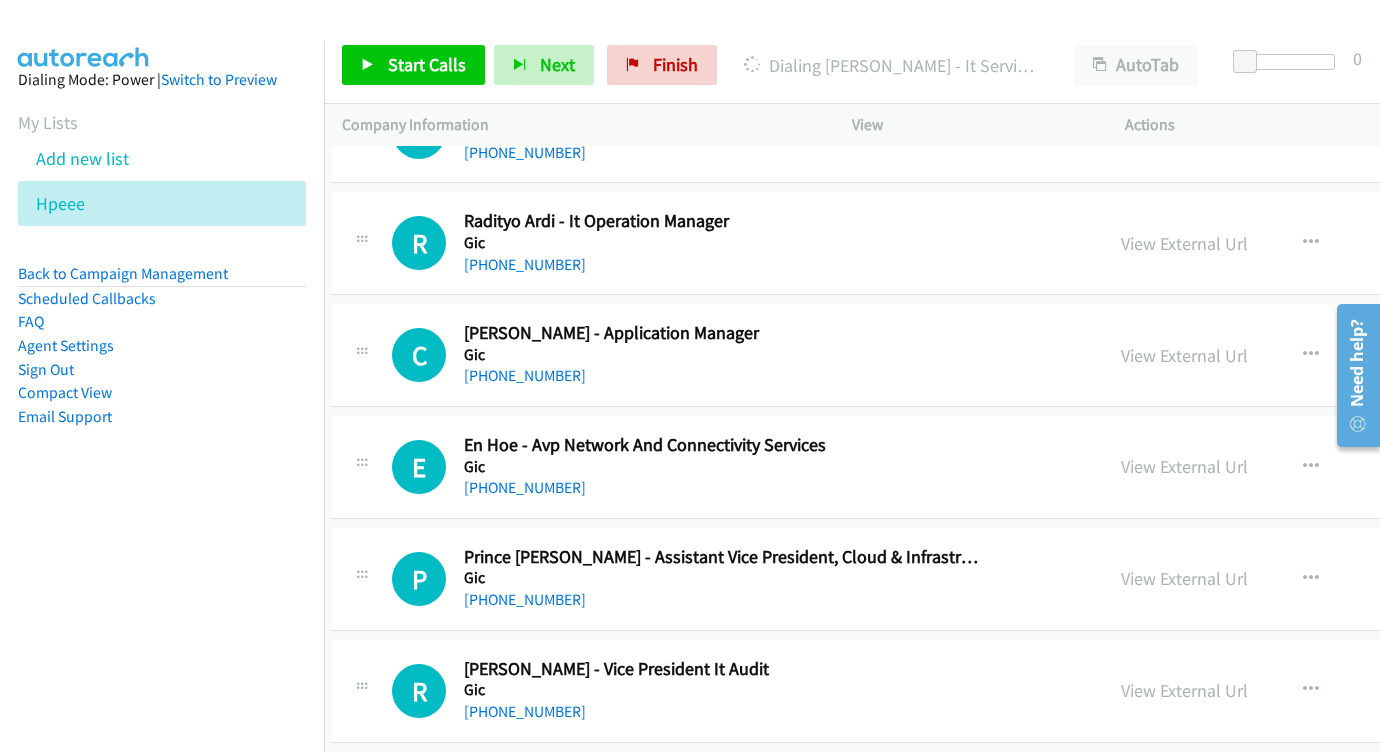 scroll, scrollTop: 22724, scrollLeft: 10, axis: both 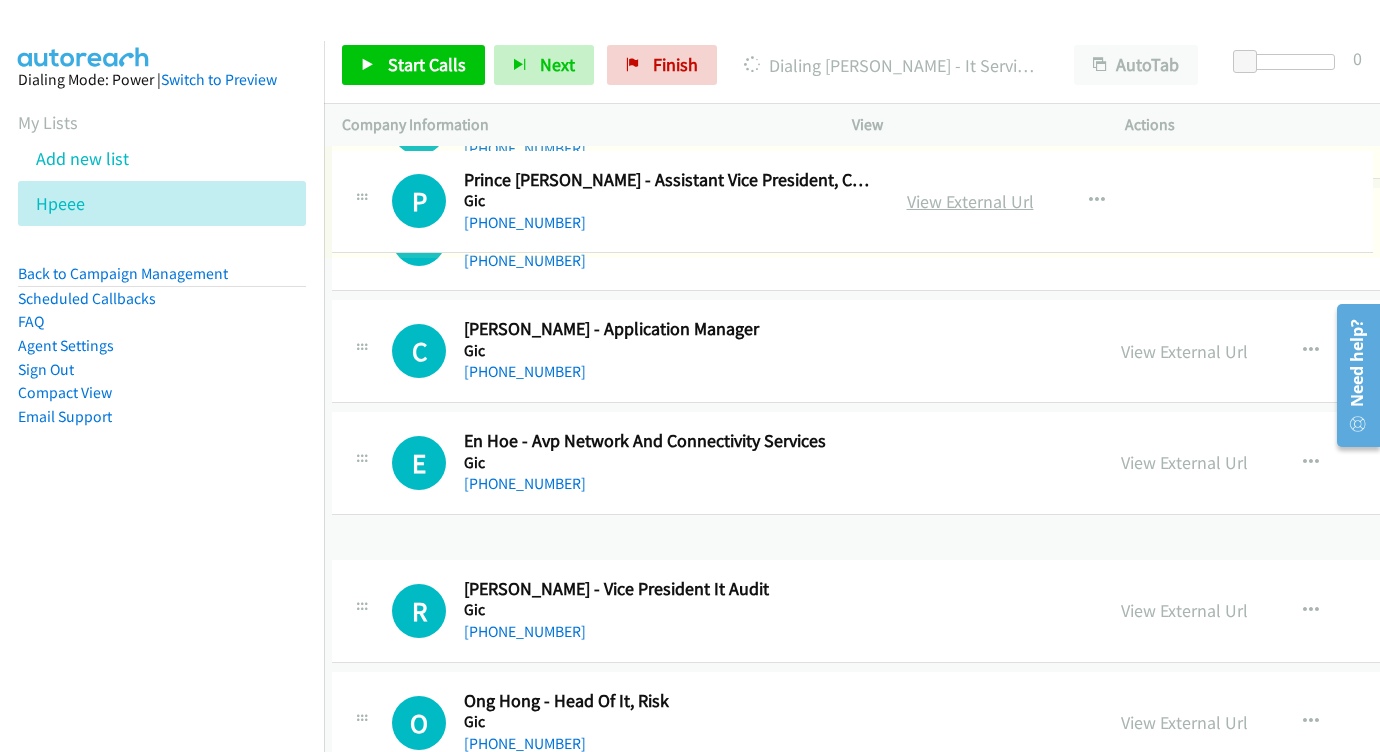 click on "View External Url" at bounding box center [970, 201] 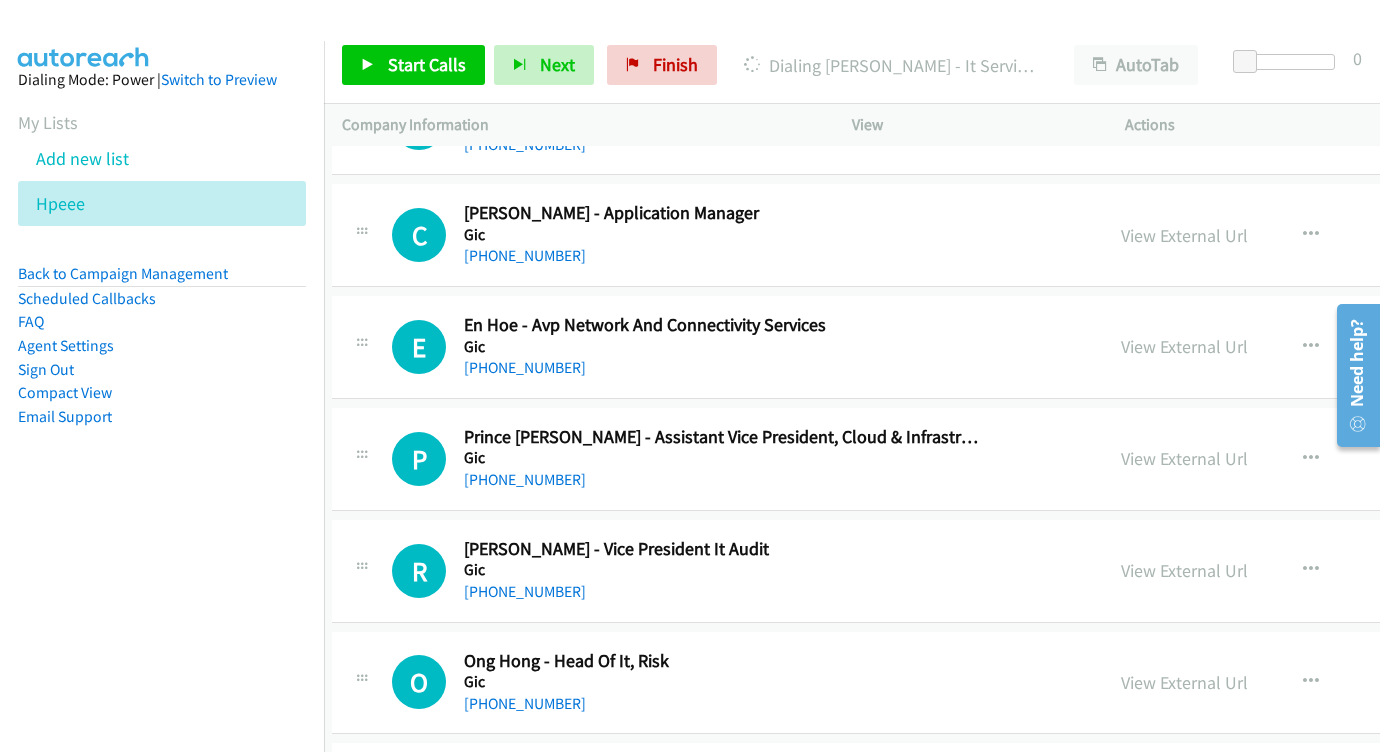 scroll, scrollTop: 22836, scrollLeft: 10, axis: both 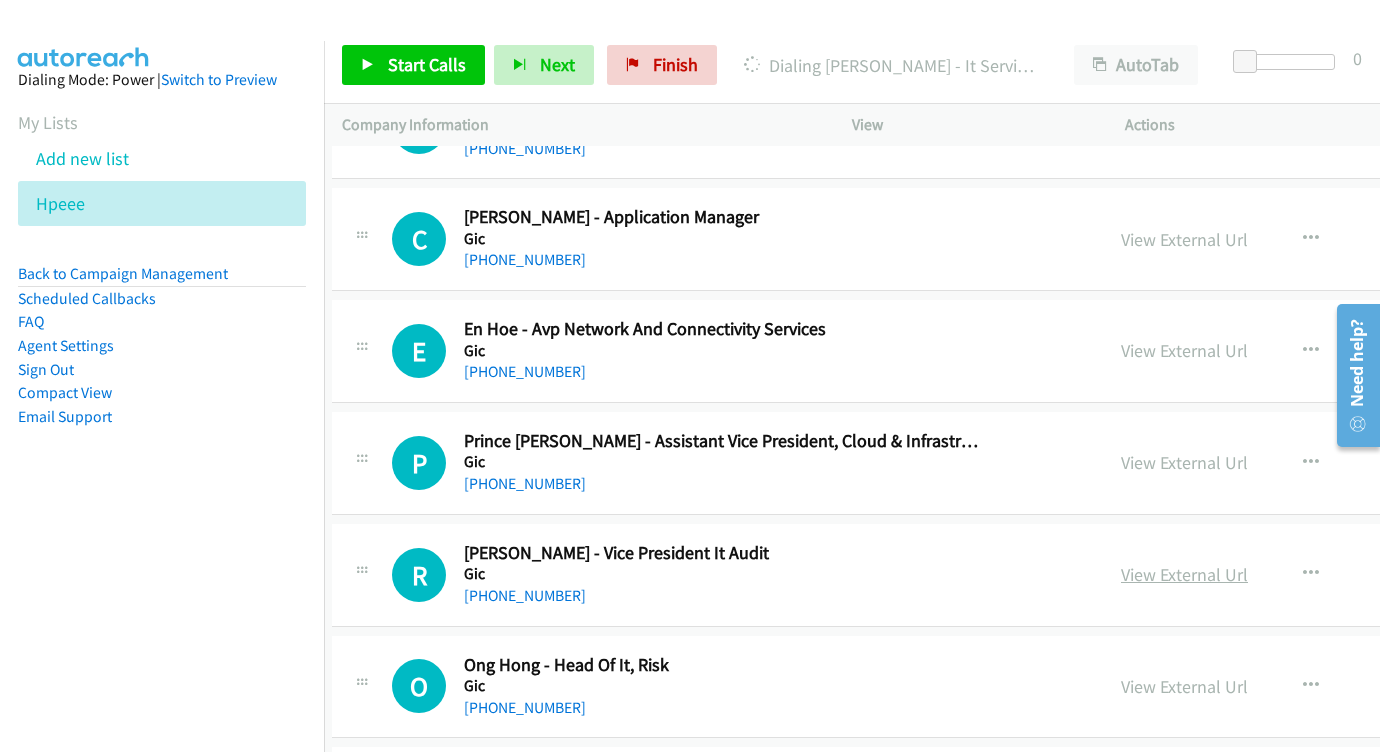 click on "View External Url" at bounding box center [1184, 574] 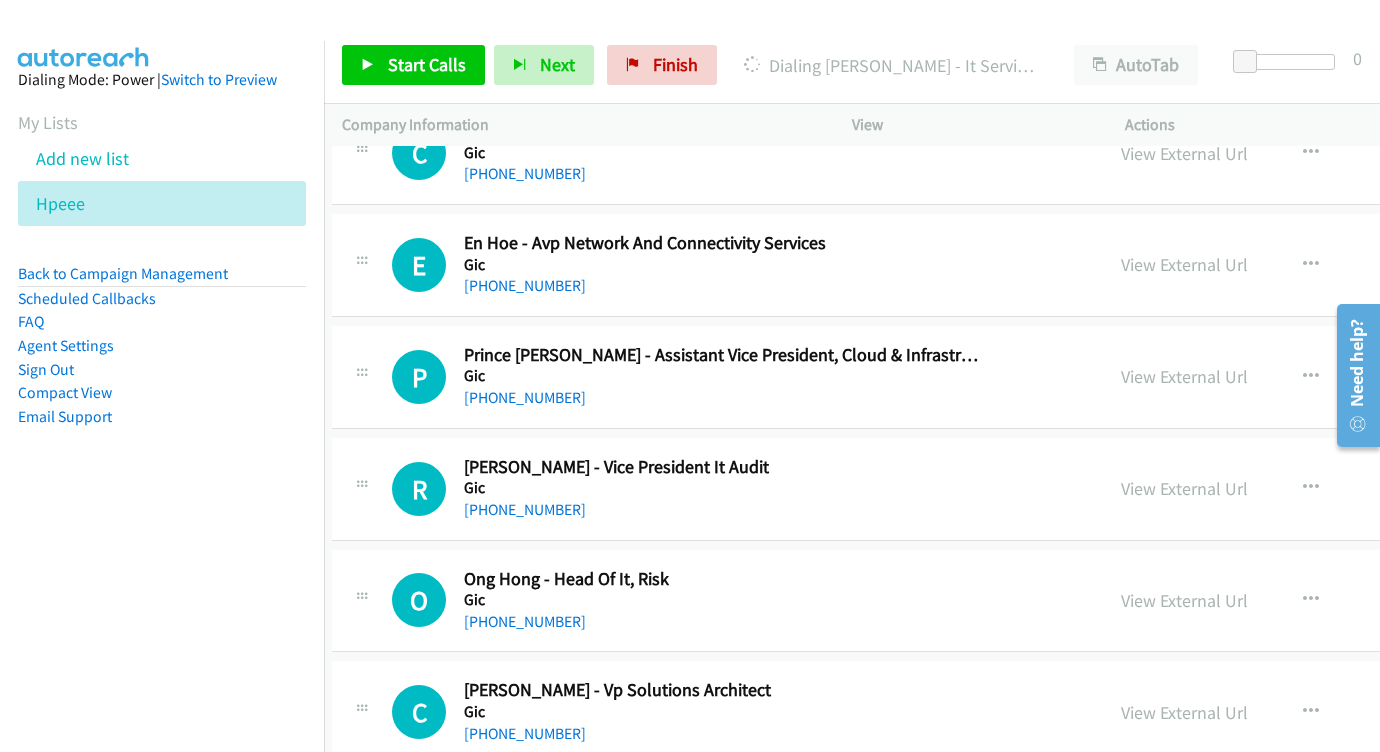 scroll, scrollTop: 22926, scrollLeft: 10, axis: both 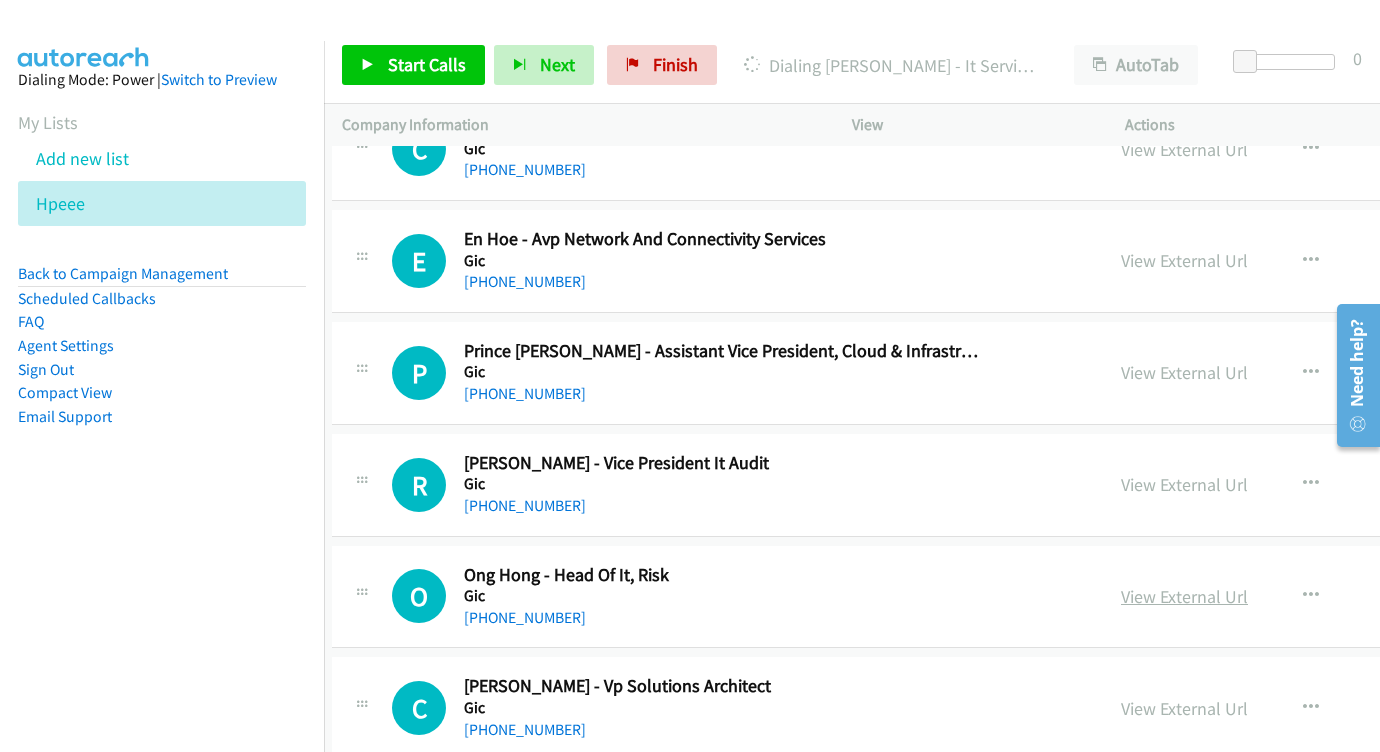 click on "View External Url" at bounding box center (1184, 596) 